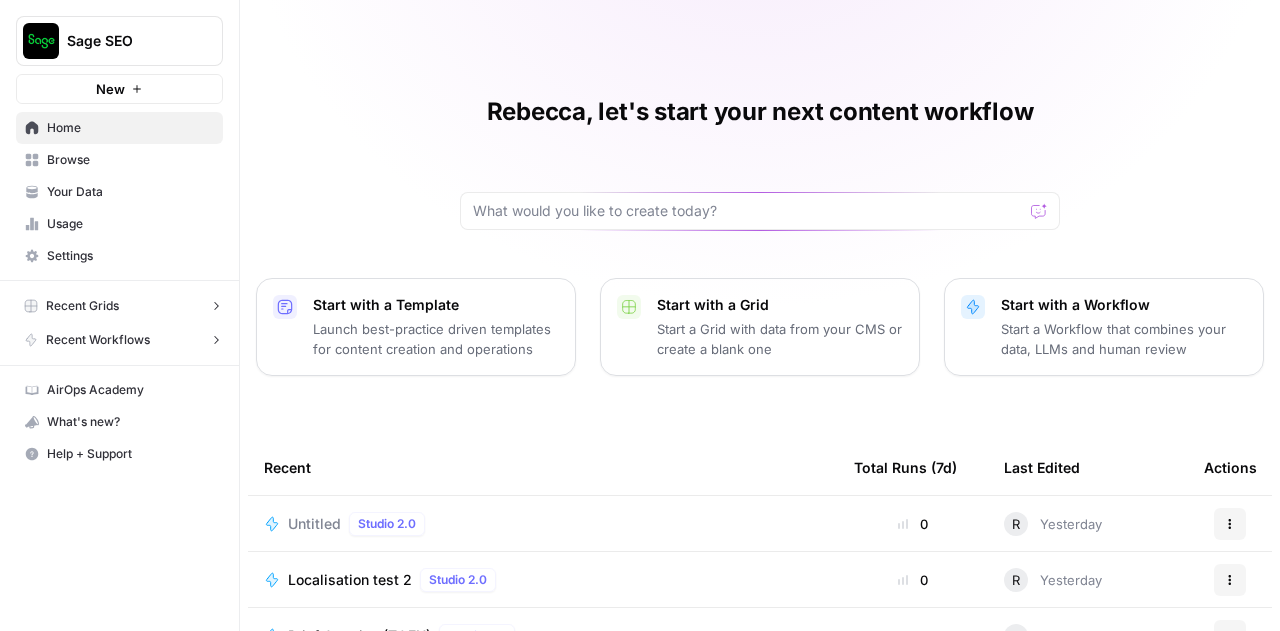 scroll, scrollTop: 0, scrollLeft: 0, axis: both 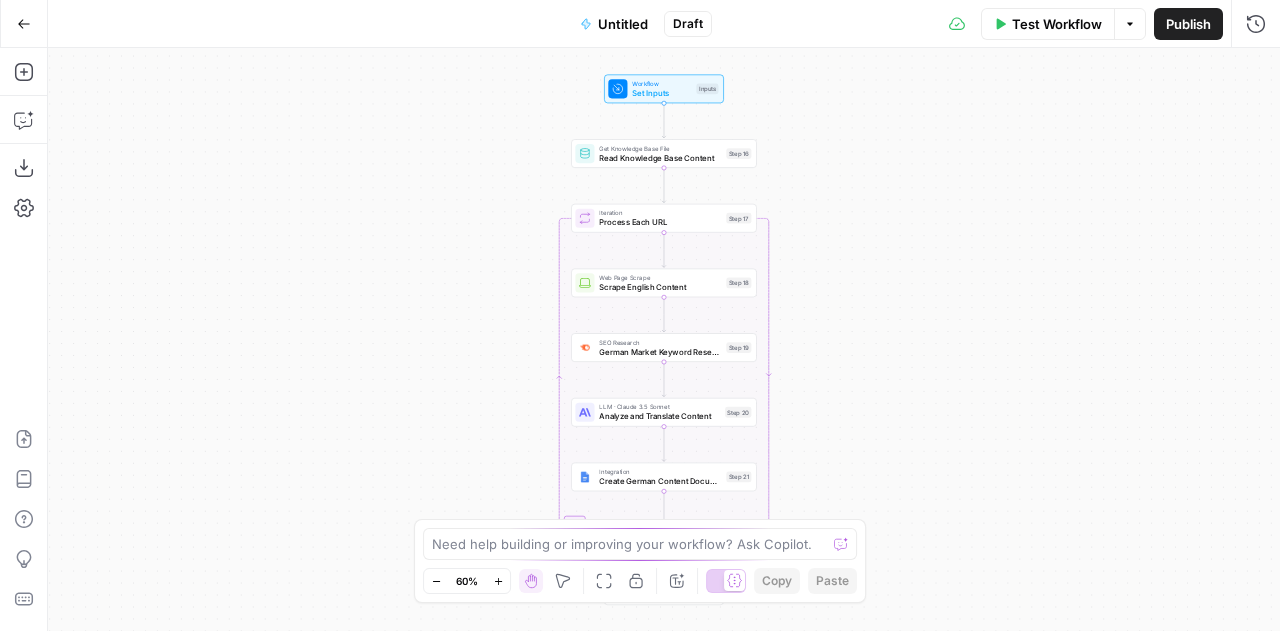 click on "Untitled" at bounding box center [623, 24] 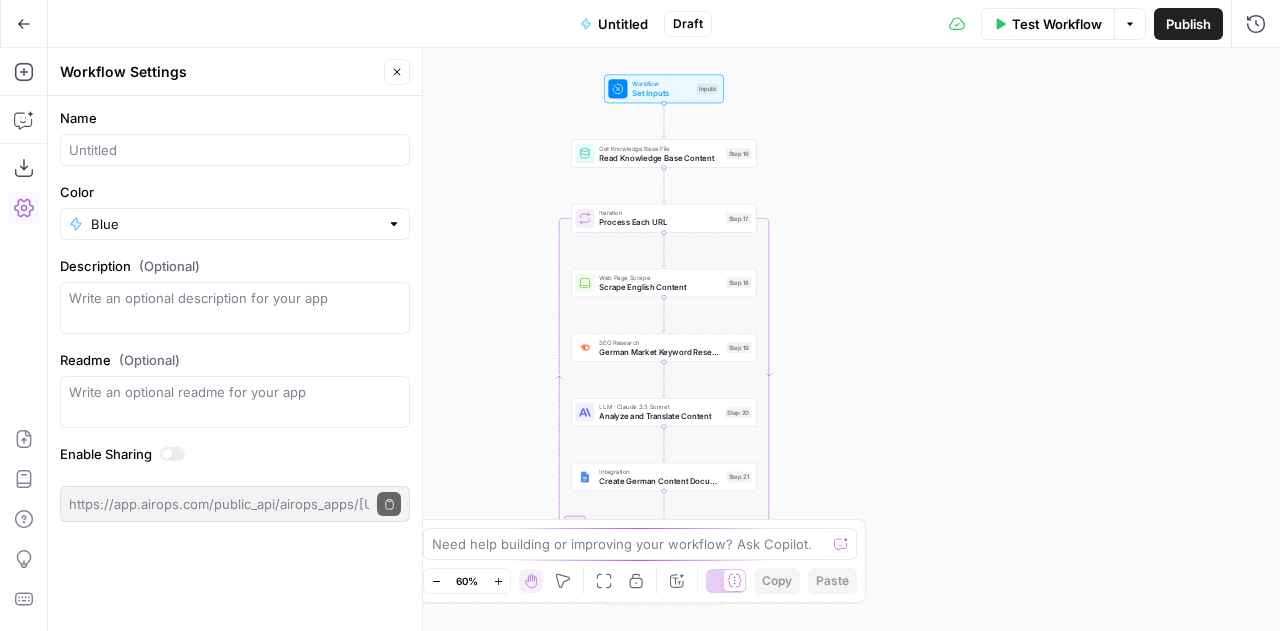 click on "Untitled" at bounding box center [623, 24] 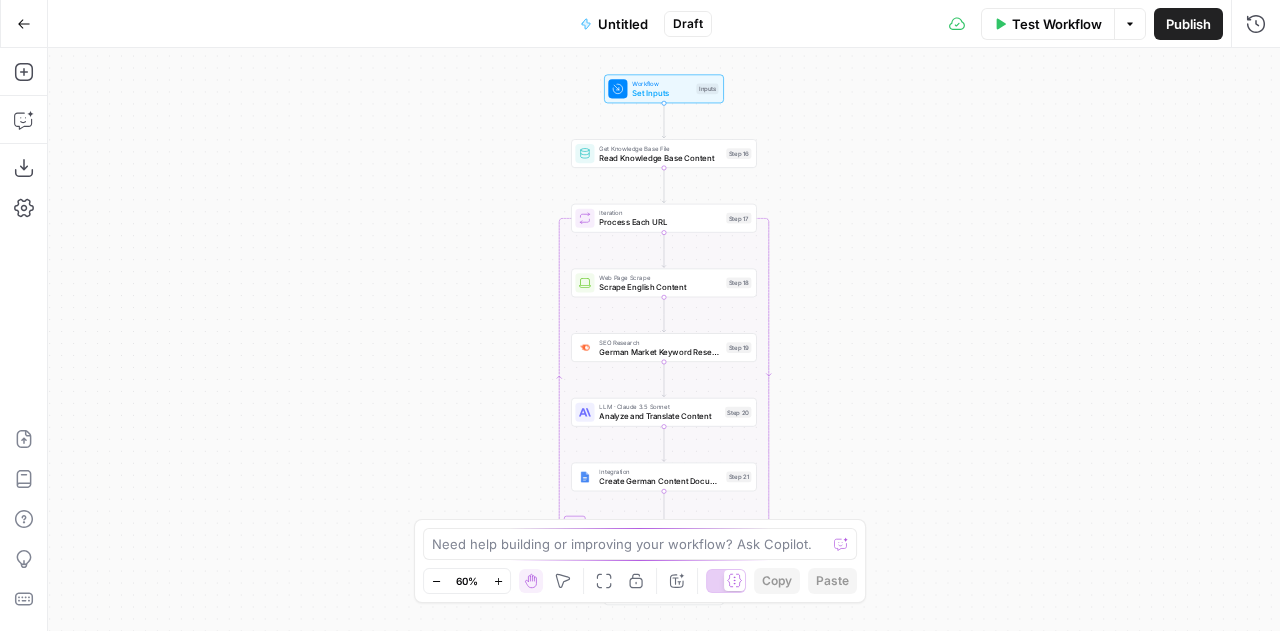 click on "Untitled" at bounding box center [623, 24] 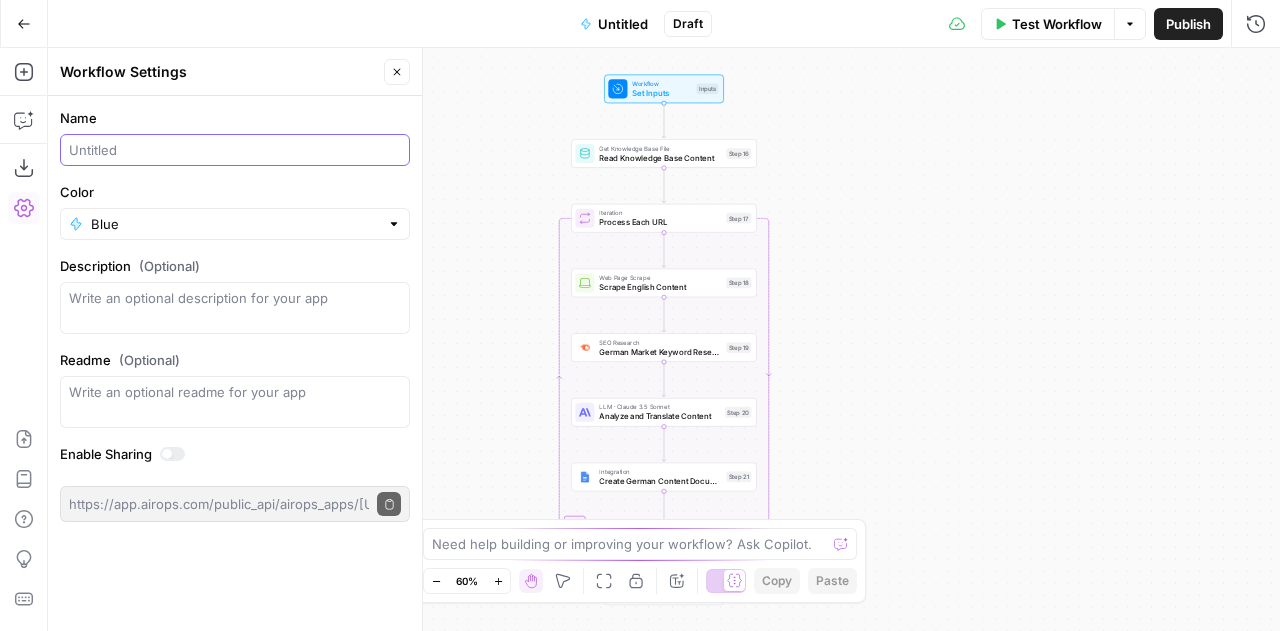 click on "Name" at bounding box center [235, 150] 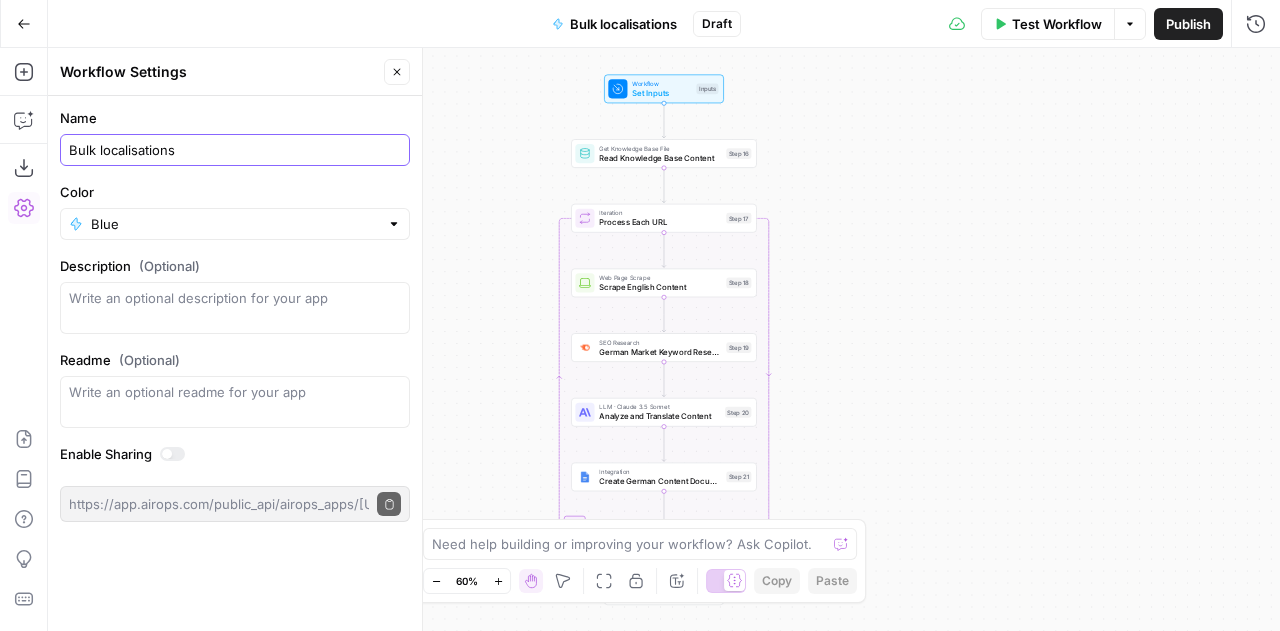 click on "Bulk localisations" at bounding box center [235, 150] 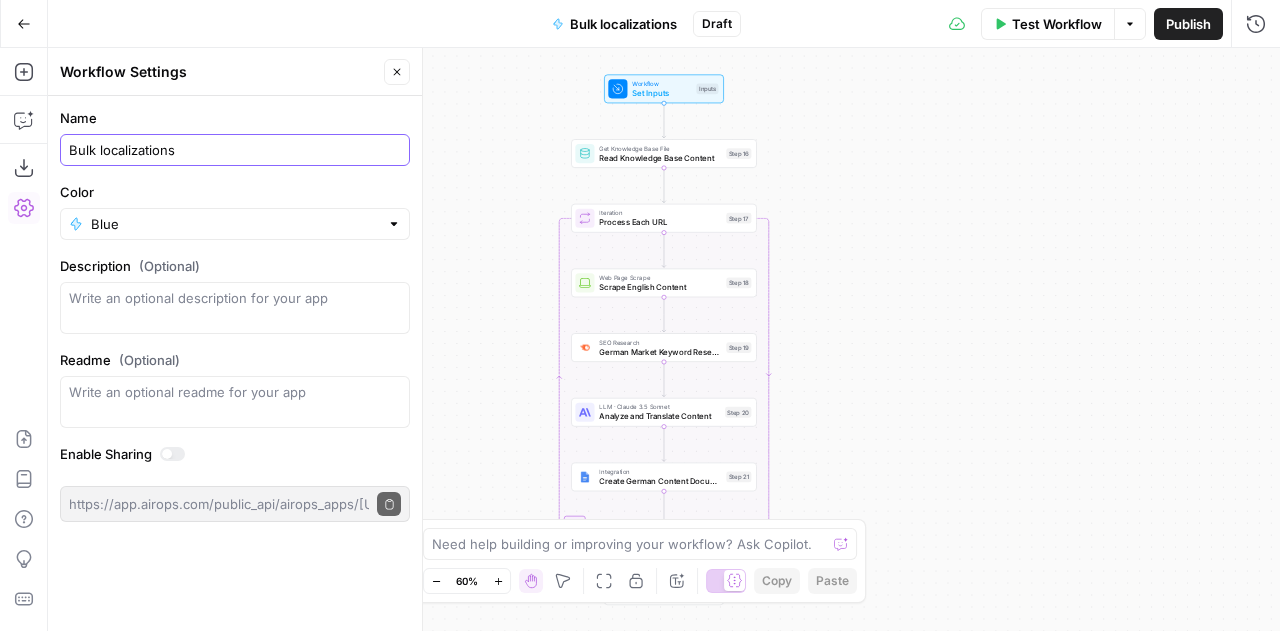 click on "Bulk localizations" at bounding box center (235, 150) 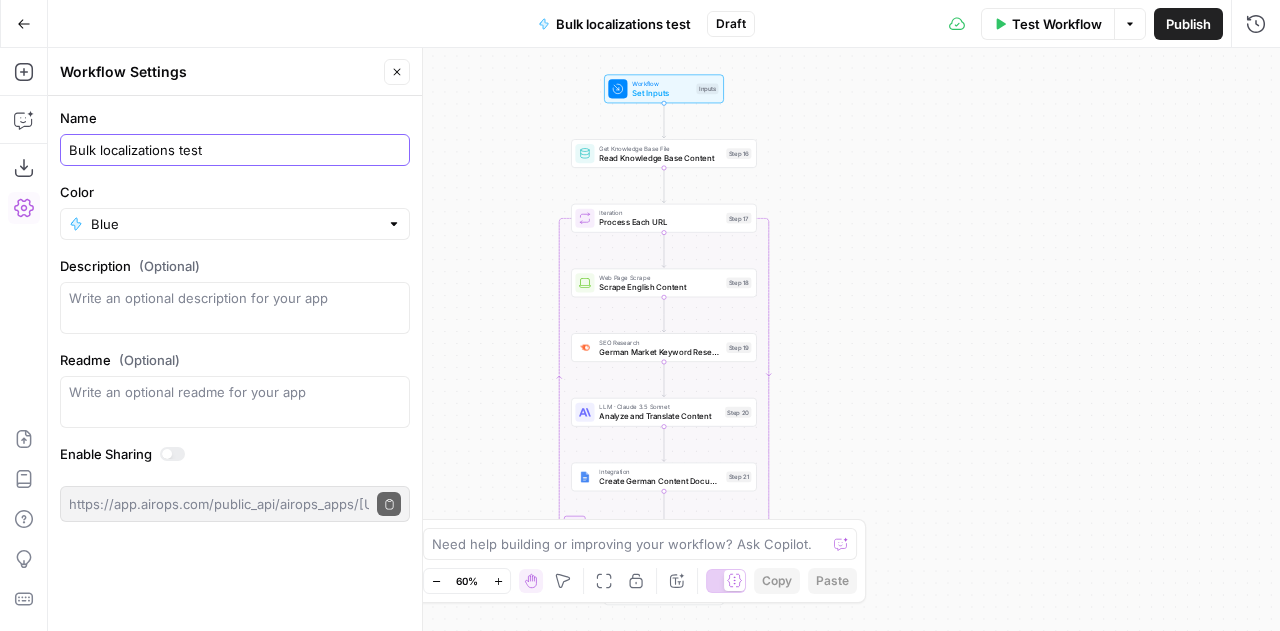 type on "Bulk localizations test" 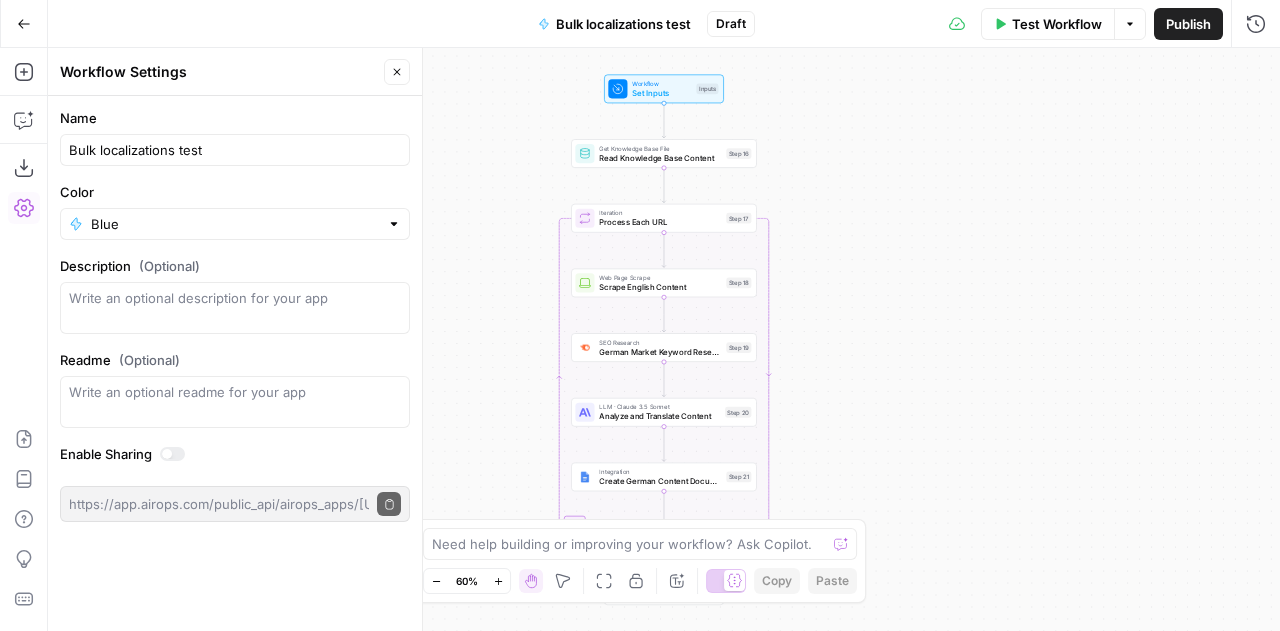 click at bounding box center [172, 454] 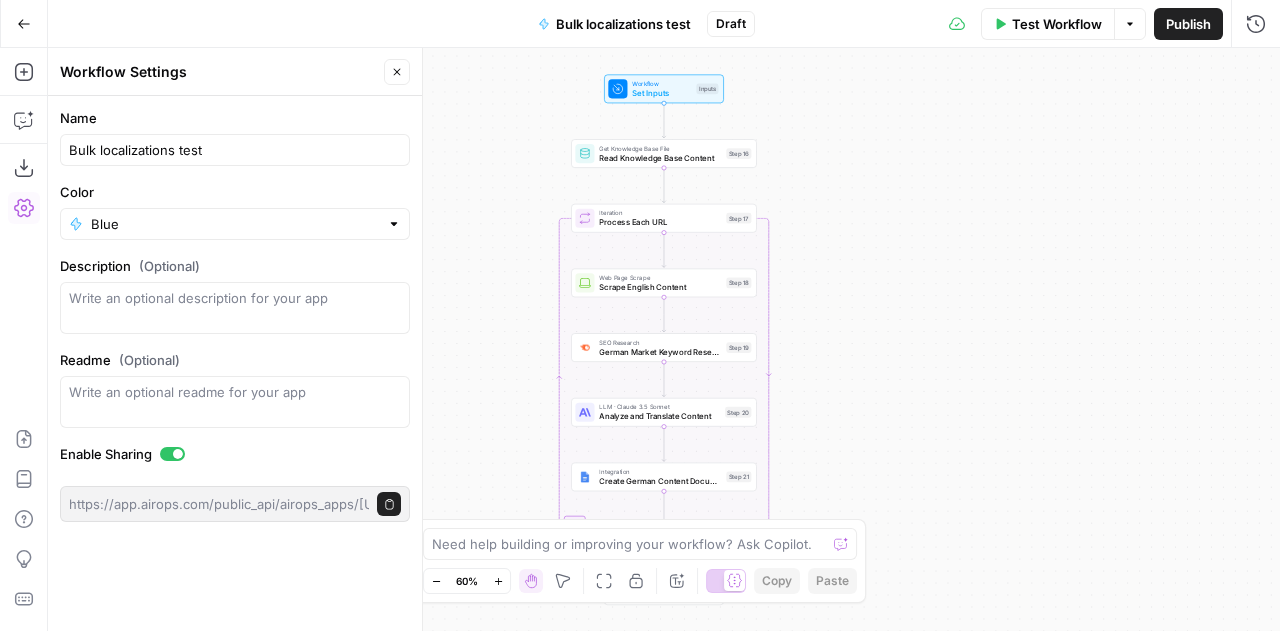 click on "Workflow Set Inputs Inputs Get Knowledge Base File Read Knowledge Base Content Step 16 Loop Iteration Process Each URL Step 17 Web Page Scrape Scrape English Content Step 18 SEO Research German Market Keyword Research Step 19 LLM · Claude 3.5 Sonnet Analyze and Translate Content Step 20 Integration Create German Content Document Step 21 Complete End Output" at bounding box center (664, 339) 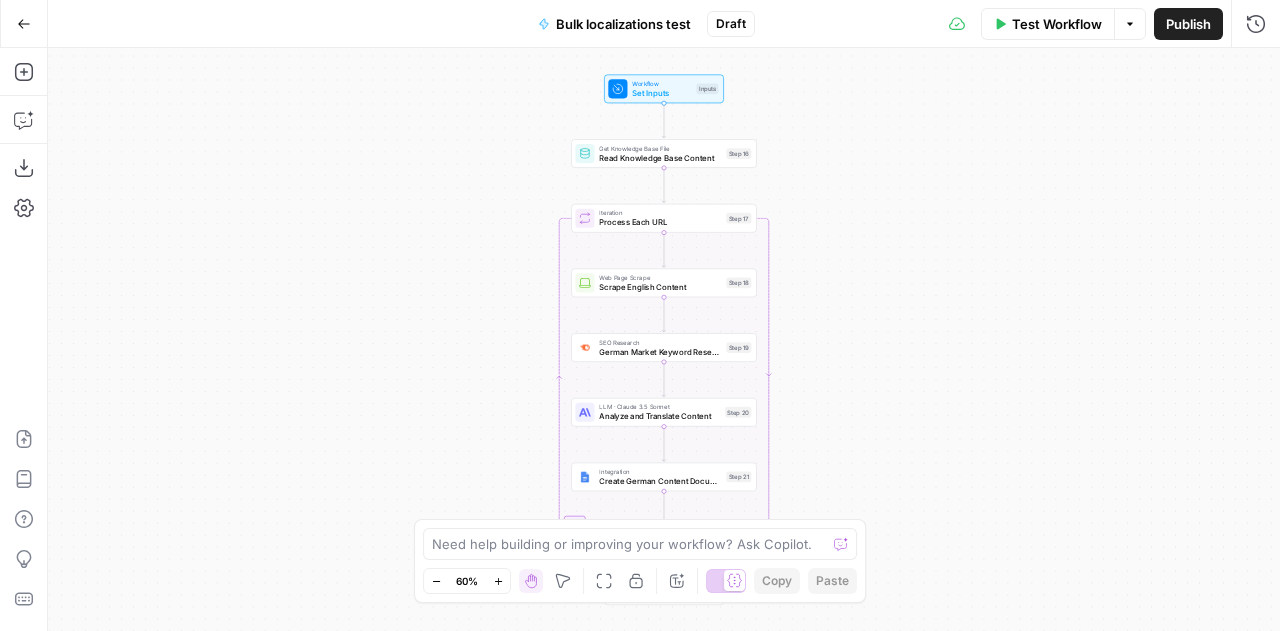 click on "Test Workflow Options Publish Run History" at bounding box center [1018, 23] 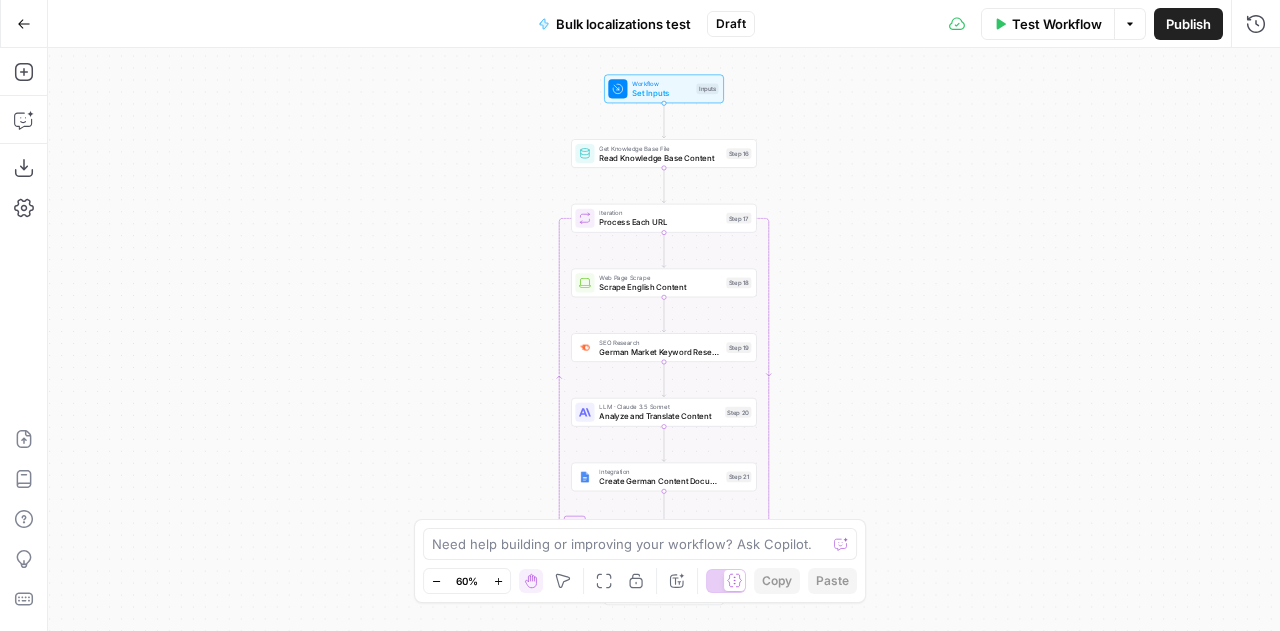 click on "Test Workflow" at bounding box center (1048, 24) 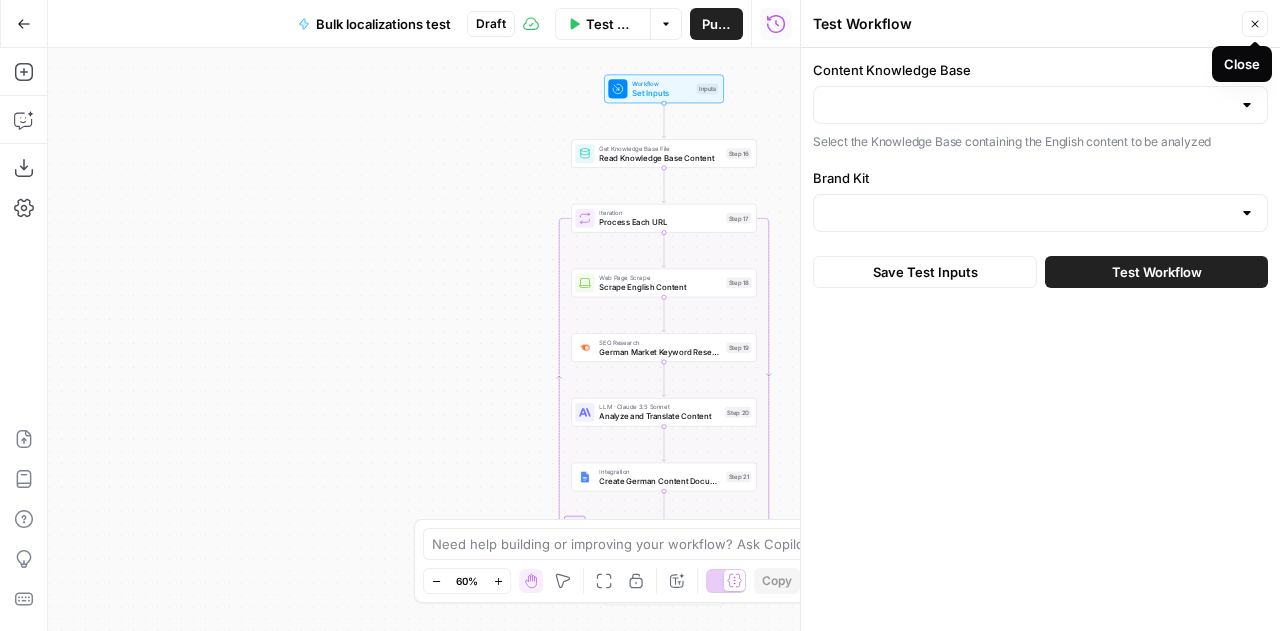 click 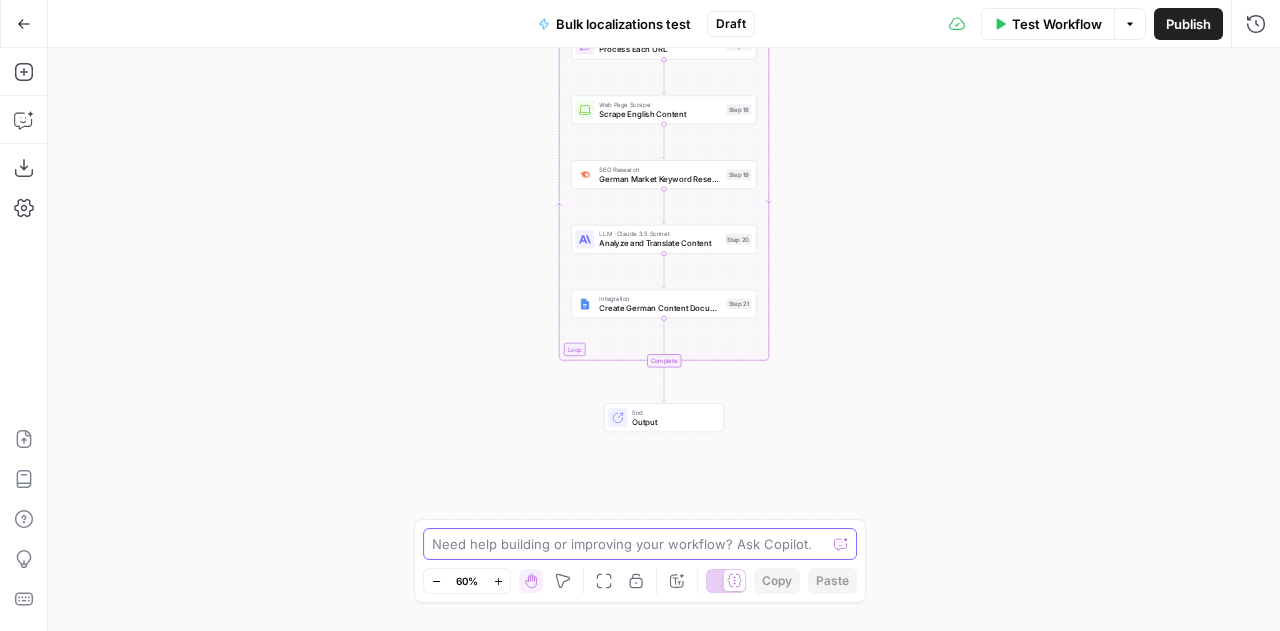 click at bounding box center (629, 544) 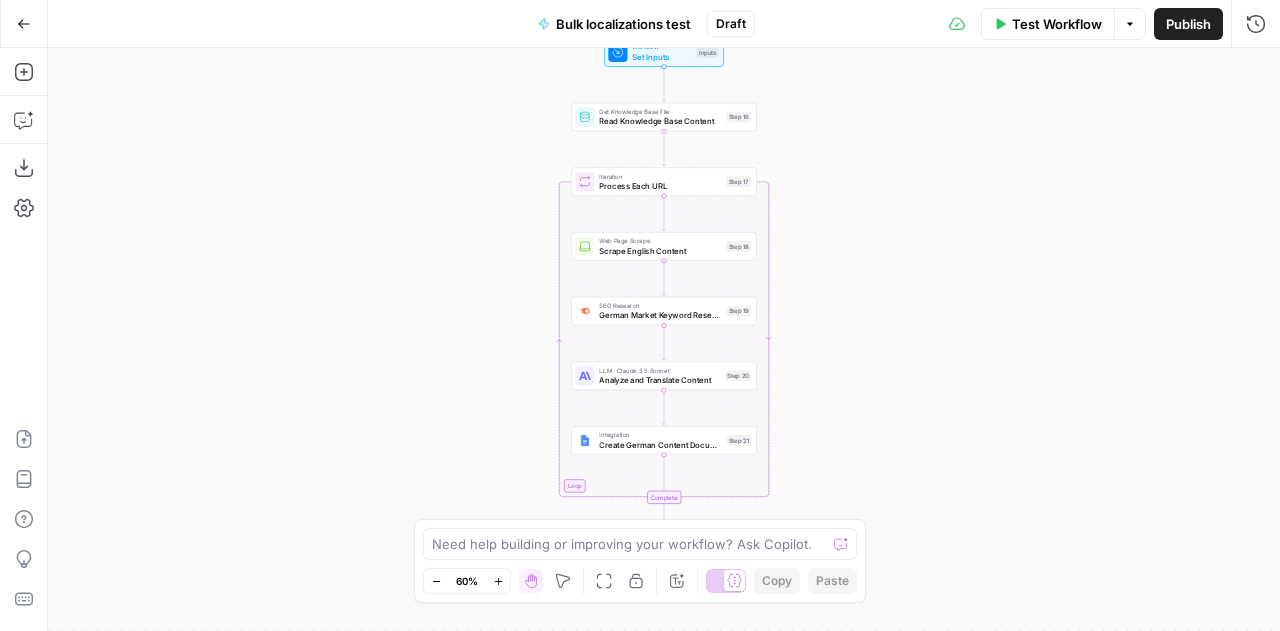 click on "Test Workflow Options Publish Run History" at bounding box center (1018, 23) 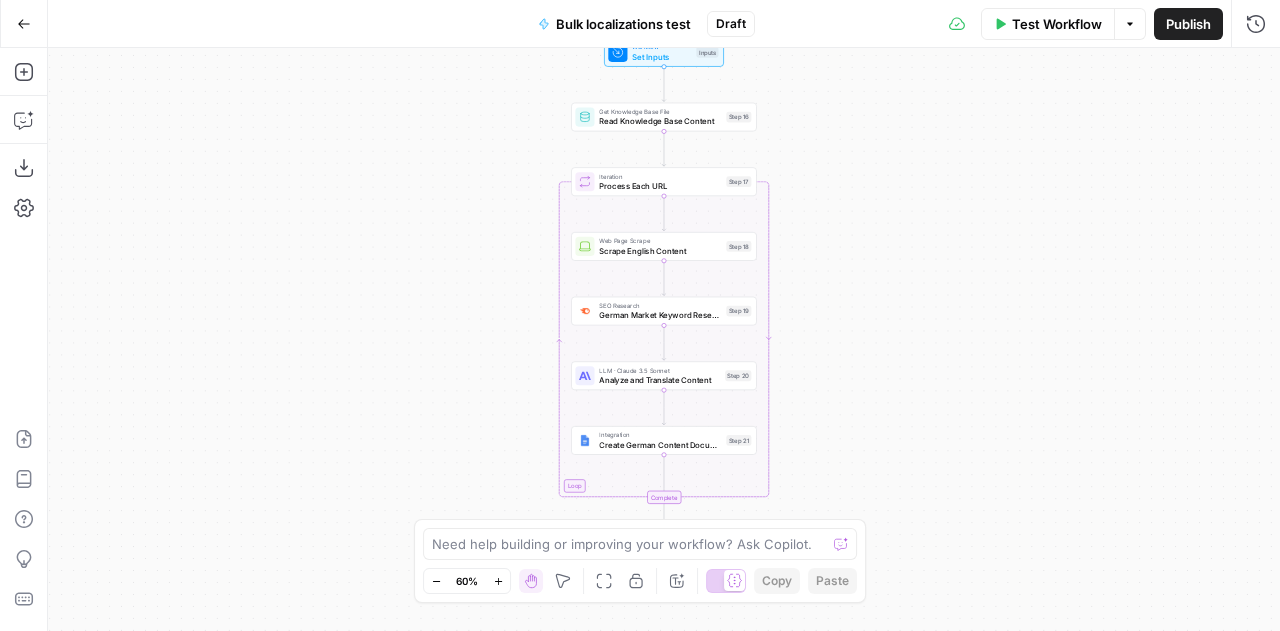 click on "Test Workflow" at bounding box center (1057, 24) 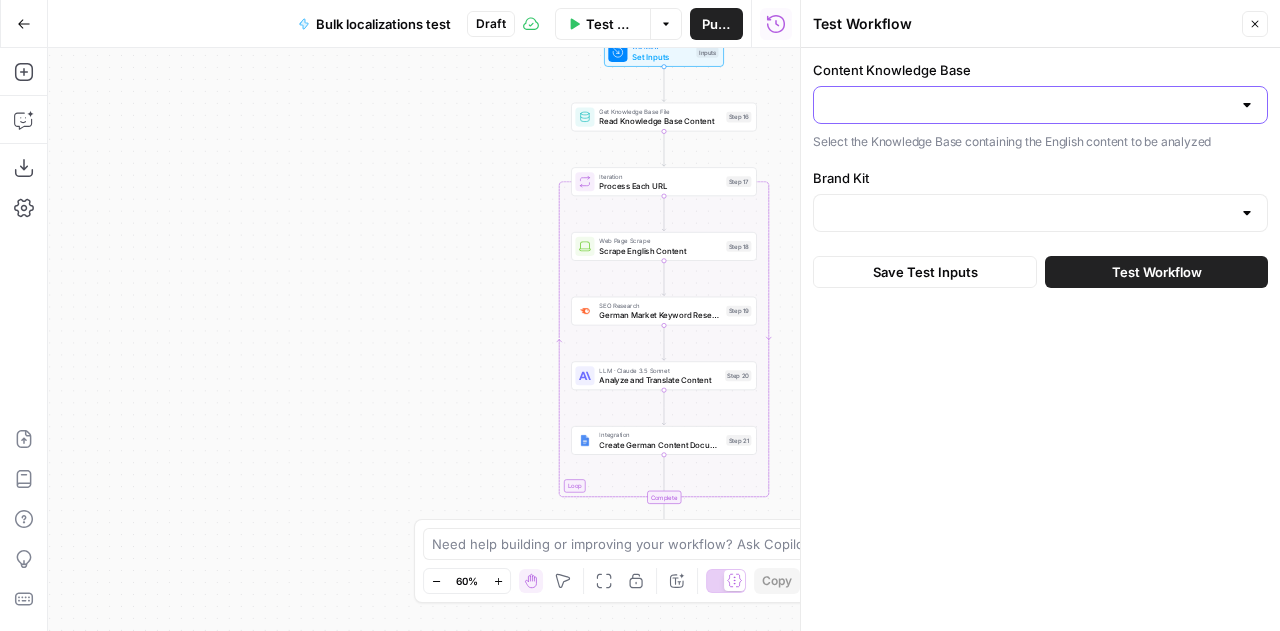 click on "Content Knowledge Base" at bounding box center [1028, 105] 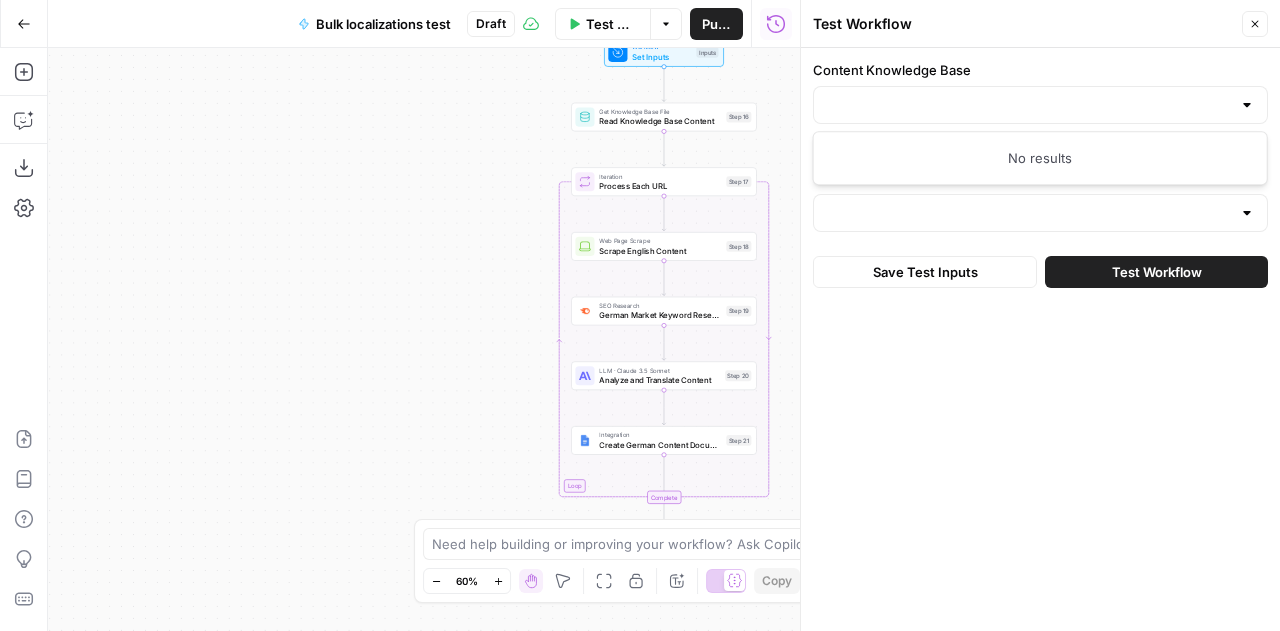 click at bounding box center [1247, 105] 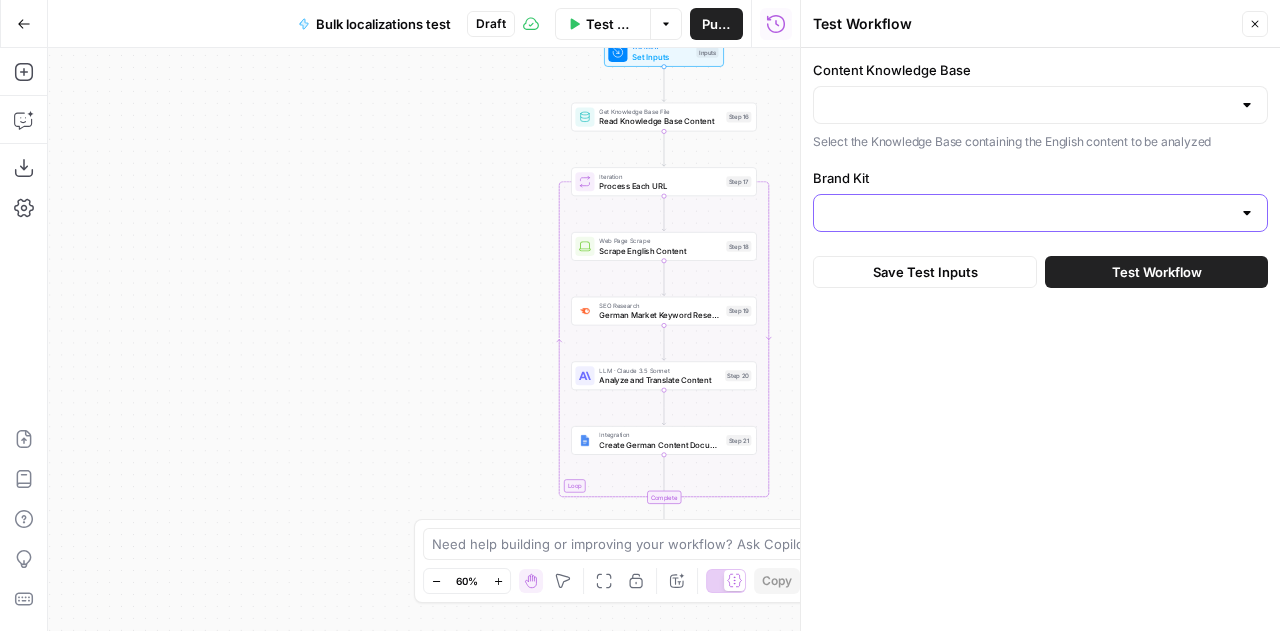 click on "Brand Kit" at bounding box center (1028, 213) 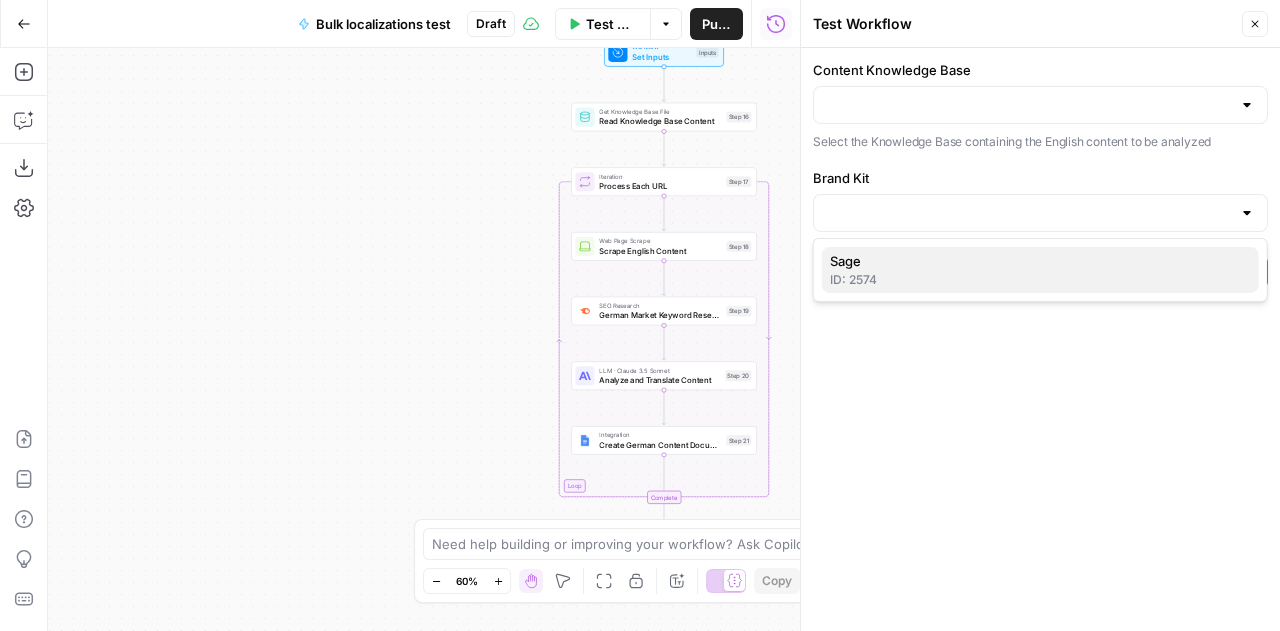 click on "Sage" at bounding box center [1036, 261] 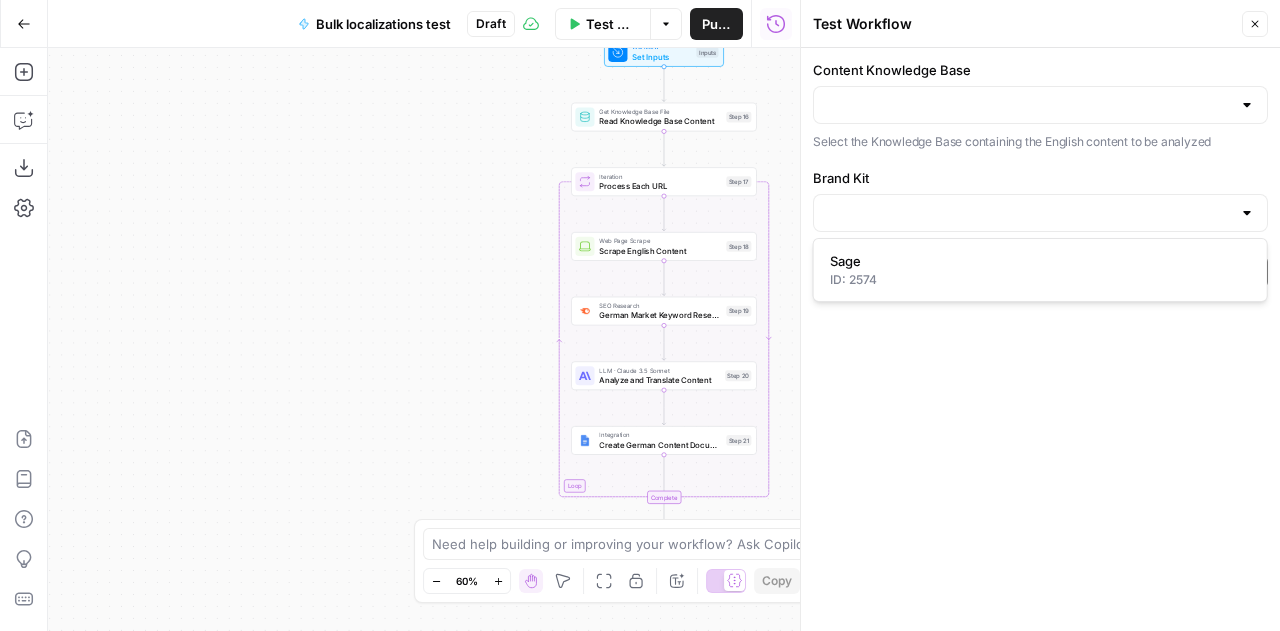 type on "Sage" 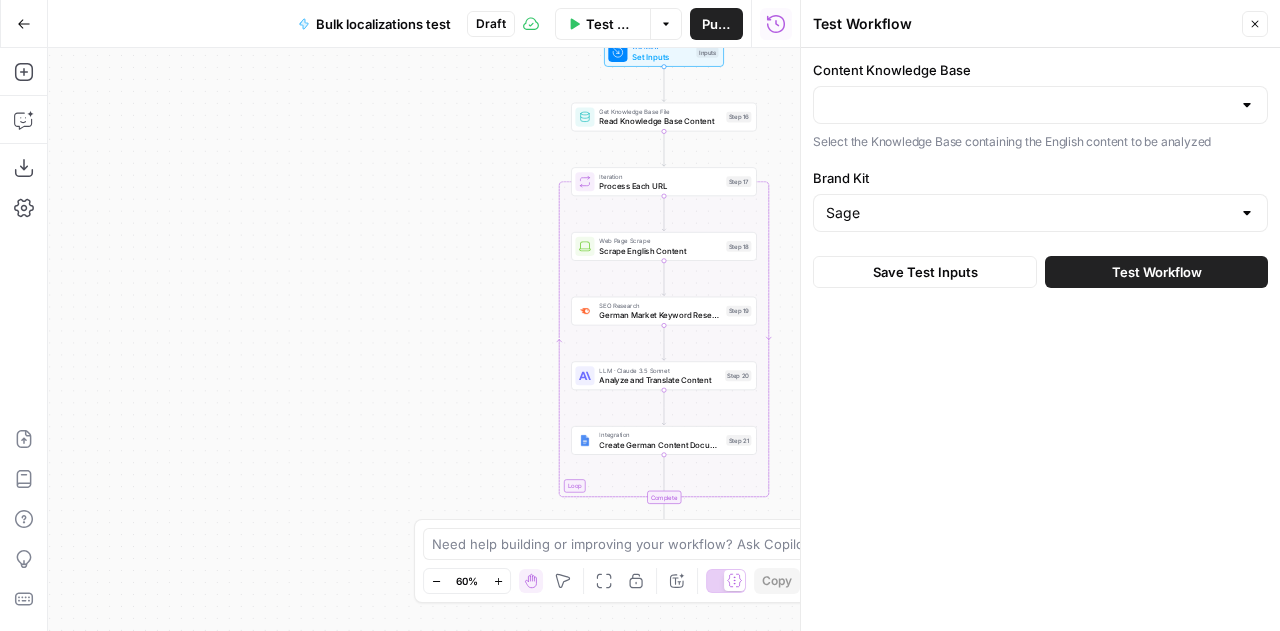 click on "Test Workflow" at bounding box center [1156, 272] 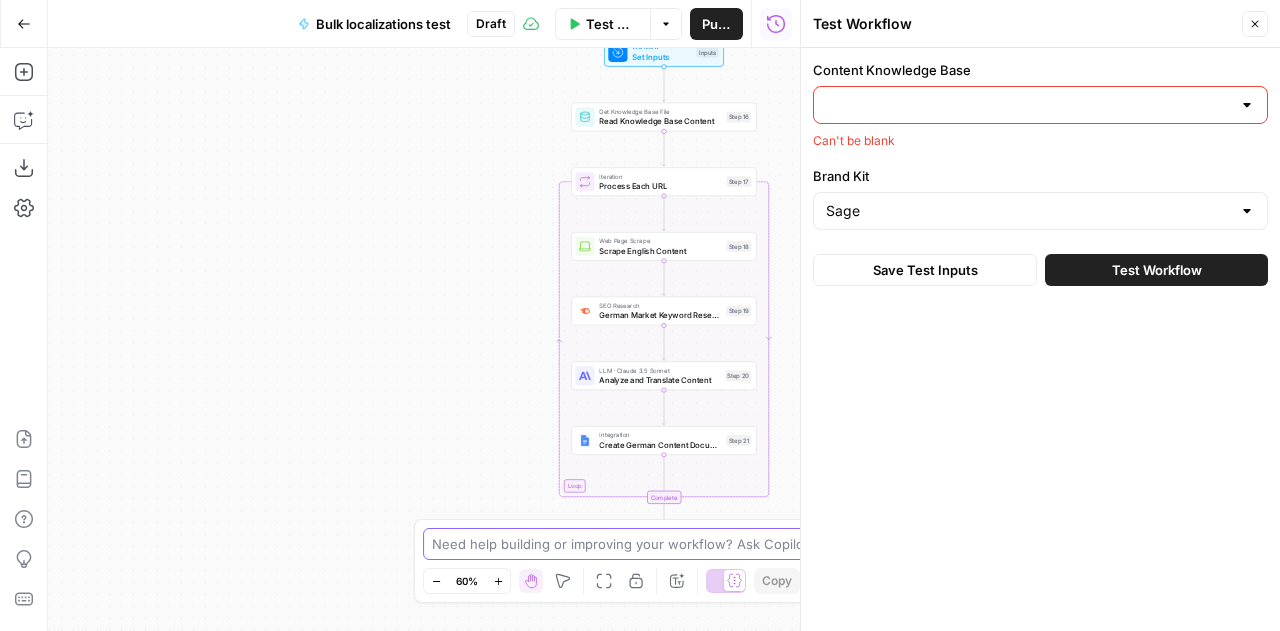 click at bounding box center [629, 544] 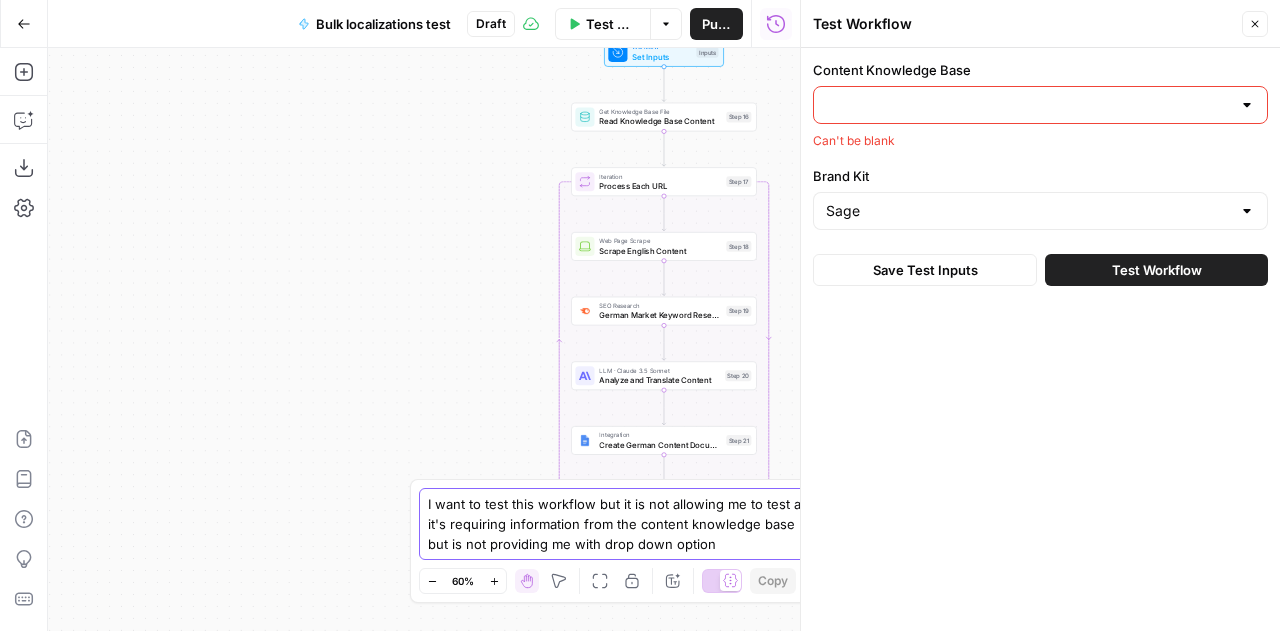 type on "I want to test this workflow but it is not allowing me to test as it's requiring information from the content knowledge base but is not providing me with drop down options" 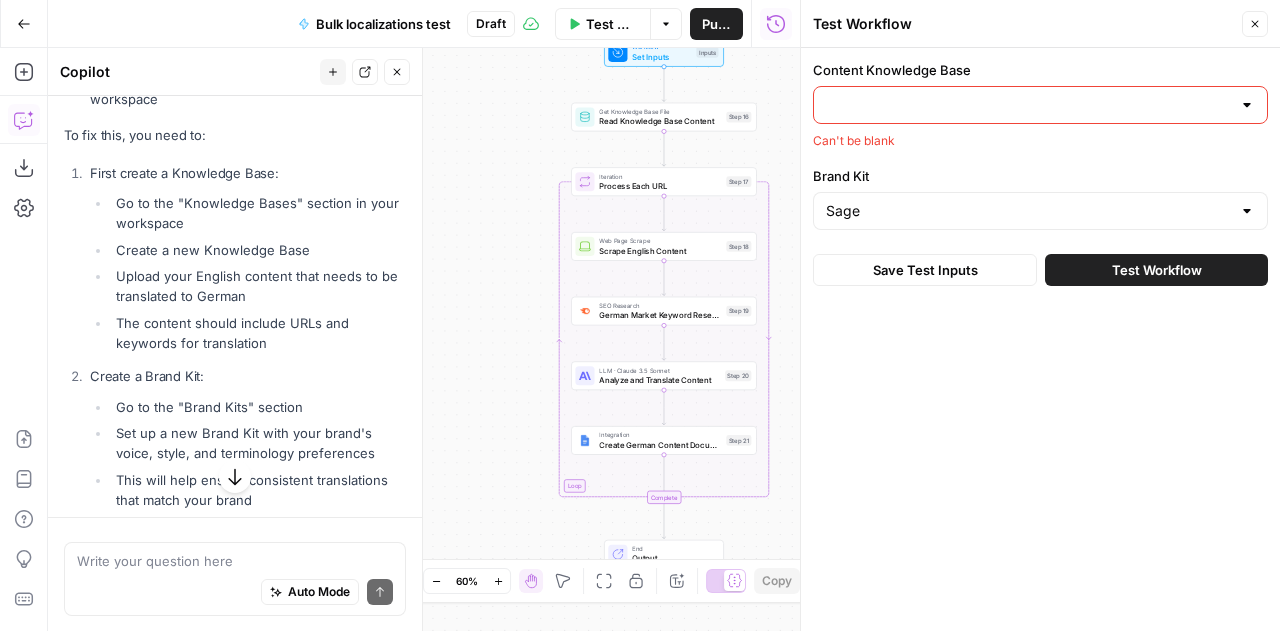 scroll, scrollTop: 792, scrollLeft: 0, axis: vertical 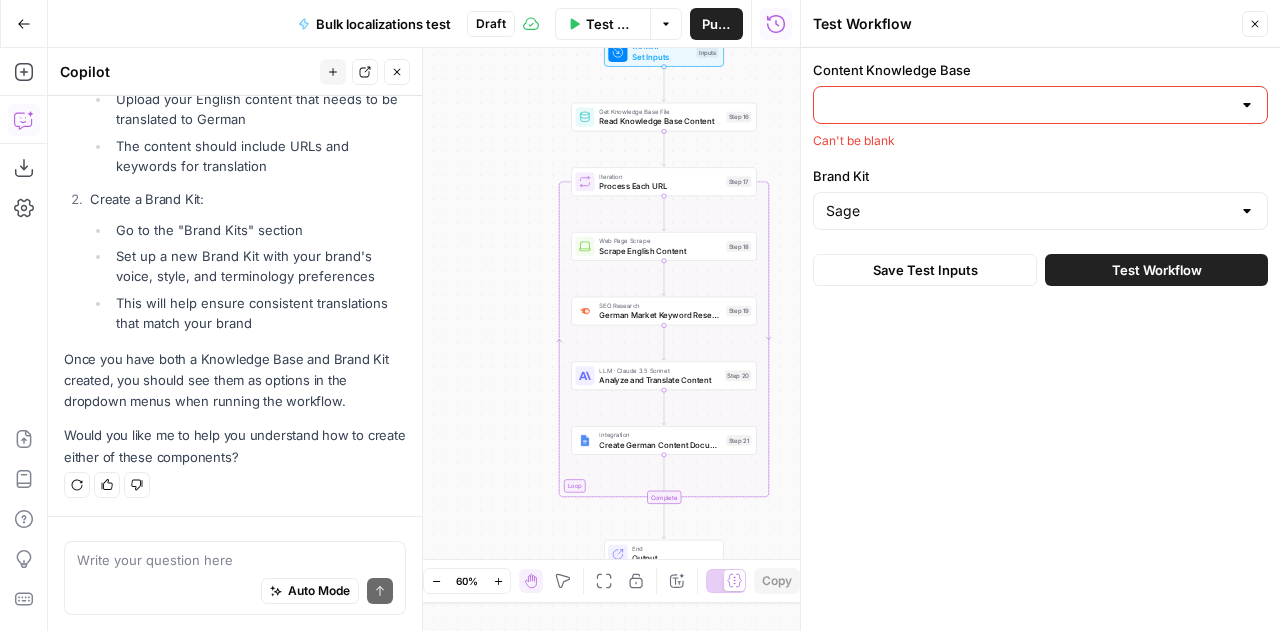 click at bounding box center [235, 560] 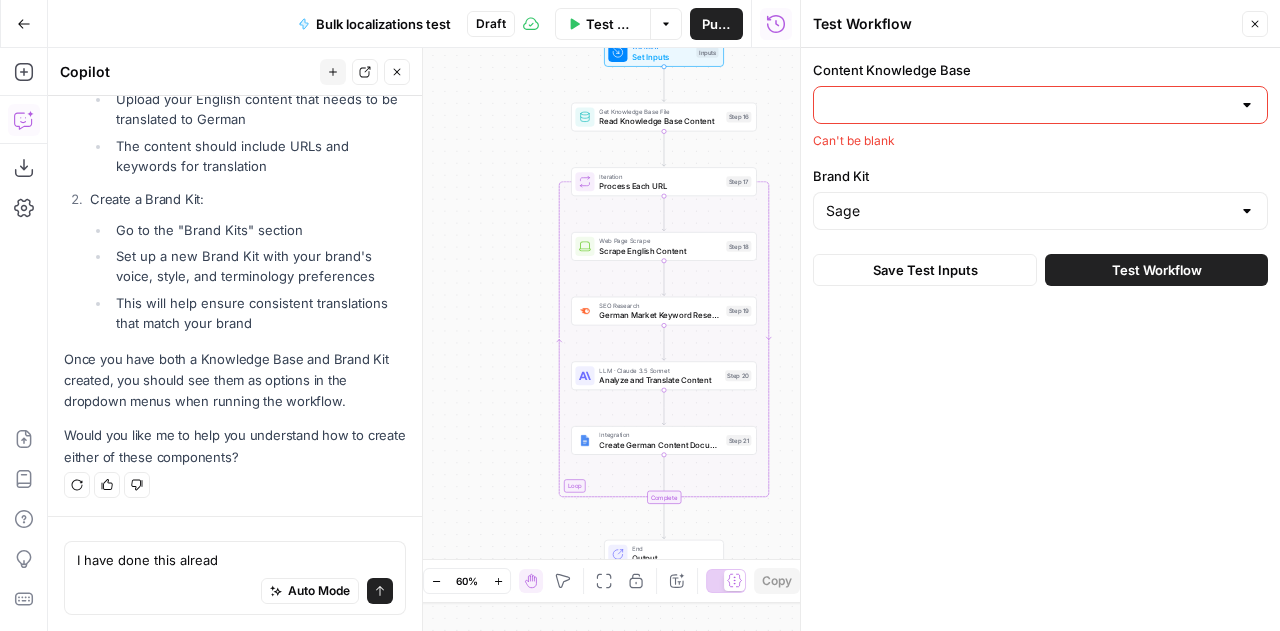 type on "I have done this already" 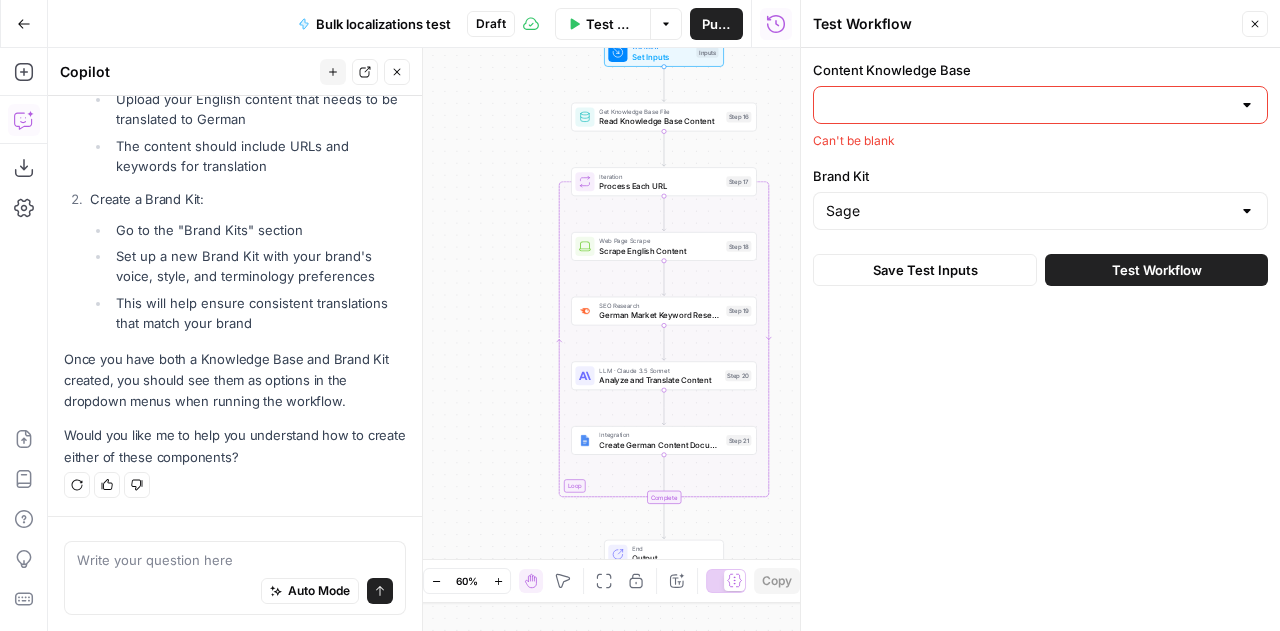 scroll, scrollTop: 836, scrollLeft: 0, axis: vertical 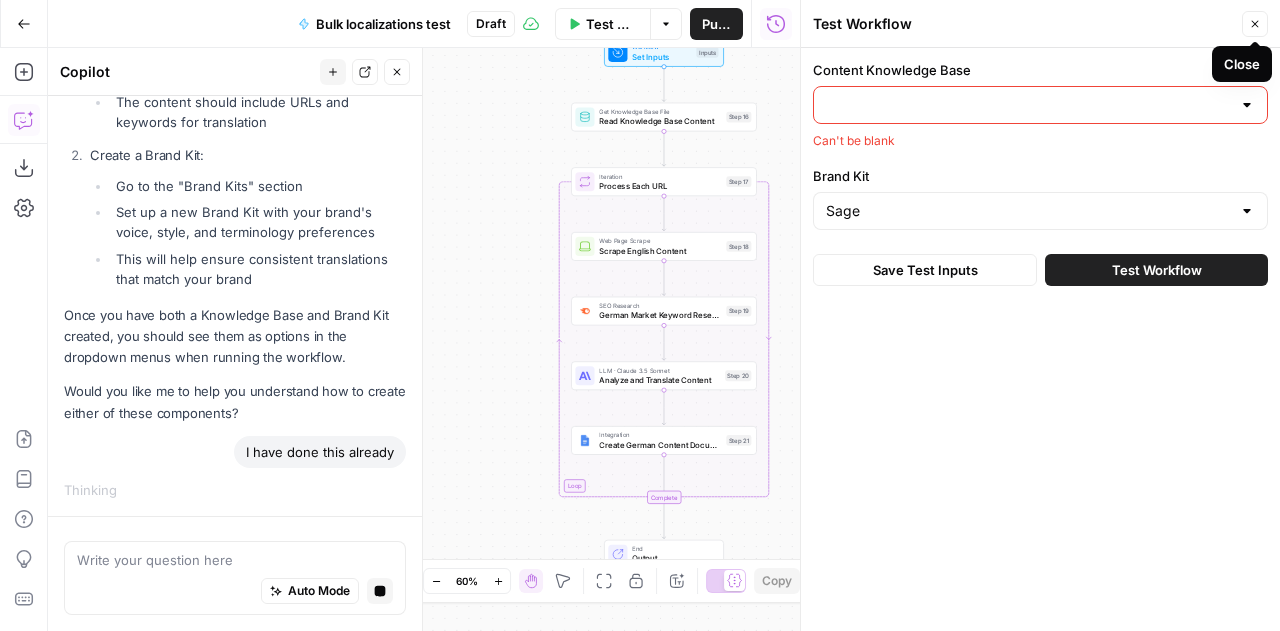 click 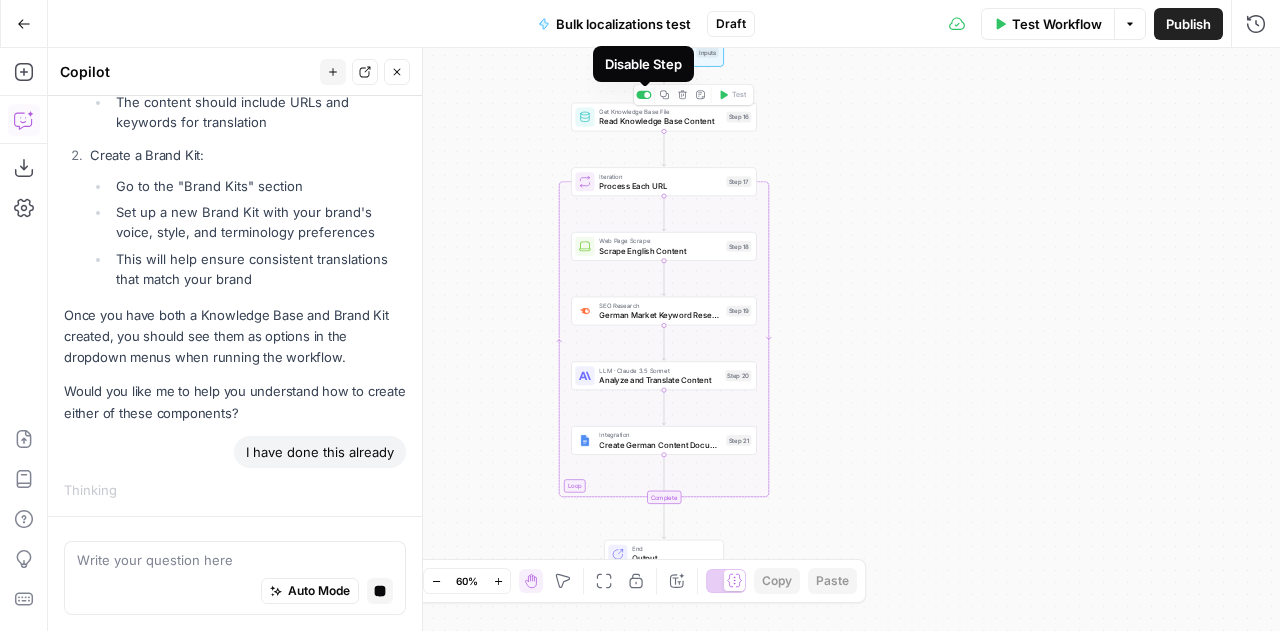 click on "Disable Step" at bounding box center [643, 64] 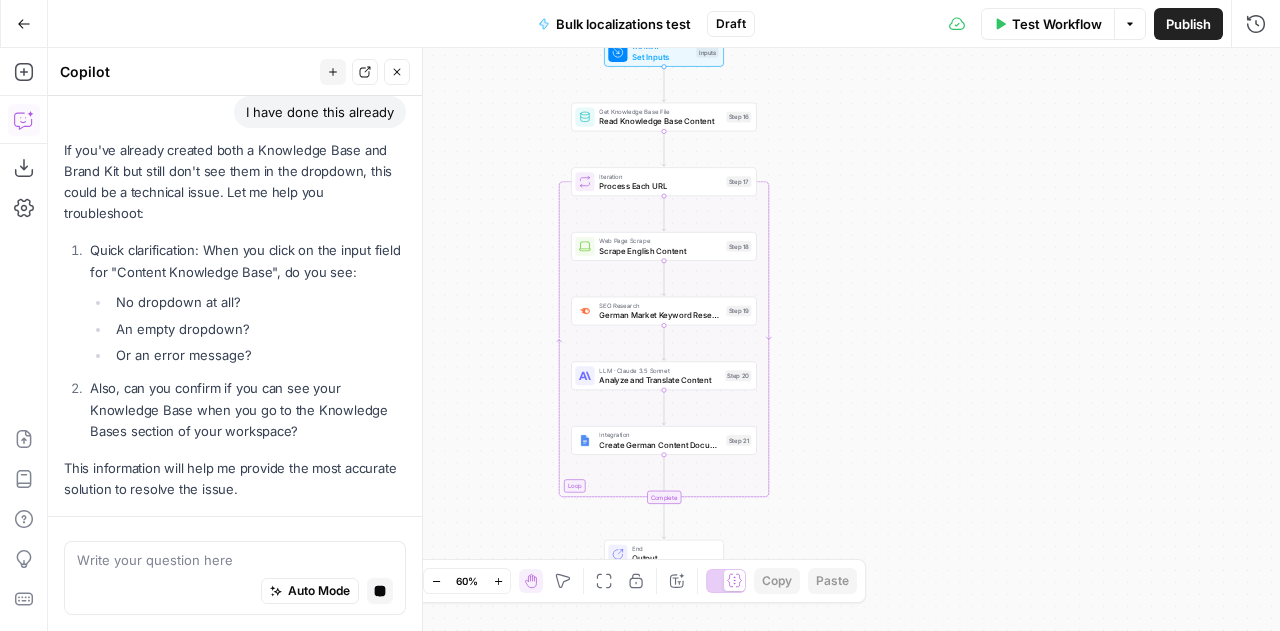scroll, scrollTop: 1208, scrollLeft: 0, axis: vertical 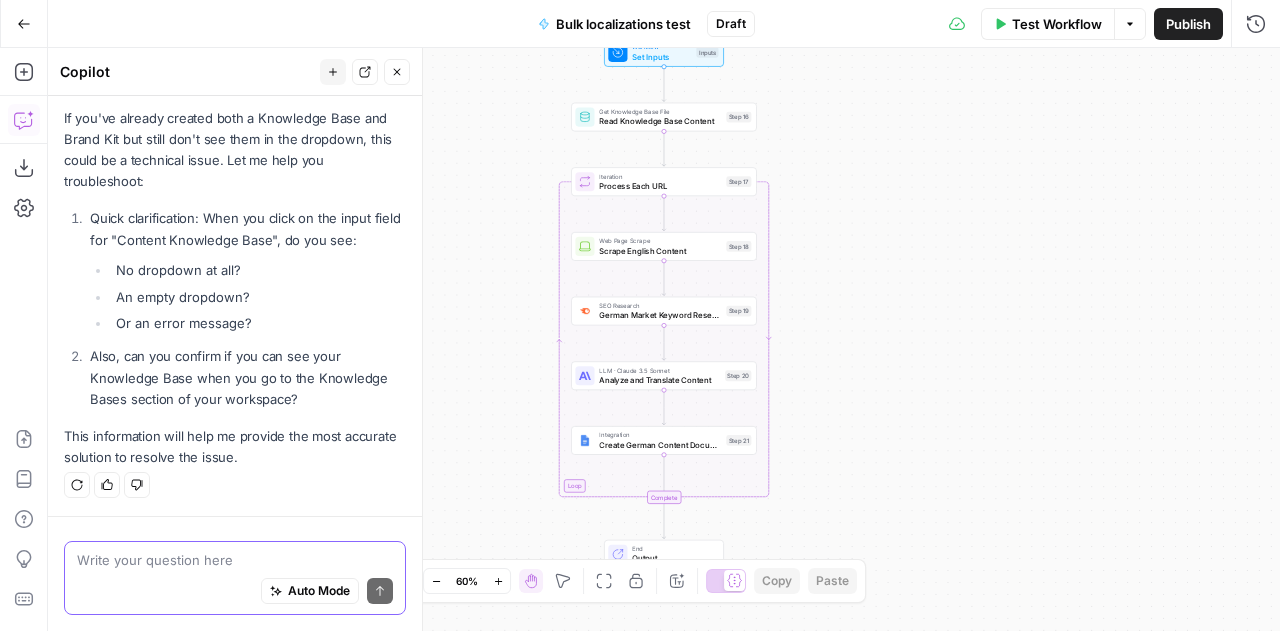 click at bounding box center [235, 560] 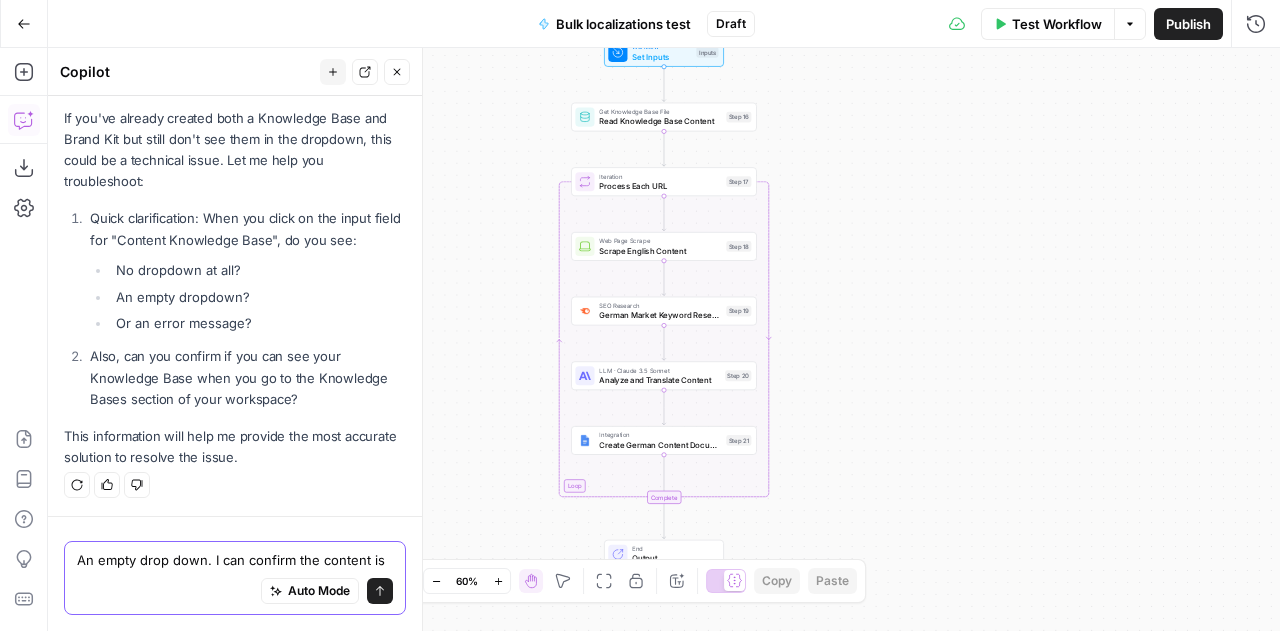 scroll, scrollTop: 1228, scrollLeft: 0, axis: vertical 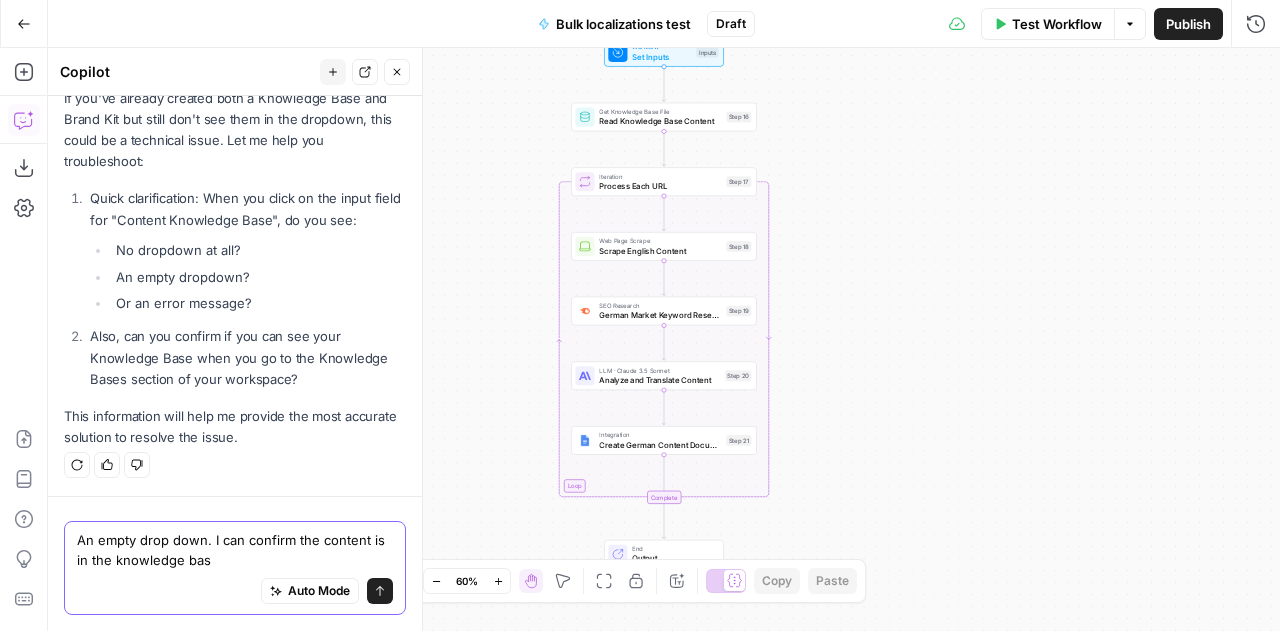type on "An empty drop down. I can confirm the content is in the knowledge base" 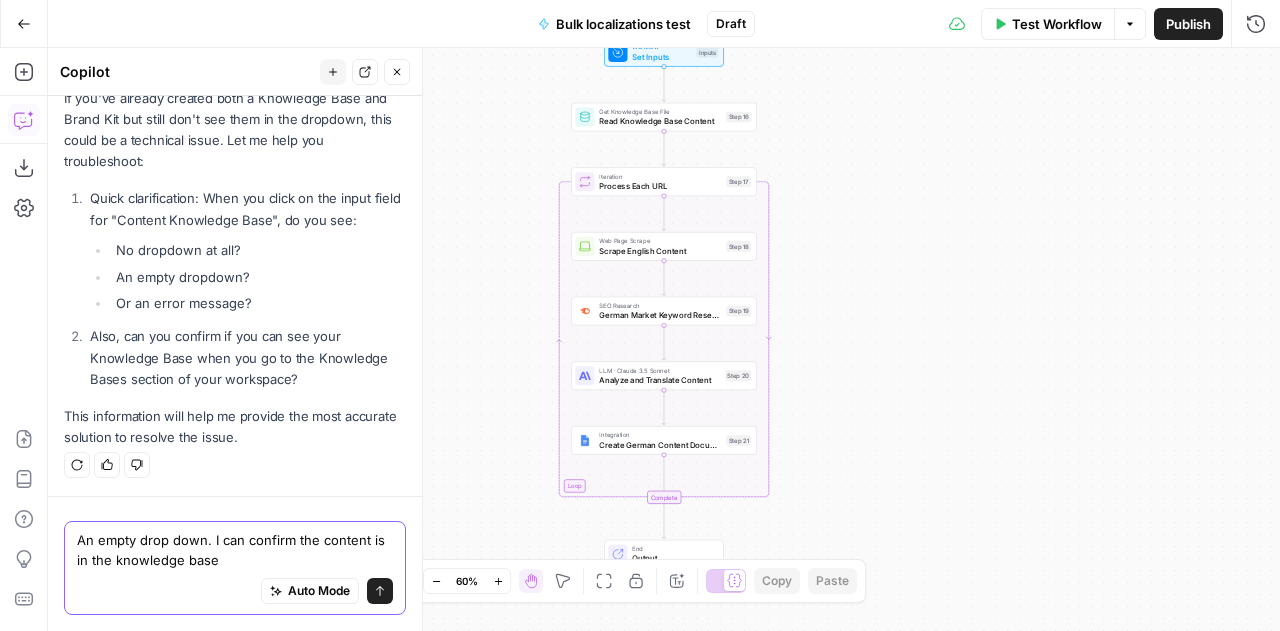 type 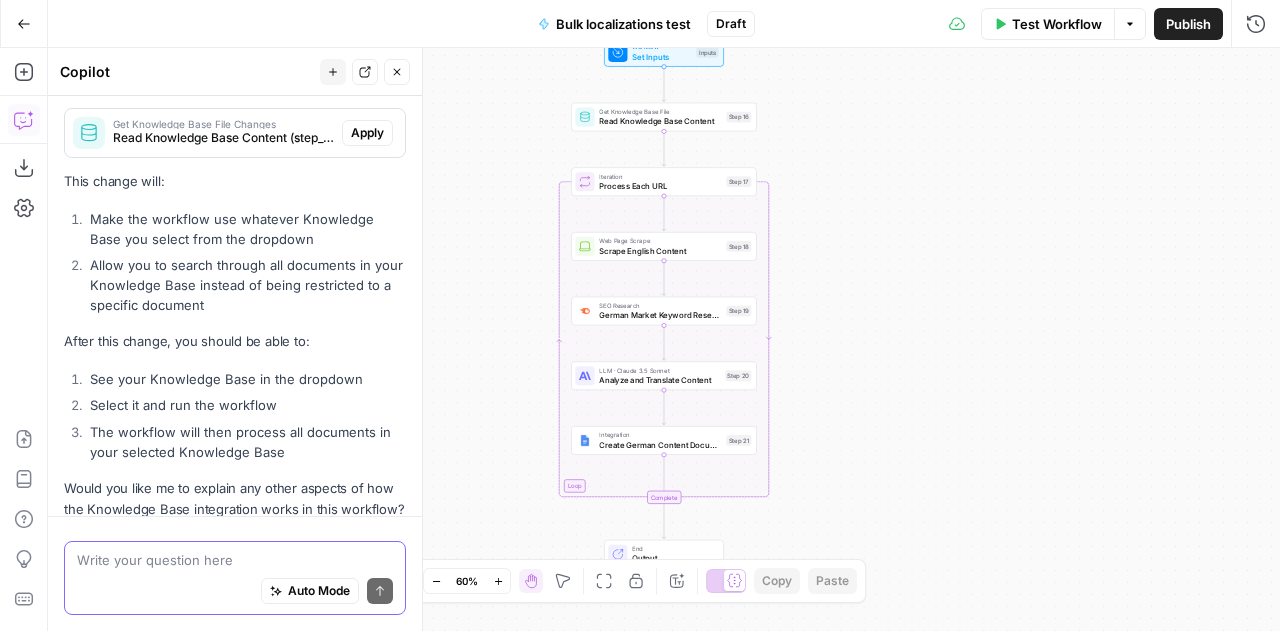 scroll, scrollTop: 1798, scrollLeft: 0, axis: vertical 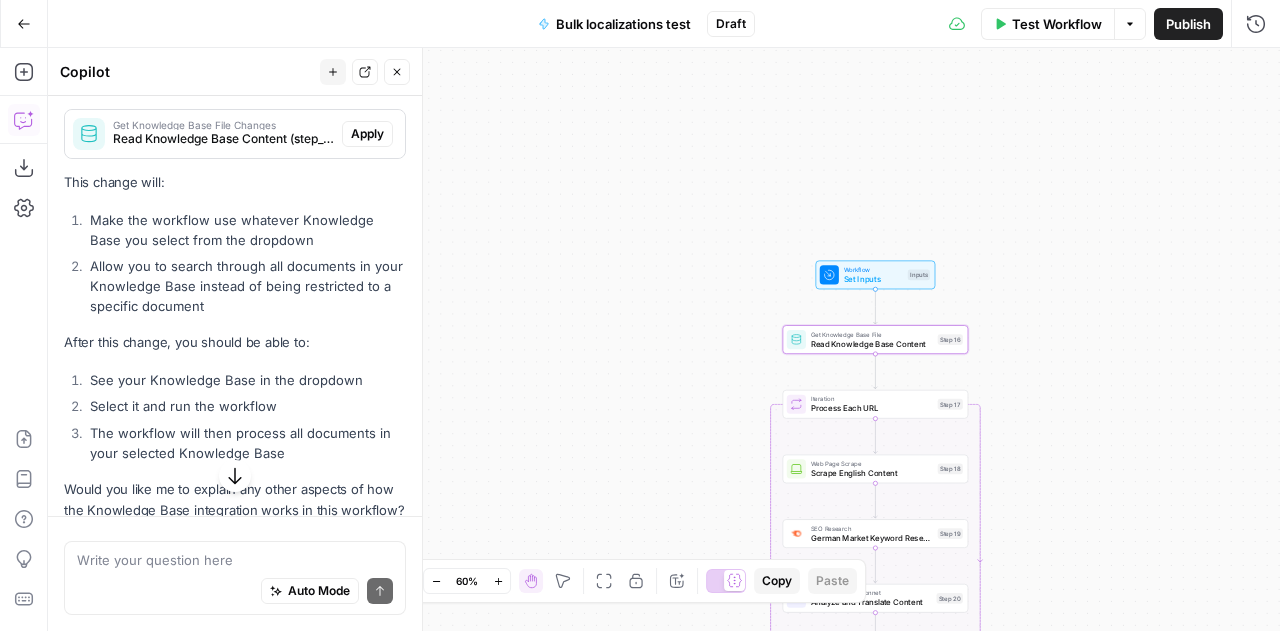 click on "Apply" at bounding box center [367, 134] 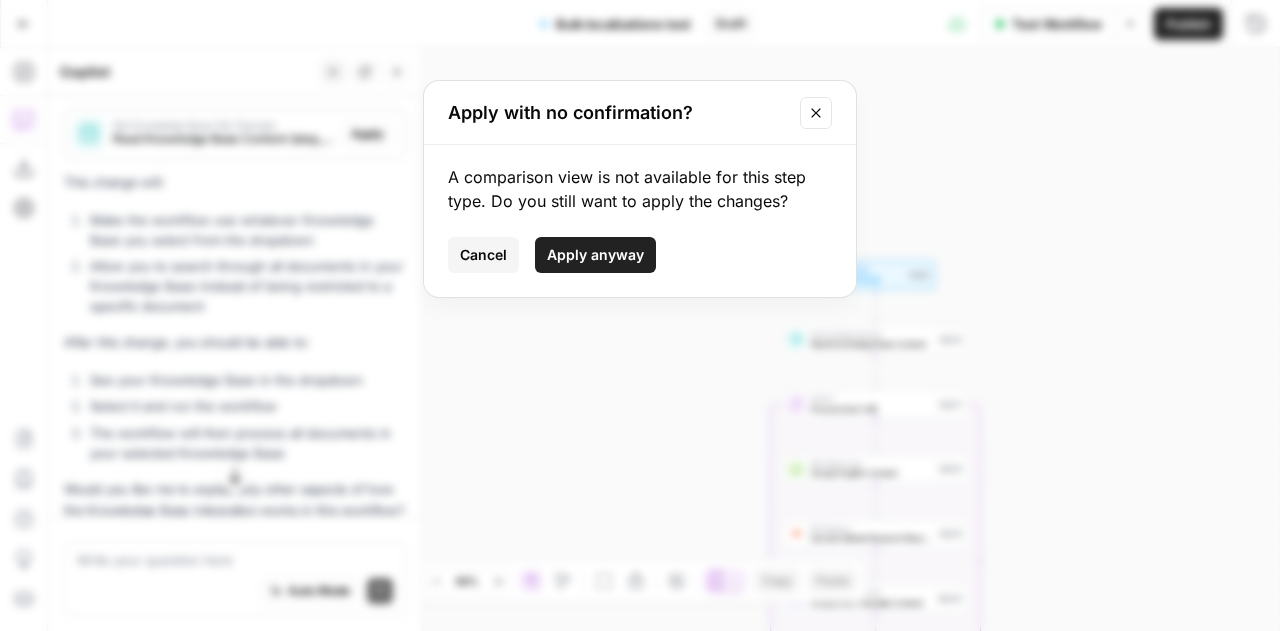 click on "Apply anyway" at bounding box center (595, 255) 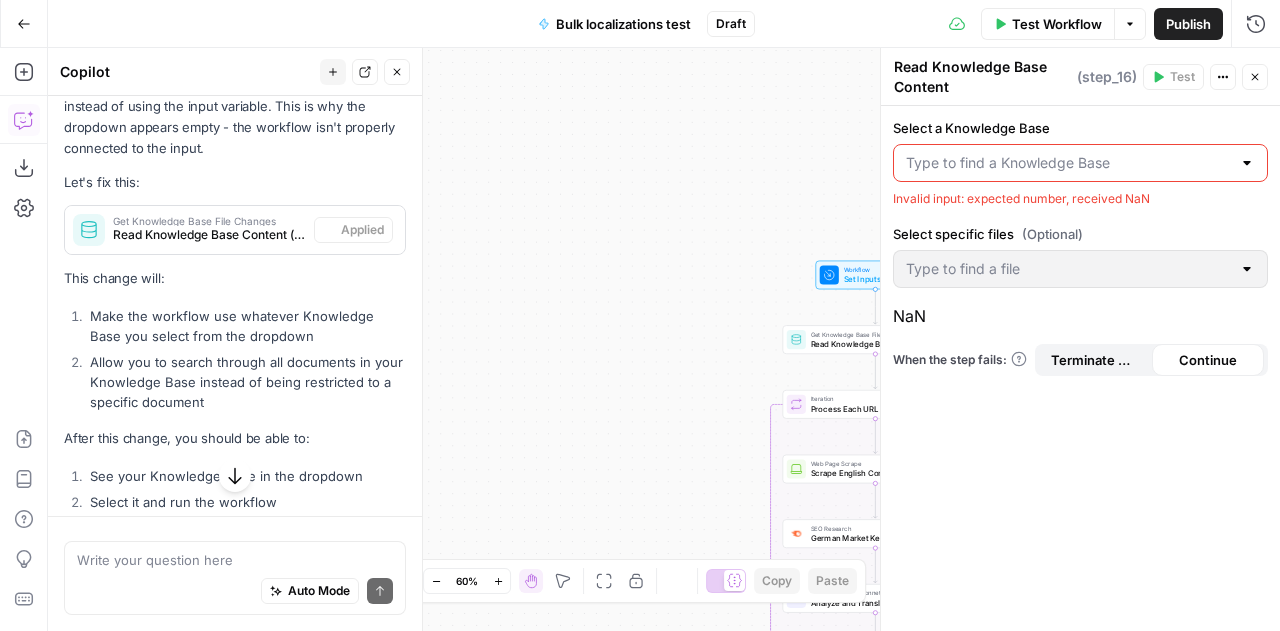 scroll, scrollTop: 1894, scrollLeft: 0, axis: vertical 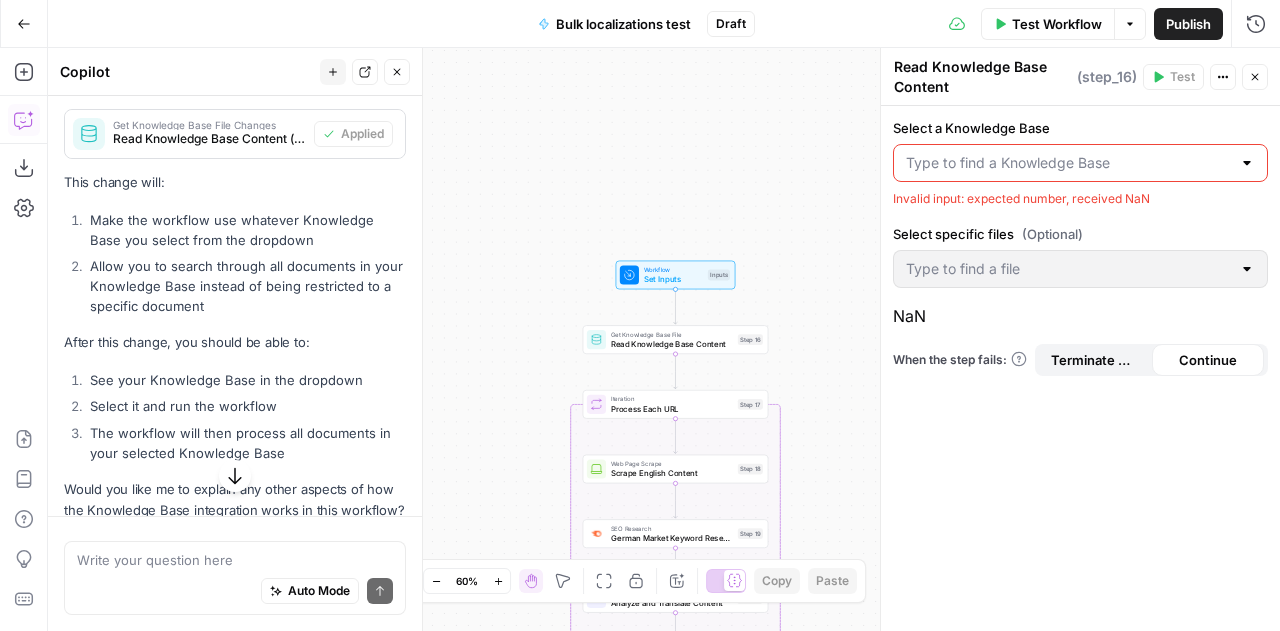 click on "Select a Knowledge Base" at bounding box center (1068, 163) 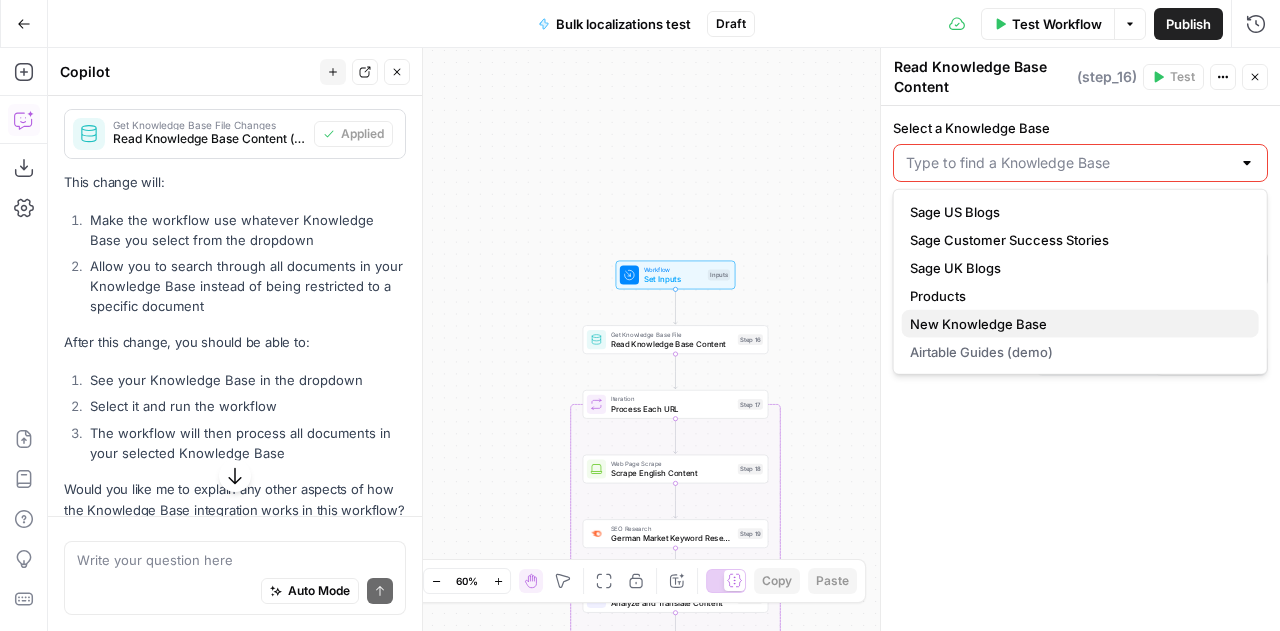 click on "New Knowledge Base" at bounding box center (1076, 324) 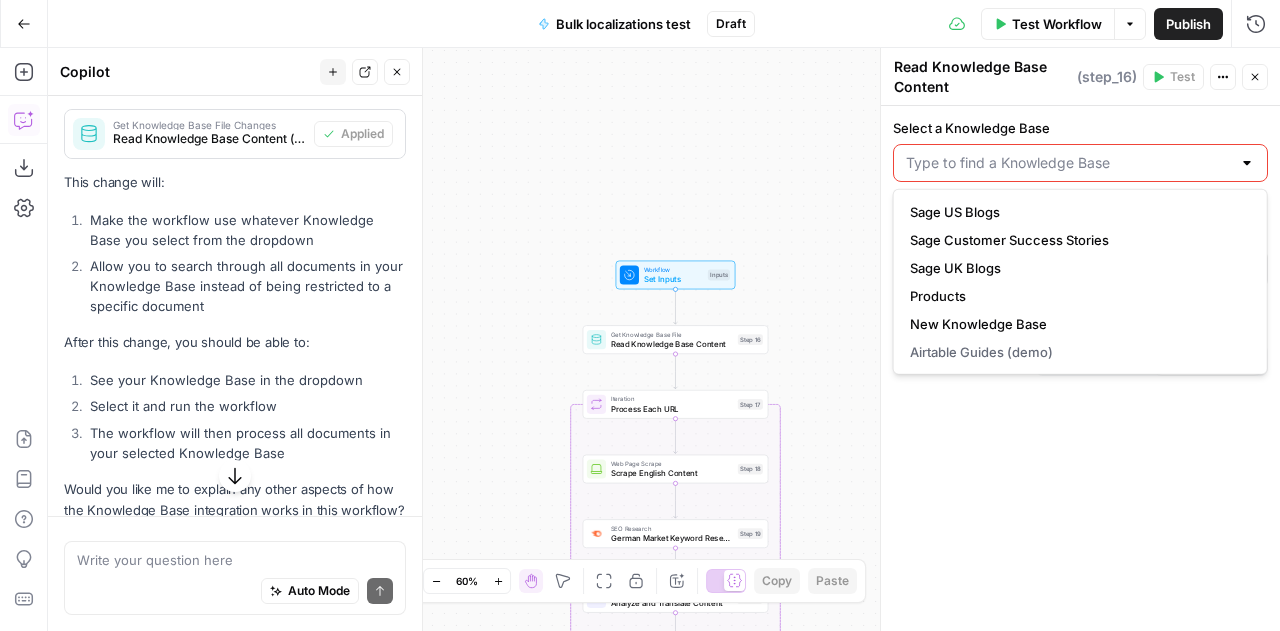 type on "New Knowledge Base" 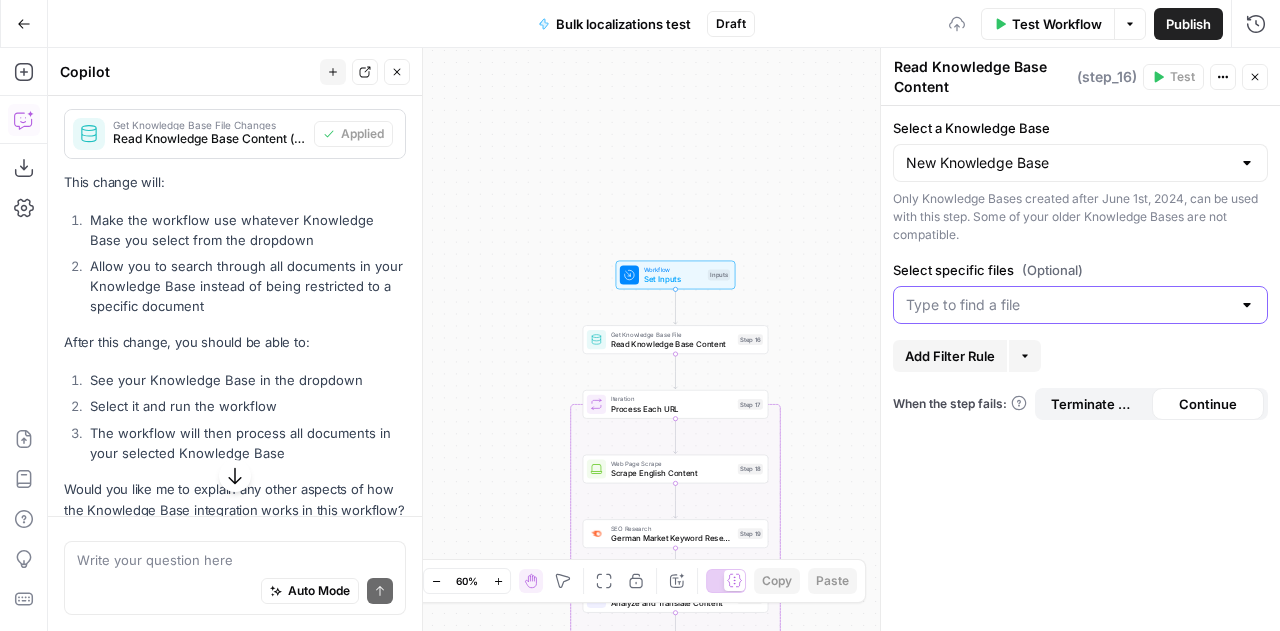click on "Select specific files   (Optional)" at bounding box center [1068, 305] 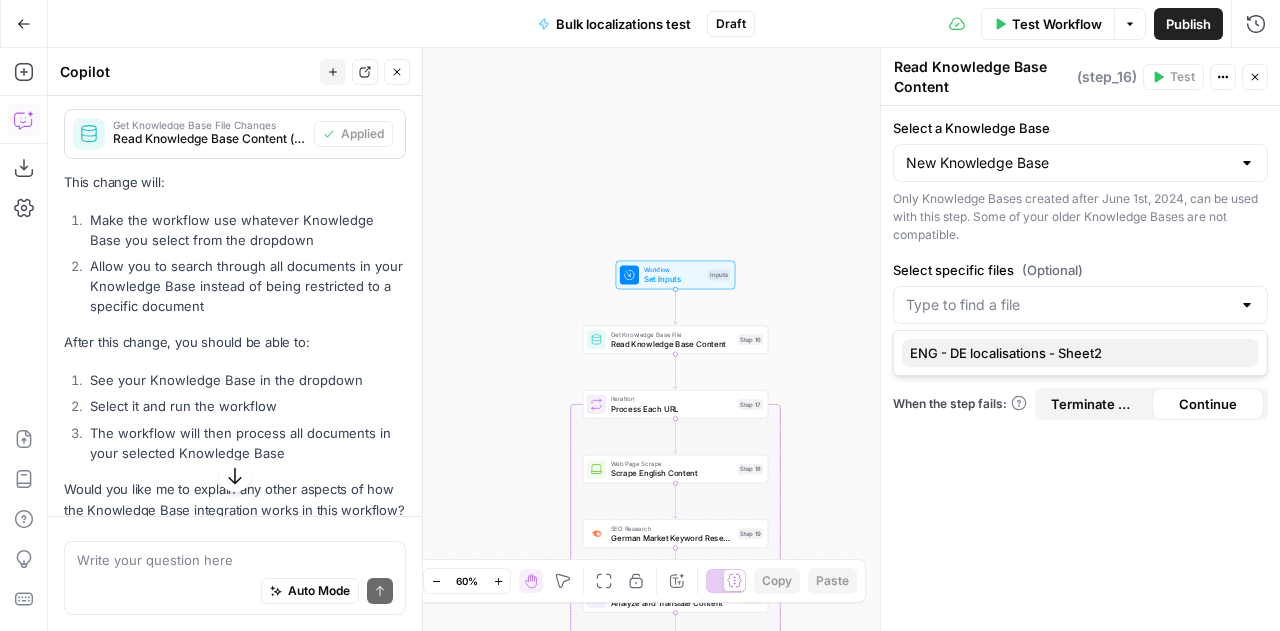 click on "ENG - DE localisations - Sheet2" at bounding box center [1076, 353] 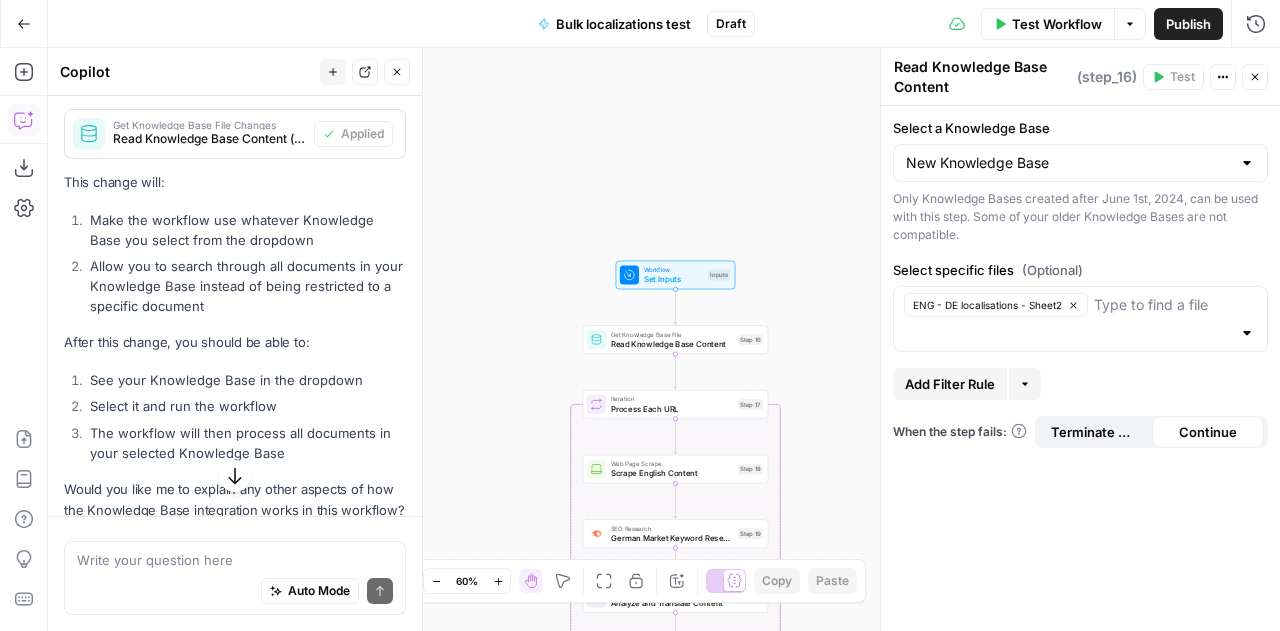 click on "Select a Knowledge Base New Knowledge Base Only Knowledge Bases created after June 1st, 2024, can be used with this step. Some of your older Knowledge Bases are not compatible. Select specific files   (Optional) ENG - DE localisations - Sheet2 Add Filter Rule More When the step fails: Terminate Workflow Continue" at bounding box center [1080, 368] 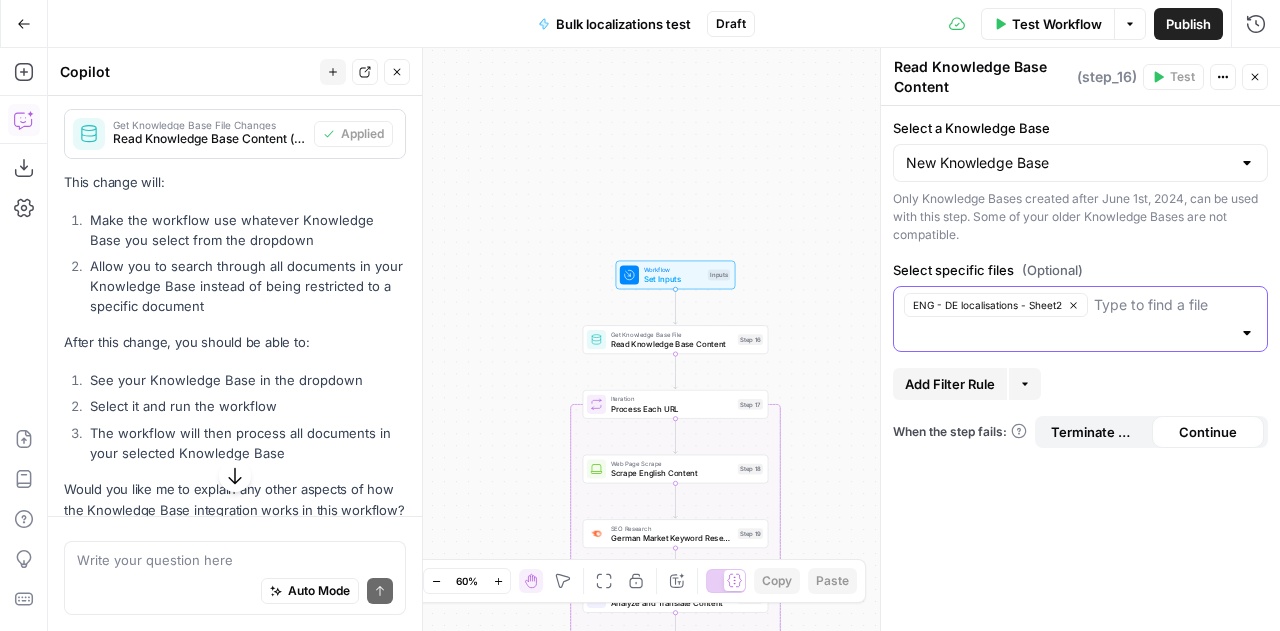 click on "Select specific files   (Optional)" at bounding box center (1174, 305) 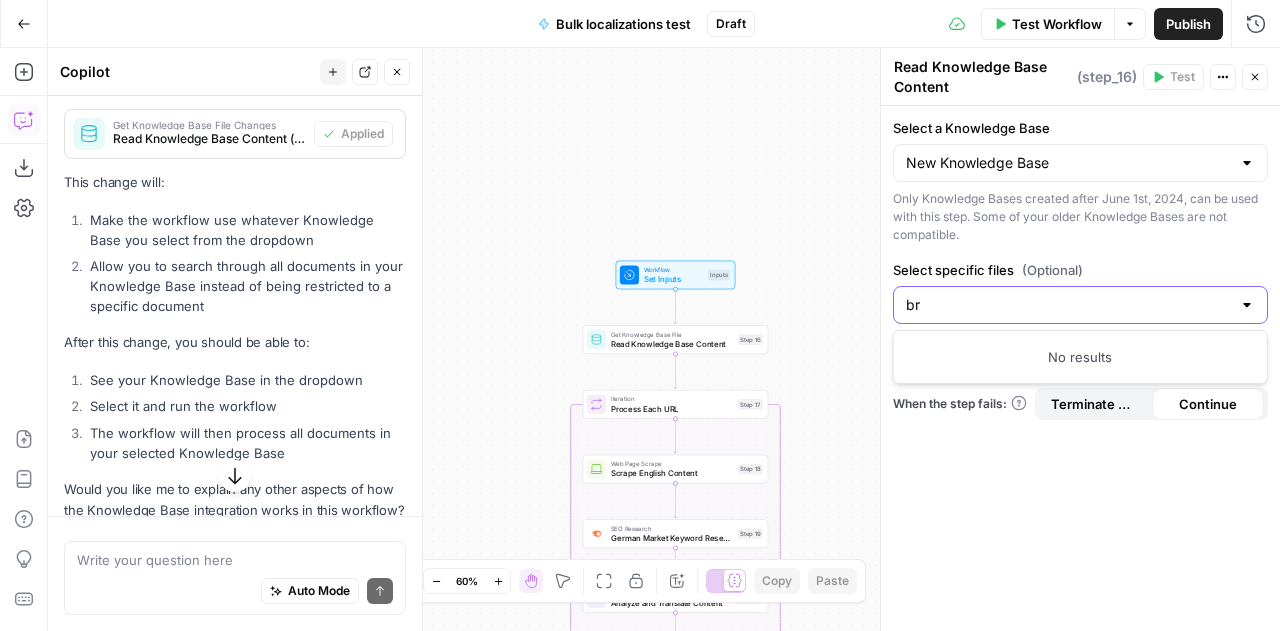 type on "b" 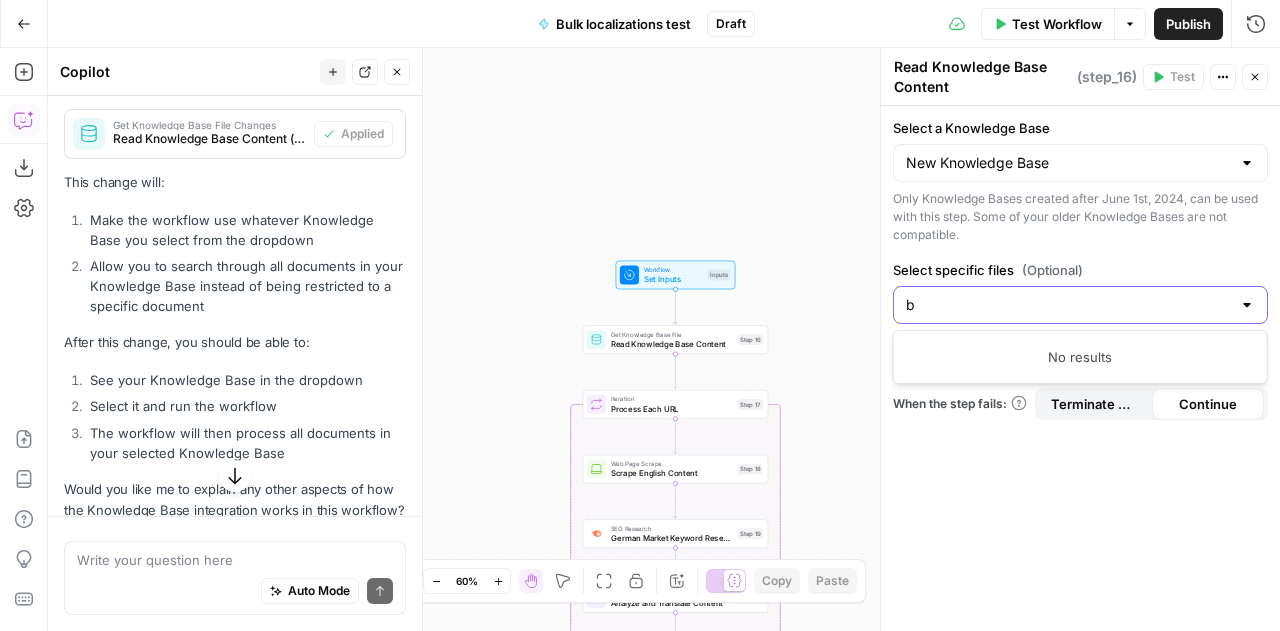 type 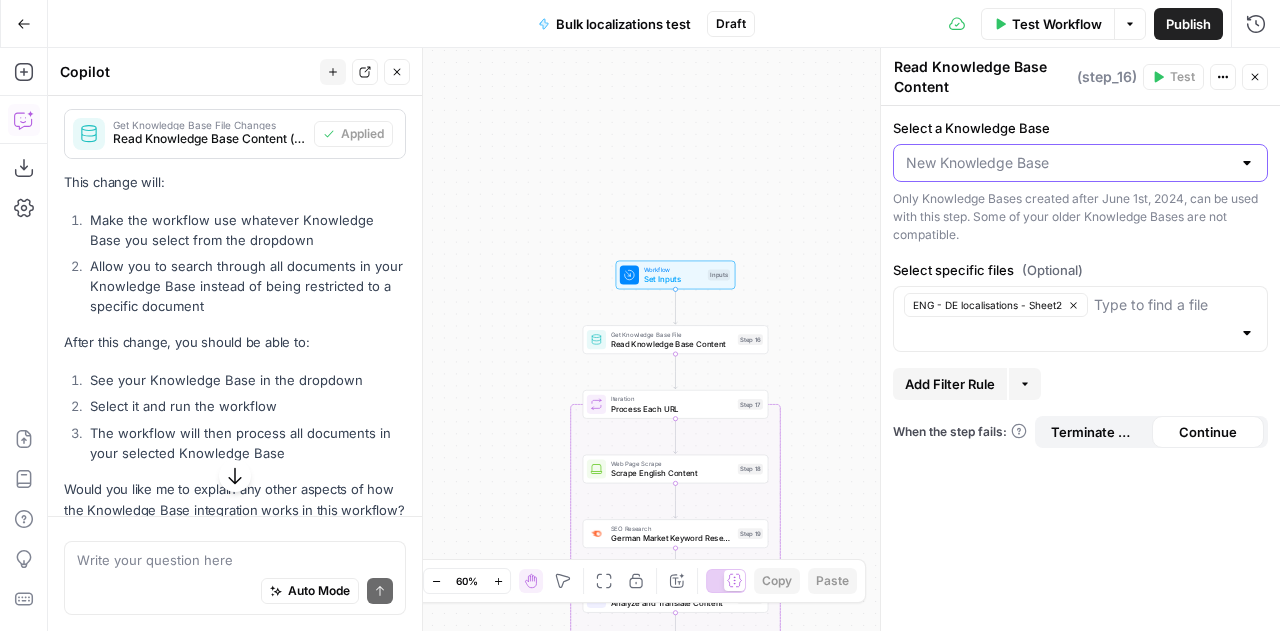 click on "Select a Knowledge Base" at bounding box center [1068, 163] 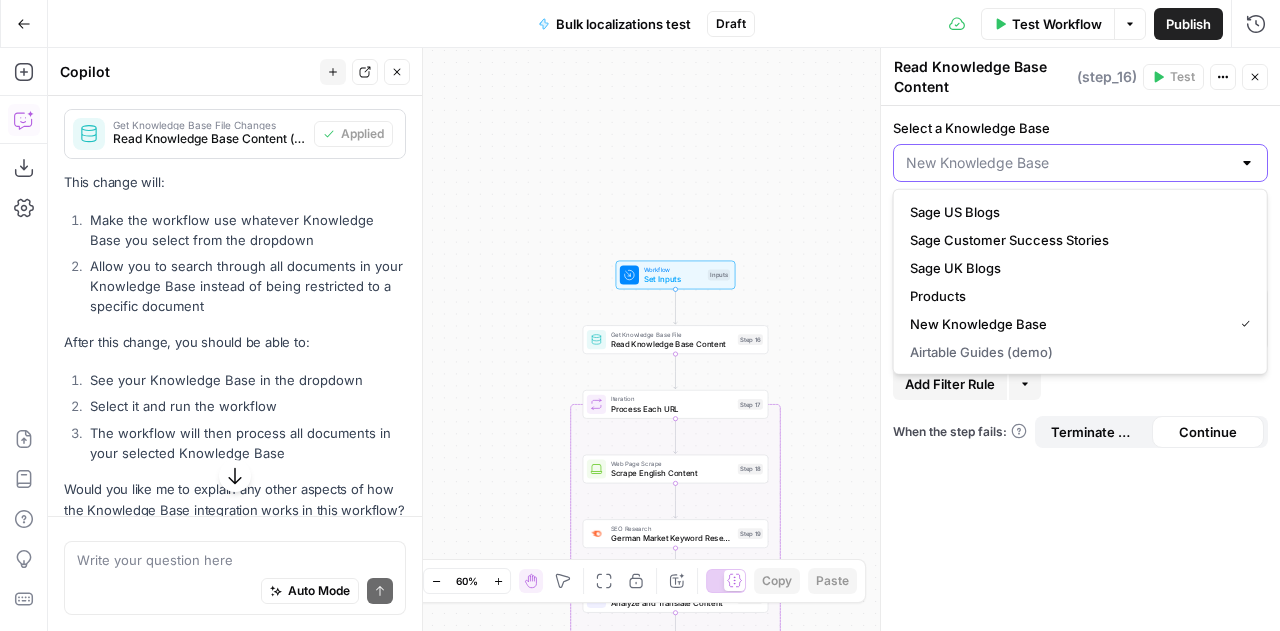 click on "Select a Knowledge Base" at bounding box center [1068, 163] 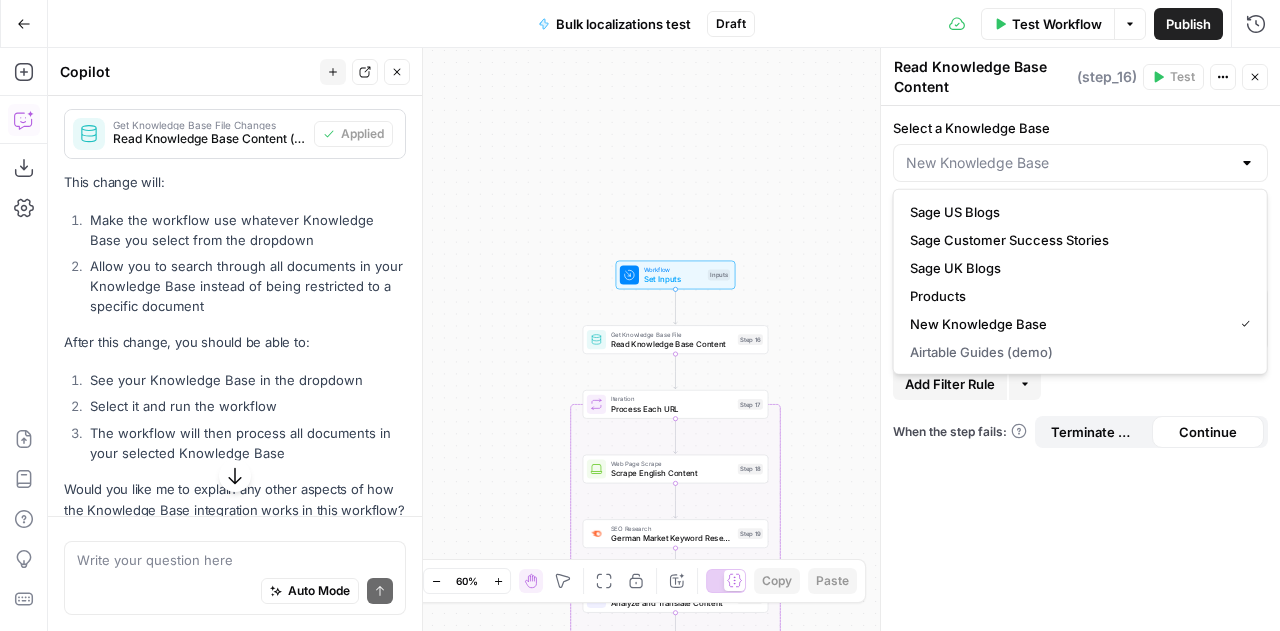 type on "New Knowledge Base" 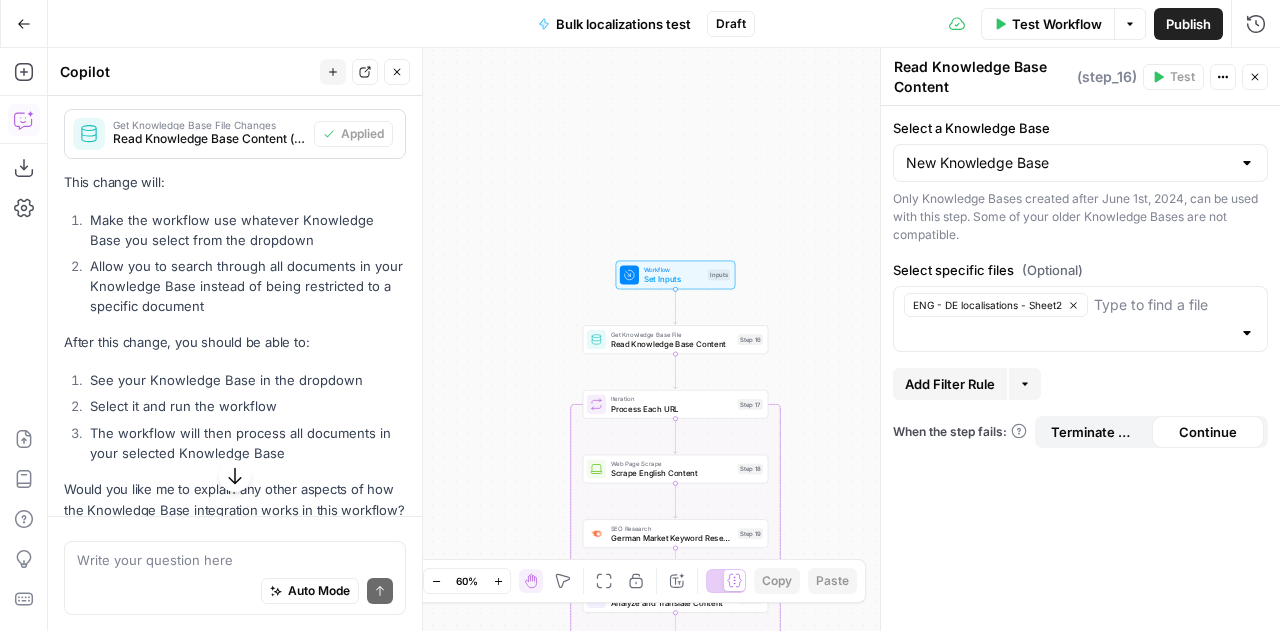 click on "Select a Knowledge Base New Knowledge Base Only Knowledge Bases created after June 1st, 2024, can be used with this step. Some of your older Knowledge Bases are not compatible. Select specific files   (Optional) ENG - DE localisations - Sheet2 Add Filter Rule More When the step fails: Terminate Workflow Continue" at bounding box center [1080, 368] 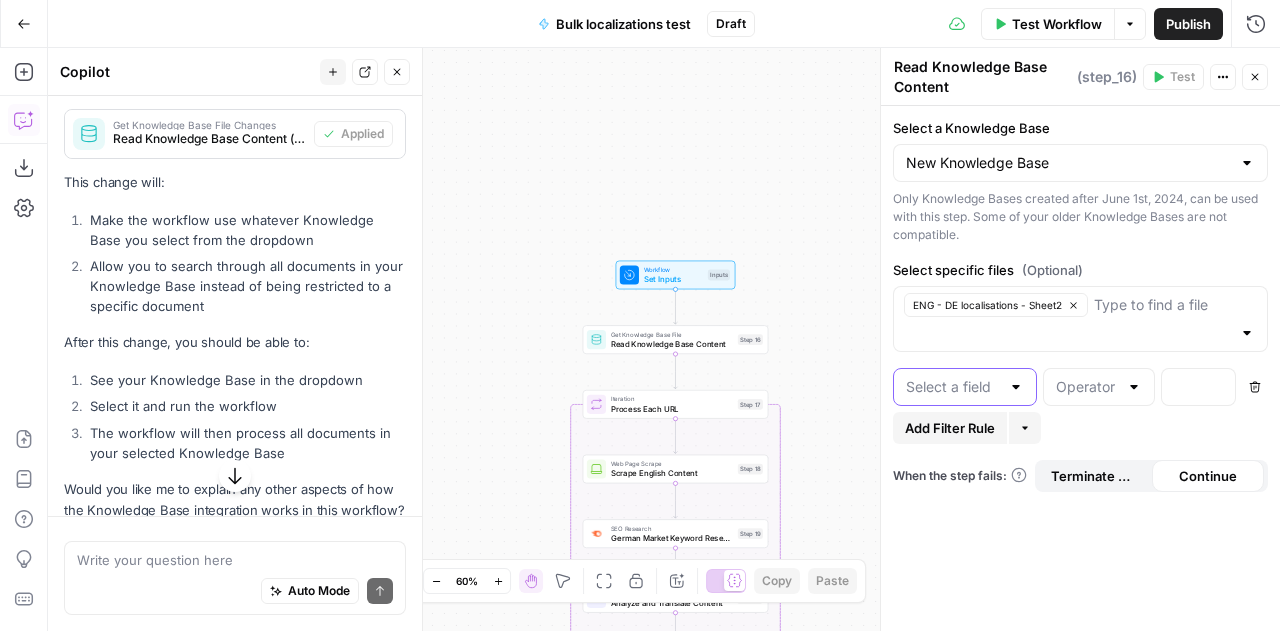 click at bounding box center (953, 387) 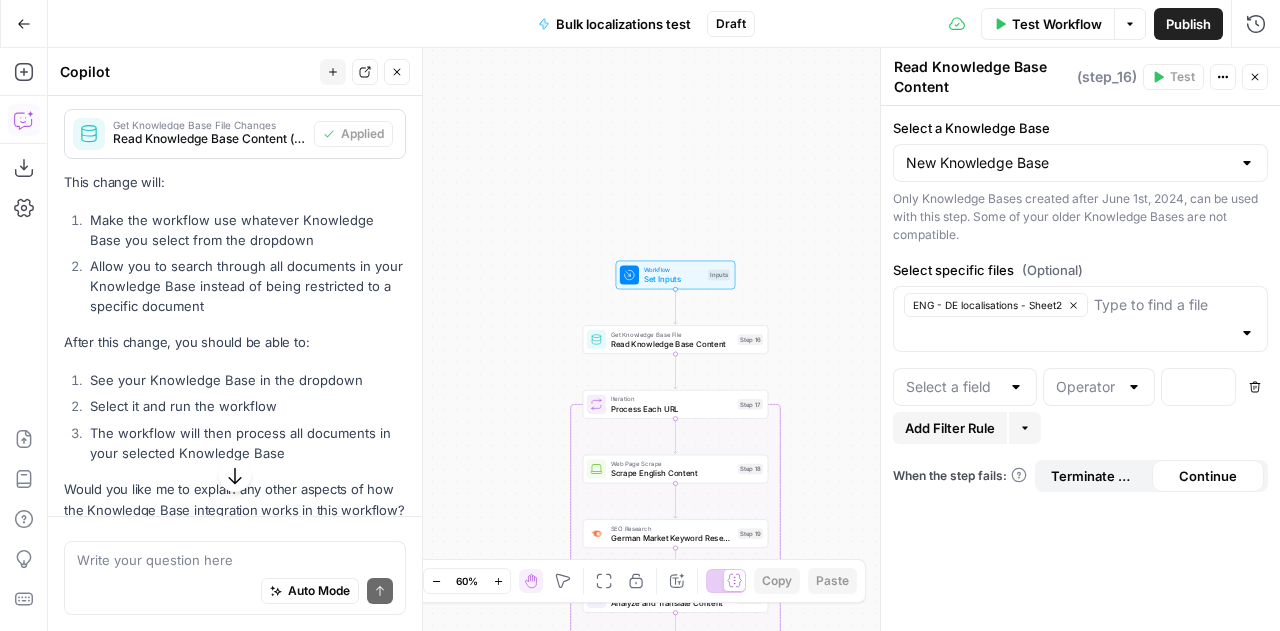 click on "Add Filter Rule More" at bounding box center [1080, 428] 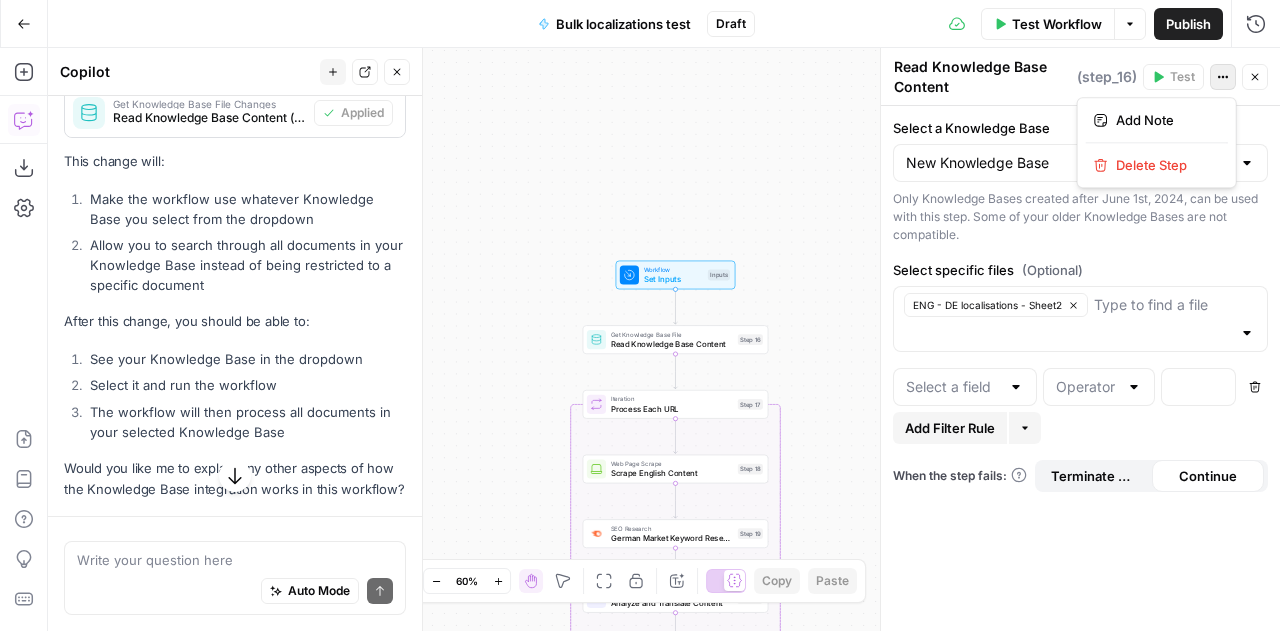click 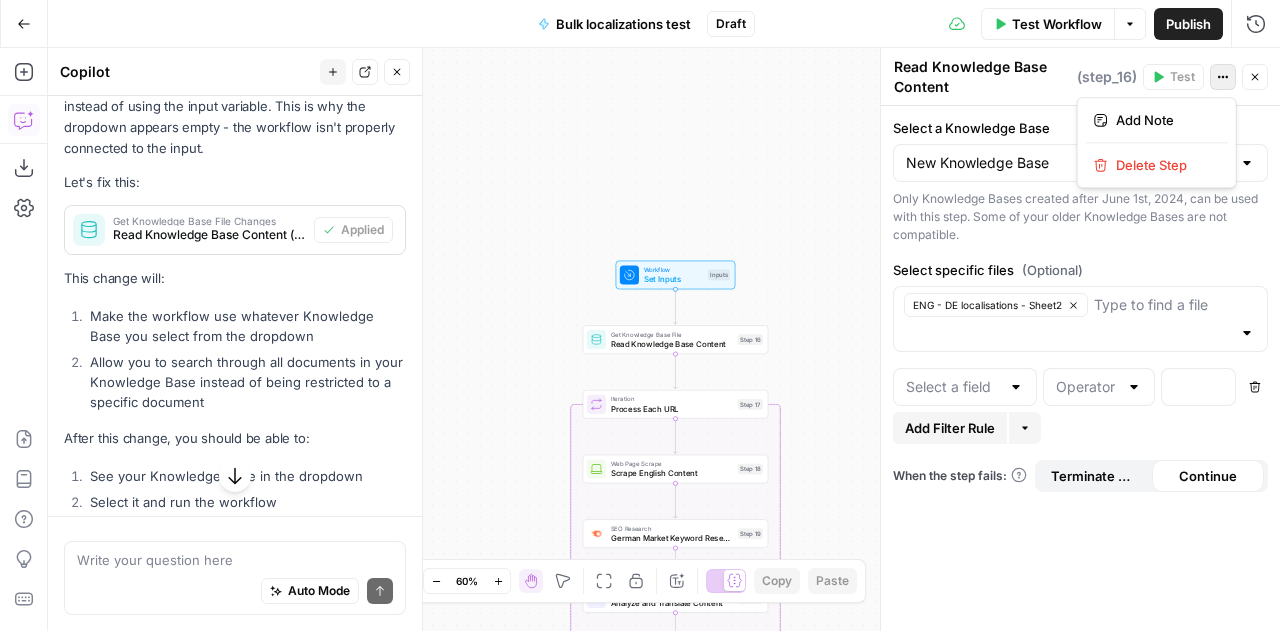 scroll, scrollTop: 1894, scrollLeft: 0, axis: vertical 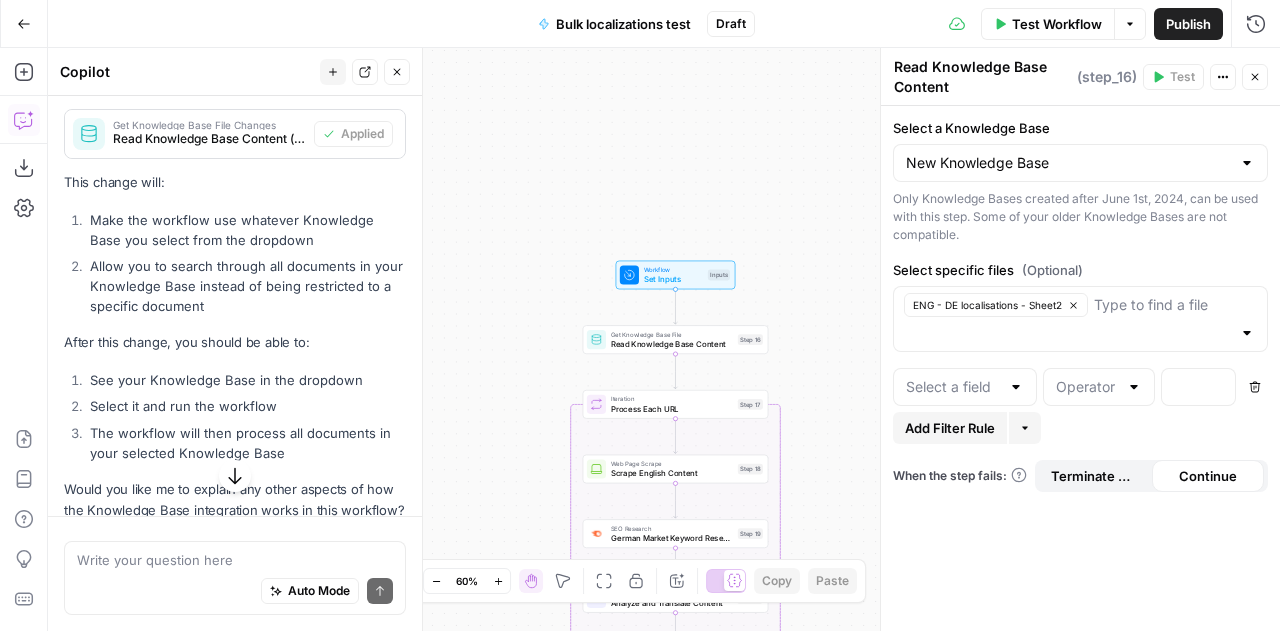 click on "Select a Knowledge Base New Knowledge Base Only Knowledge Bases created after June 1st, 2024, can be used with this step. Some of your older Knowledge Bases are not compatible. Select specific files   (Optional) ENG - DE localisations - Sheet2 Delete Add Filter Rule More When the step fails: Terminate Workflow Continue" at bounding box center (1080, 368) 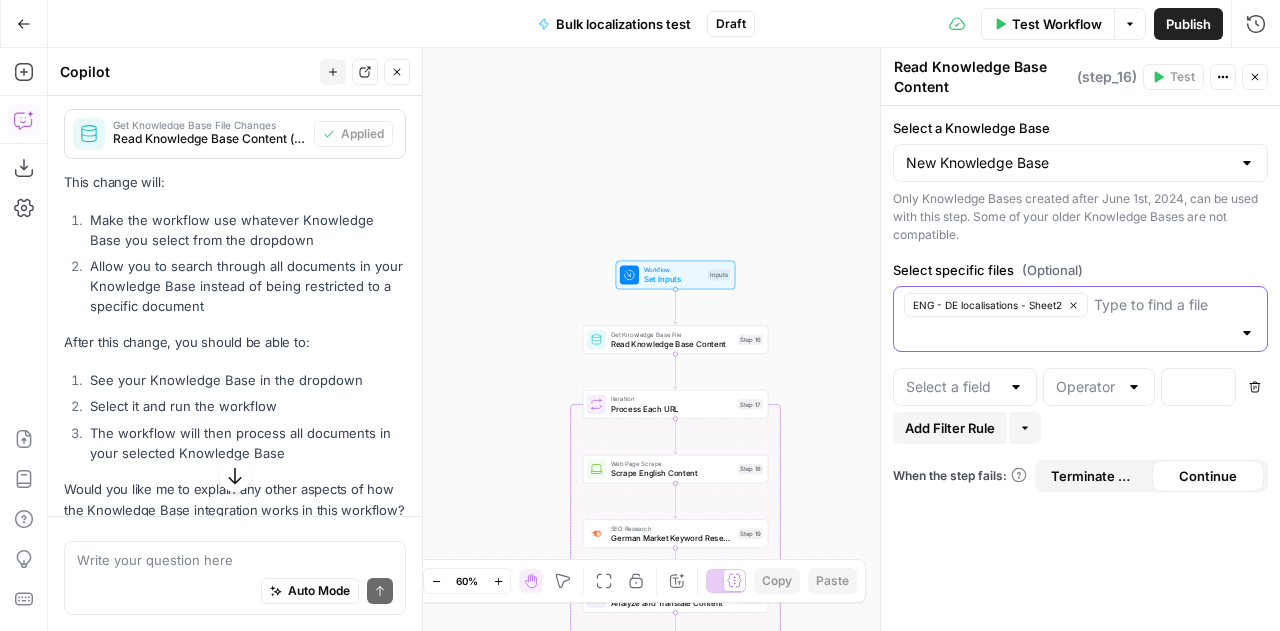 click on "ENG - DE localisations - Sheet2" at bounding box center (996, 305) 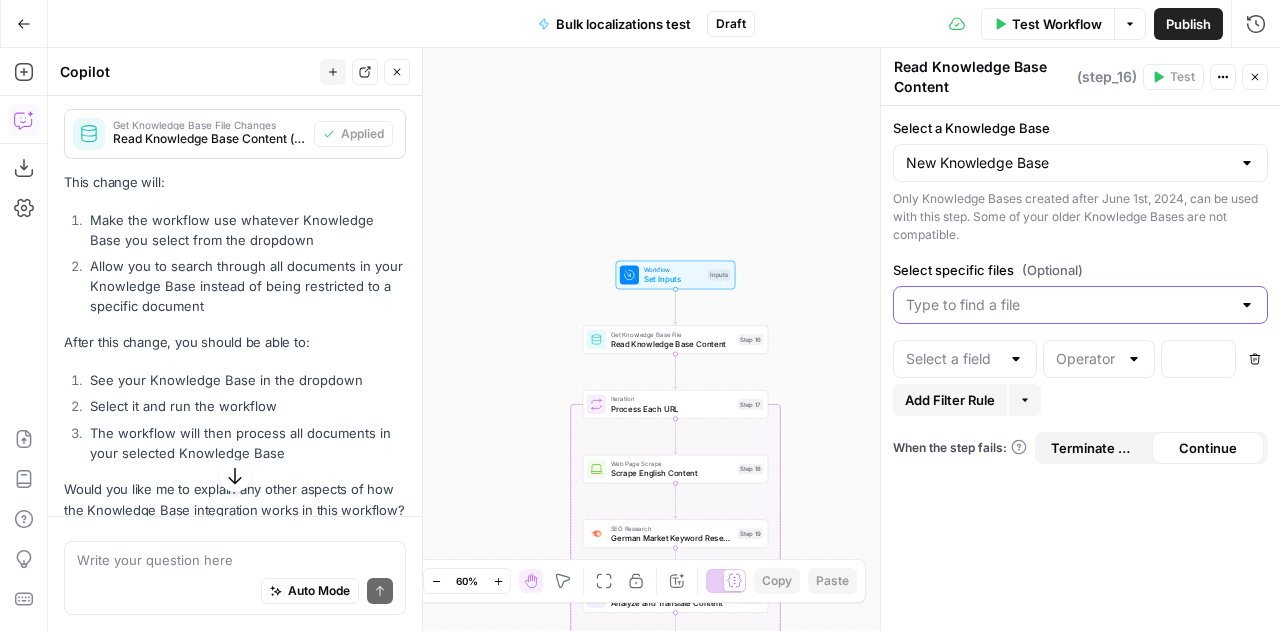 click on "Select specific files   (Optional)" at bounding box center (1068, 305) 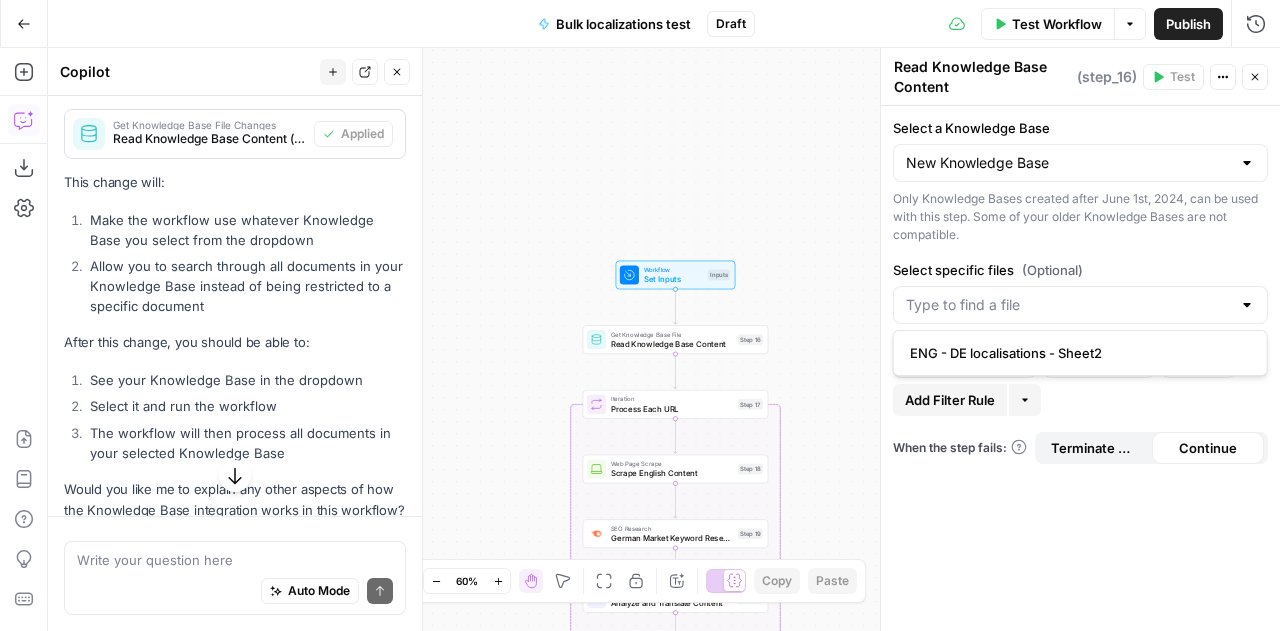 click on "ENG - DE localisations - Sheet2" at bounding box center [1080, 353] 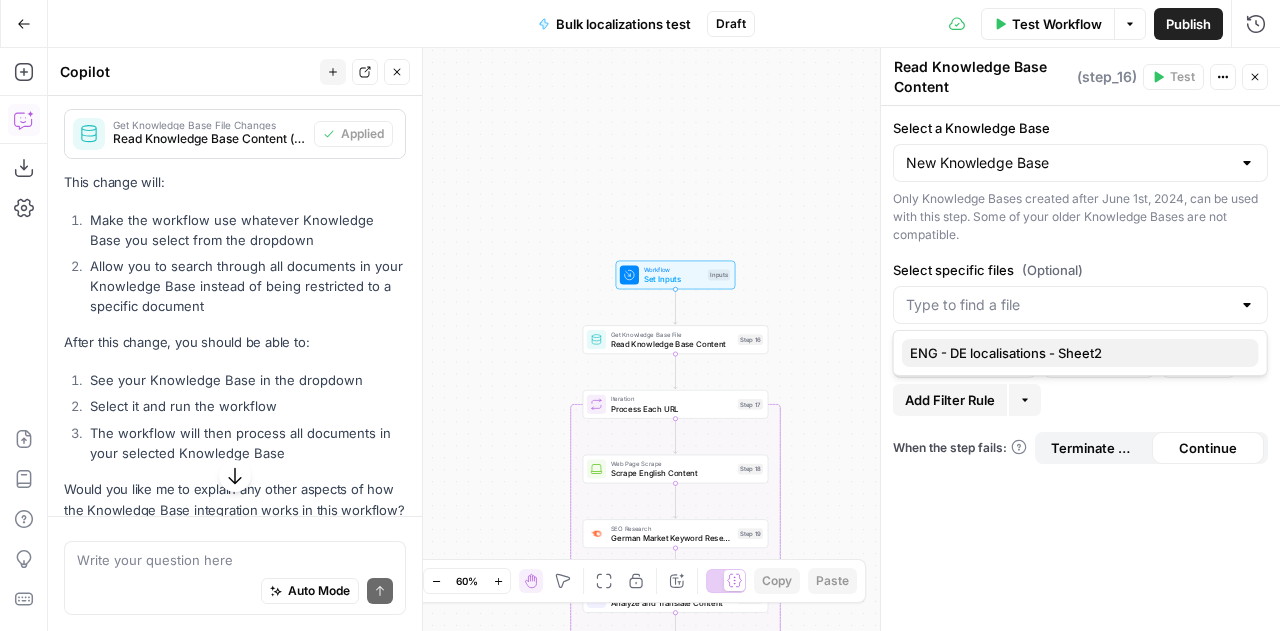 click on "ENG - DE localisations - Sheet2" at bounding box center [1076, 353] 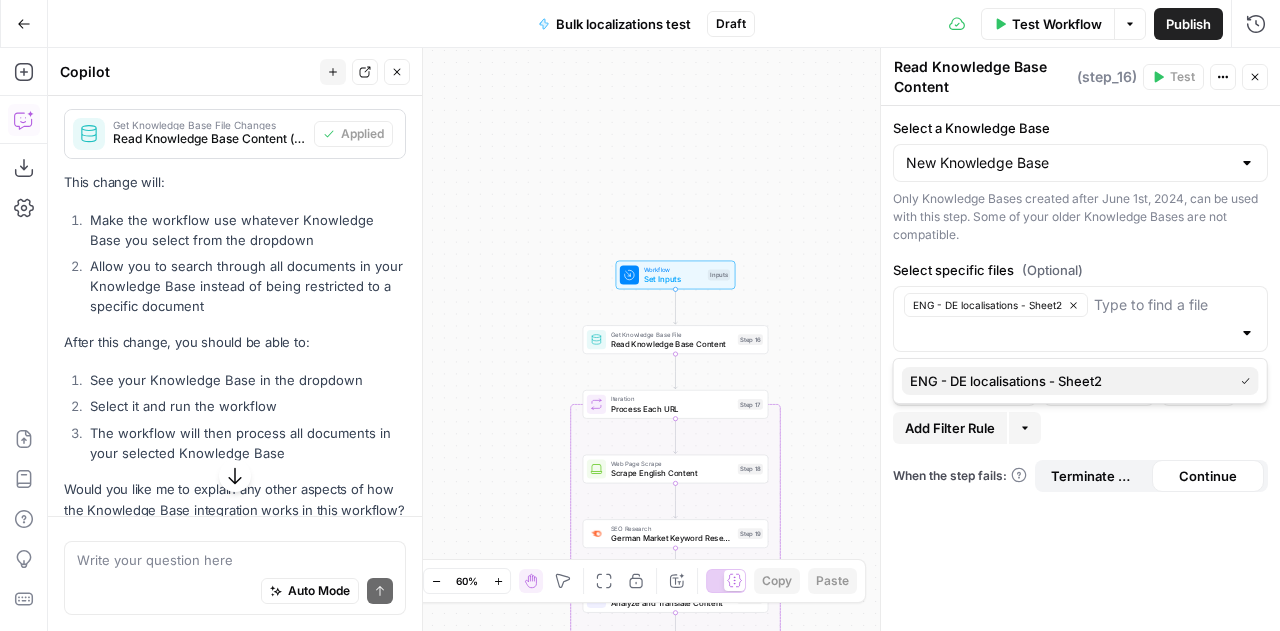 click on "ENG - DE localisations - Sheet2" at bounding box center (1067, 381) 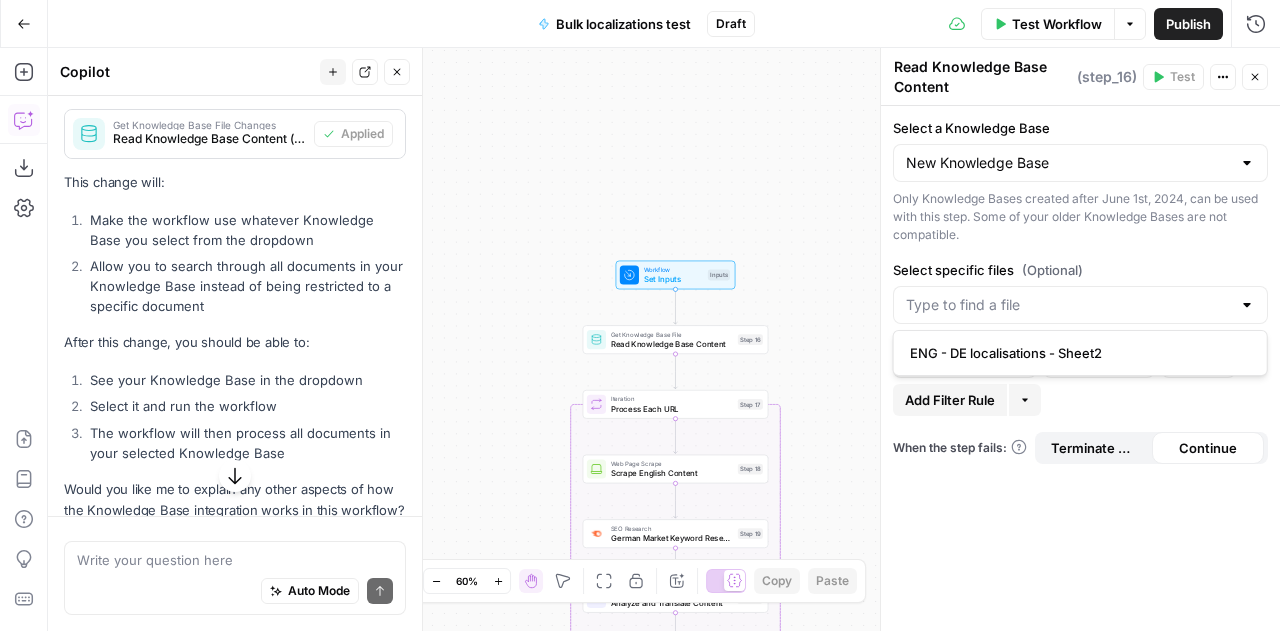 click on "ENG - DE localisations - Sheet2" at bounding box center [1076, 353] 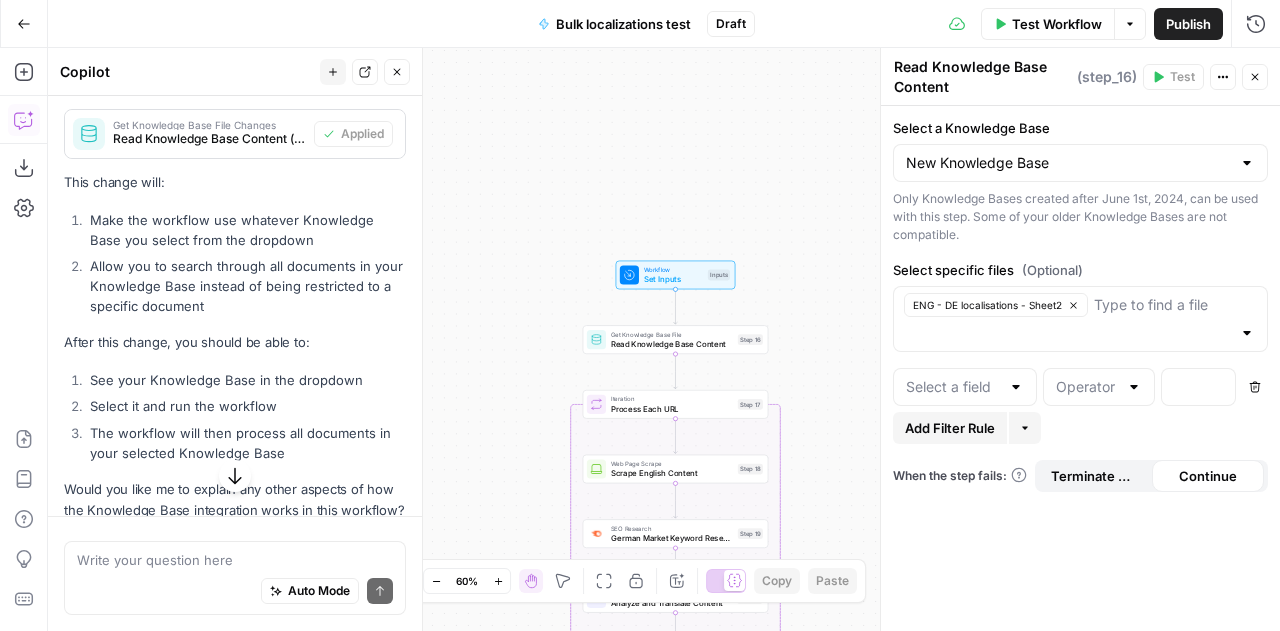 click on "Select a Knowledge Base New Knowledge Base Only Knowledge Bases created after June 1st, 2024, can be used with this step. Some of your older Knowledge Bases are not compatible. Select specific files   (Optional) ENG - DE localisations - Sheet2 Delete Add Filter Rule More When the step fails: Terminate Workflow Continue" at bounding box center (1080, 368) 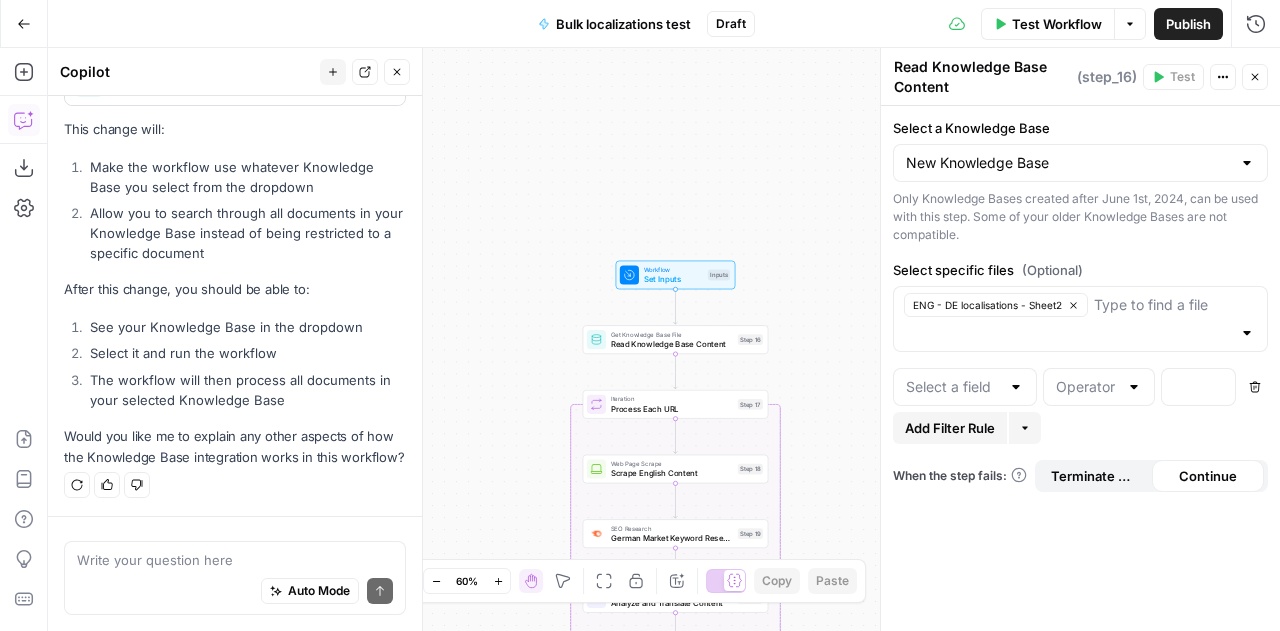 scroll, scrollTop: 1786, scrollLeft: 0, axis: vertical 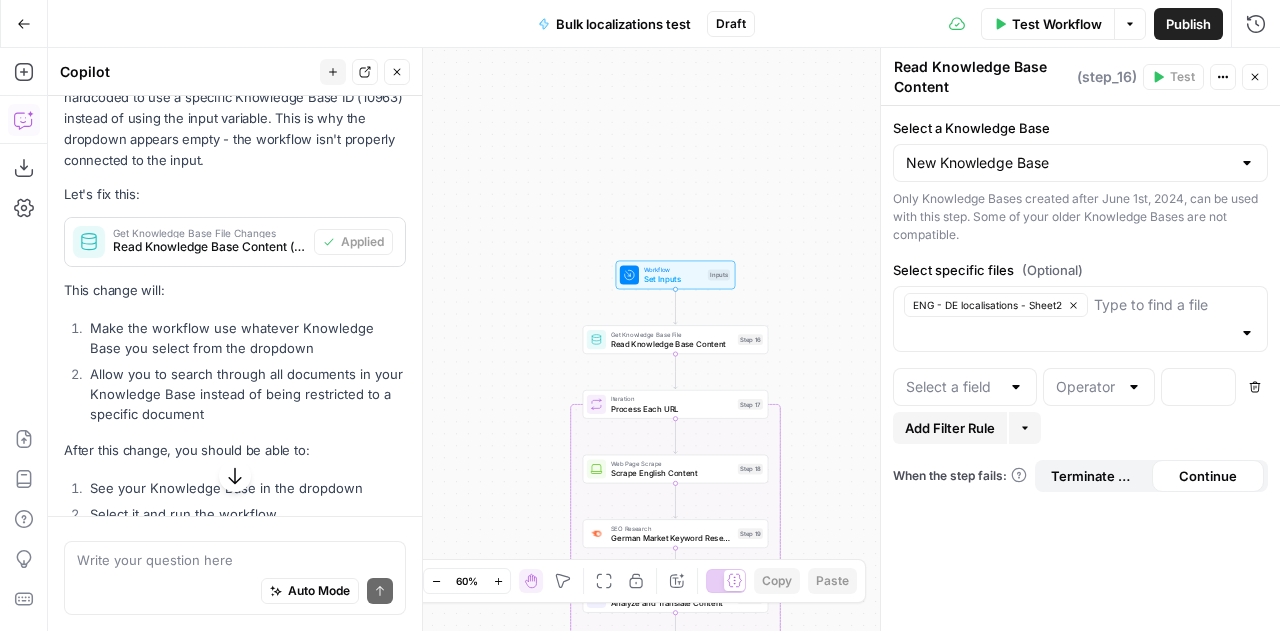 click on "Terminate Workflow" at bounding box center [1095, 476] 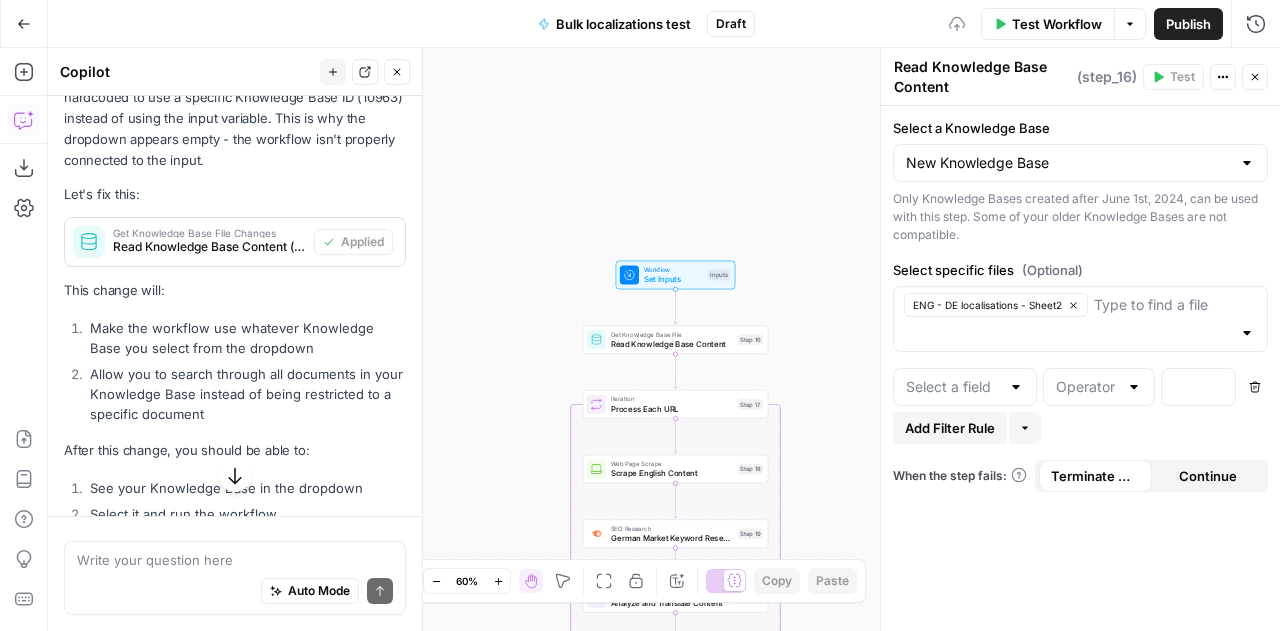 click on "Continue" at bounding box center [1208, 476] 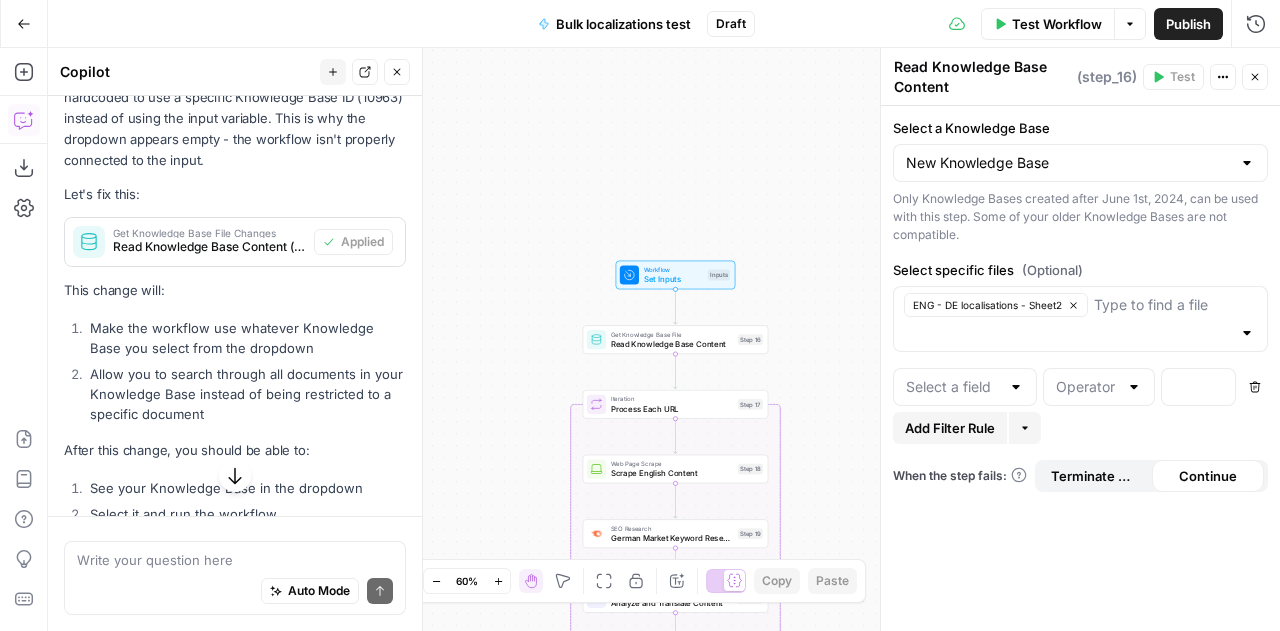 click 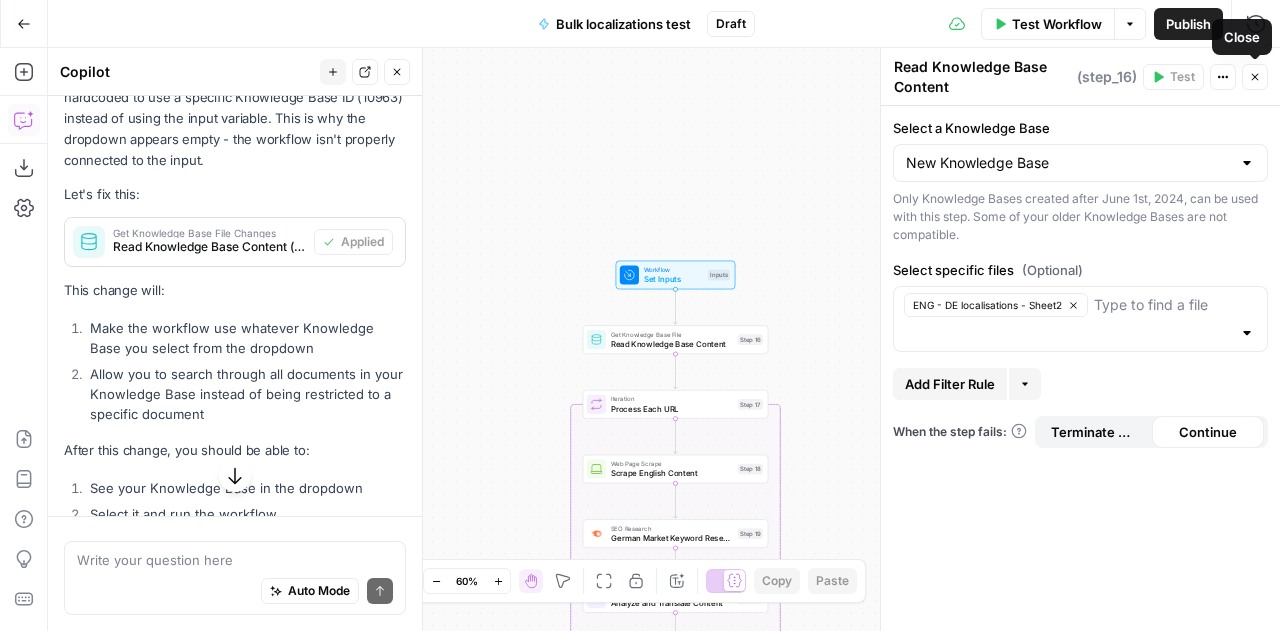 click on "Close" at bounding box center [1255, 77] 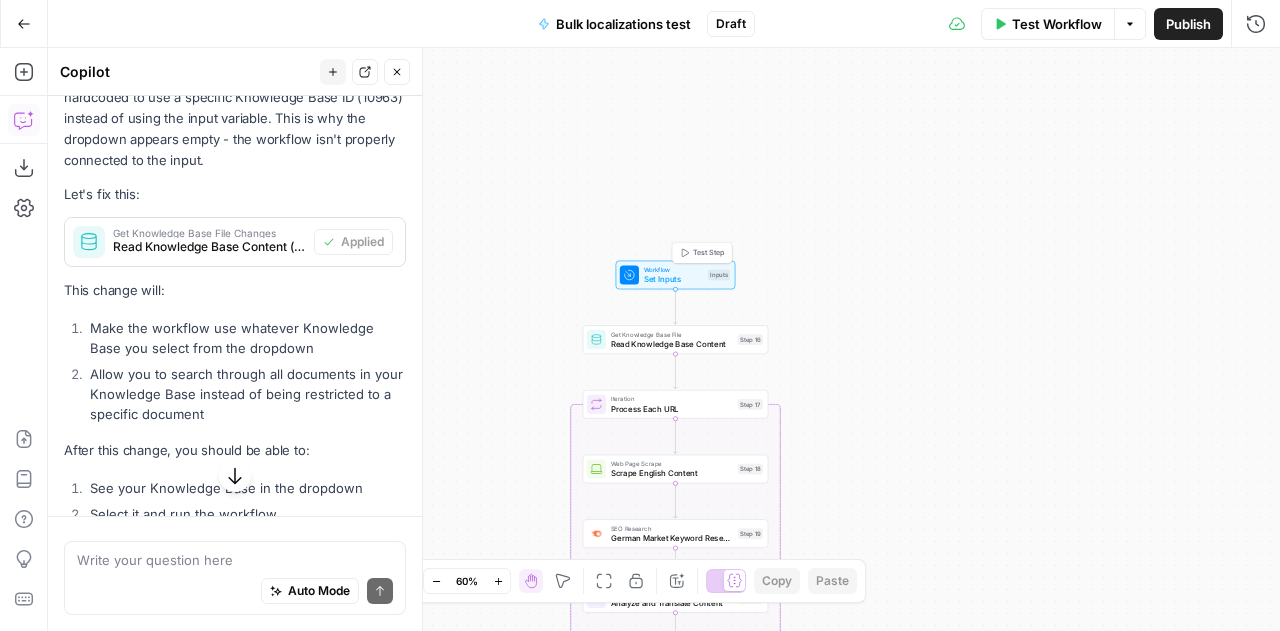 click on "Set Inputs" at bounding box center [673, 279] 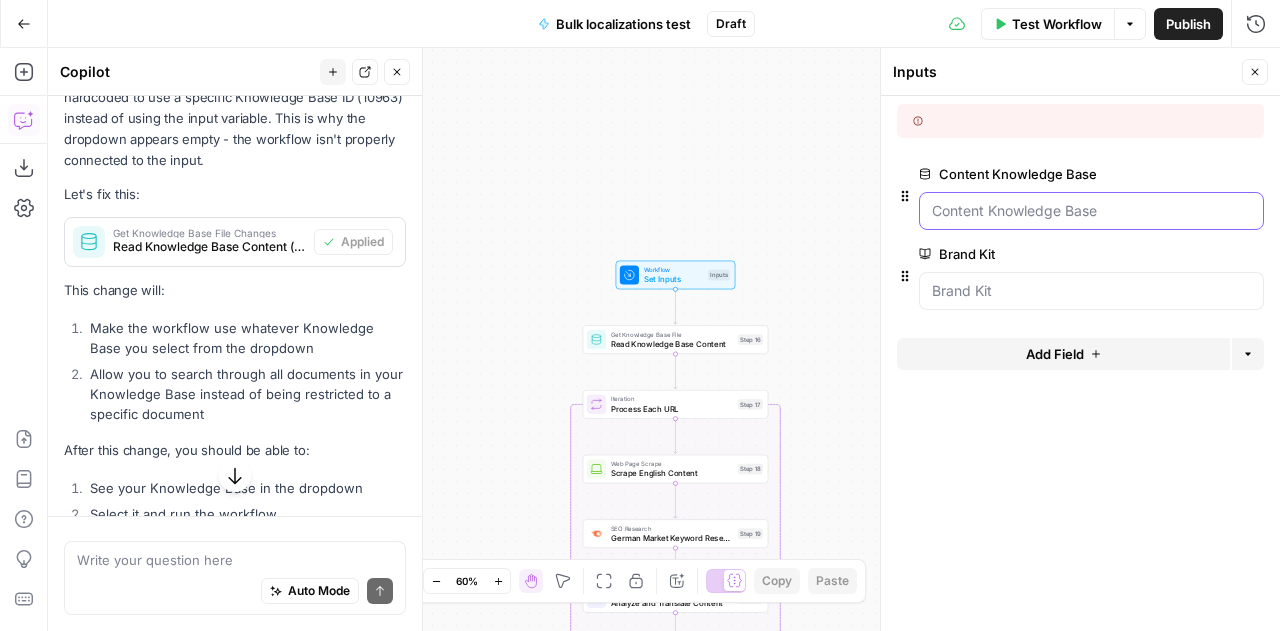 click on "Content Knowledge Base" at bounding box center [1091, 211] 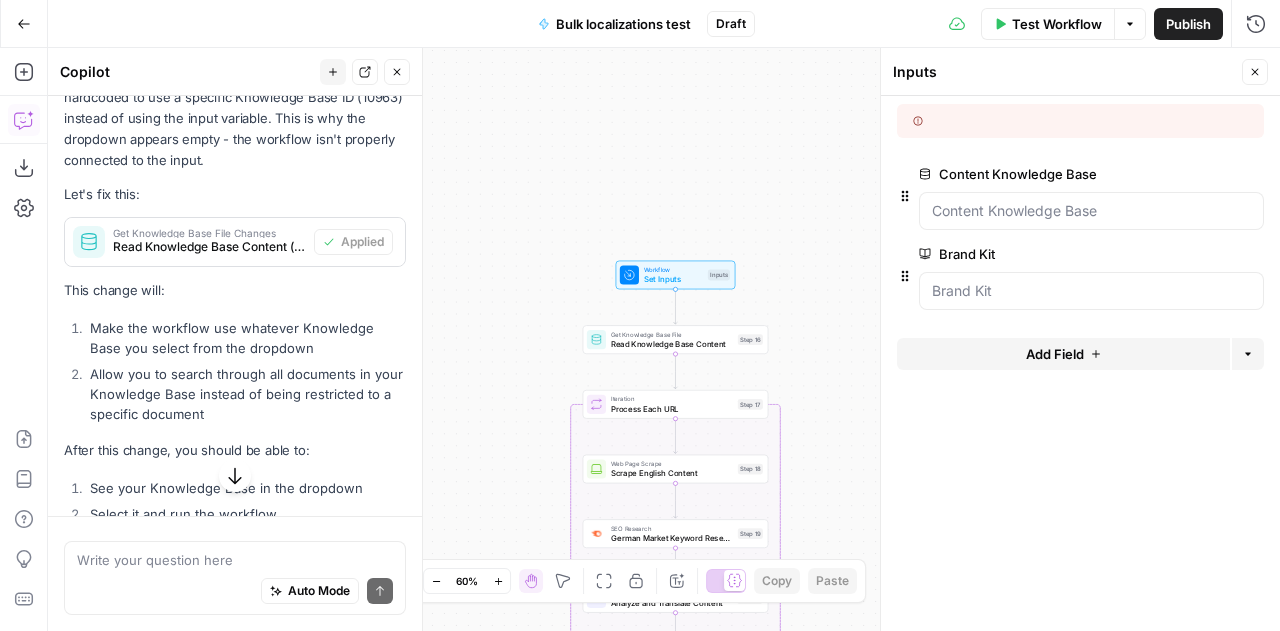 click on "edit field" at bounding box center [1189, 174] 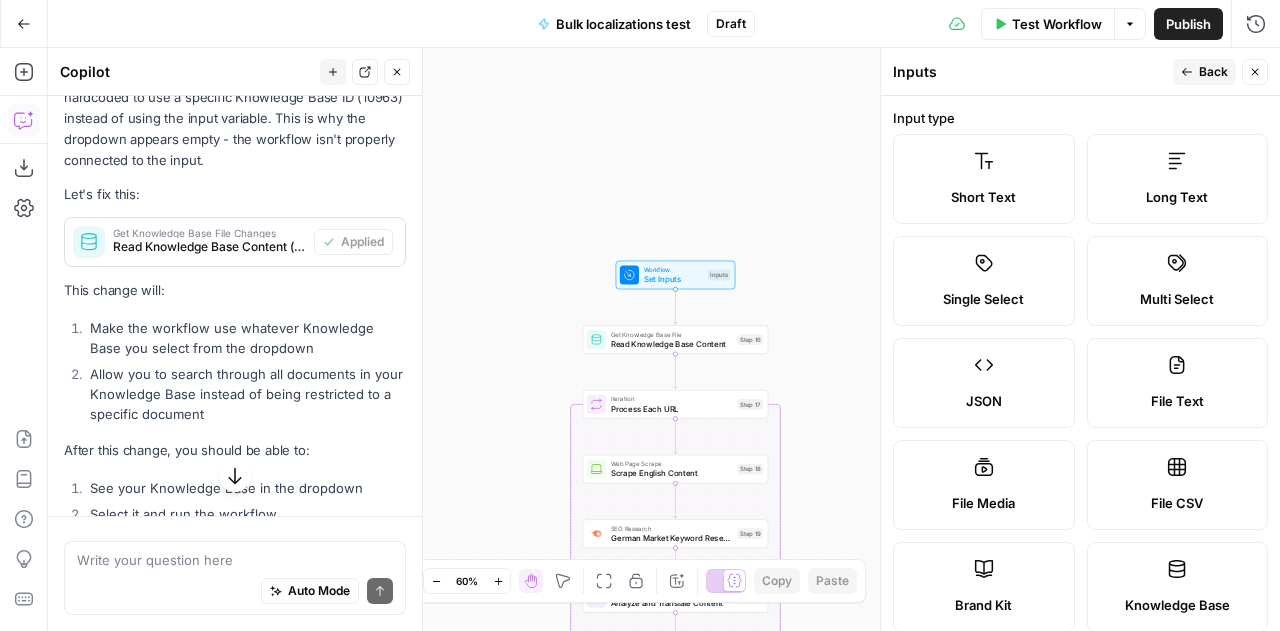 click 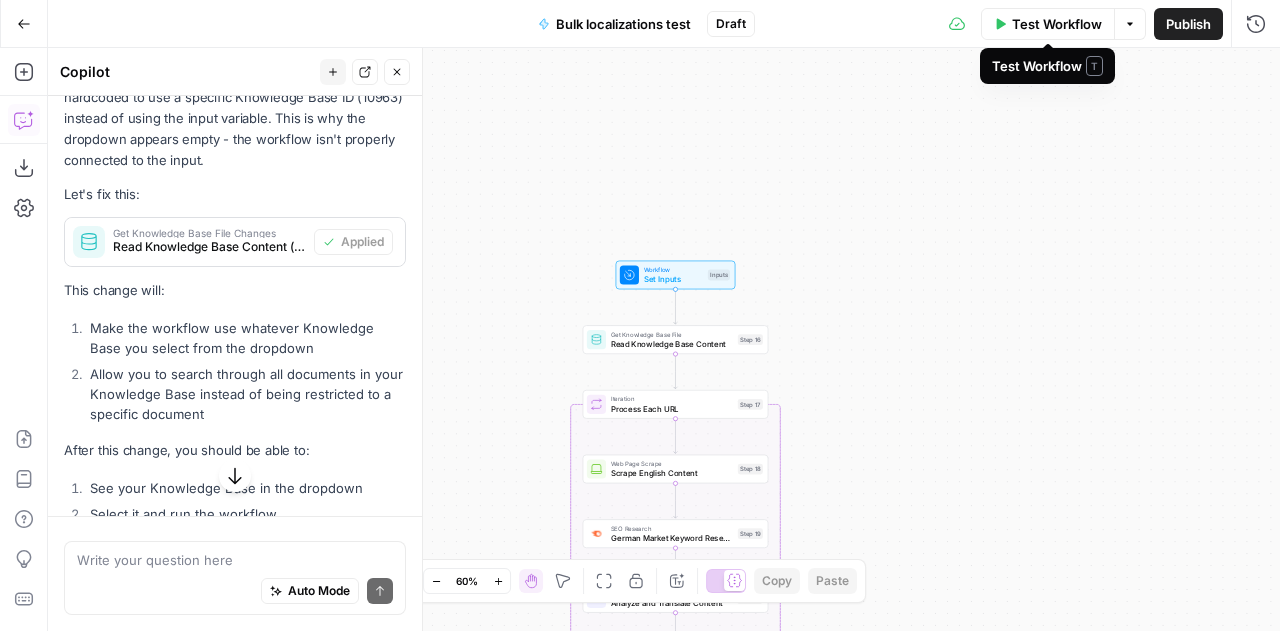 click on "Test Workflow" at bounding box center (1048, 24) 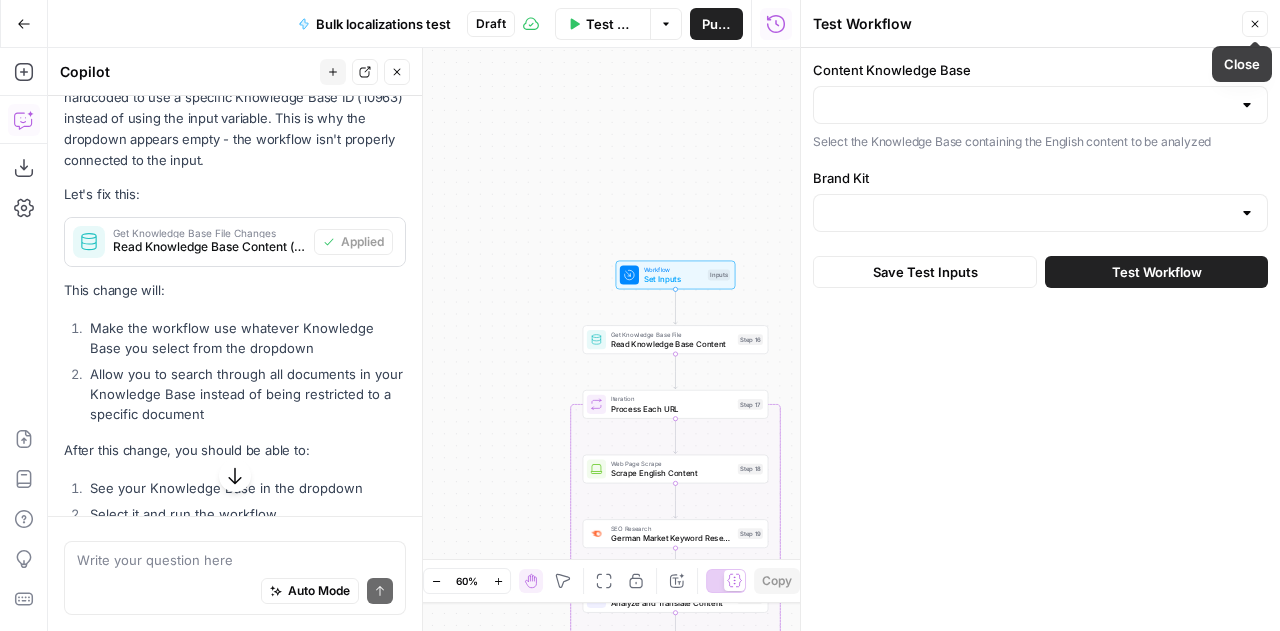 click 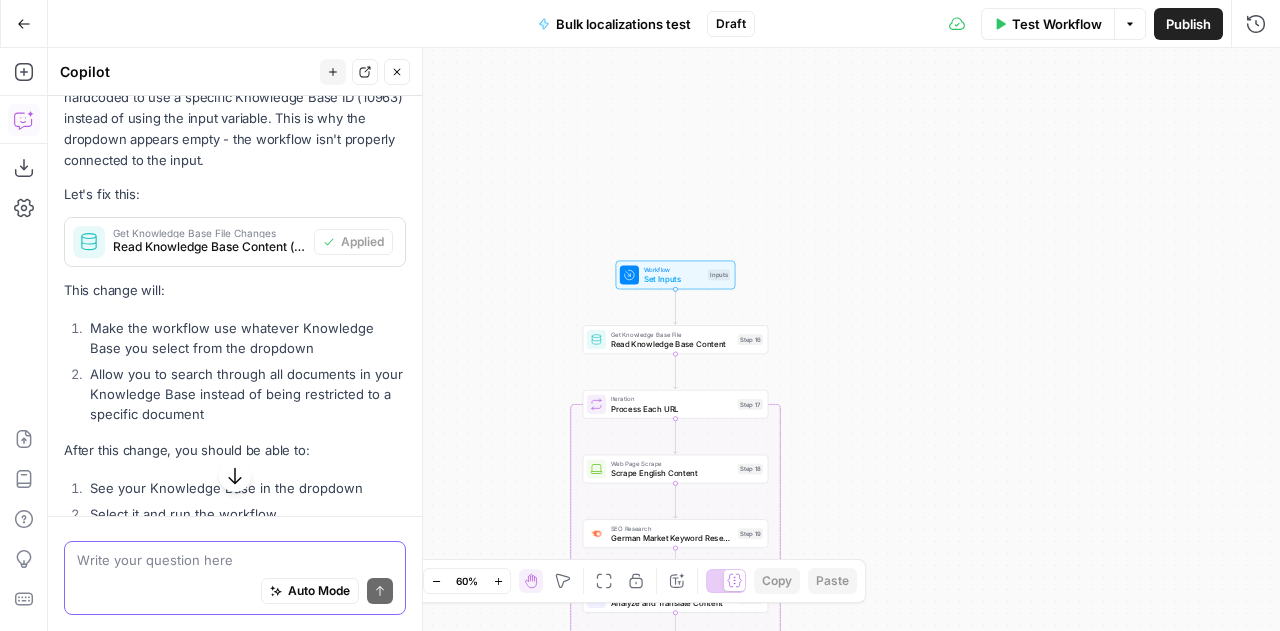 click at bounding box center [235, 560] 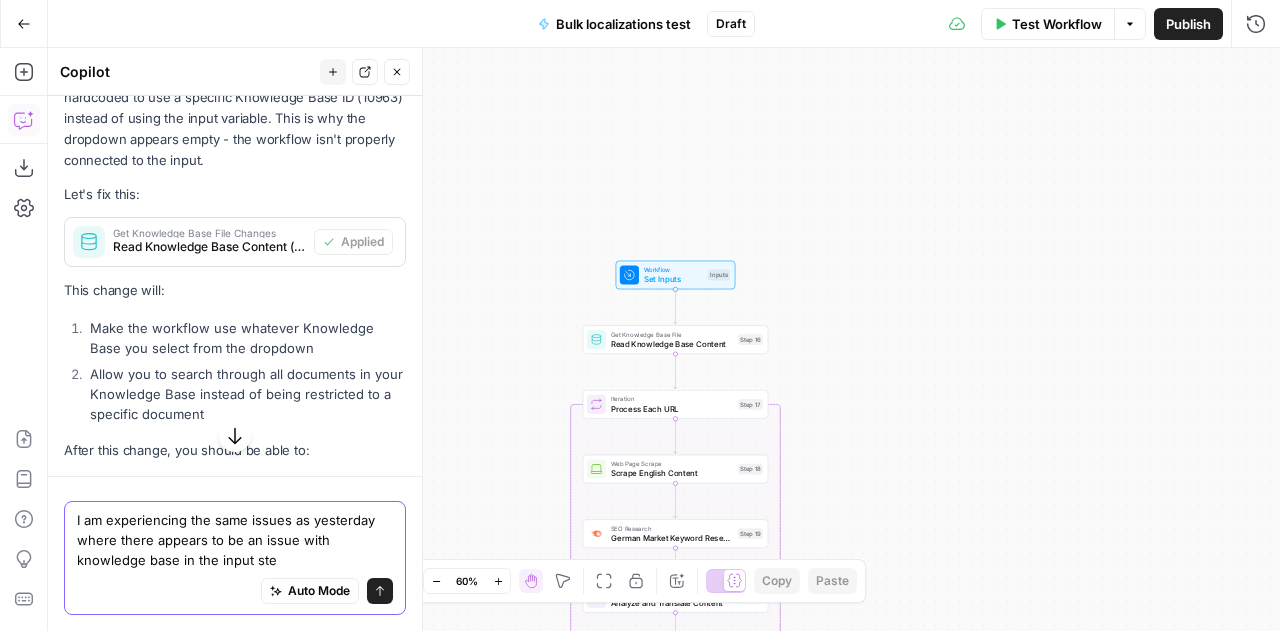 type on "I am experiencing the same issues as yesterday where there appears to be an issue with knowledge base in the input step" 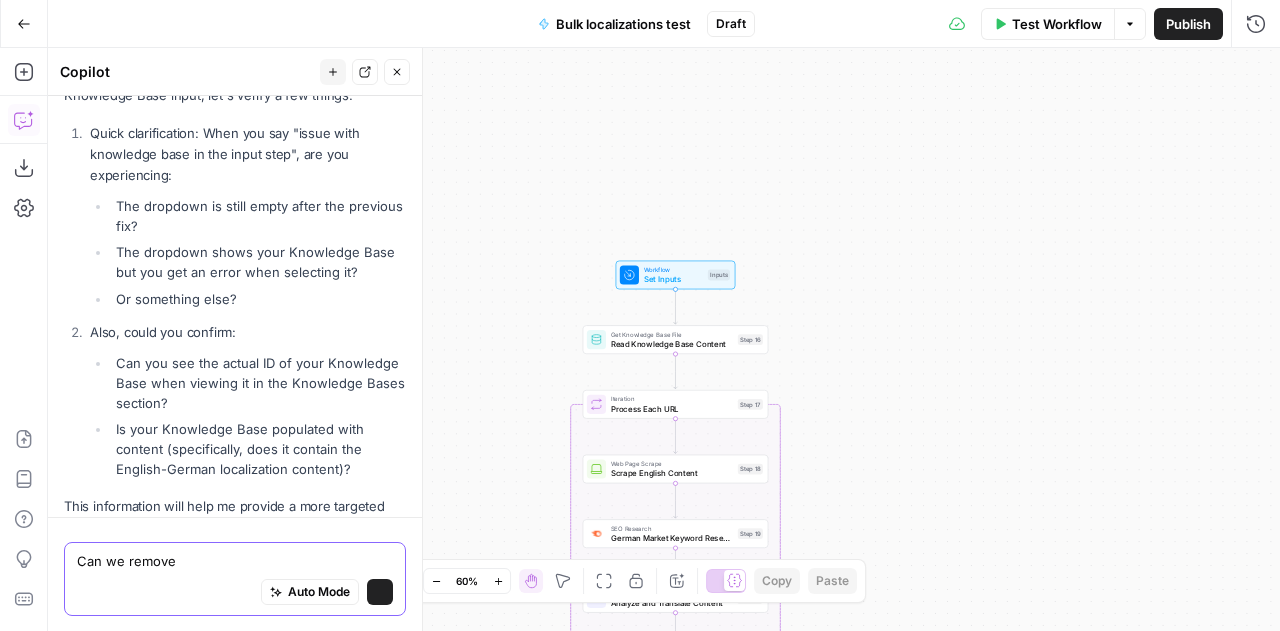 scroll, scrollTop: 2616, scrollLeft: 0, axis: vertical 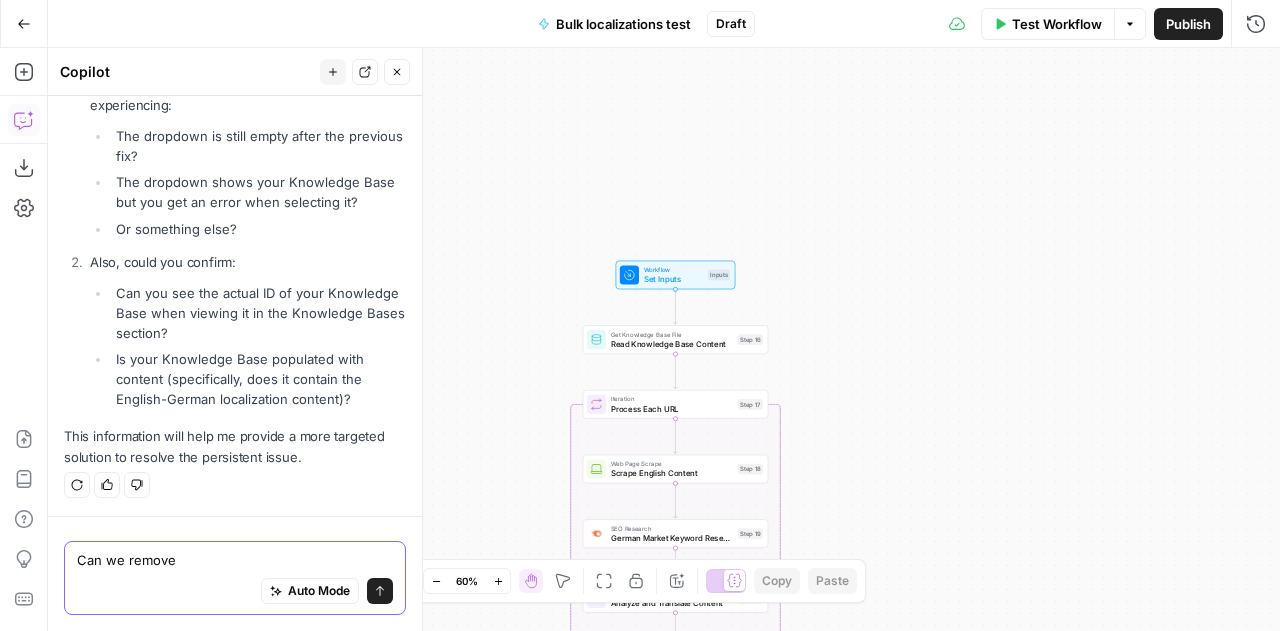 click on "Can we remove" at bounding box center (235, 560) 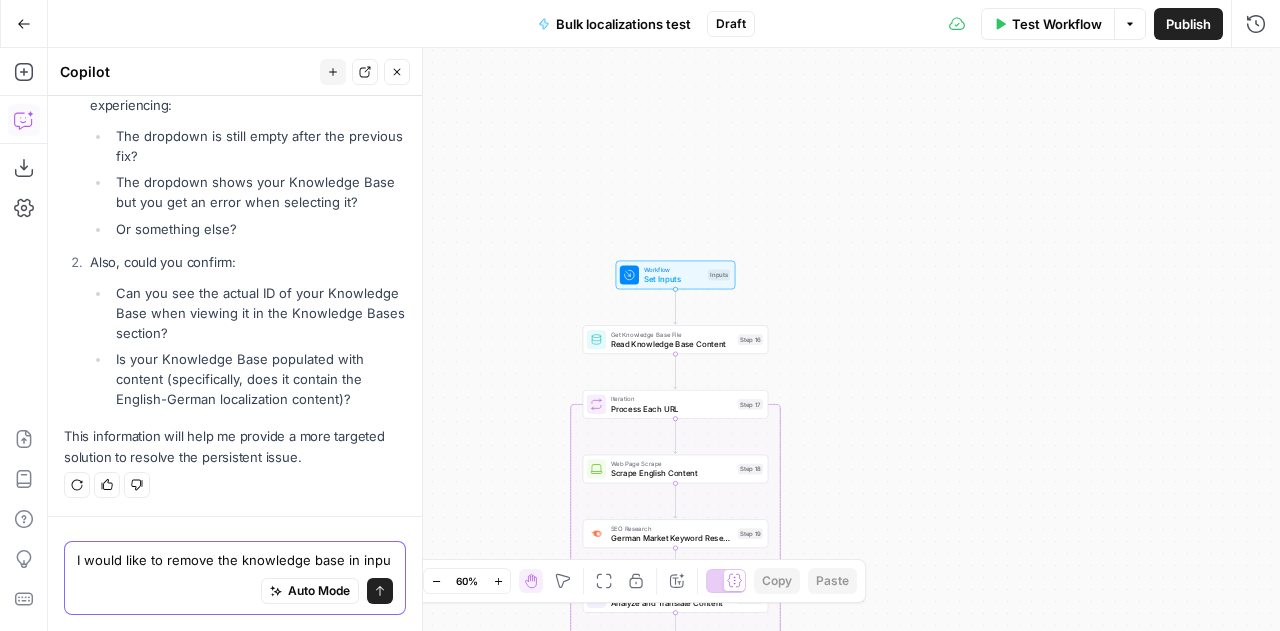 scroll, scrollTop: 2636, scrollLeft: 0, axis: vertical 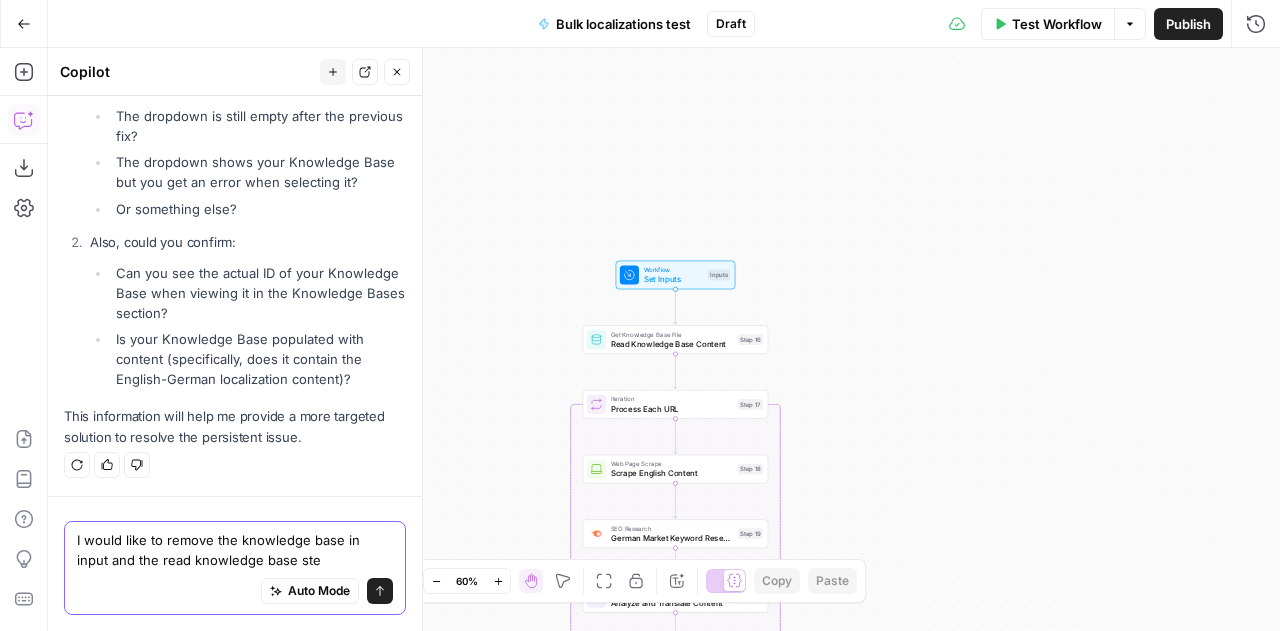 type on "I would like to remove the knowledge base in input and the read knowledge base step" 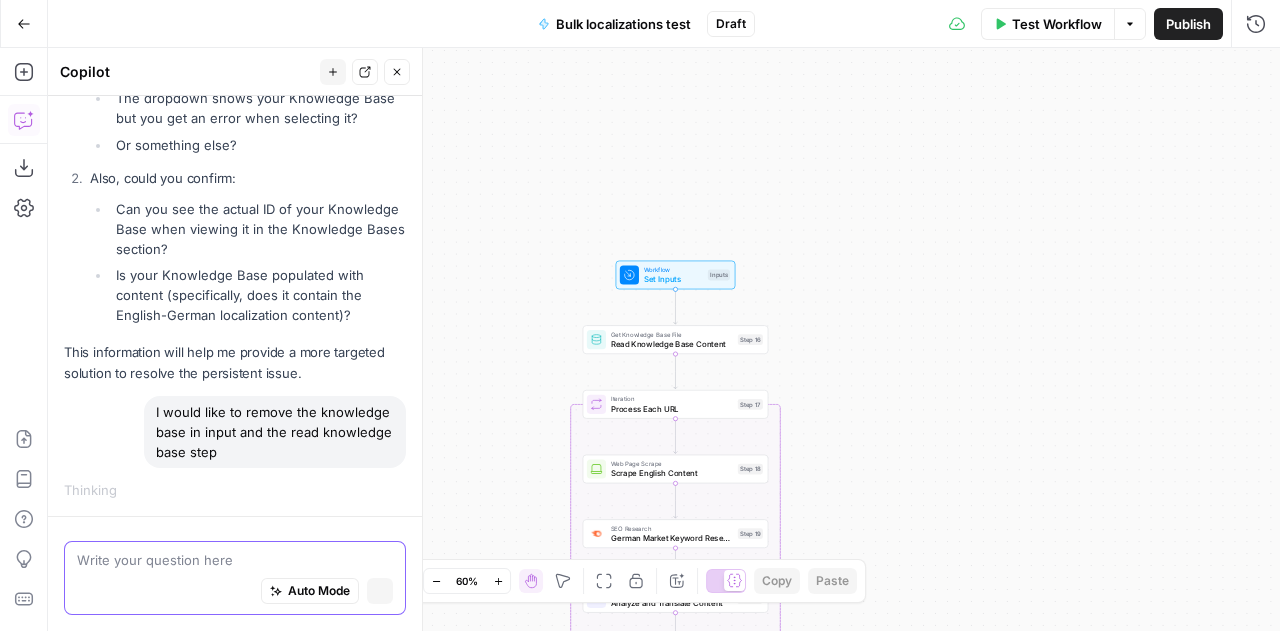 scroll, scrollTop: 2604, scrollLeft: 0, axis: vertical 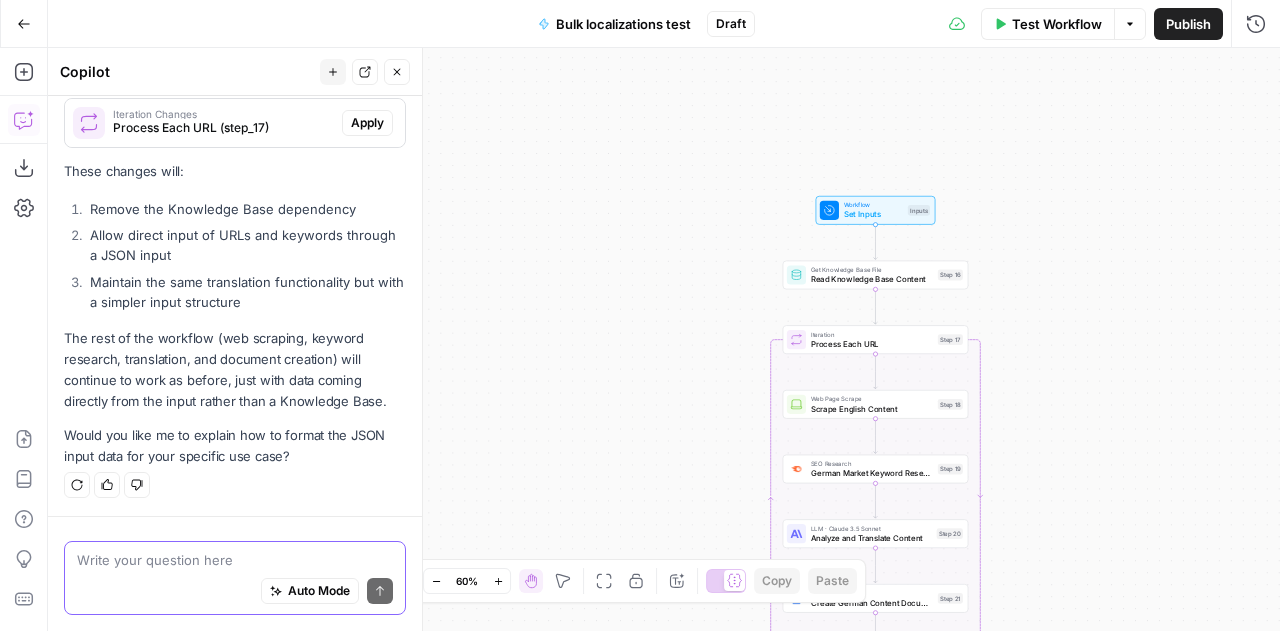 click at bounding box center [235, 560] 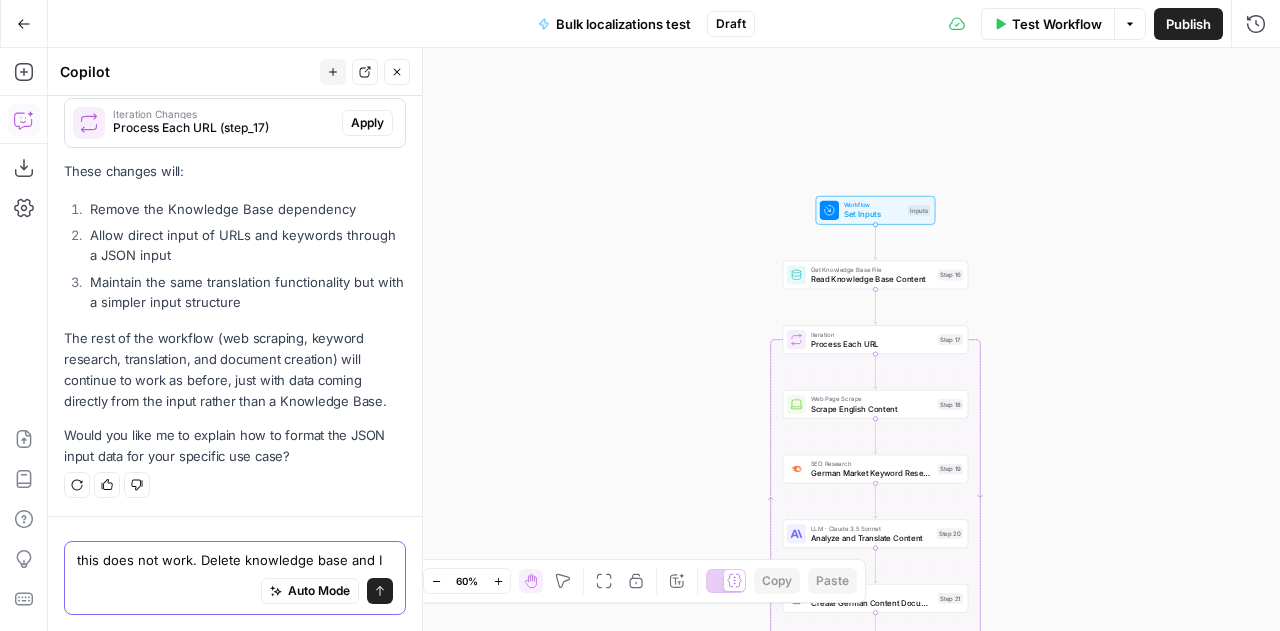 scroll, scrollTop: 3738, scrollLeft: 0, axis: vertical 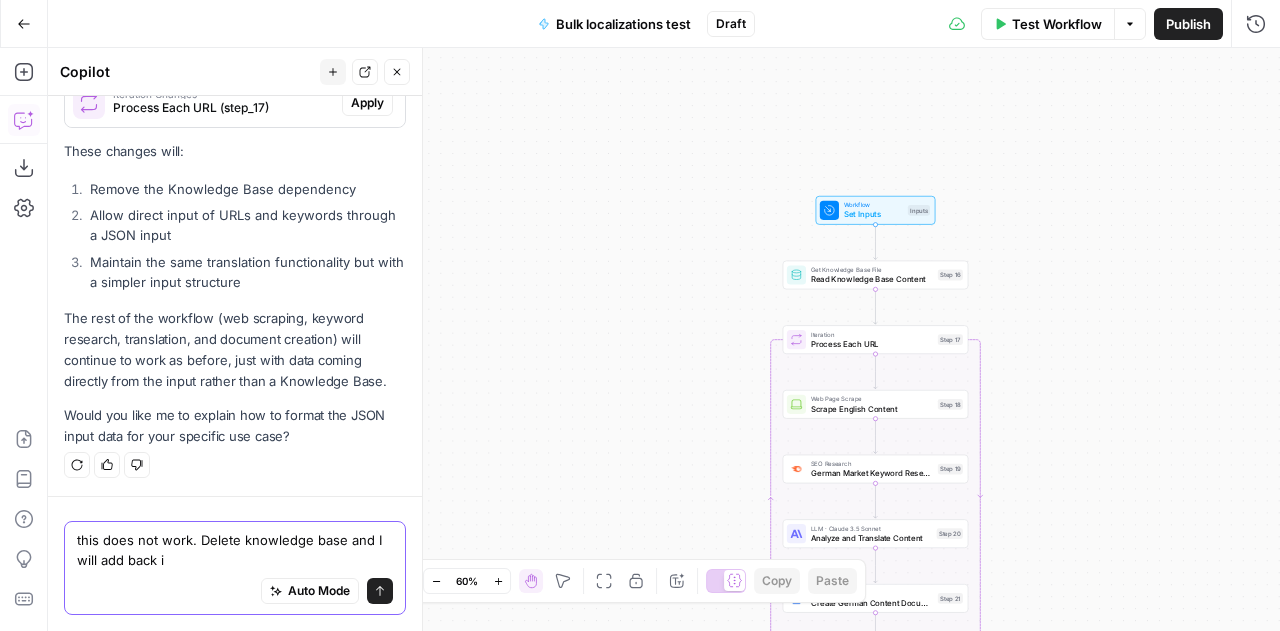 type on "this does not work. Delete knowledge base and I will add back in" 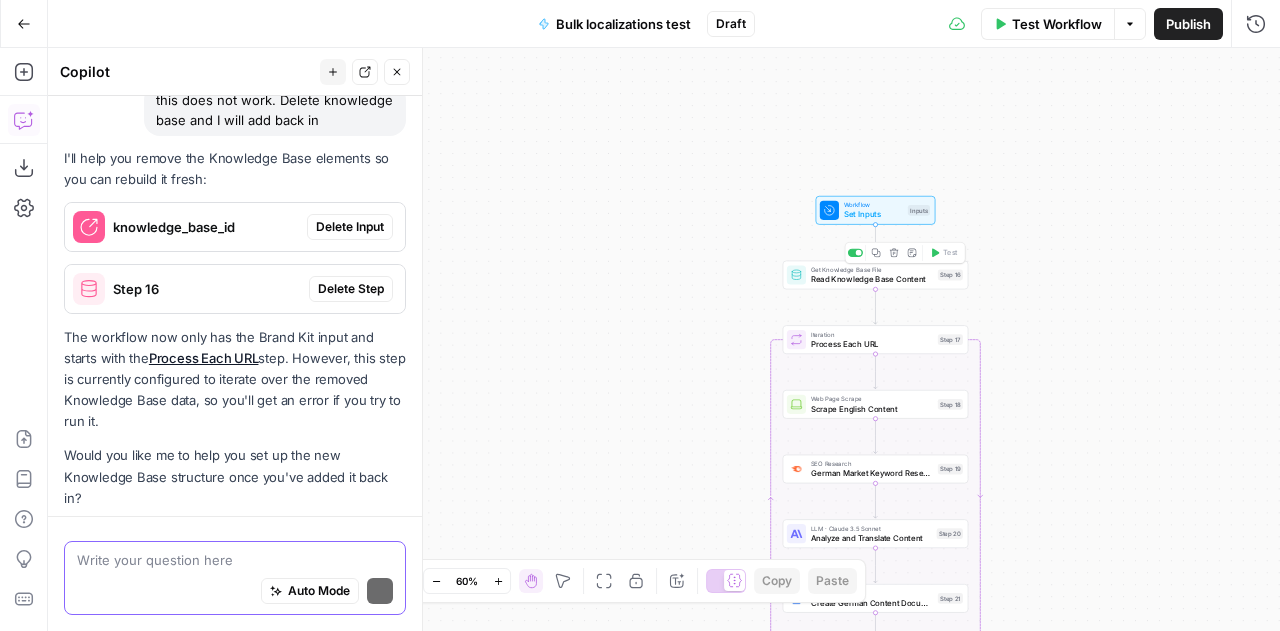 scroll, scrollTop: 4174, scrollLeft: 0, axis: vertical 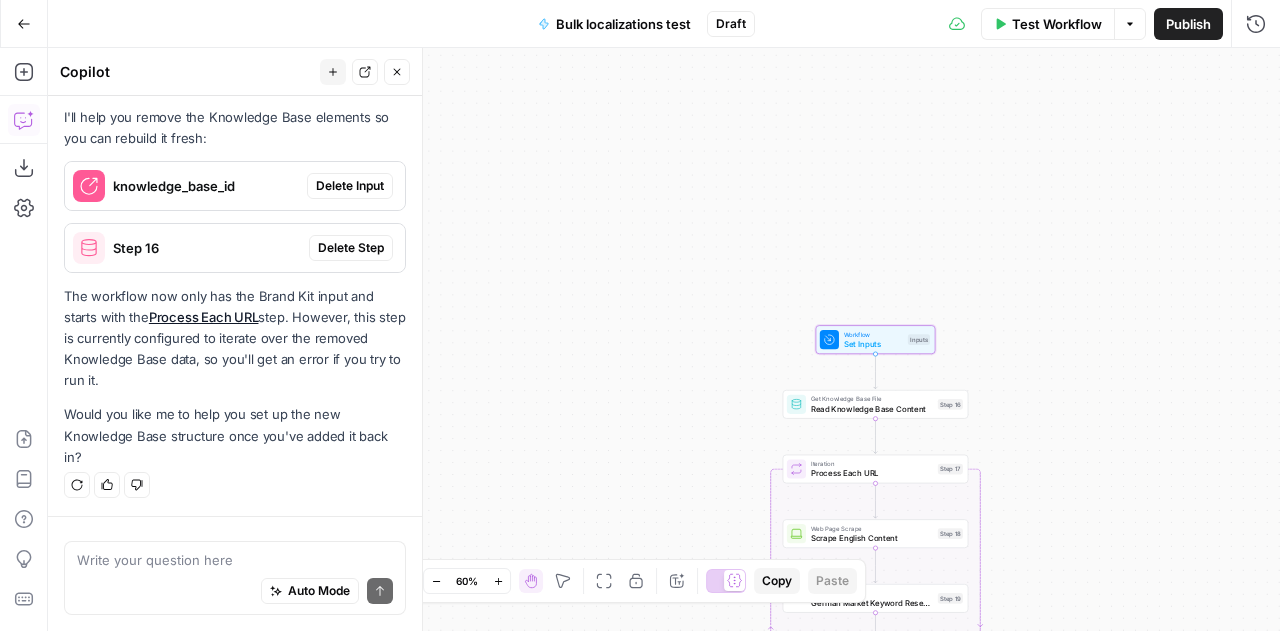 click on "Delete Input" at bounding box center [350, 186] 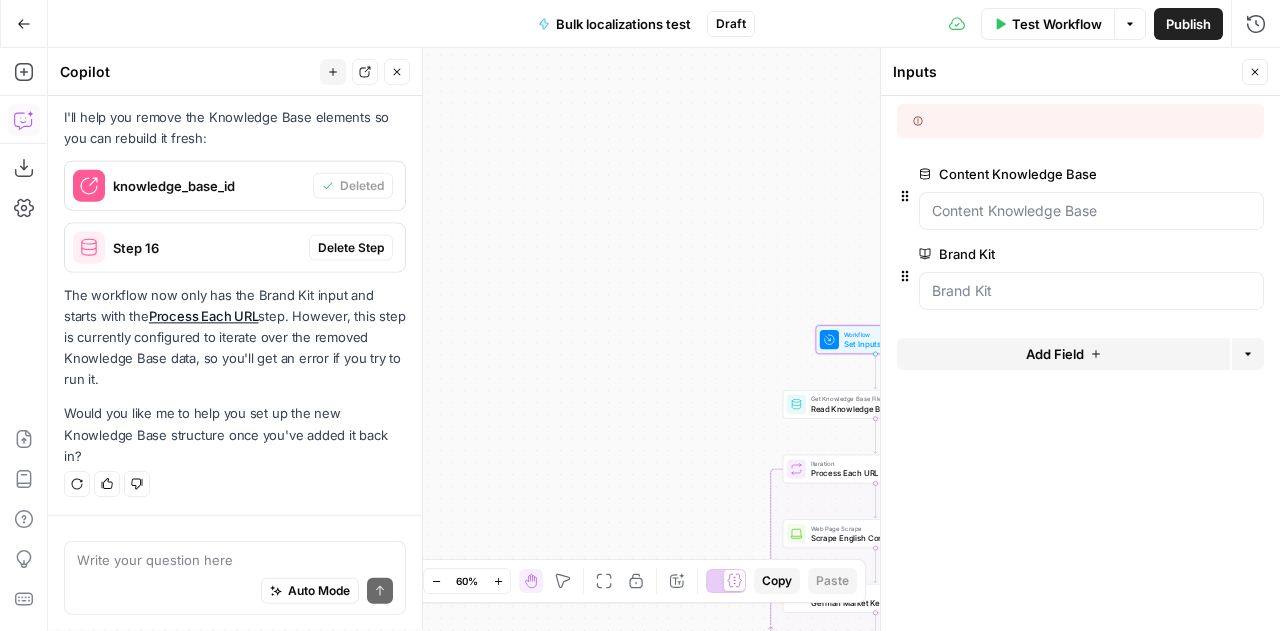 scroll, scrollTop: 4174, scrollLeft: 0, axis: vertical 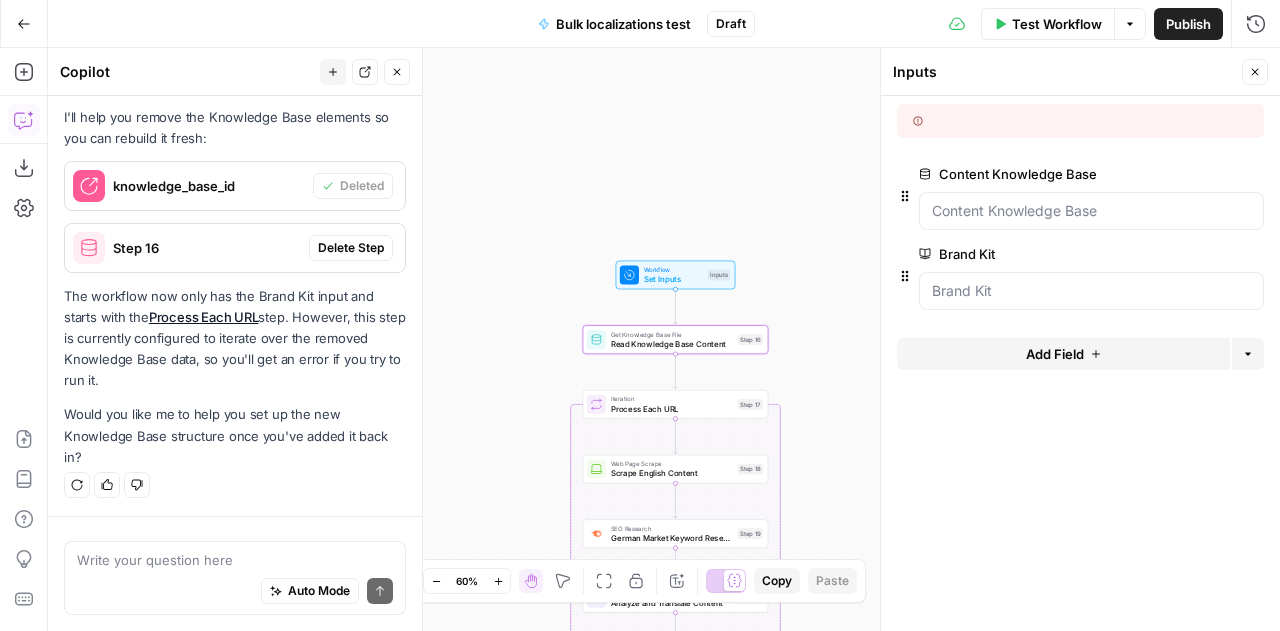 click on "Delete Step" at bounding box center [351, 248] 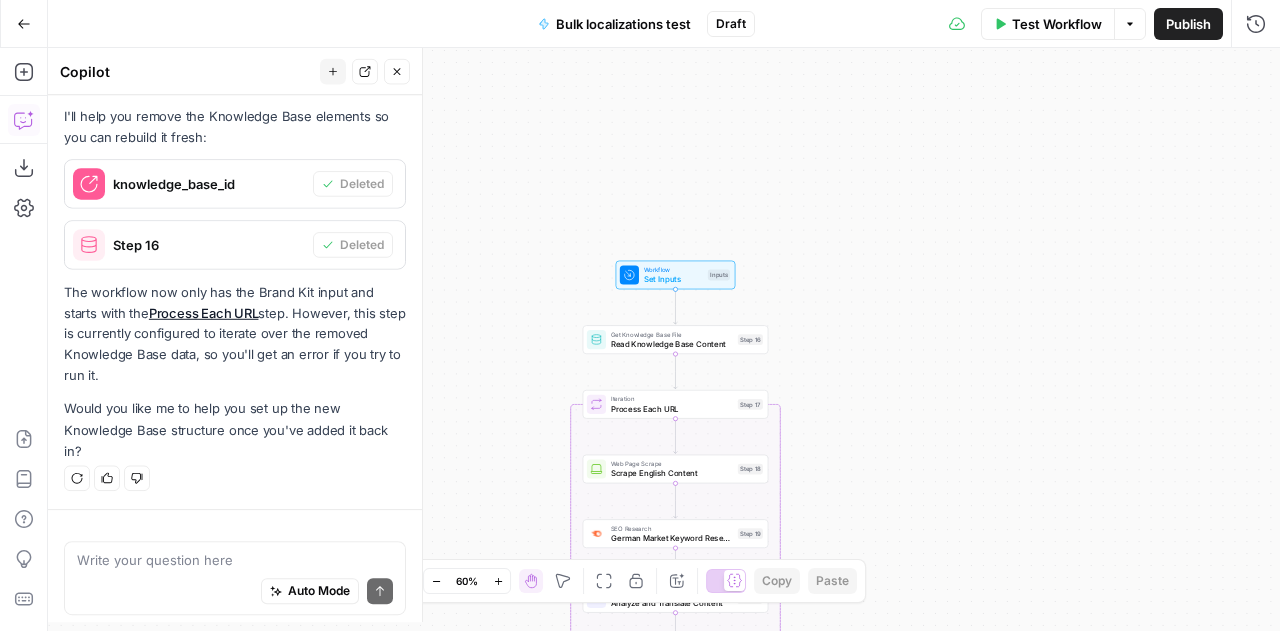 scroll, scrollTop: 4174, scrollLeft: 0, axis: vertical 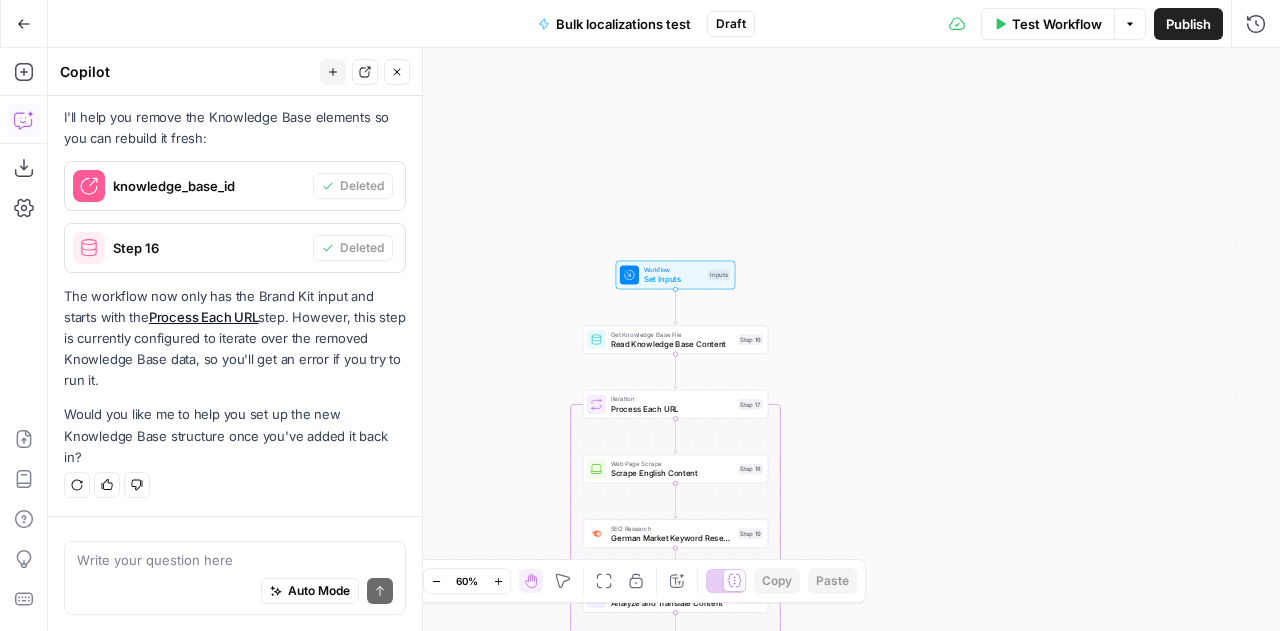 click on "Write your question here Auto Mode Send" at bounding box center [235, 578] 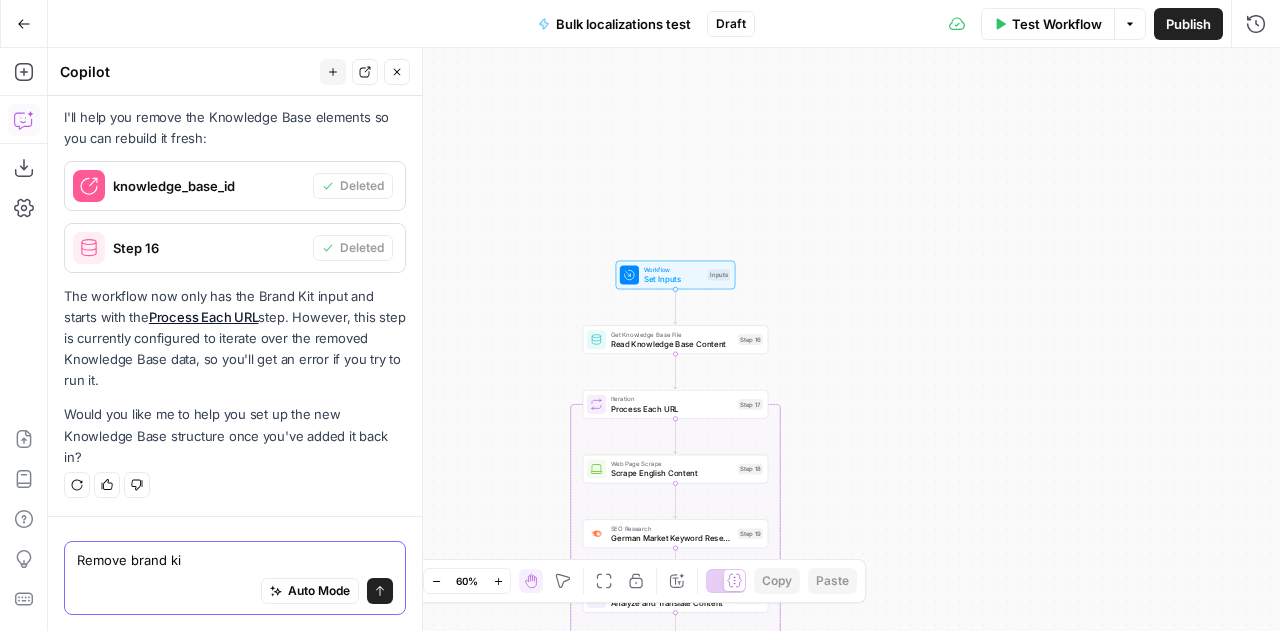 type on "Remove brand kit" 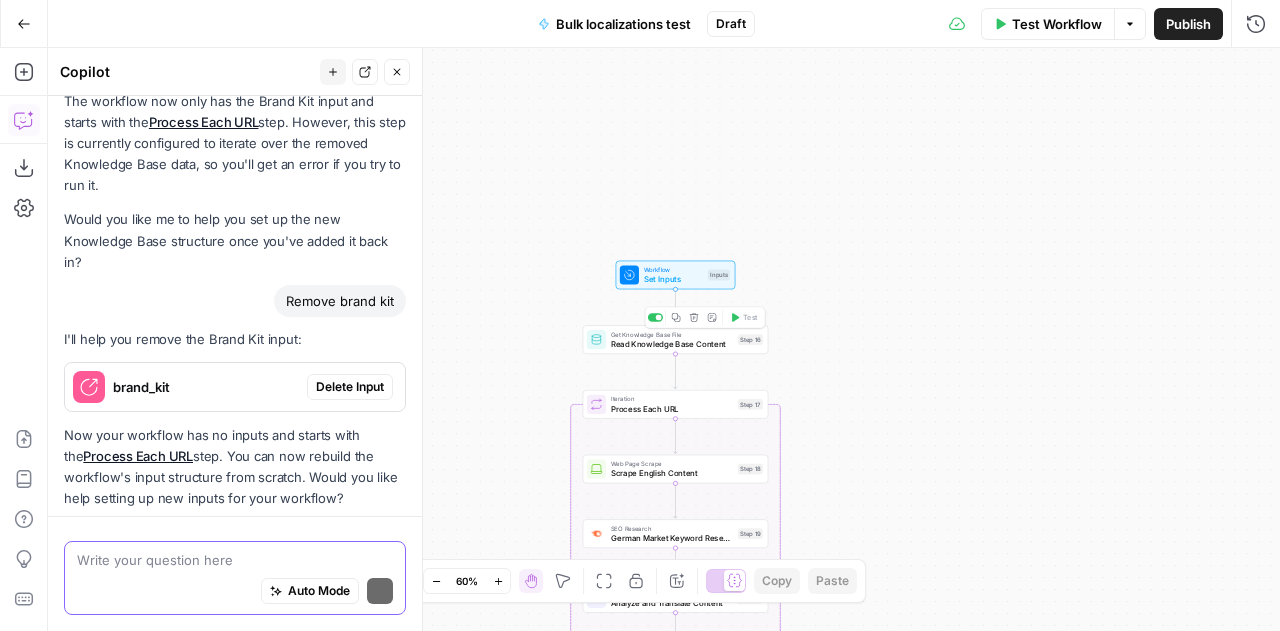 scroll, scrollTop: 4410, scrollLeft: 0, axis: vertical 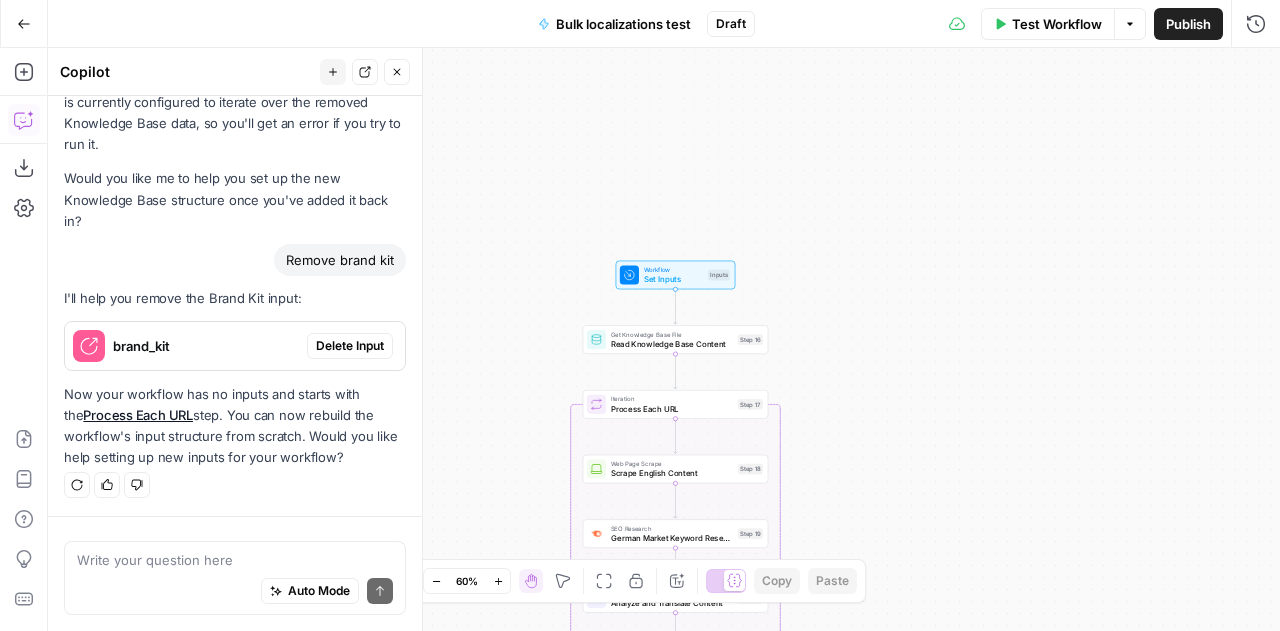 click on "Auto Mode Send" at bounding box center [235, 592] 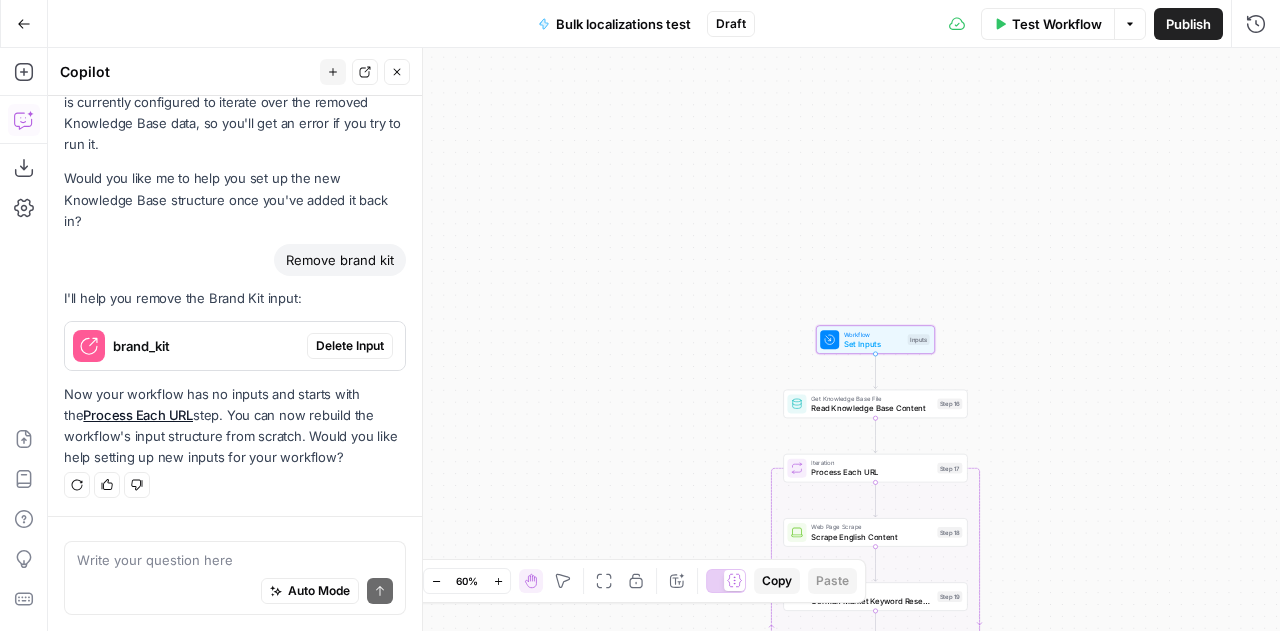 click on "Delete Input" at bounding box center (350, 346) 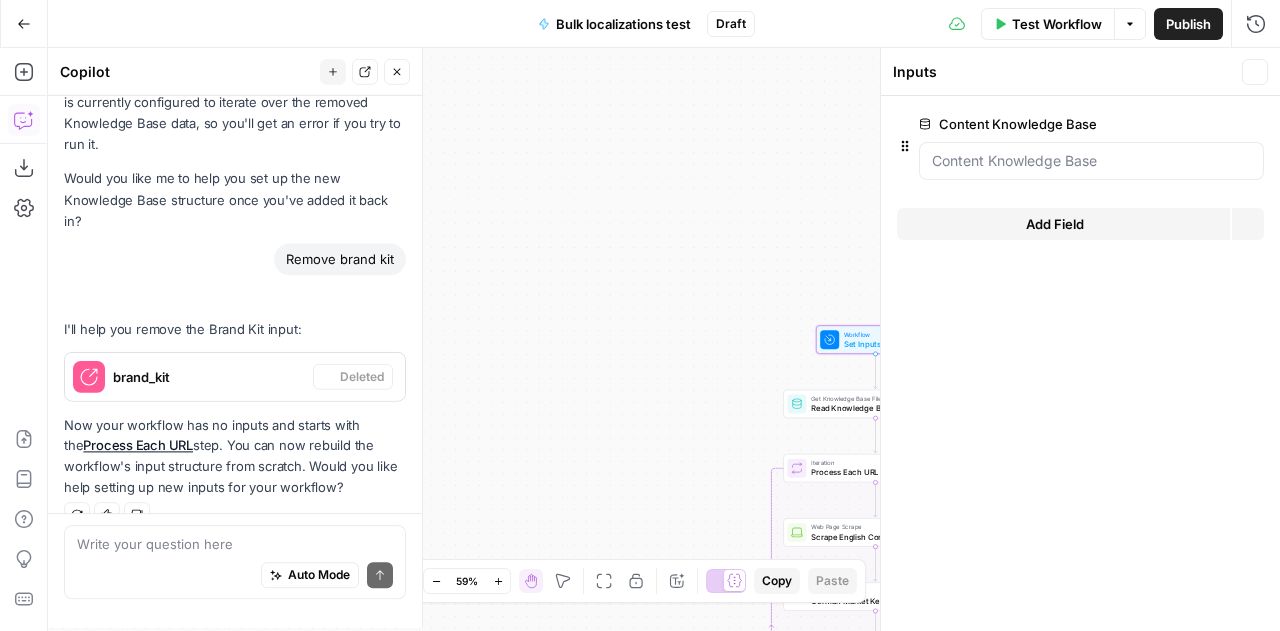 scroll, scrollTop: 4538, scrollLeft: 0, axis: vertical 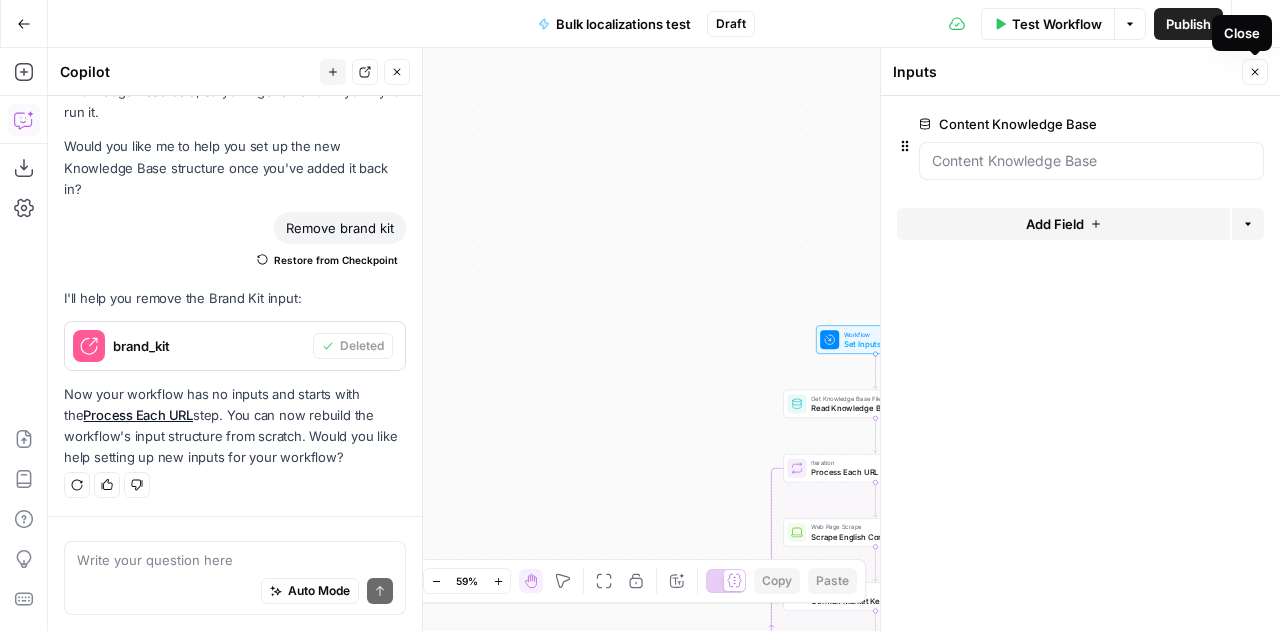 click 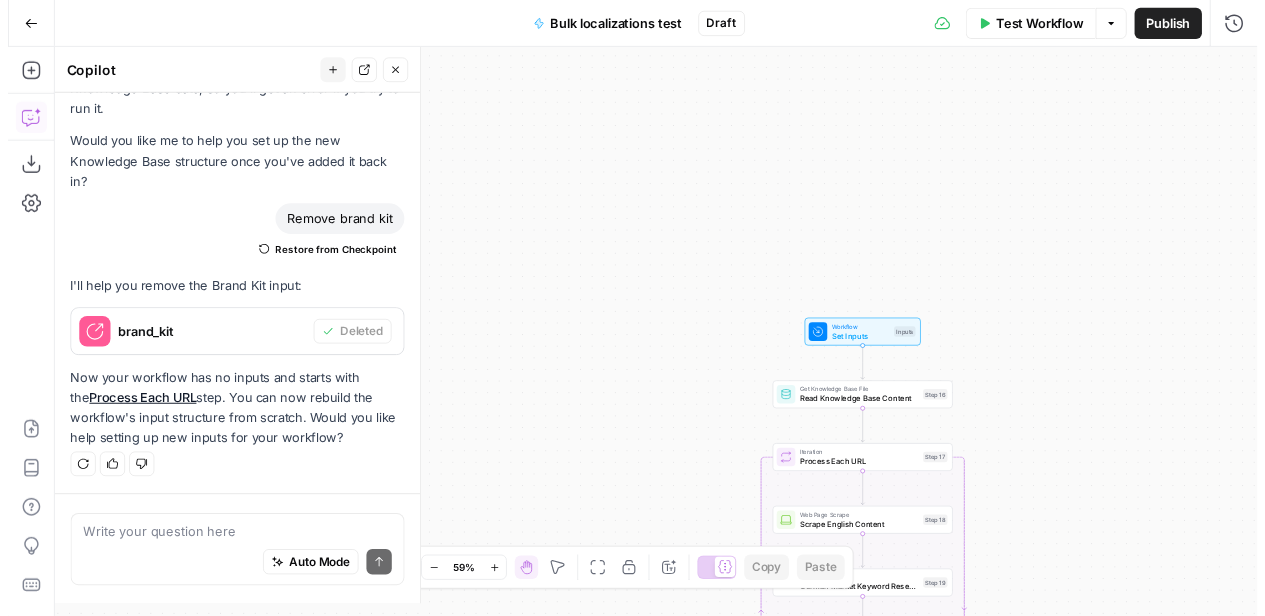 scroll, scrollTop: 4538, scrollLeft: 0, axis: vertical 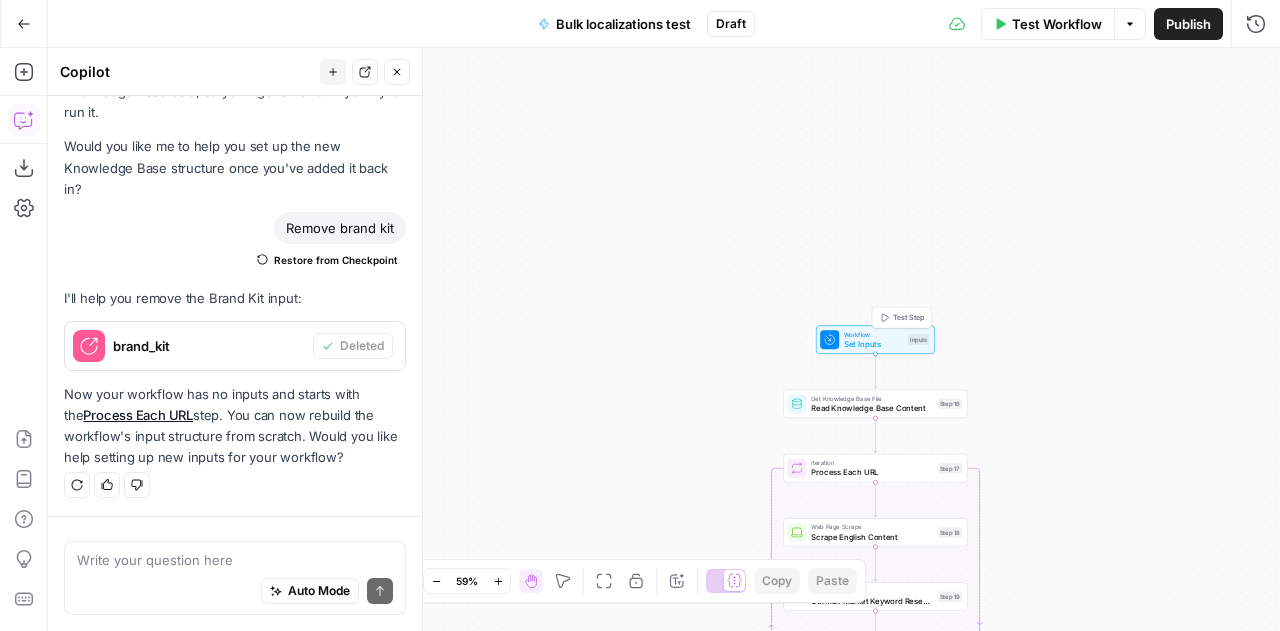 click on "Workflow" at bounding box center [873, 335] 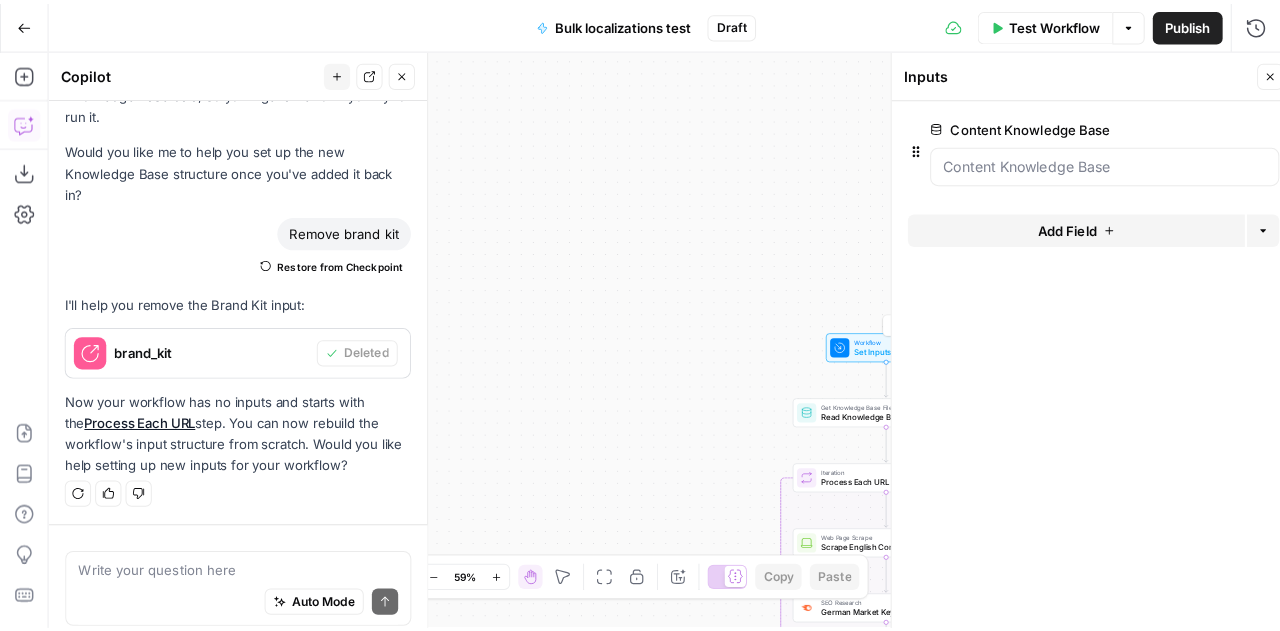 scroll, scrollTop: 4538, scrollLeft: 0, axis: vertical 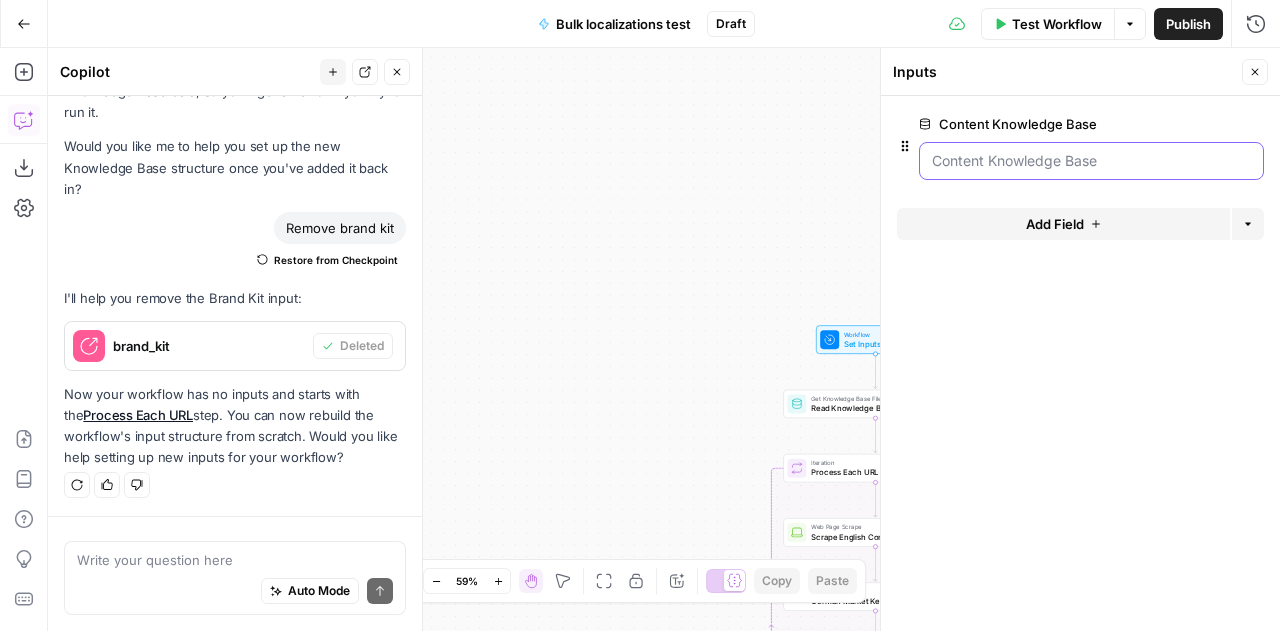 click on "Content Knowledge Base" at bounding box center (1091, 161) 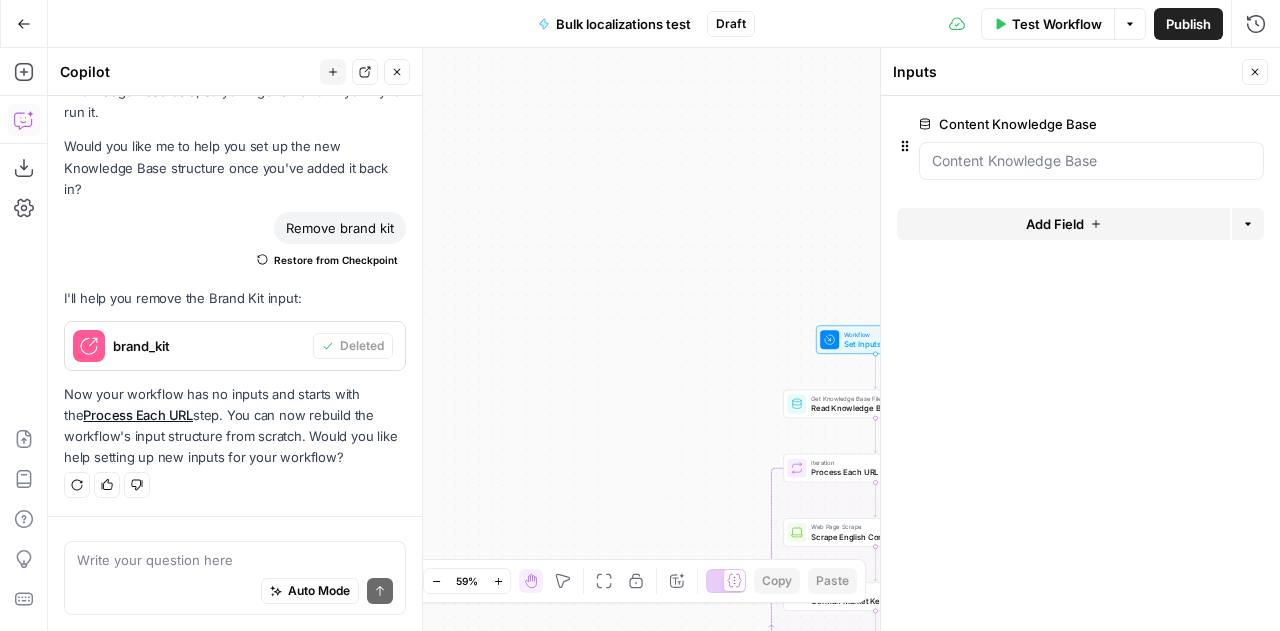 click on "edit field" at bounding box center (1189, 124) 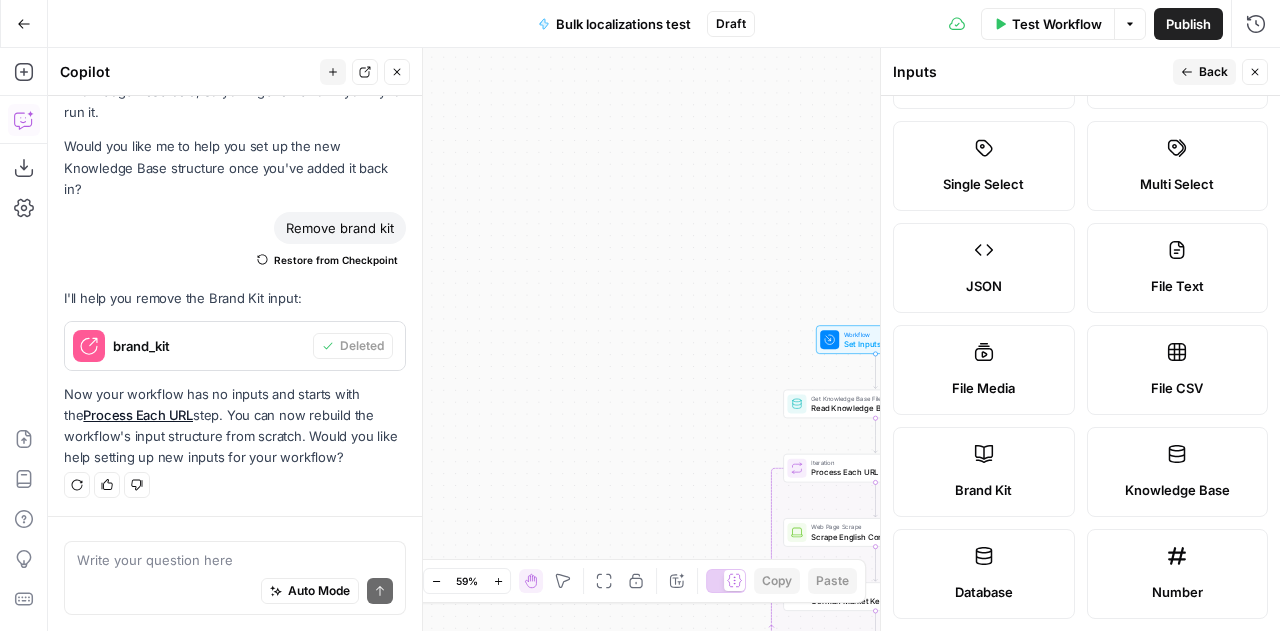 scroll, scrollTop: 116, scrollLeft: 0, axis: vertical 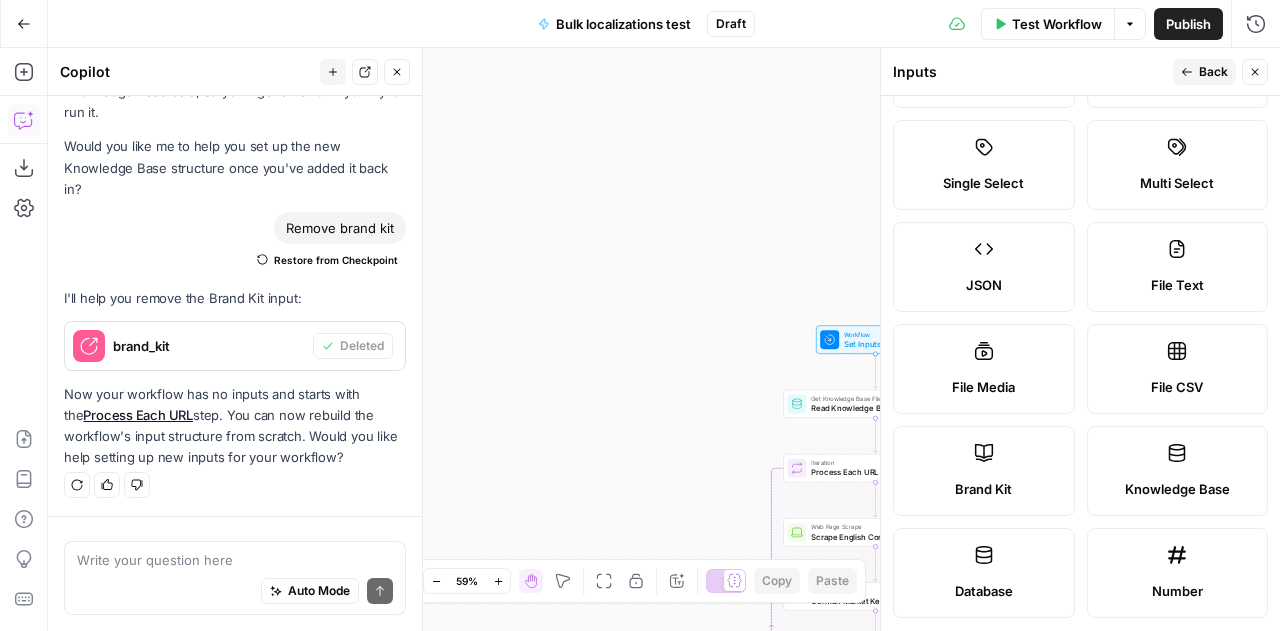 click on "Knowledge Base" at bounding box center (1178, 471) 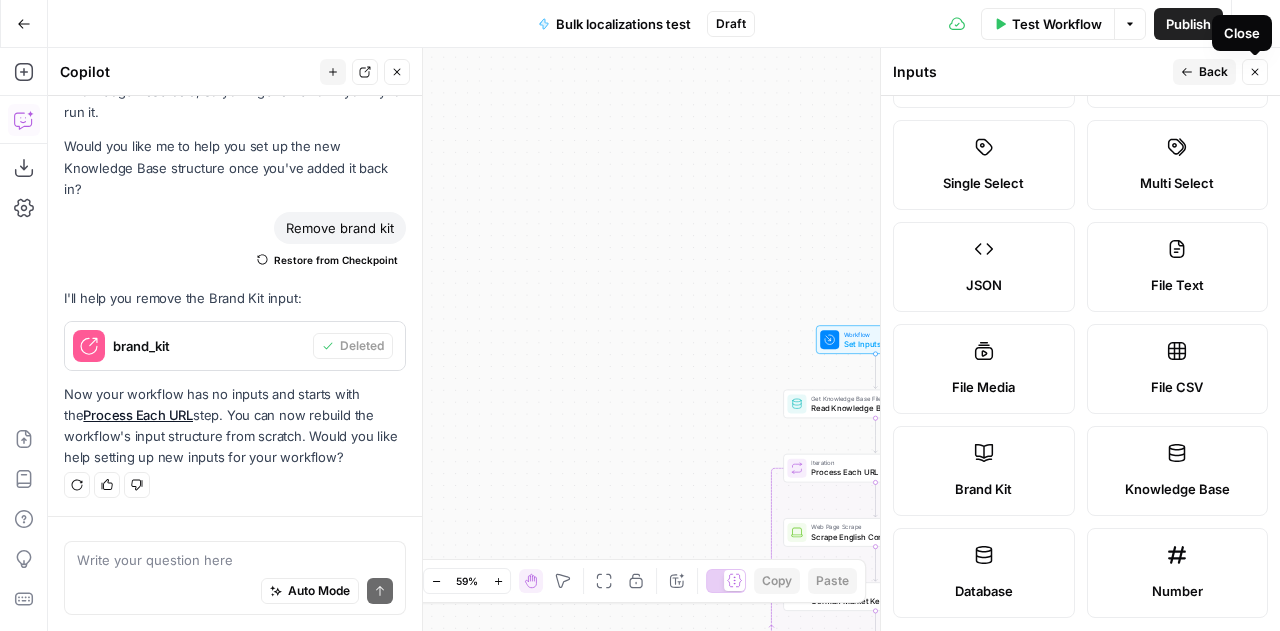 click 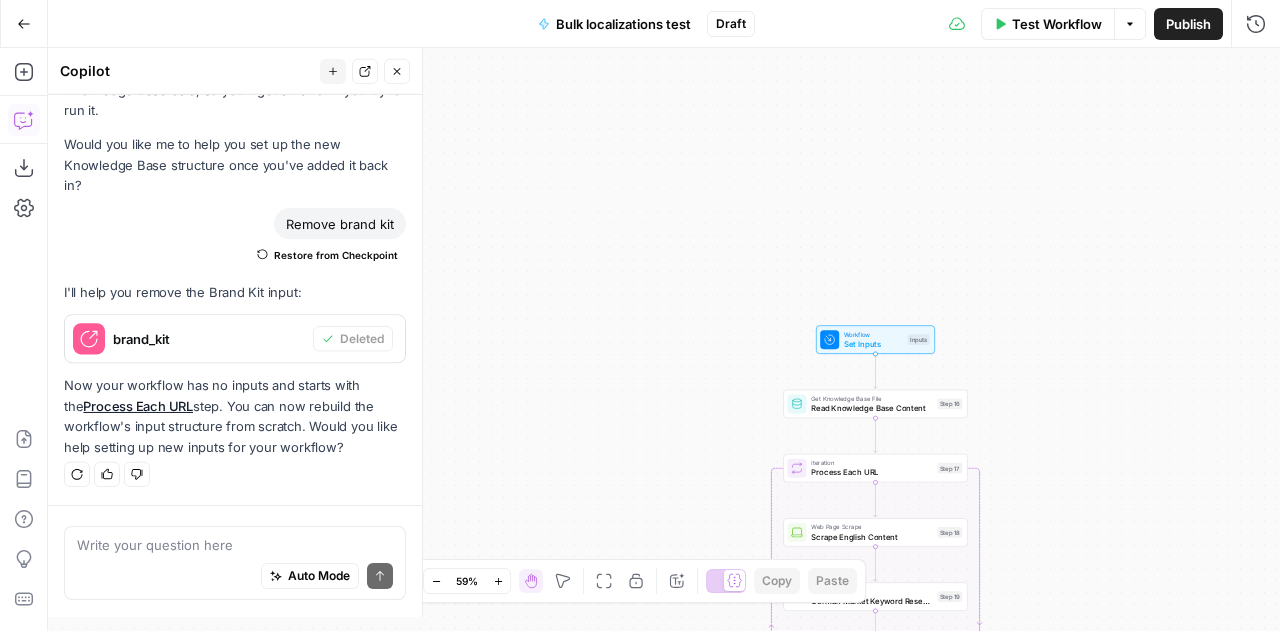 scroll, scrollTop: 4538, scrollLeft: 0, axis: vertical 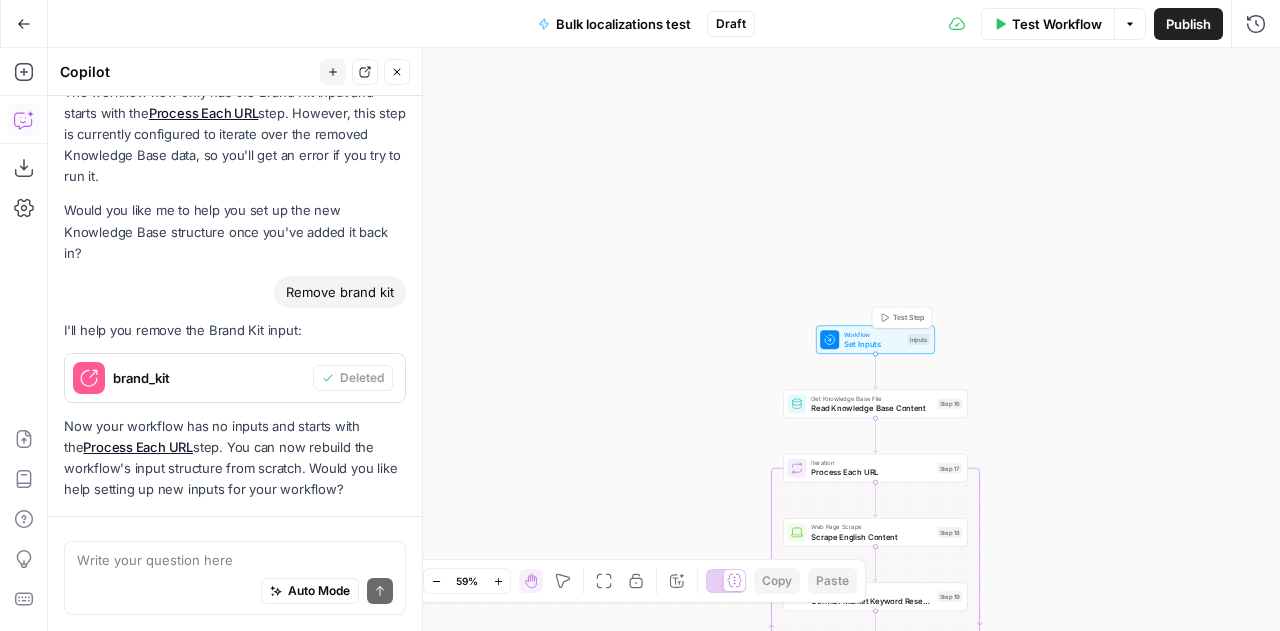 click on "Workflow" at bounding box center (873, 335) 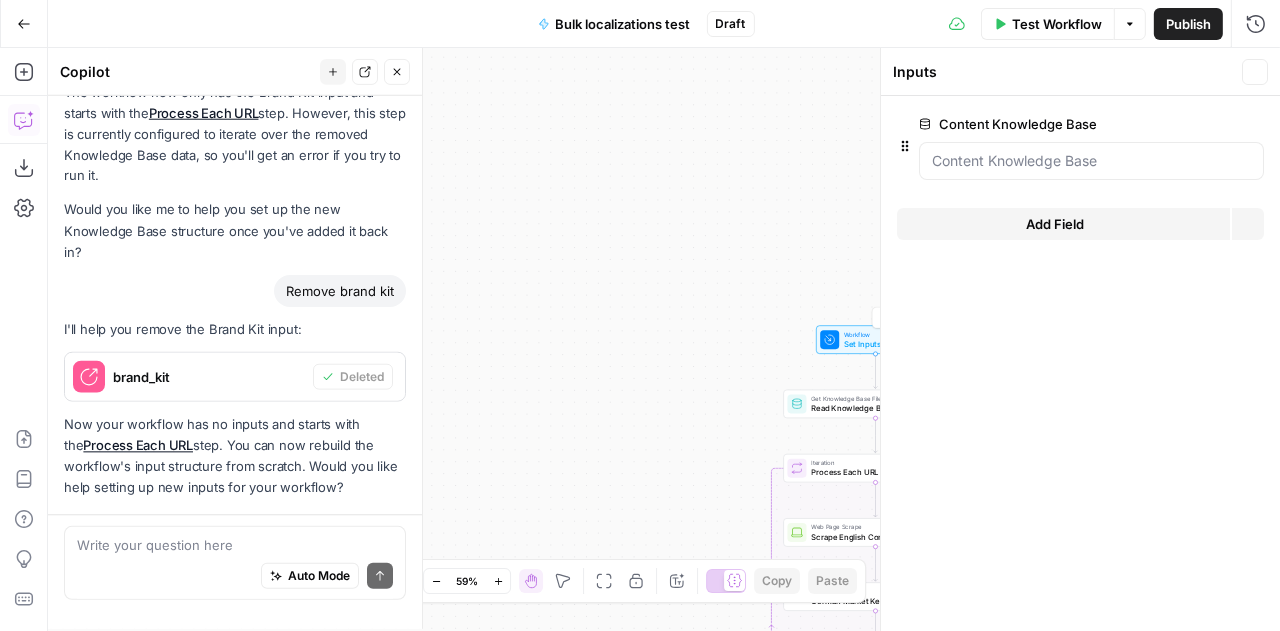 scroll, scrollTop: 4538, scrollLeft: 0, axis: vertical 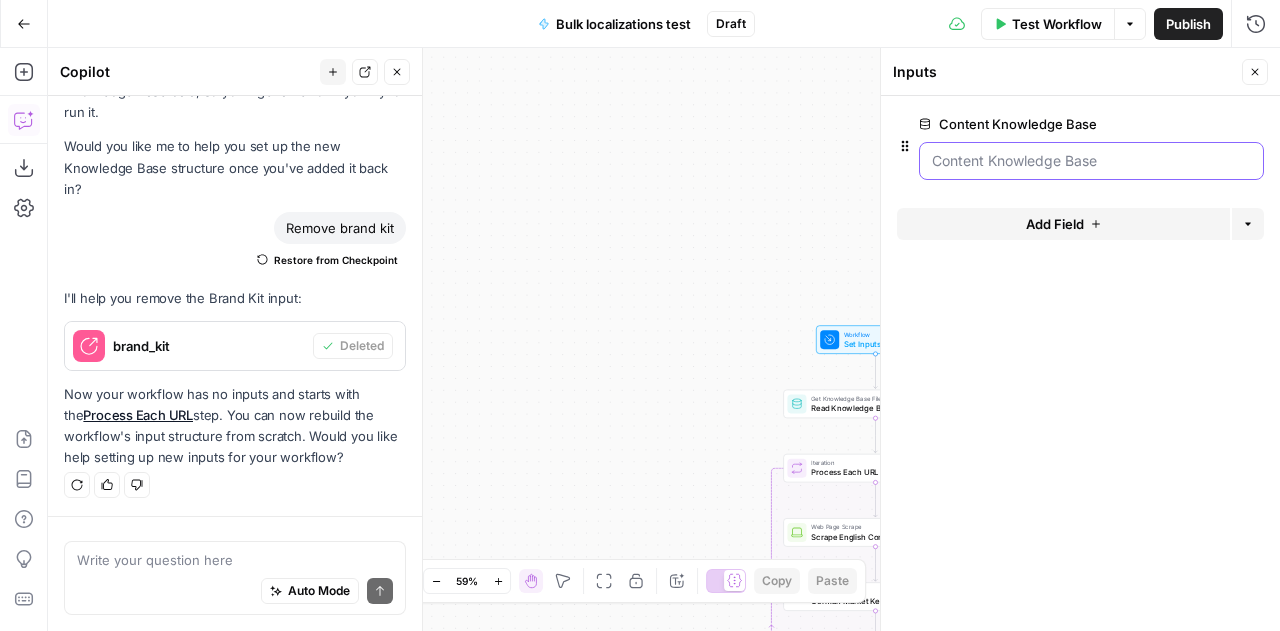 click on "Content Knowledge Base" at bounding box center [1091, 161] 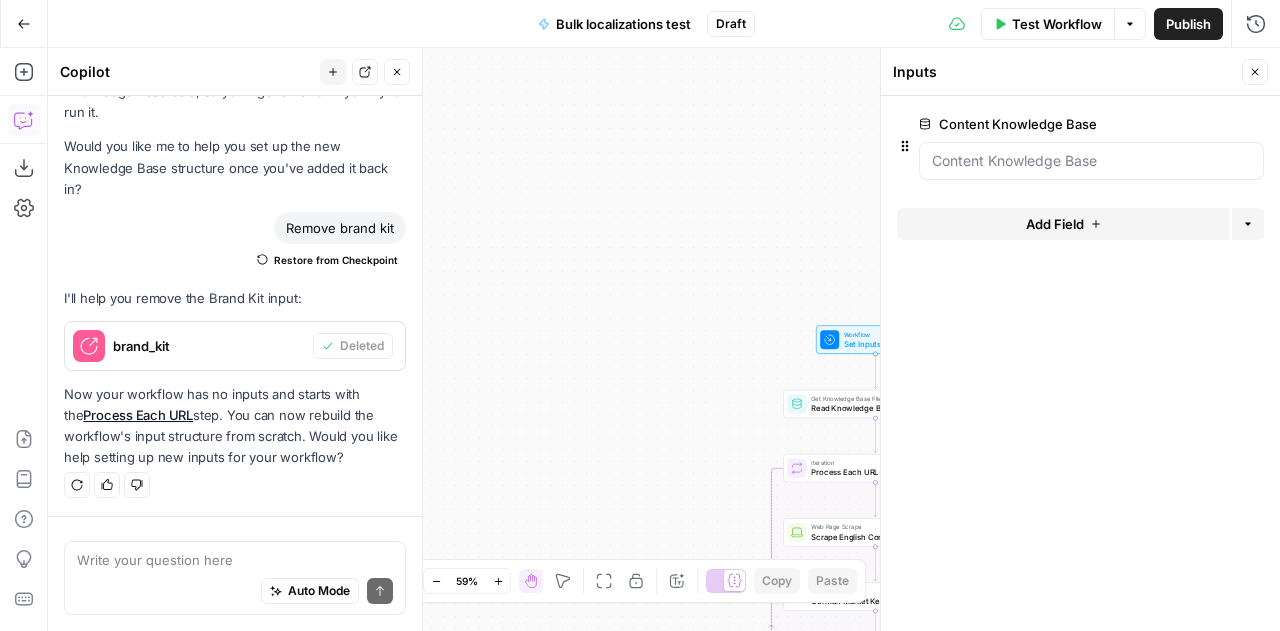 click on "edit field" at bounding box center (1189, 124) 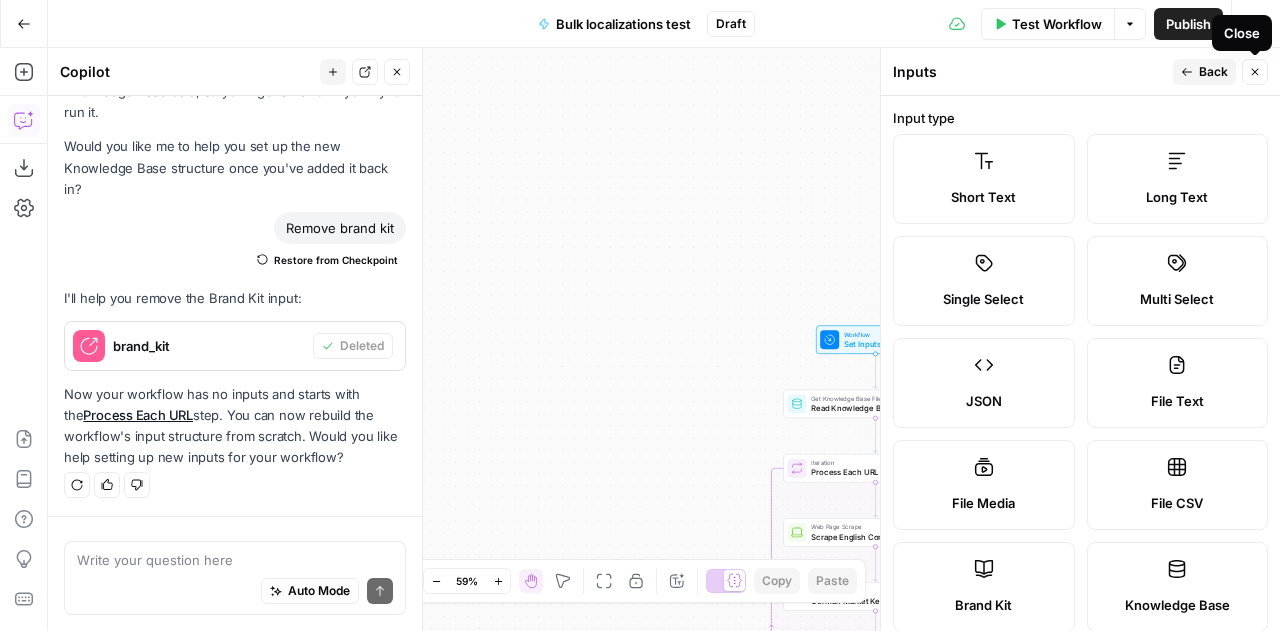 click on "Close" at bounding box center (1255, 72) 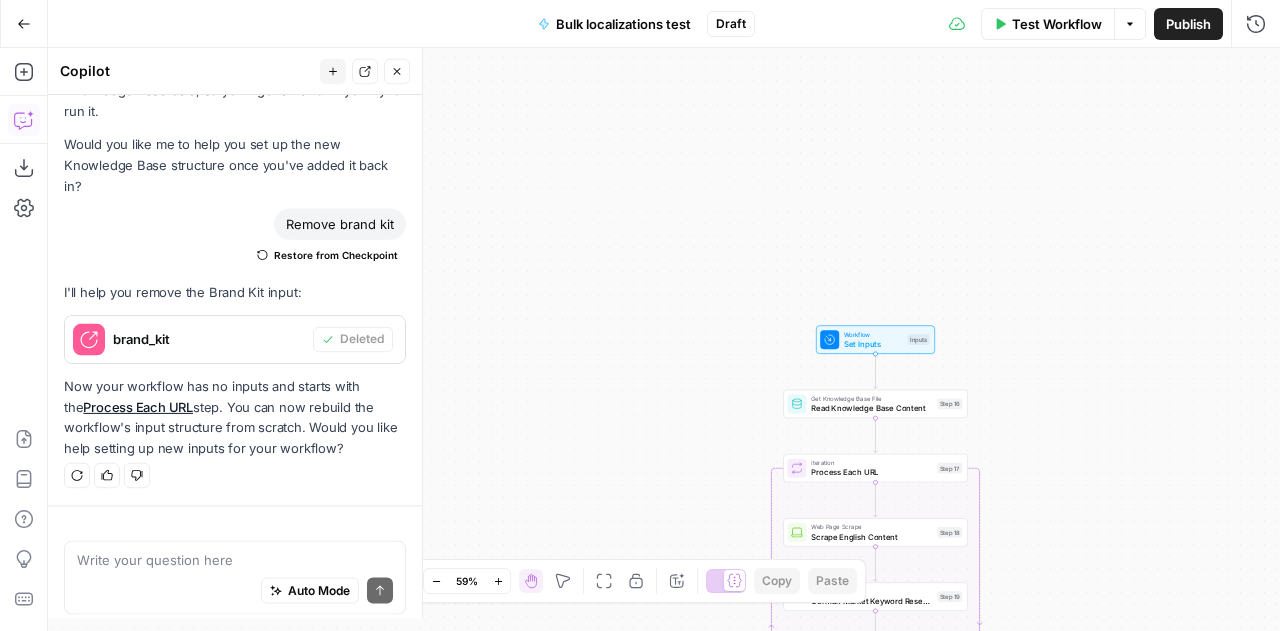 scroll, scrollTop: 4538, scrollLeft: 0, axis: vertical 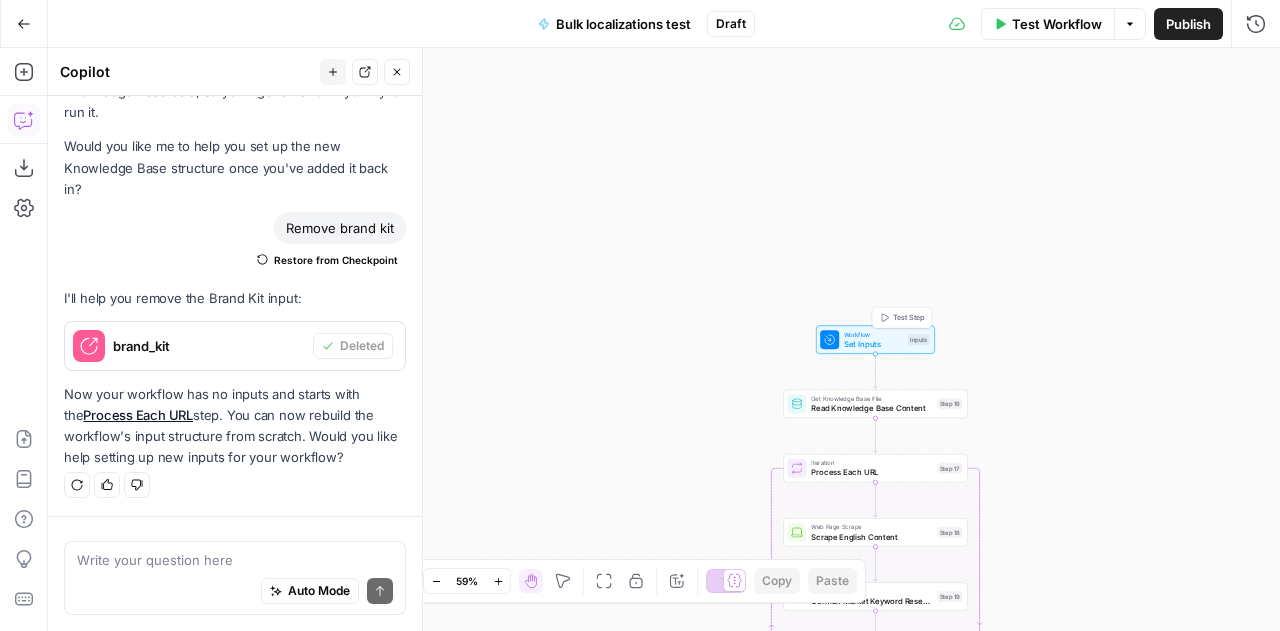 click on "Workflow Set Inputs Inputs Test Step" at bounding box center [874, 340] 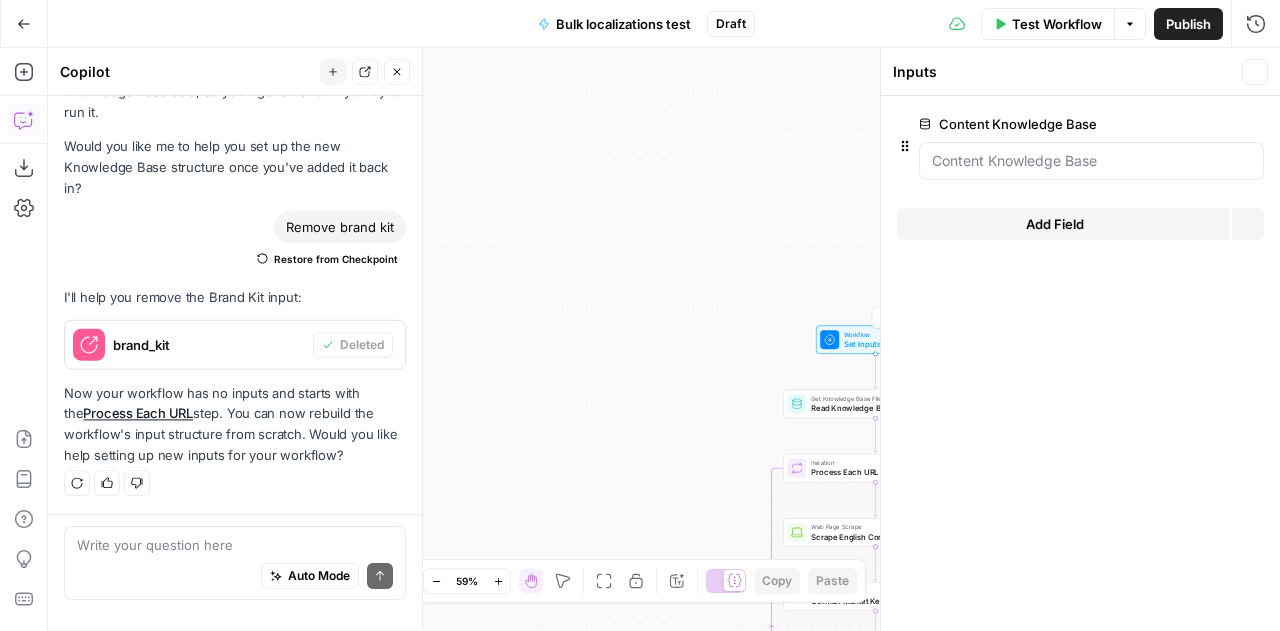 scroll, scrollTop: 4538, scrollLeft: 0, axis: vertical 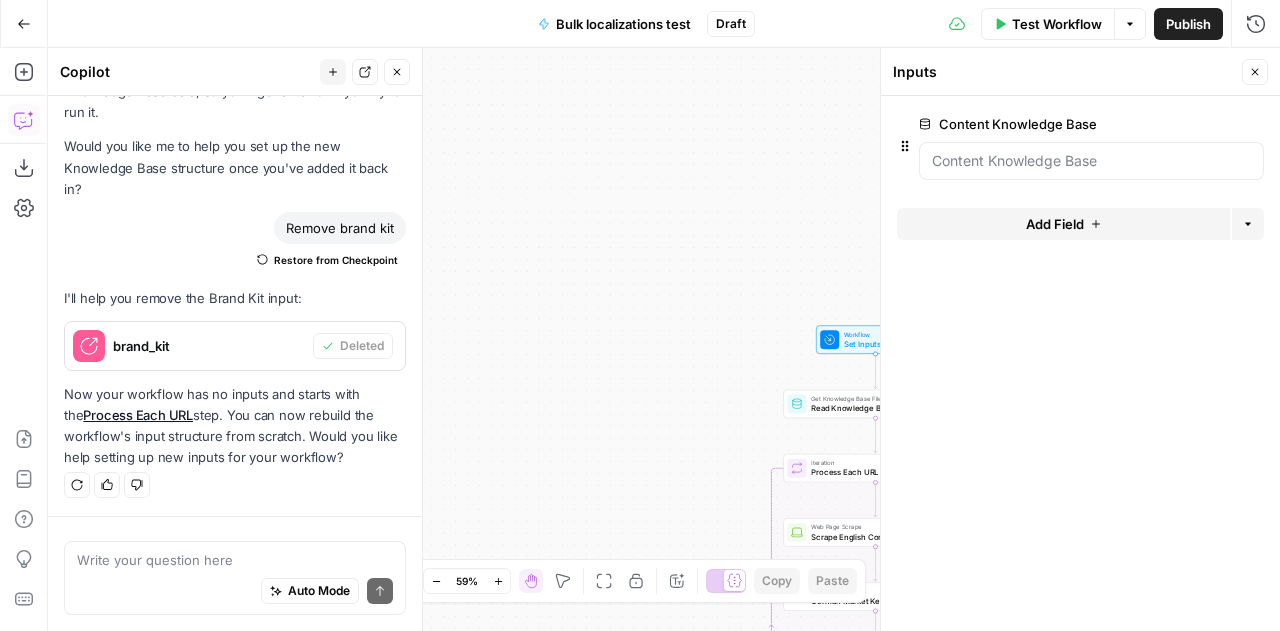 click 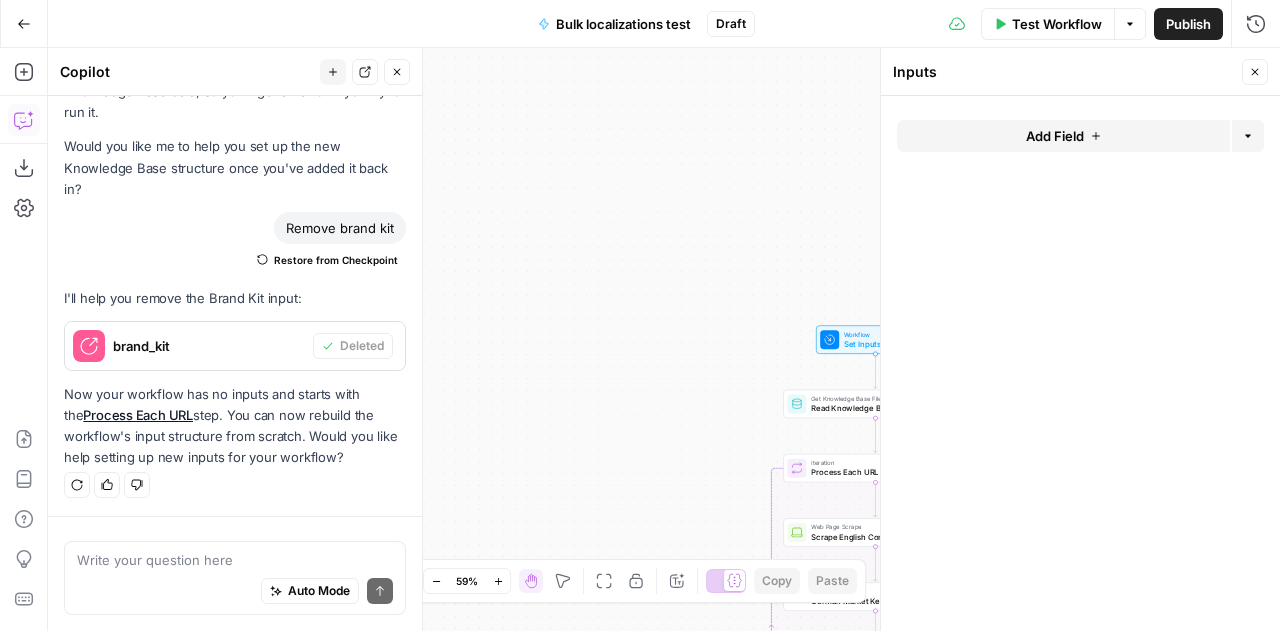 click on "Add Field Options" at bounding box center [1080, 363] 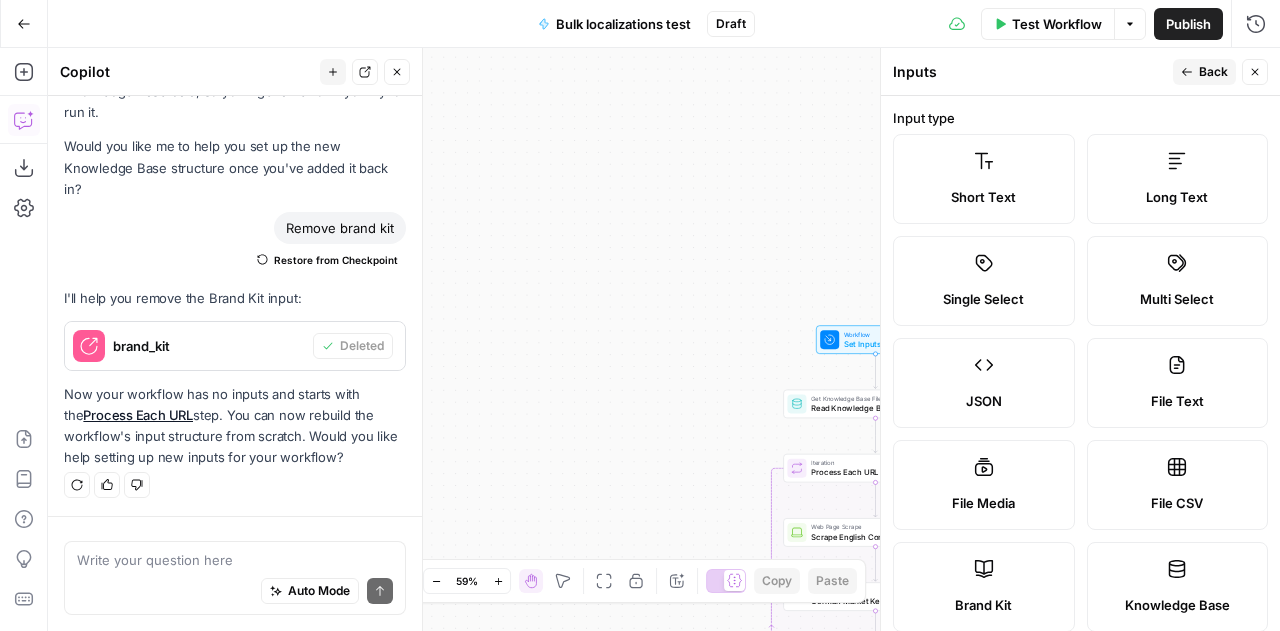 click on "Knowledge Base" at bounding box center [1178, 587] 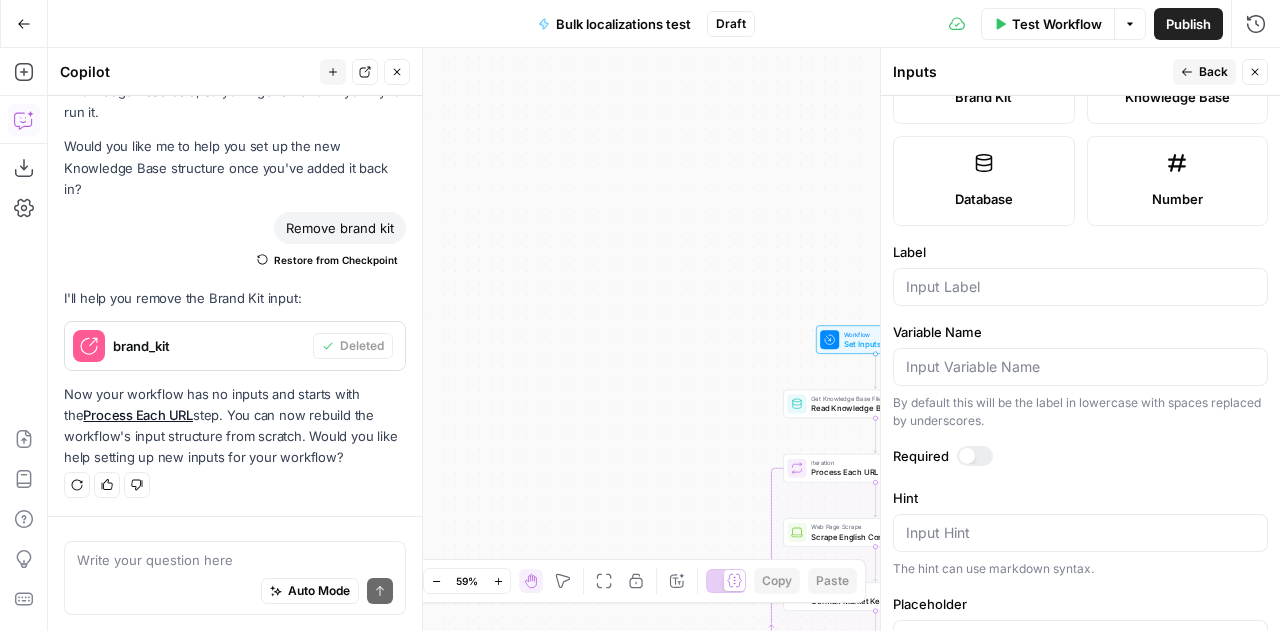 scroll, scrollTop: 566, scrollLeft: 0, axis: vertical 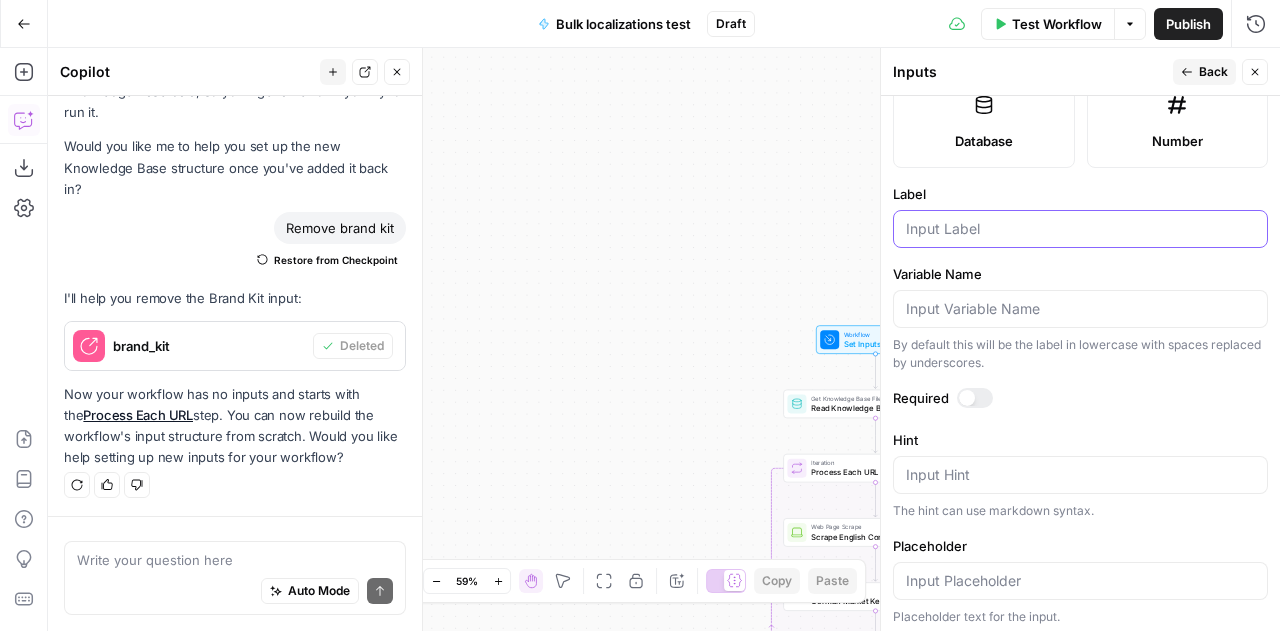 click on "Label" at bounding box center (1080, 229) 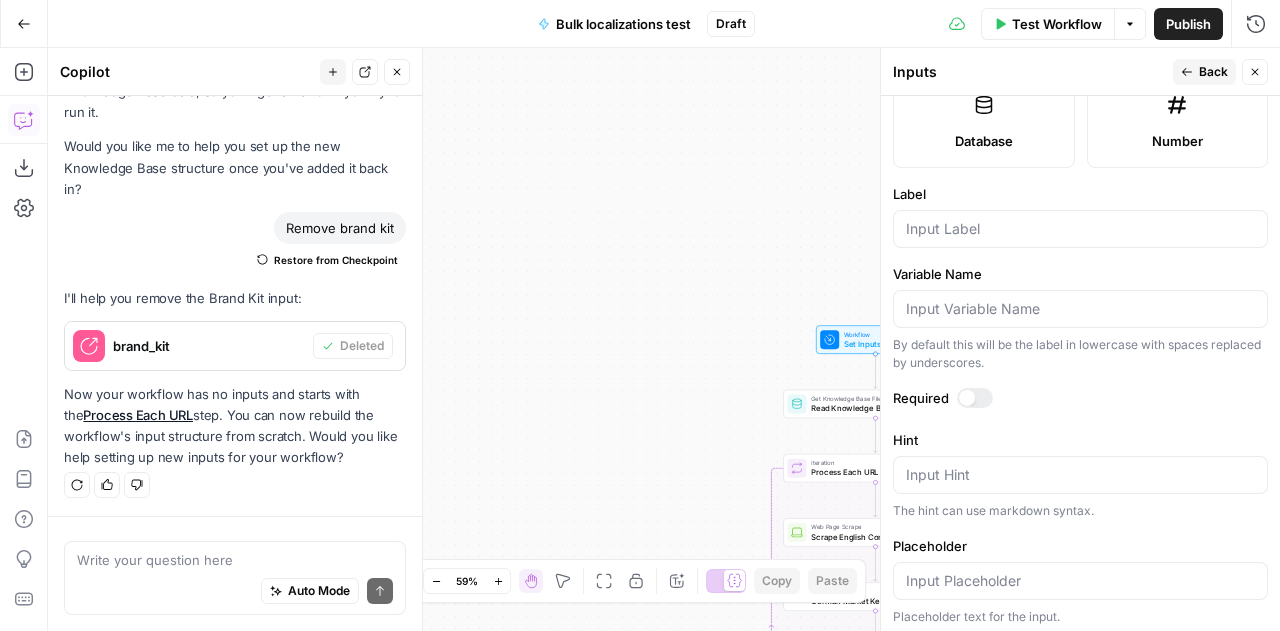 click at bounding box center [975, 398] 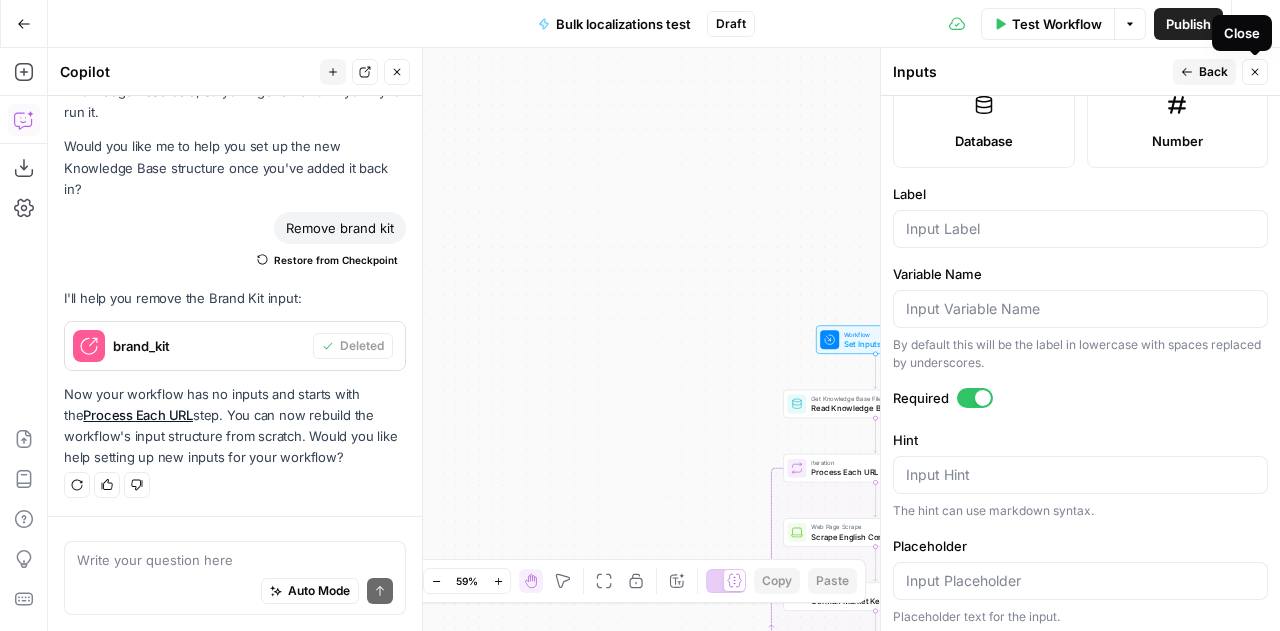 click 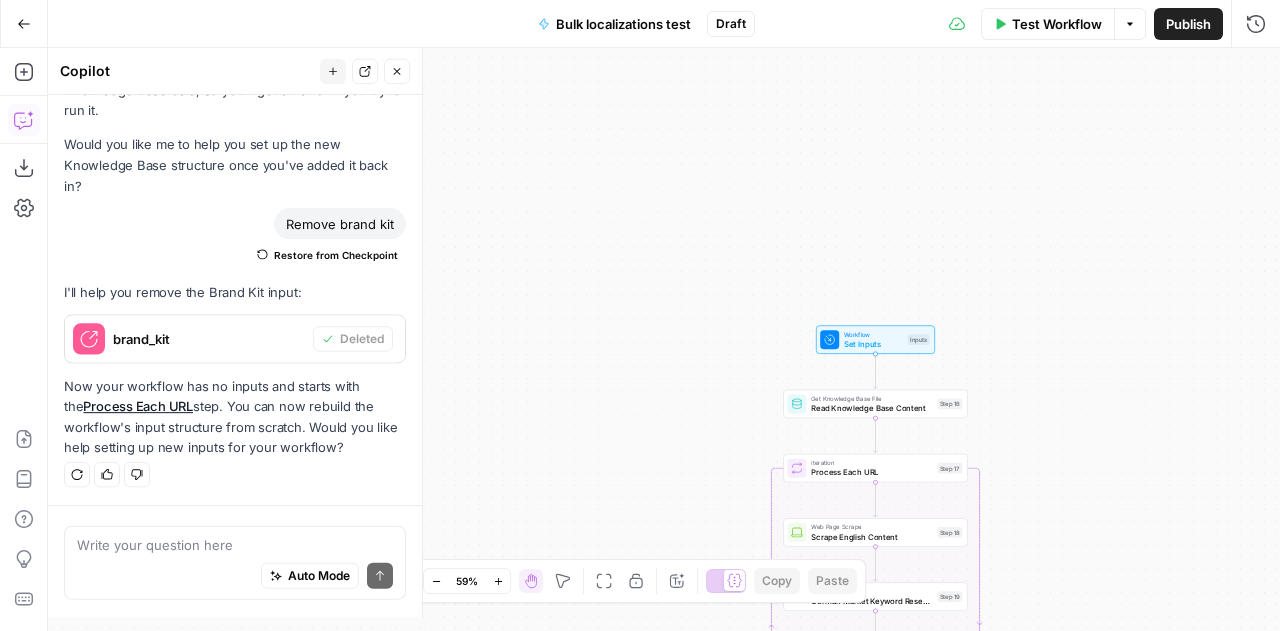 scroll, scrollTop: 4538, scrollLeft: 0, axis: vertical 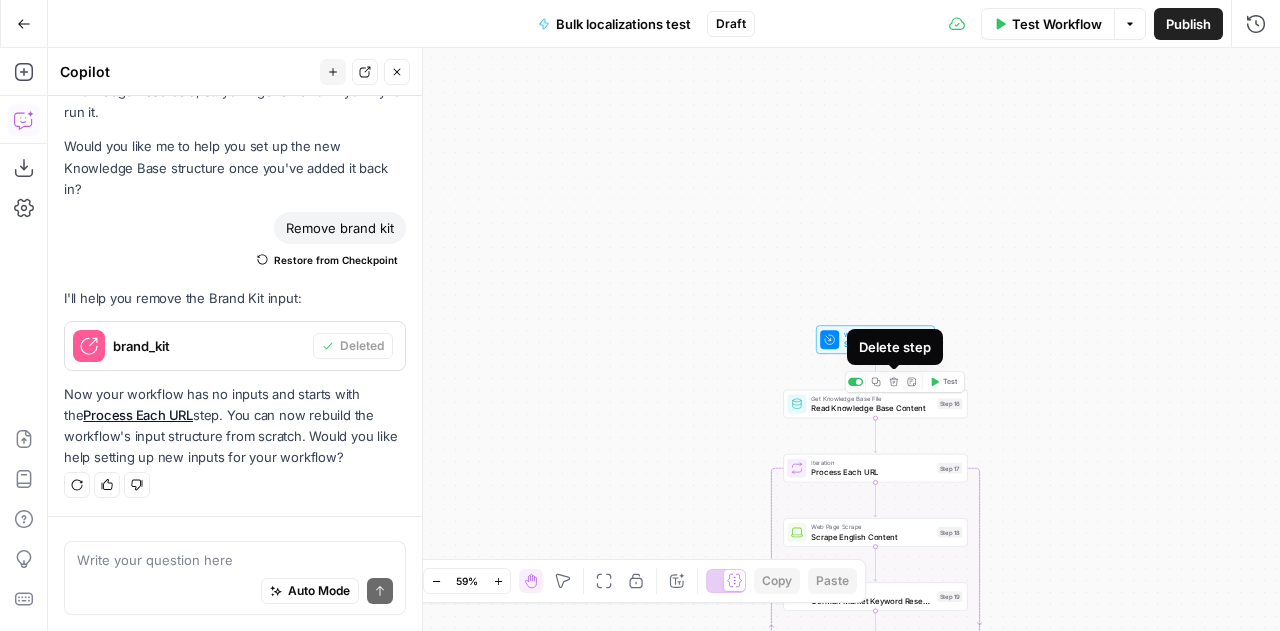 click 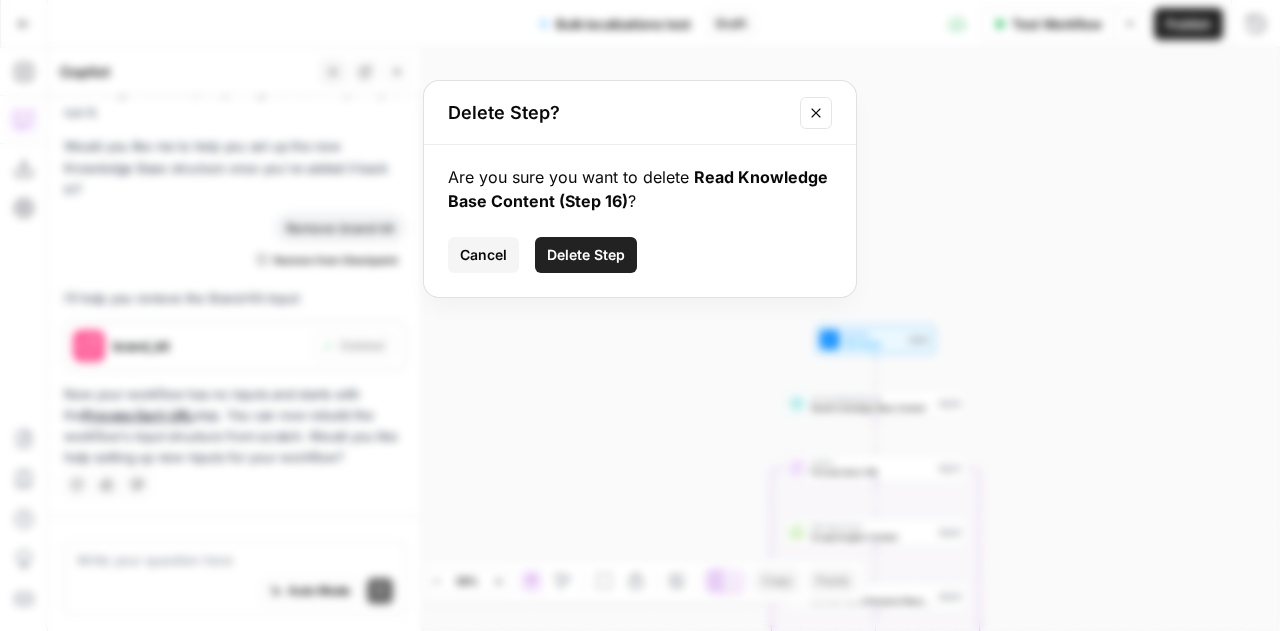 click on "Delete Step" at bounding box center [586, 255] 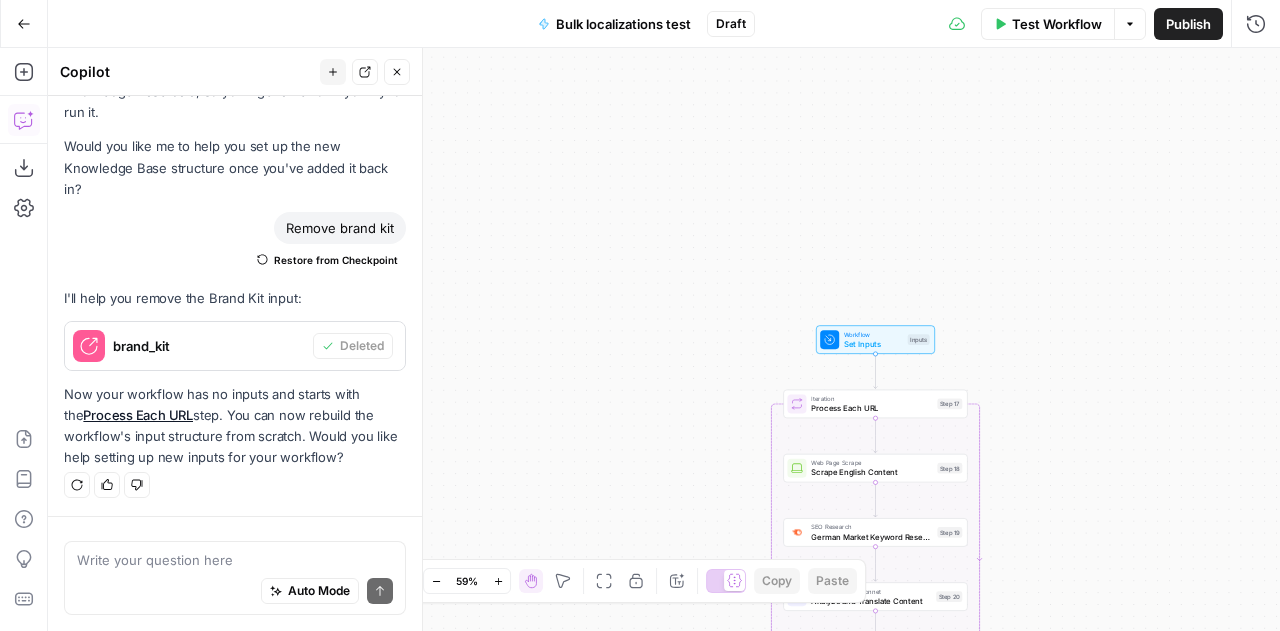 scroll, scrollTop: 4526, scrollLeft: 0, axis: vertical 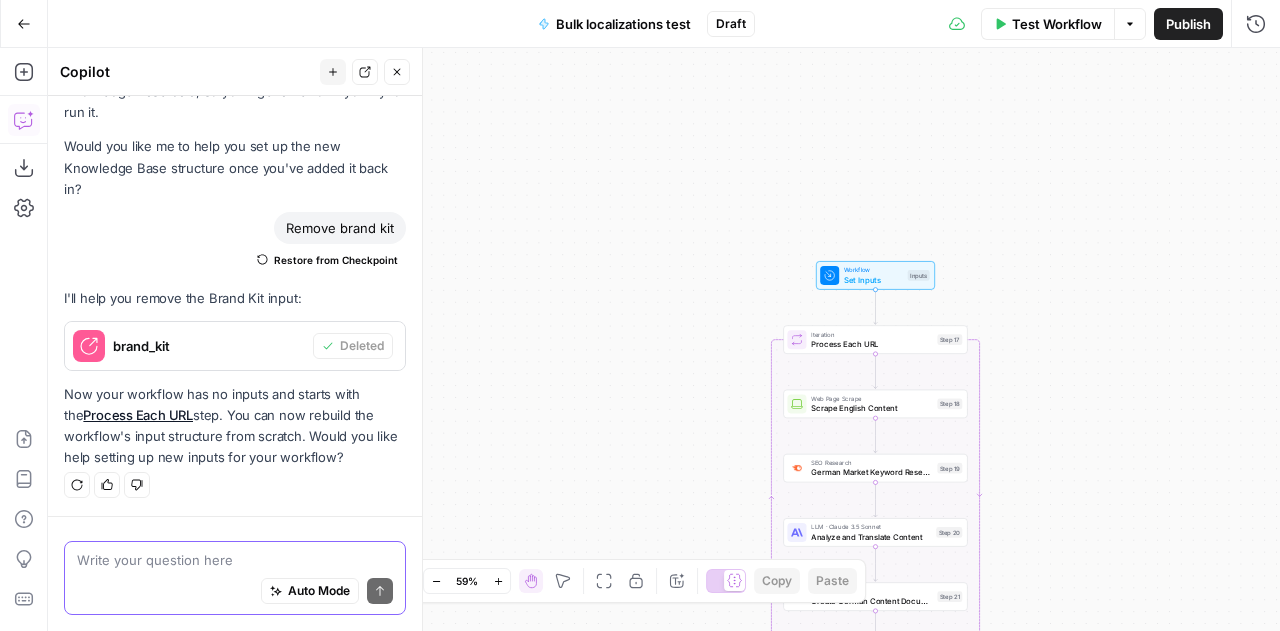 click at bounding box center [235, 560] 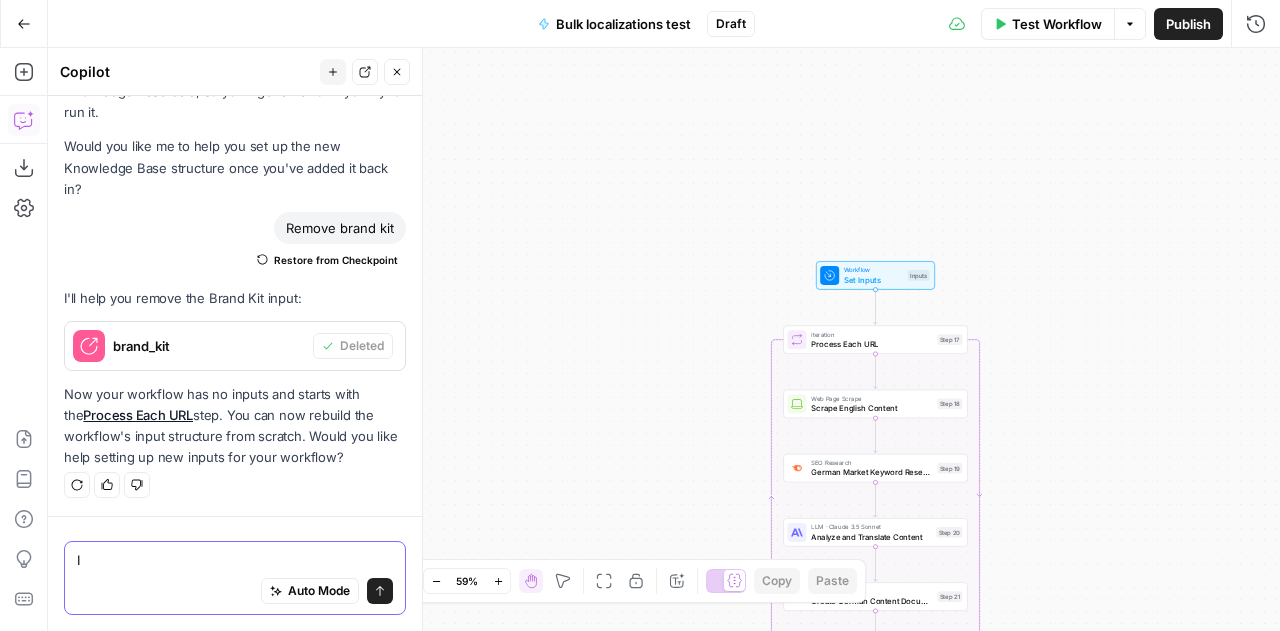 type on "I" 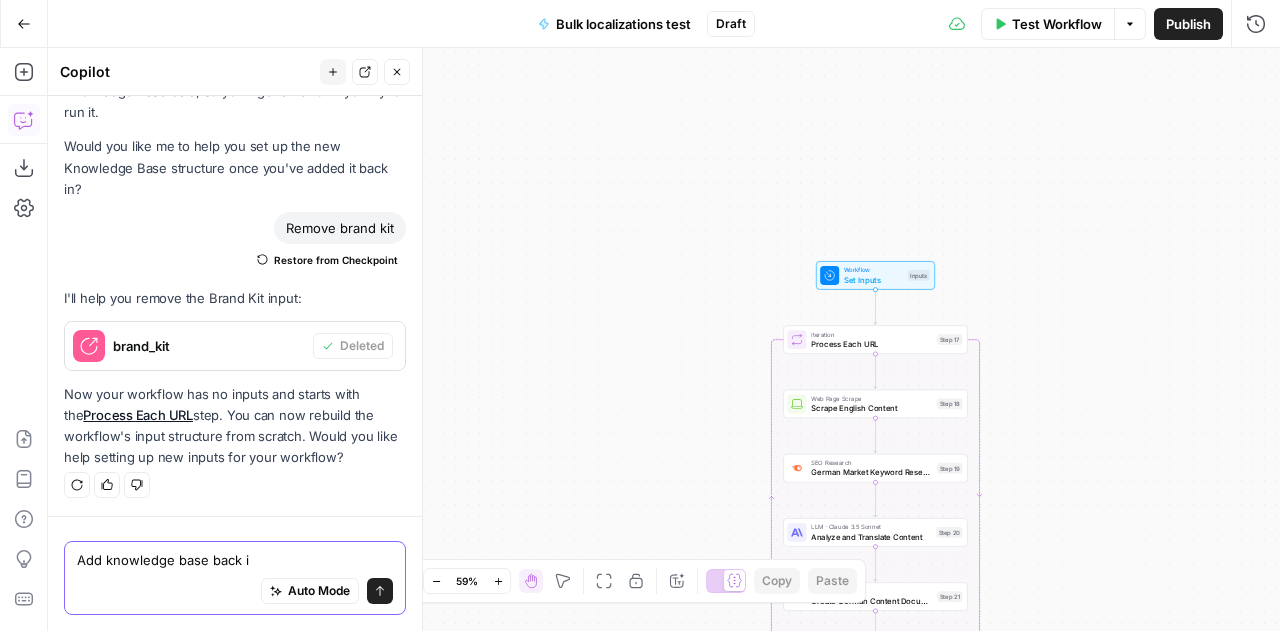 type on "Add knowledge base back in" 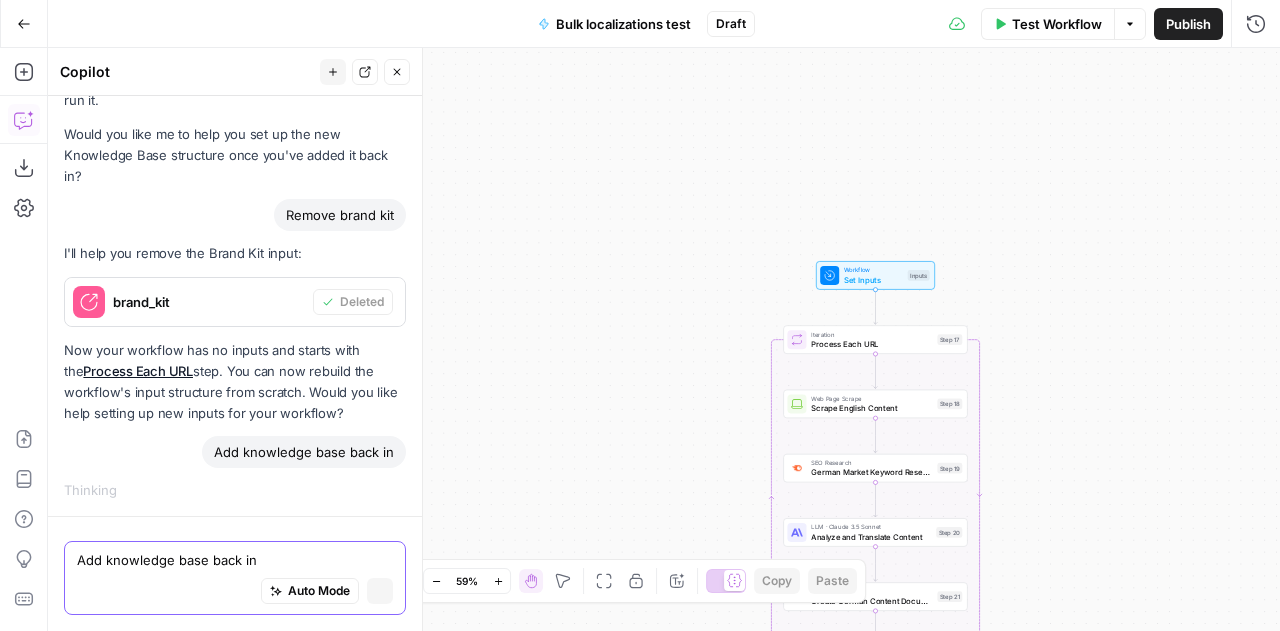 type 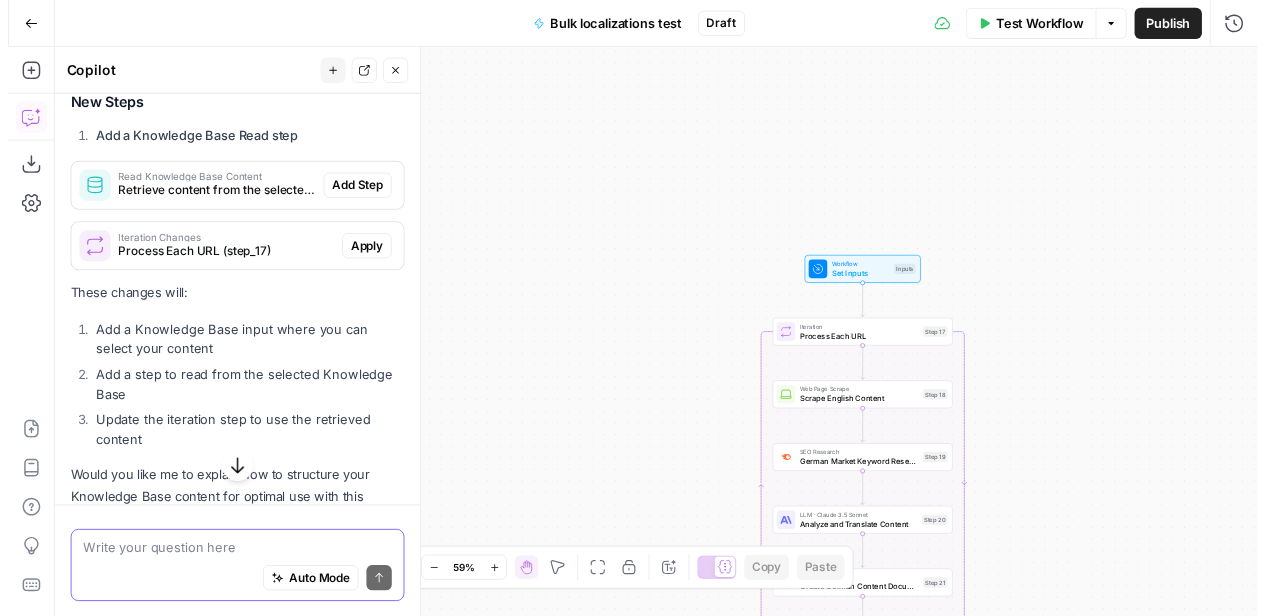 scroll, scrollTop: 4982, scrollLeft: 0, axis: vertical 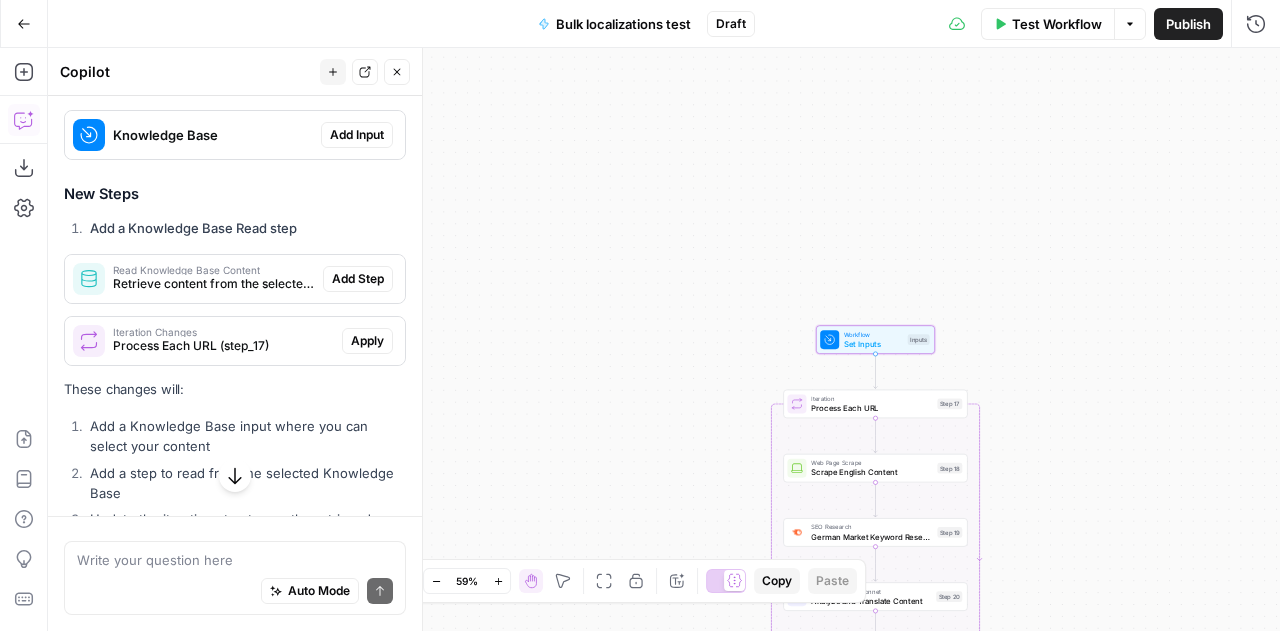 click on "Add Input" at bounding box center (357, 135) 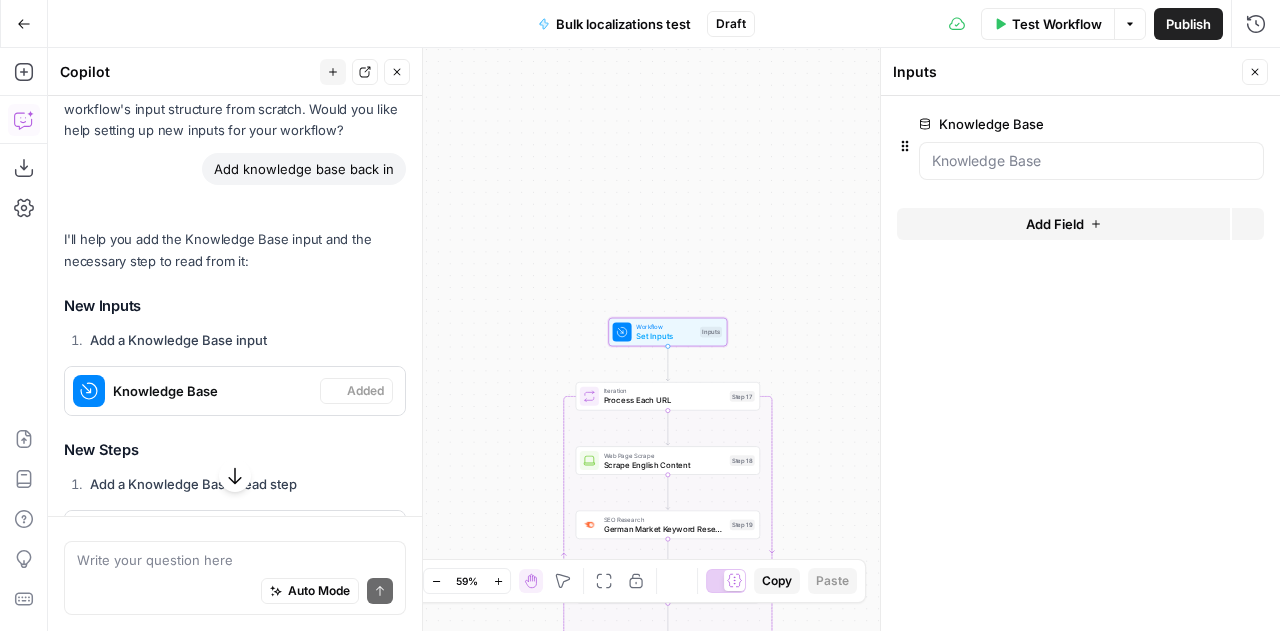 scroll, scrollTop: 5014, scrollLeft: 0, axis: vertical 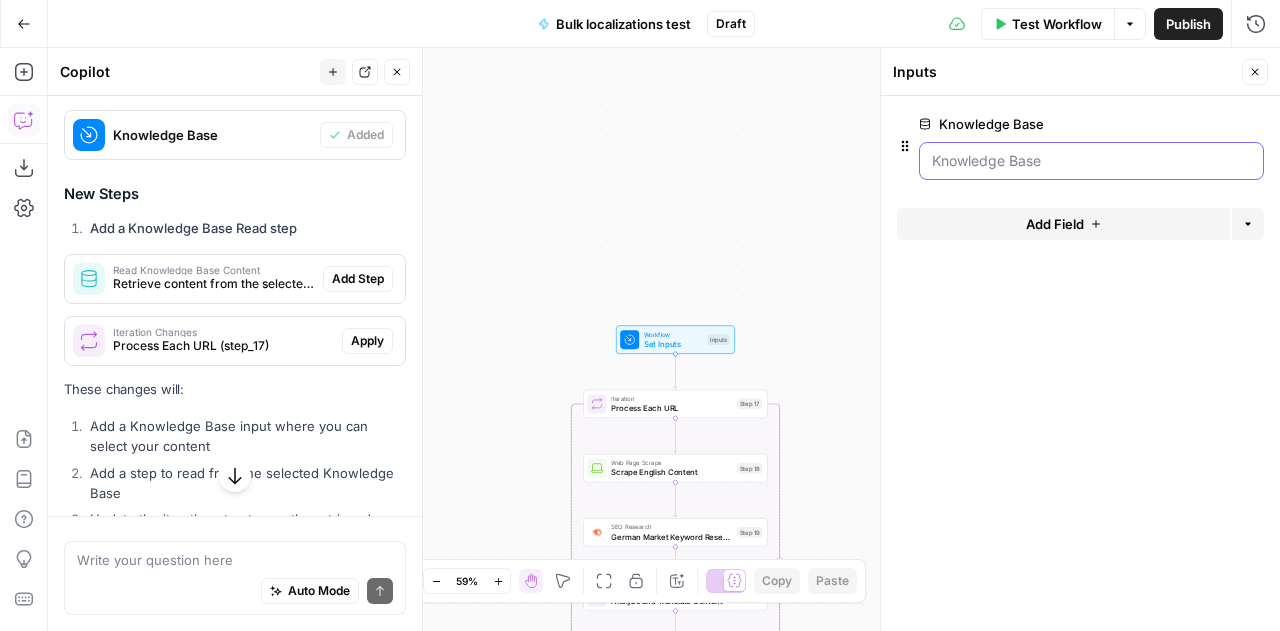 click on "Knowledge Base" at bounding box center (1091, 161) 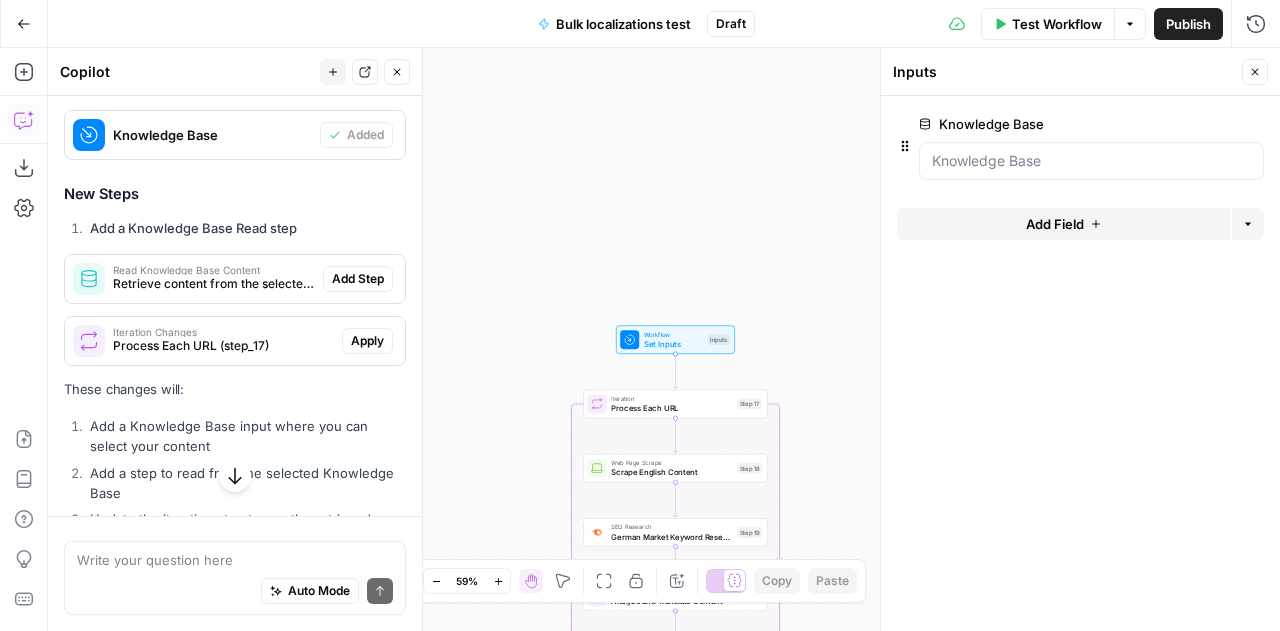 click on "Add Field" at bounding box center (1055, 224) 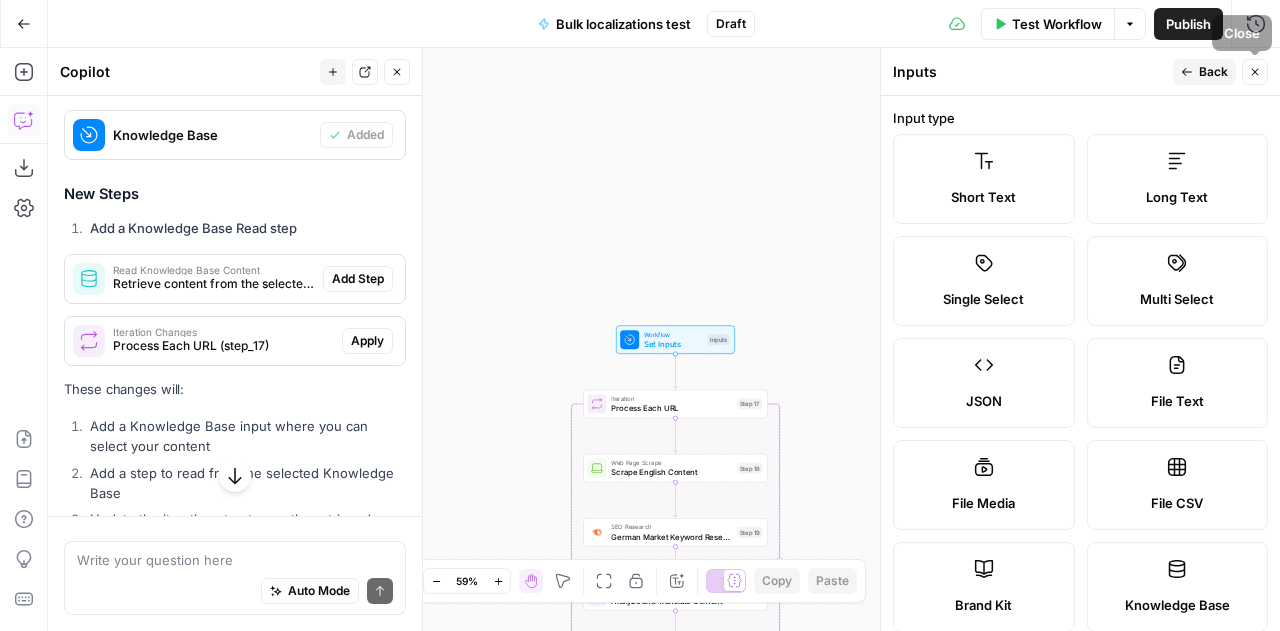click 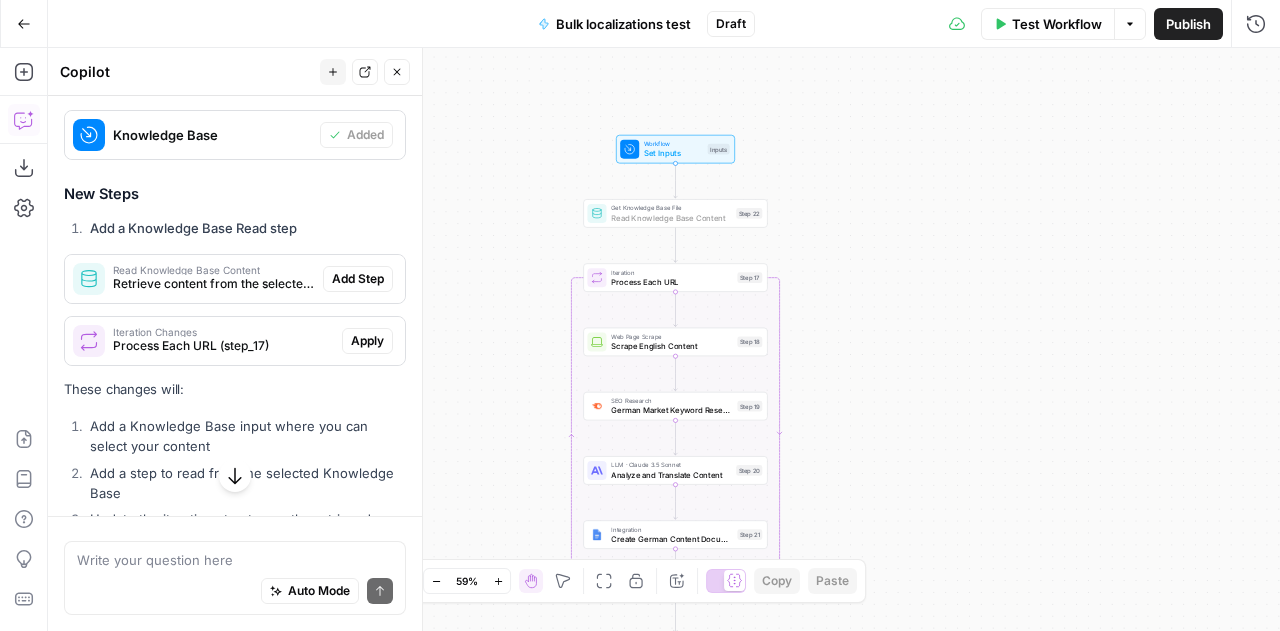 click on "Add Step" at bounding box center (358, 279) 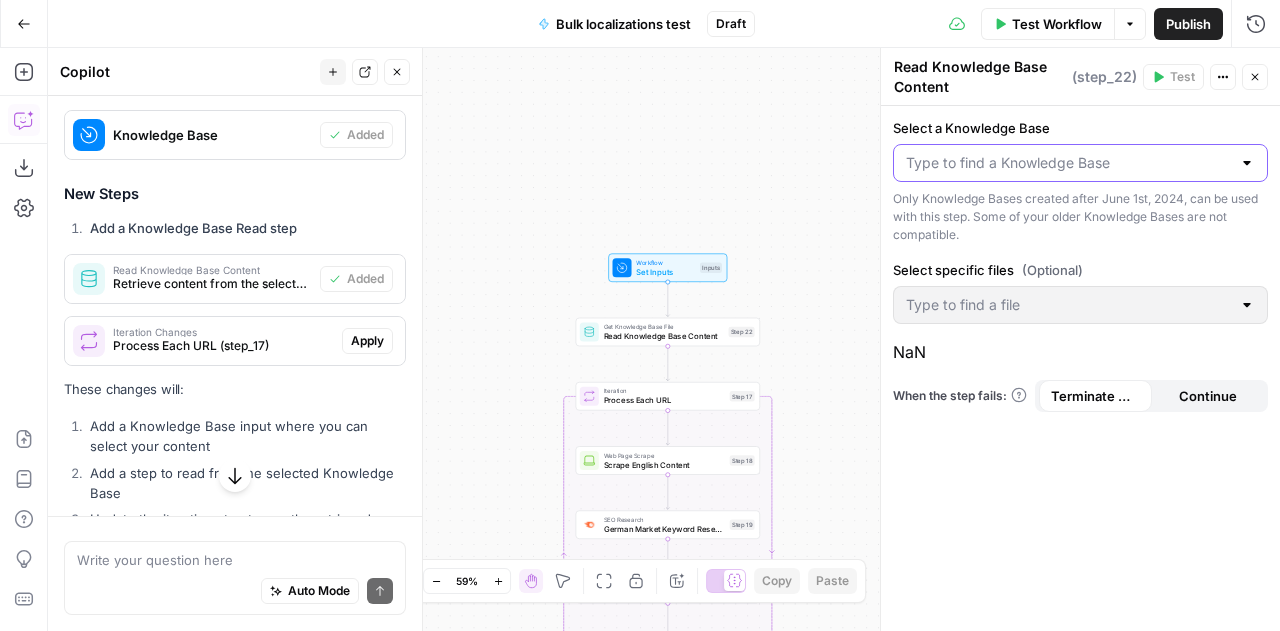 click on "Select a Knowledge Base" at bounding box center [1068, 163] 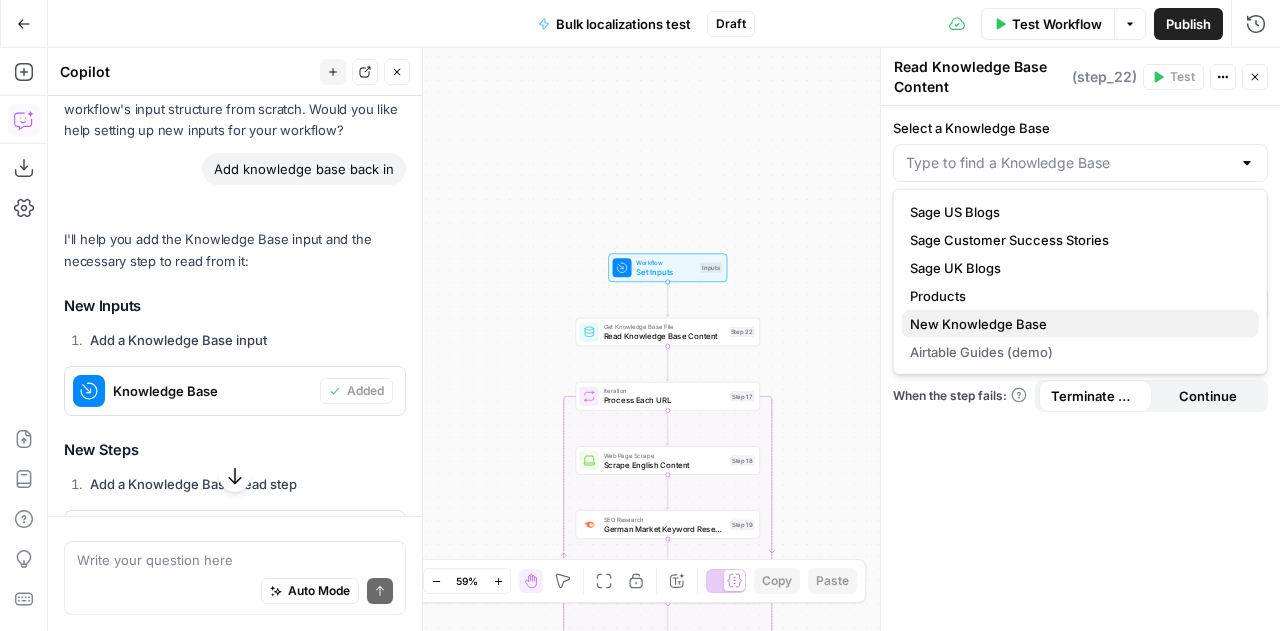 scroll, scrollTop: 5014, scrollLeft: 0, axis: vertical 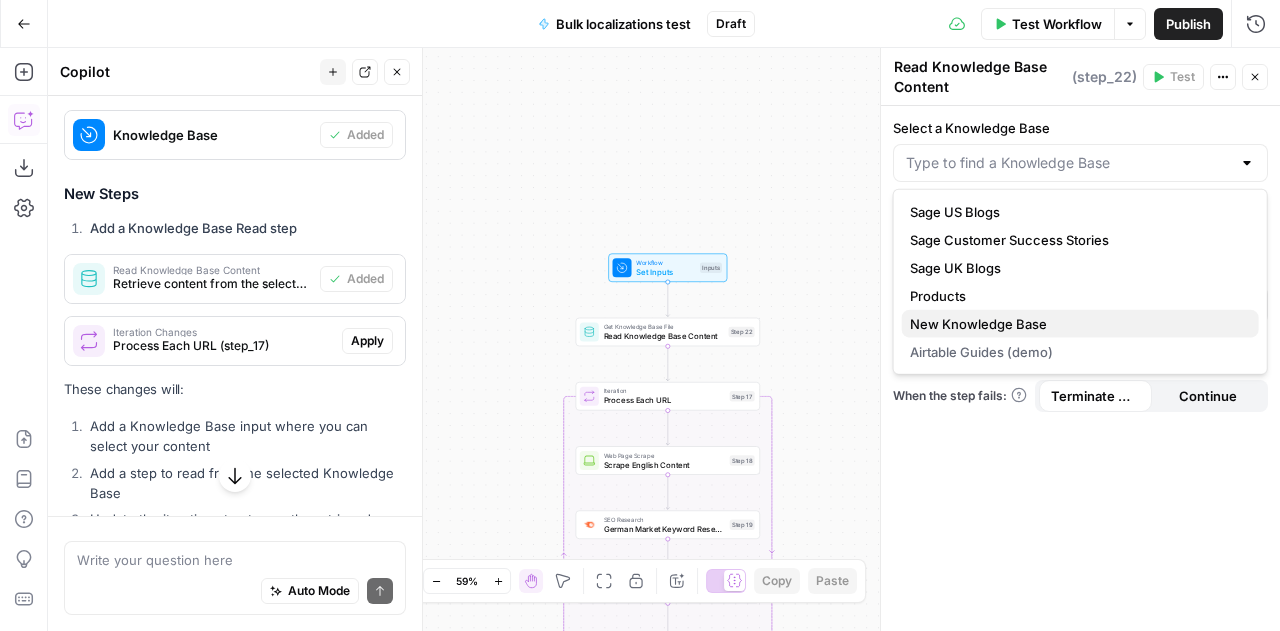click on "New Knowledge Base" at bounding box center [1076, 324] 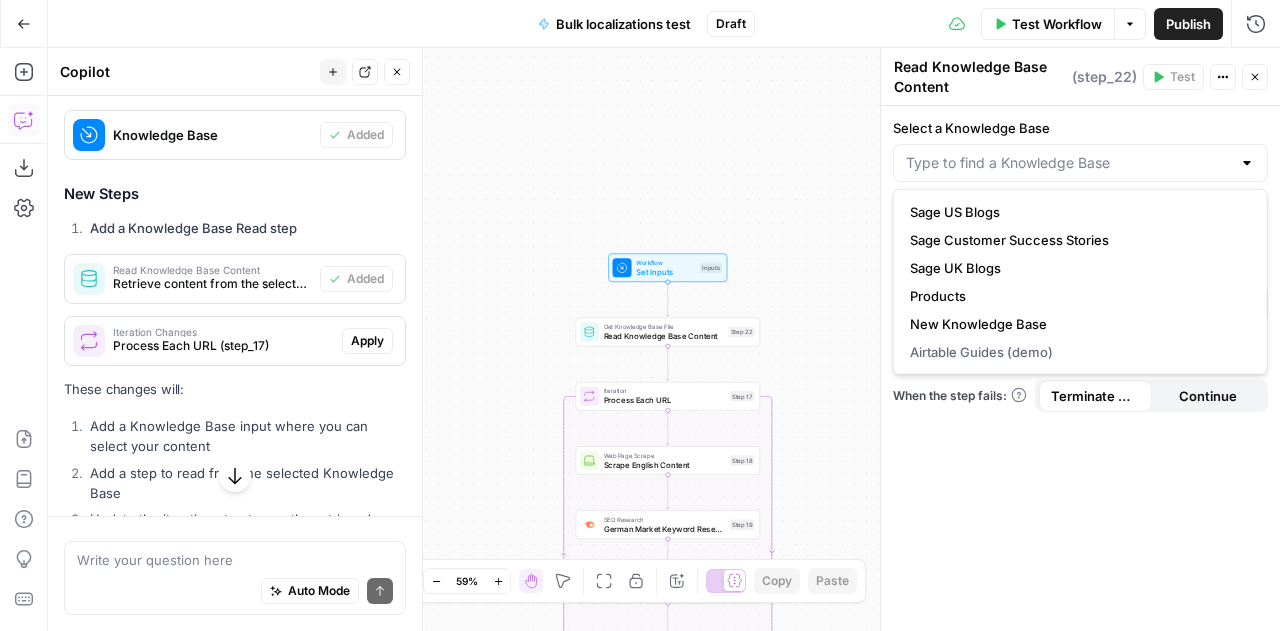 type on "New Knowledge Base" 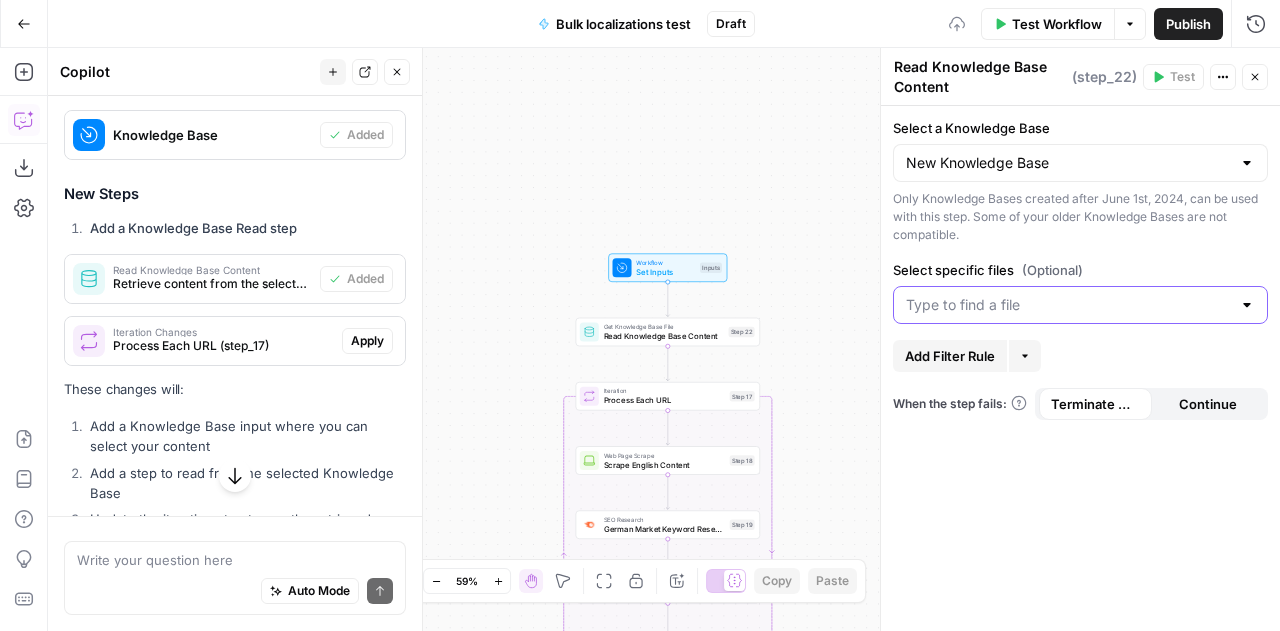 click on "Select specific files   (Optional)" at bounding box center [1068, 305] 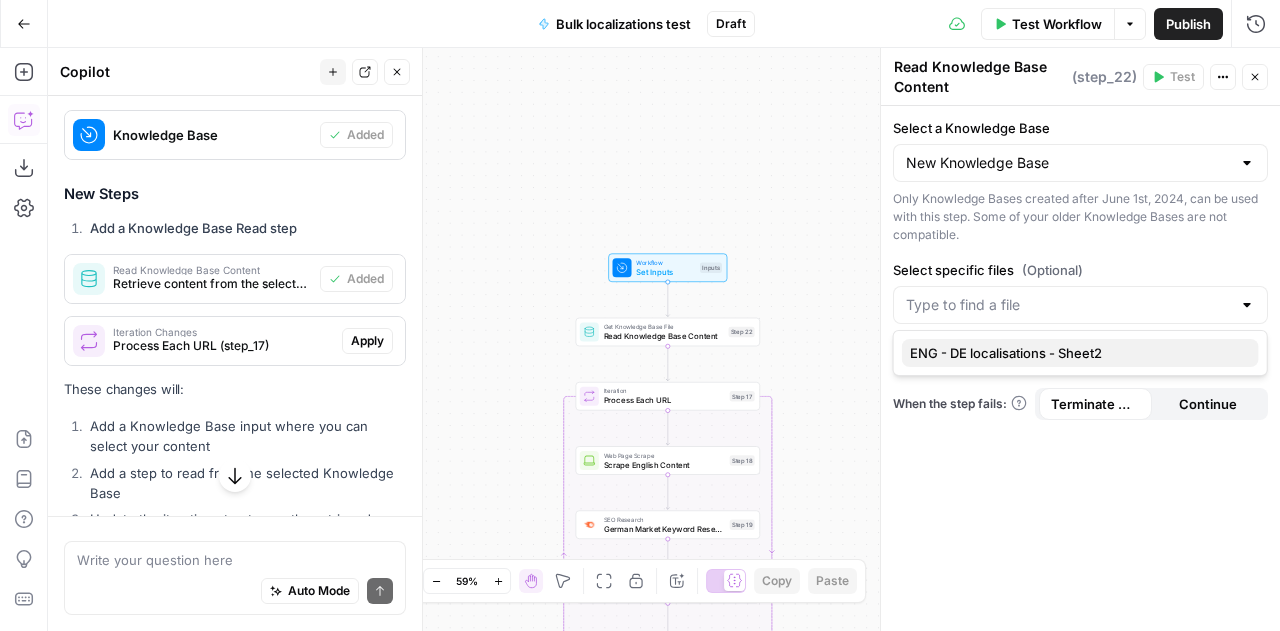click on "ENG - DE localisations - Sheet2" at bounding box center [1076, 353] 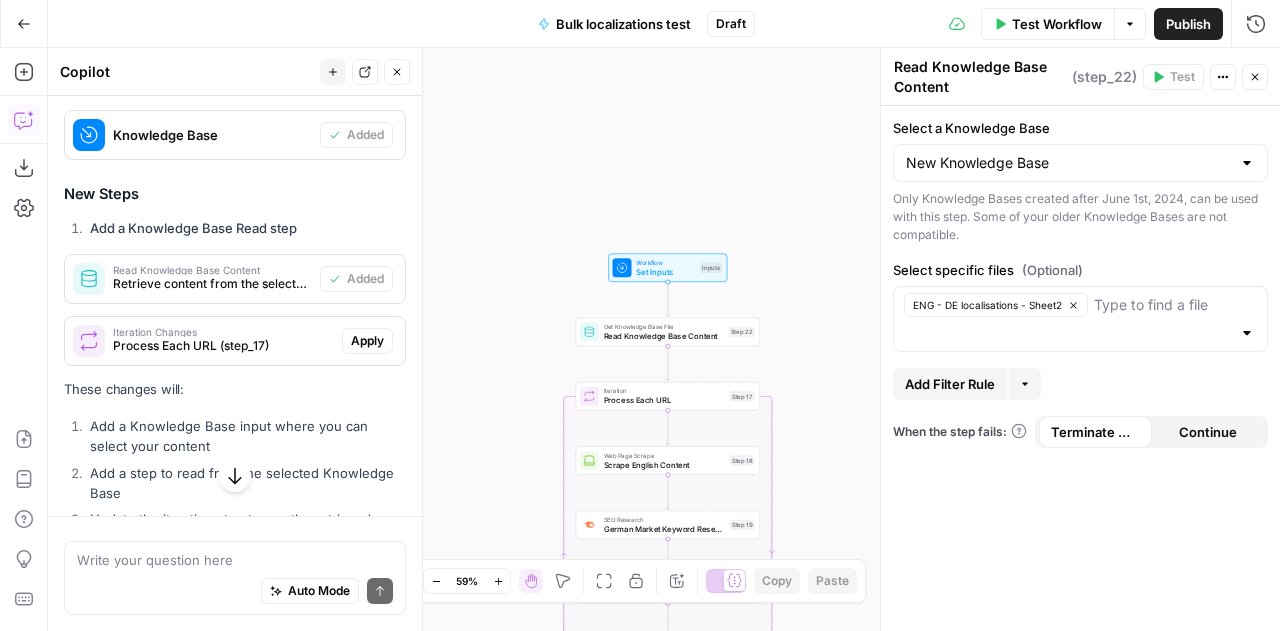 click on "Continue" at bounding box center [1208, 432] 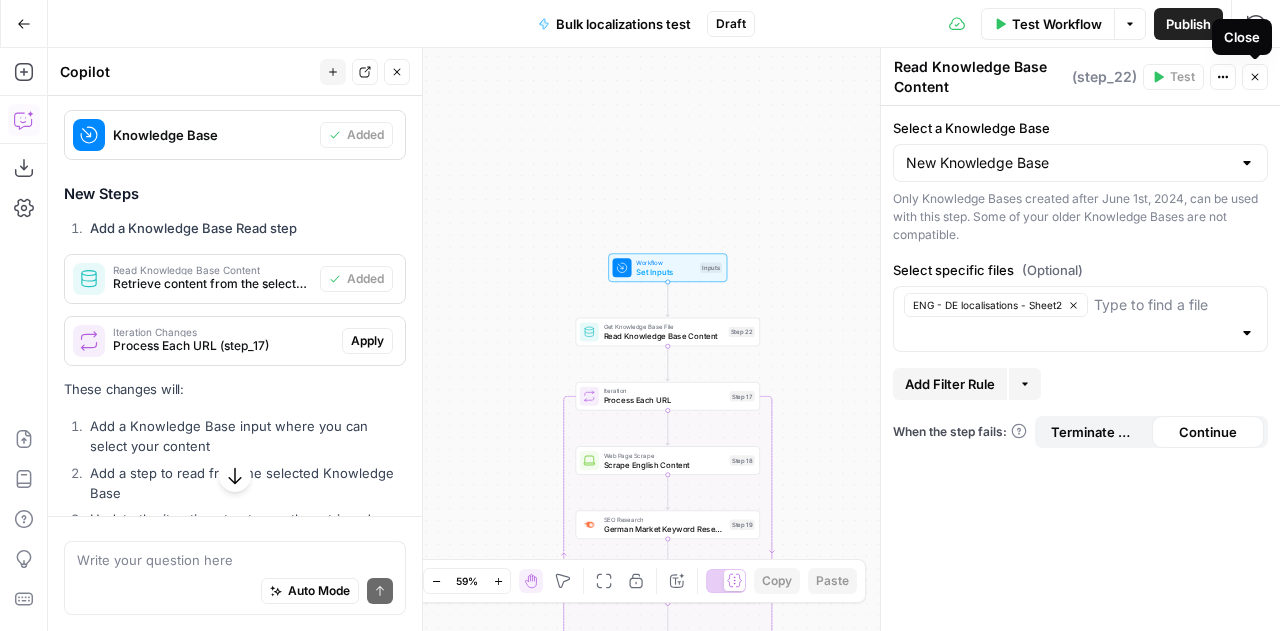 click 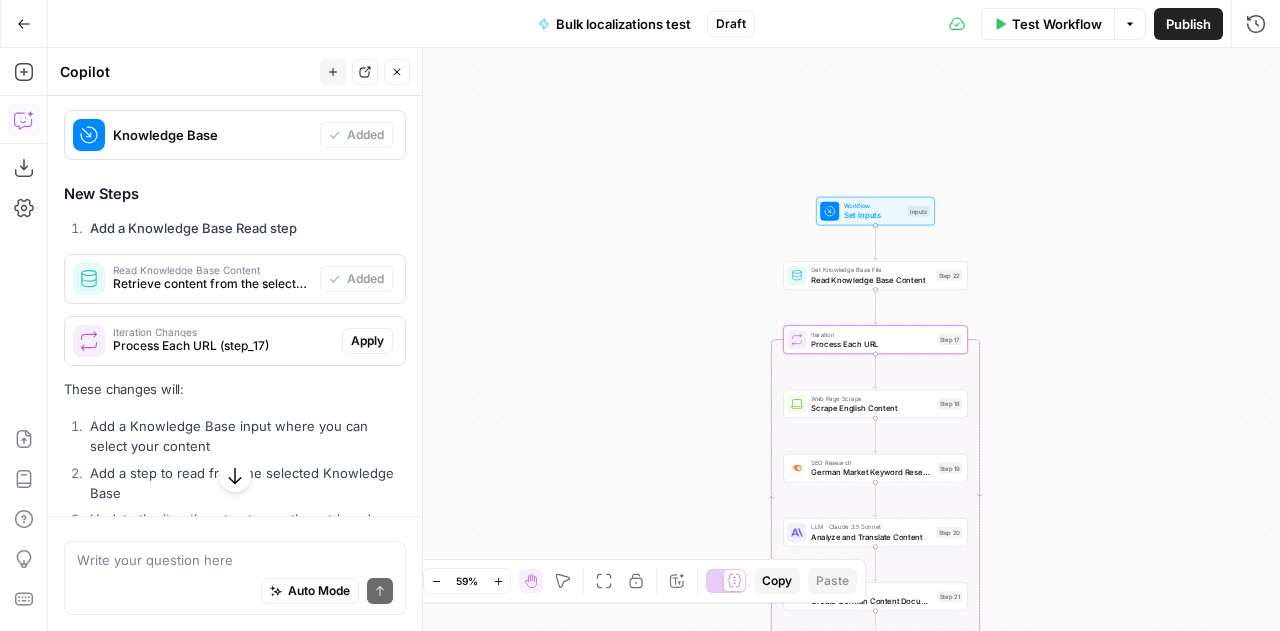 click on "Apply" at bounding box center (367, 341) 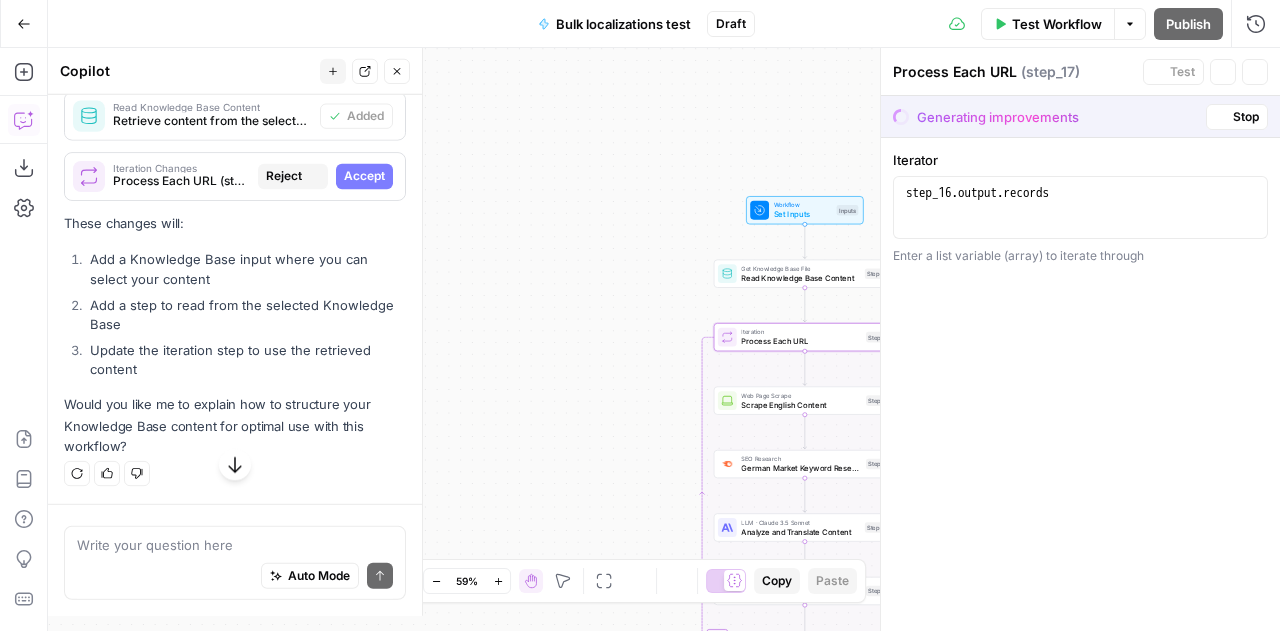 scroll, scrollTop: 4758, scrollLeft: 0, axis: vertical 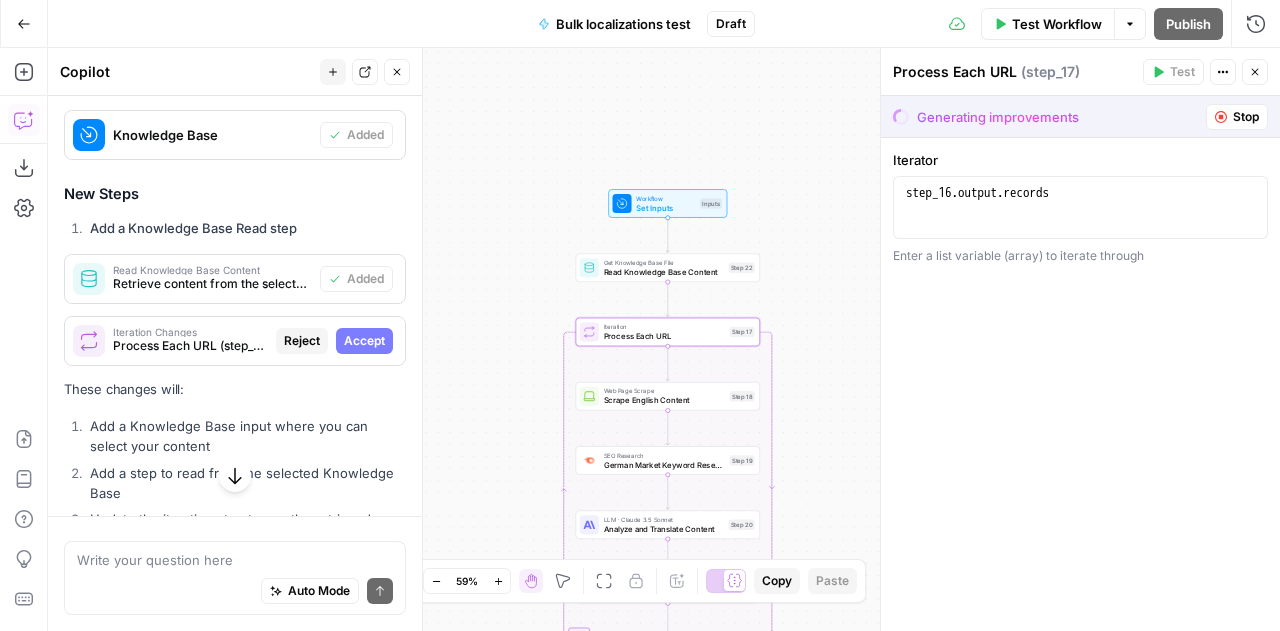 click on "Accept" at bounding box center (364, 341) 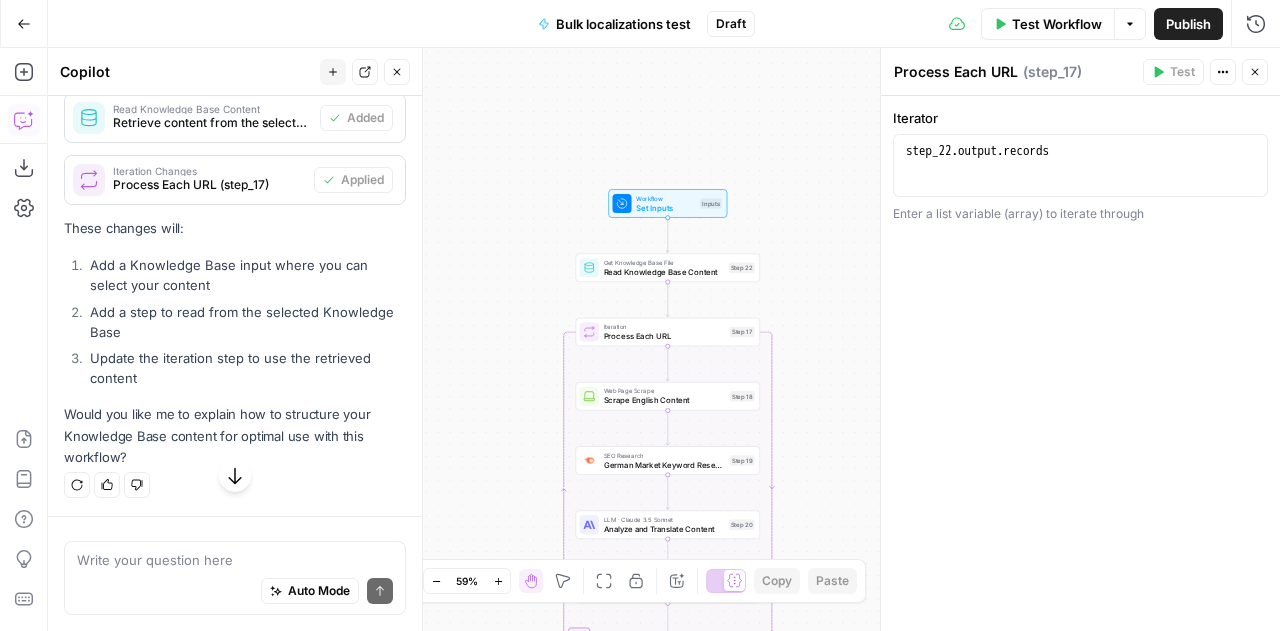 scroll, scrollTop: 5267, scrollLeft: 0, axis: vertical 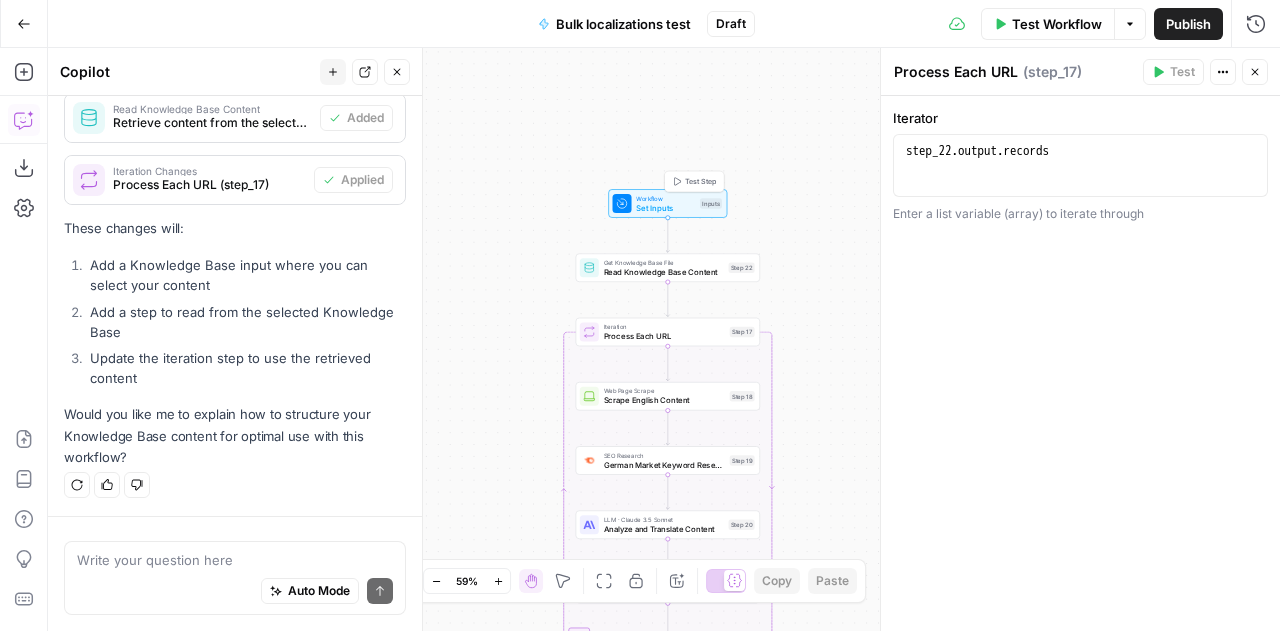 click on "Set Inputs" at bounding box center [665, 208] 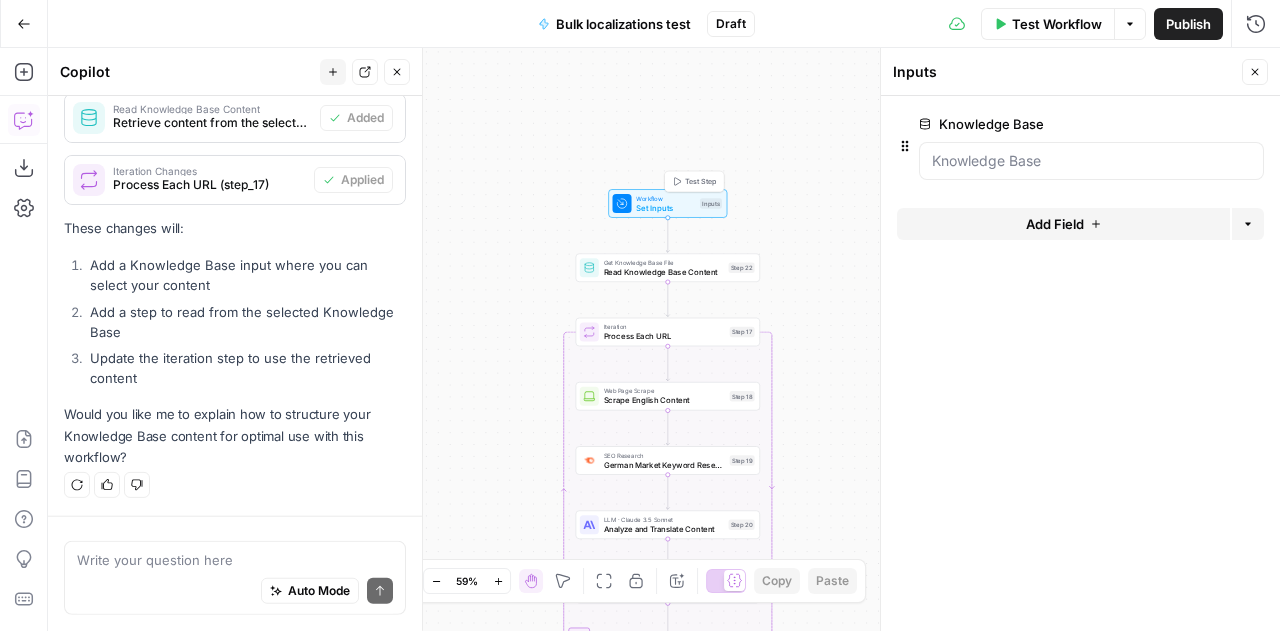 scroll, scrollTop: 5267, scrollLeft: 0, axis: vertical 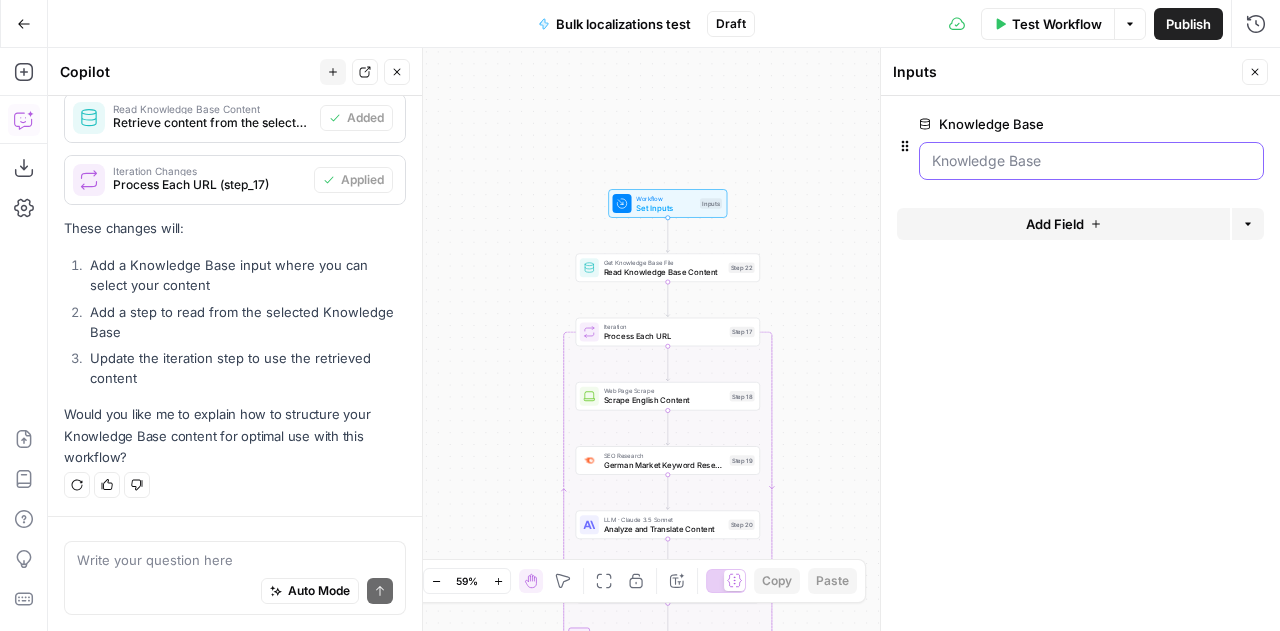 click on "Knowledge Base" at bounding box center (1091, 161) 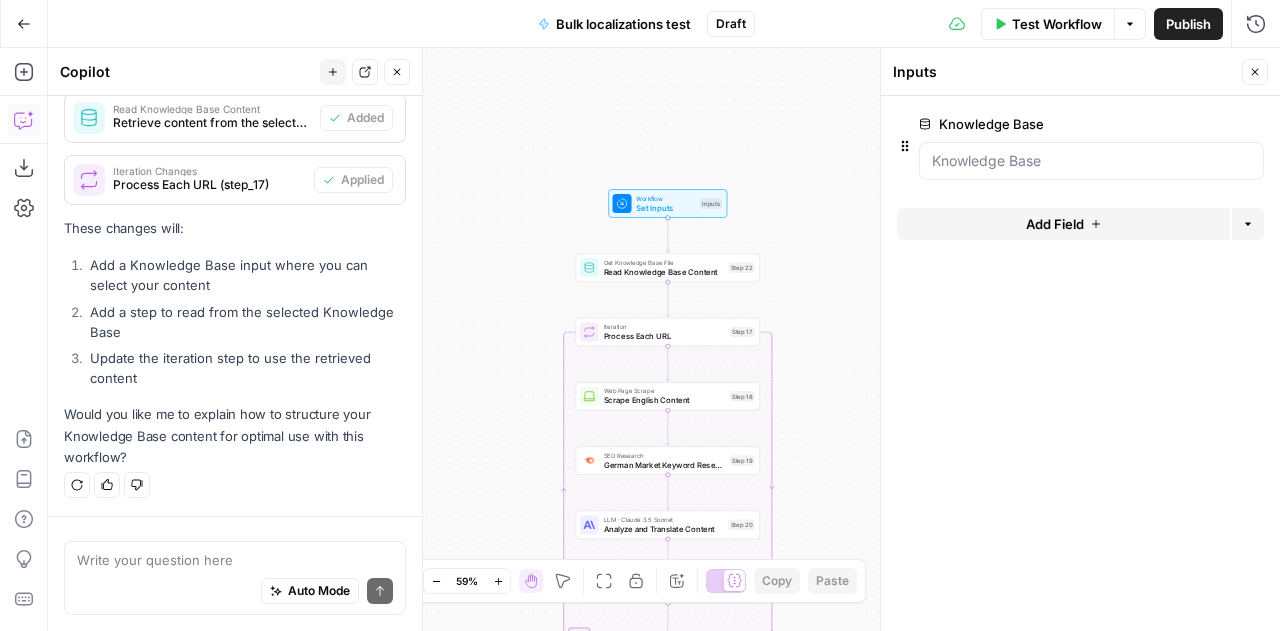 click on "edit field" at bounding box center (1189, 124) 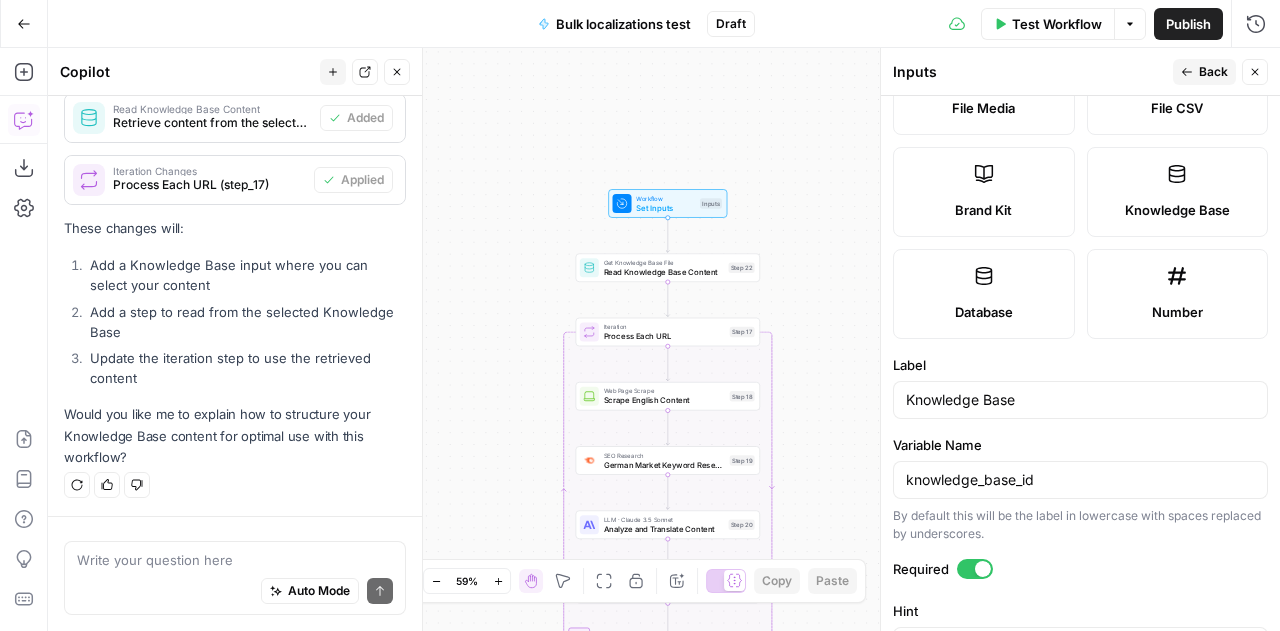 scroll, scrollTop: 396, scrollLeft: 0, axis: vertical 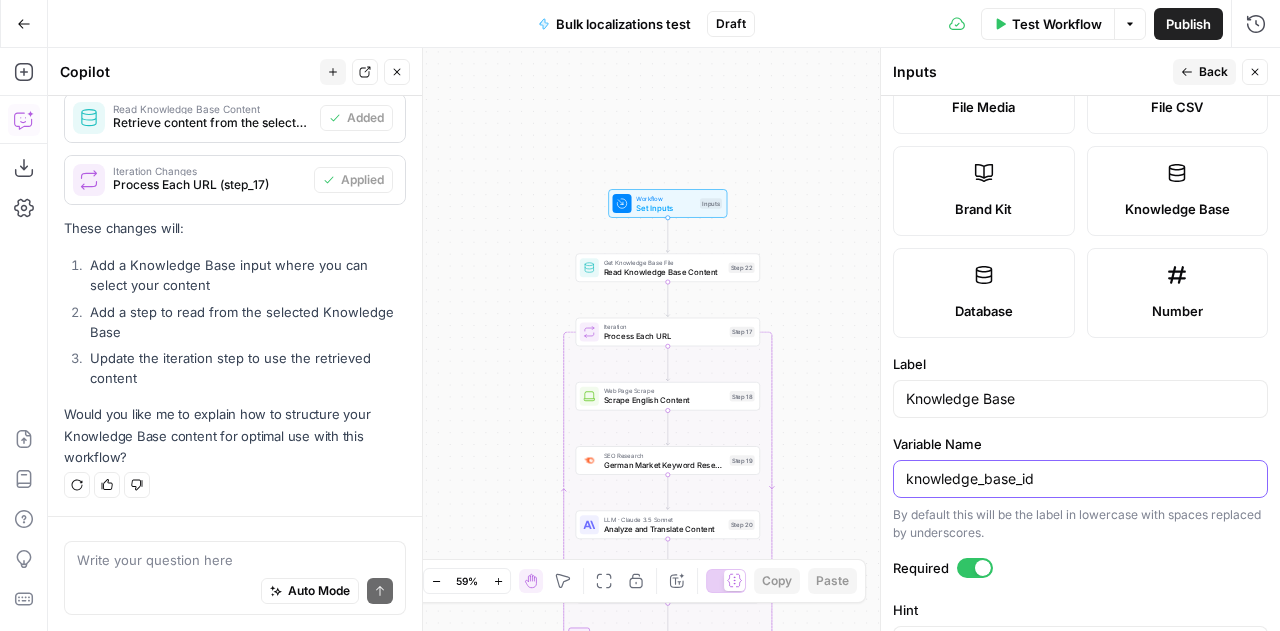 click on "knowledge_base_id" at bounding box center [1080, 479] 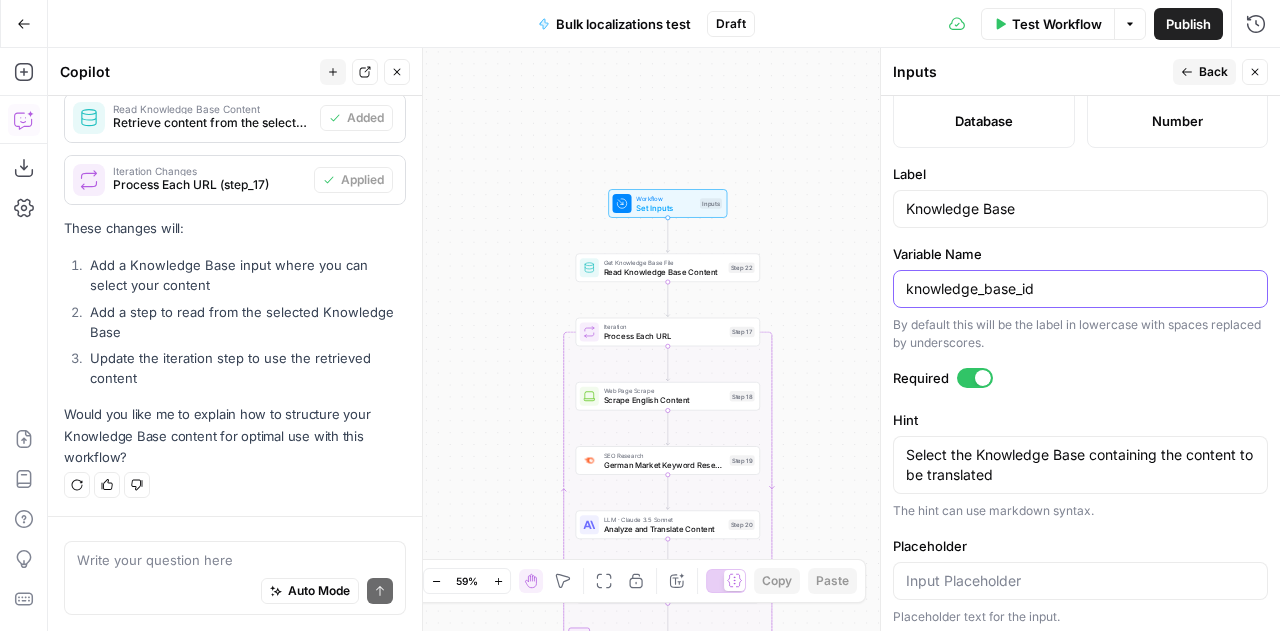 scroll, scrollTop: 586, scrollLeft: 0, axis: vertical 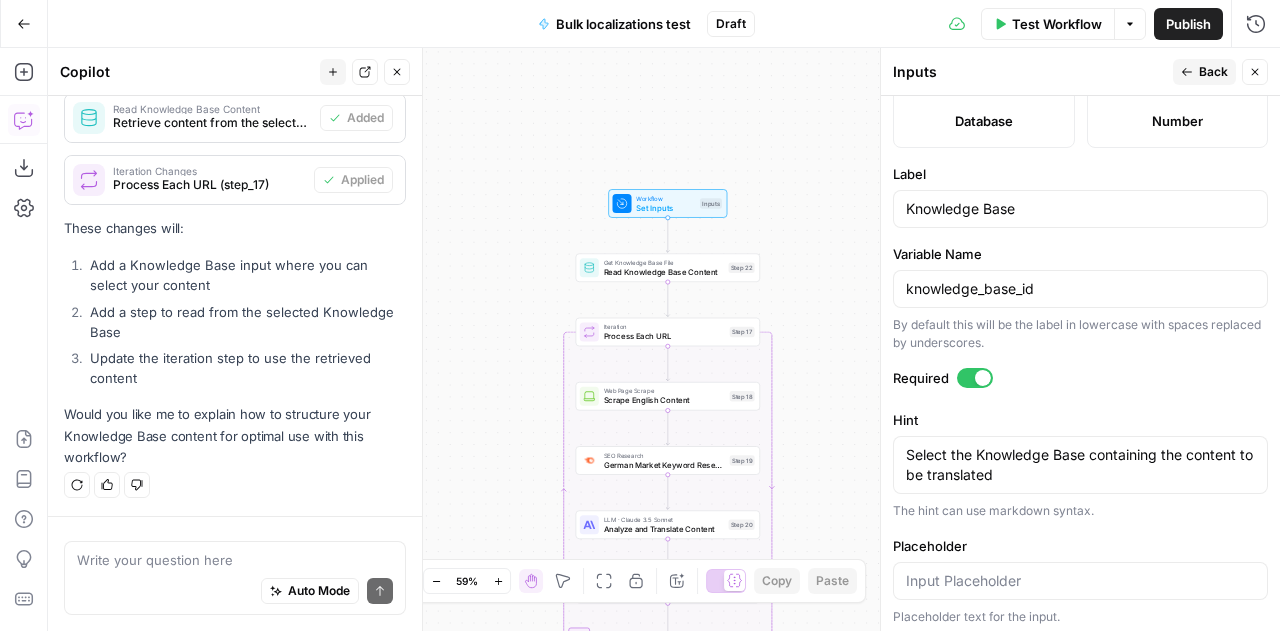 click 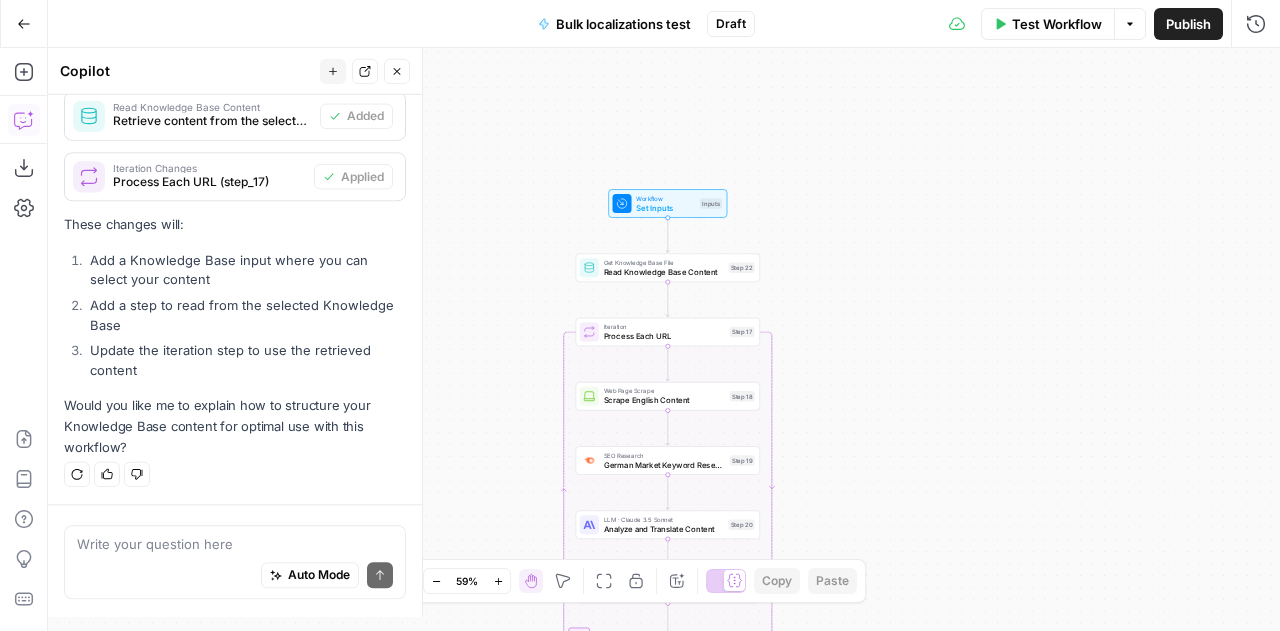 scroll, scrollTop: 5267, scrollLeft: 0, axis: vertical 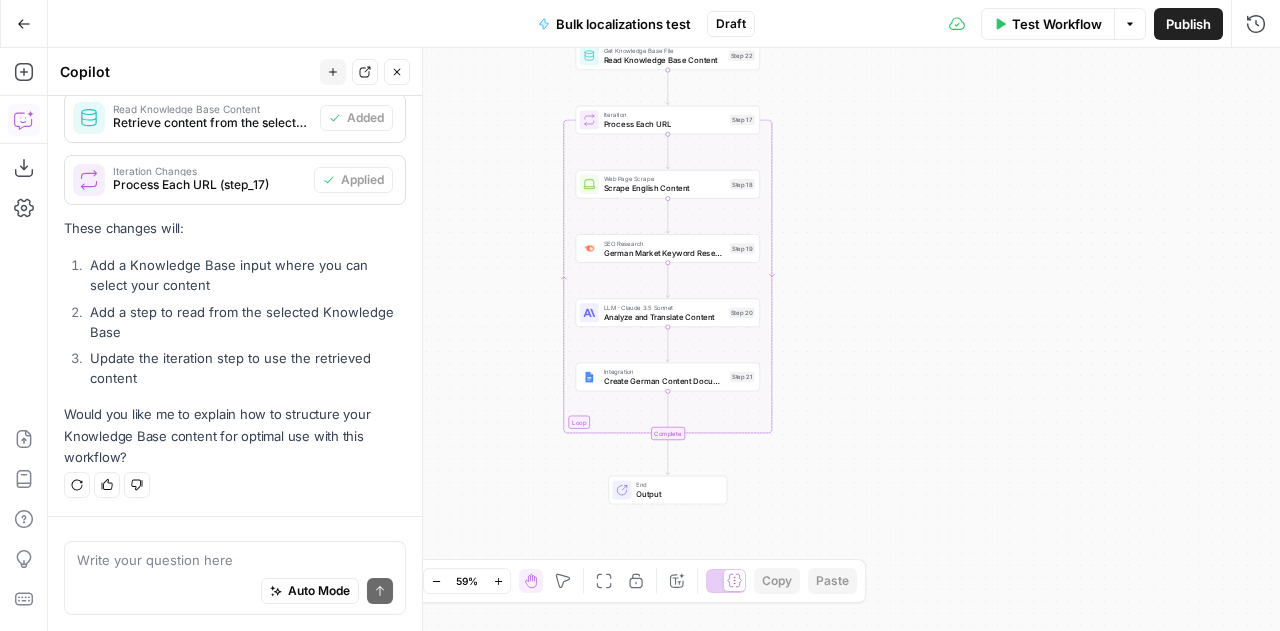click on "Test Workflow" at bounding box center (1057, 24) 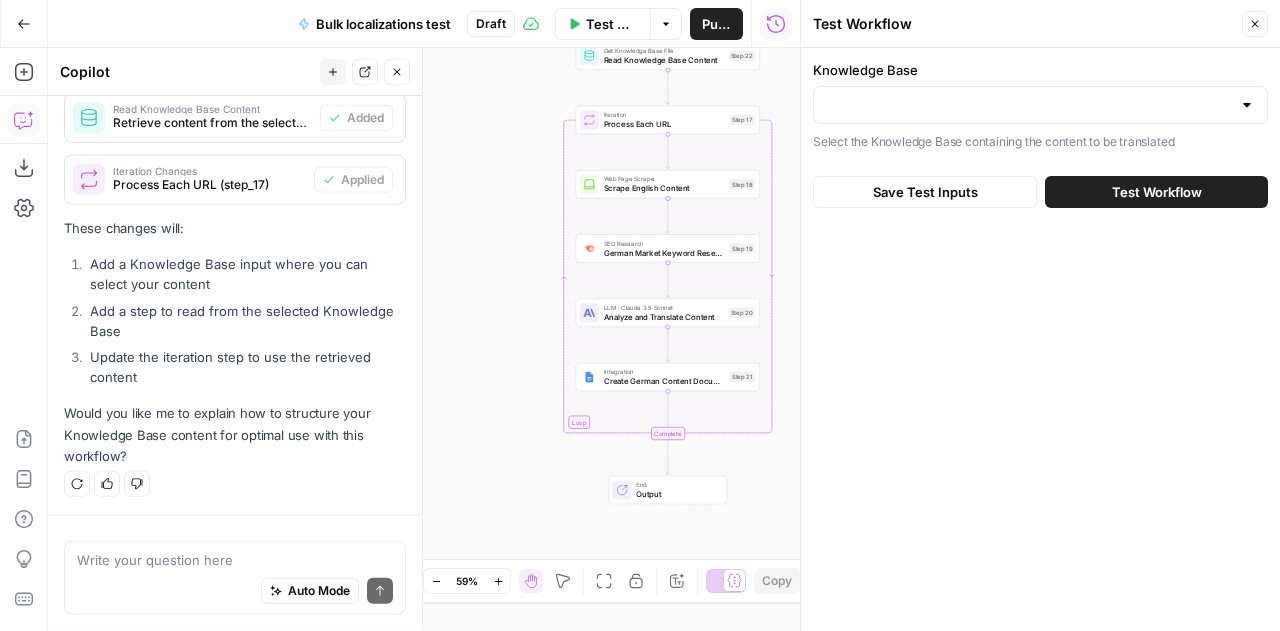 scroll, scrollTop: 5267, scrollLeft: 0, axis: vertical 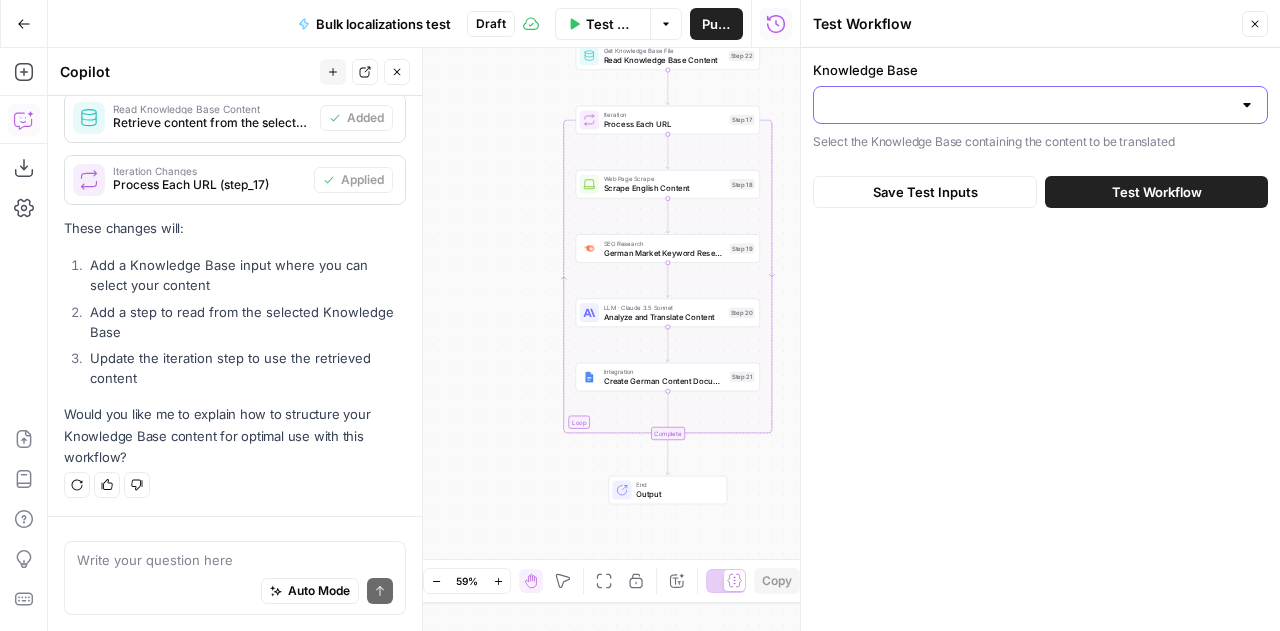 click on "Knowledge Base" at bounding box center [1028, 105] 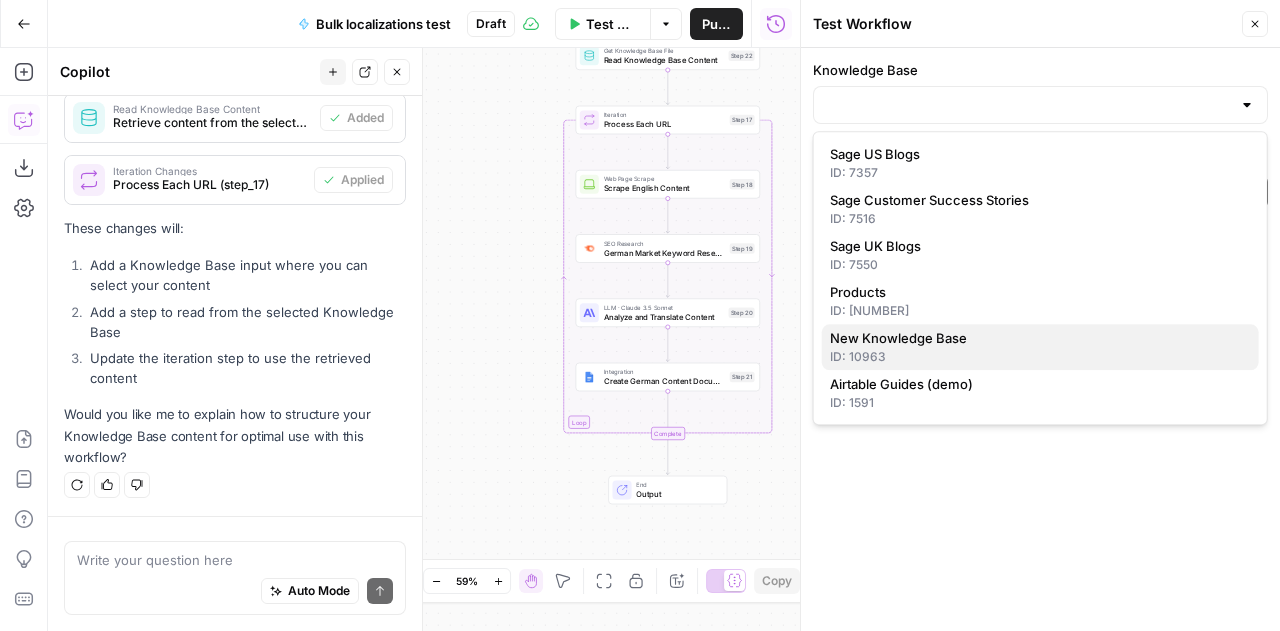 click on "New Knowledge Base" at bounding box center (1036, 338) 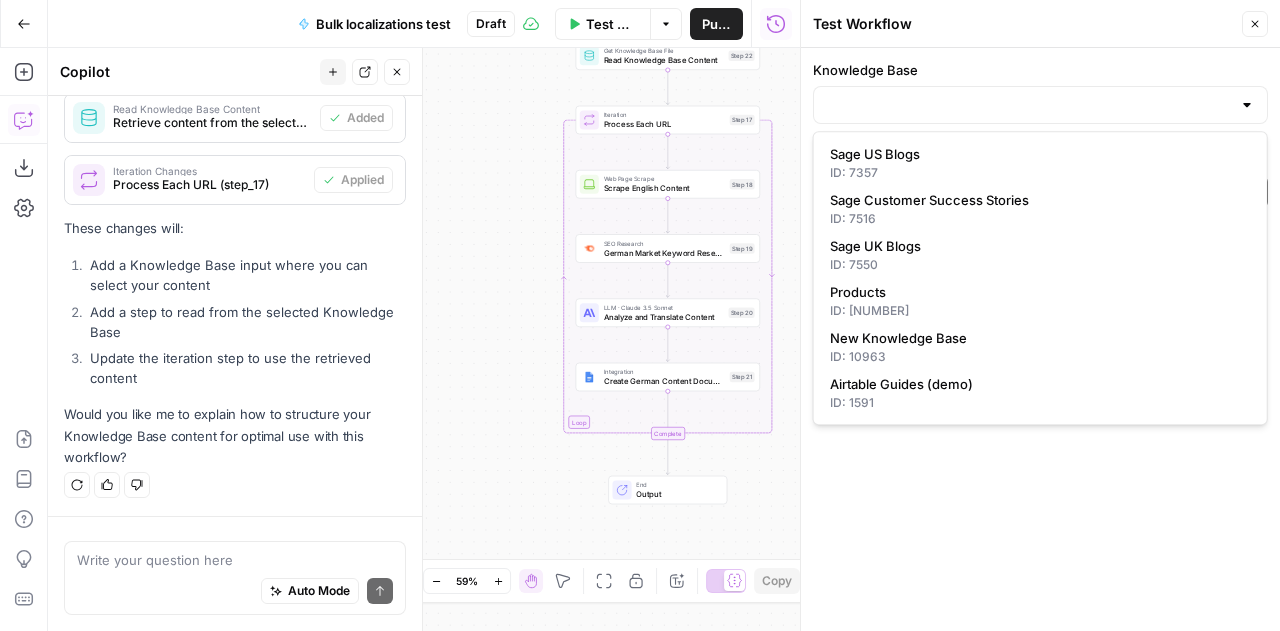 type on "New Knowledge Base" 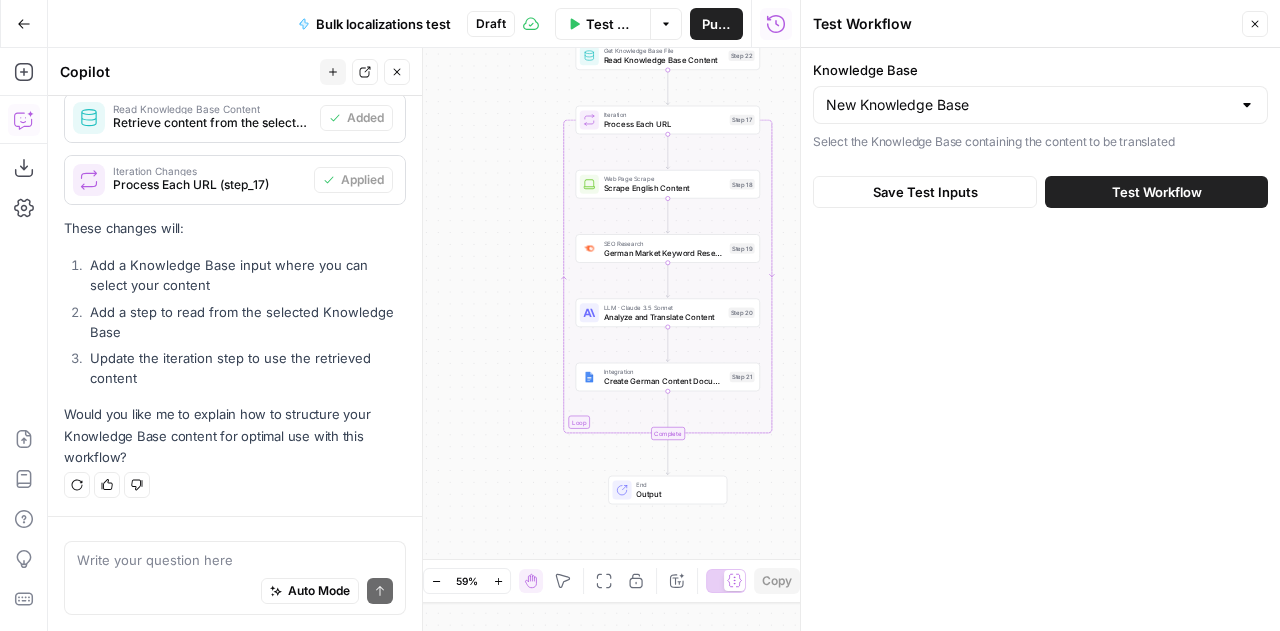 click on "Save Test Inputs" at bounding box center (925, 192) 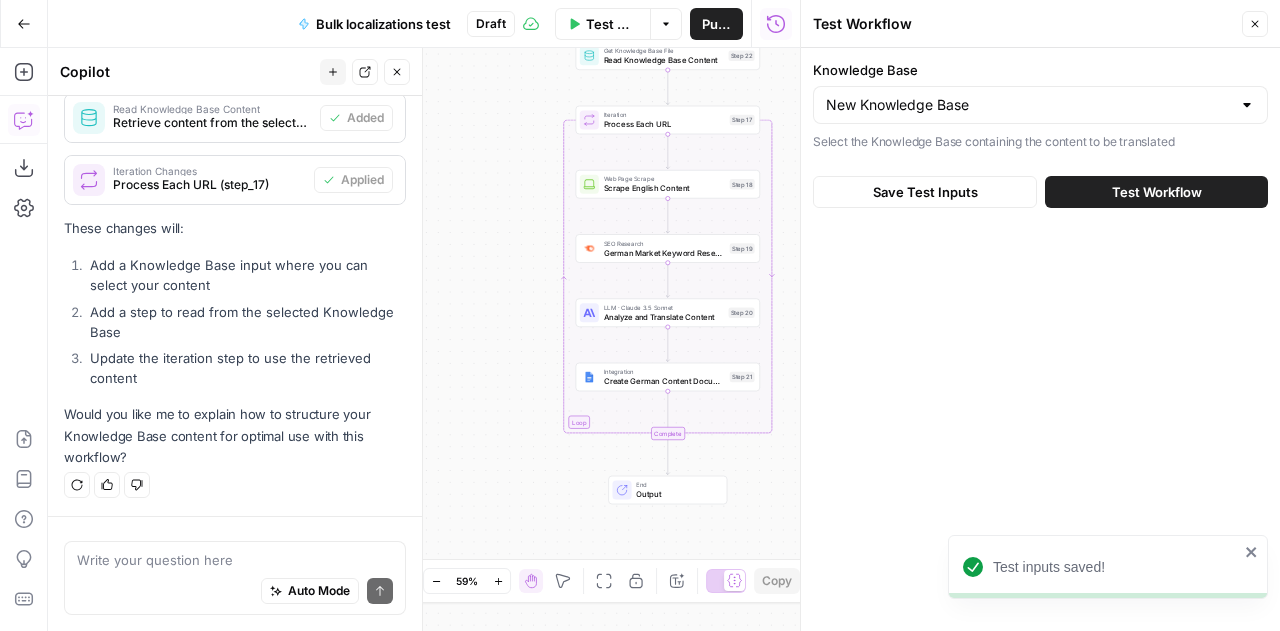 click on "Test Workflow" at bounding box center (1157, 192) 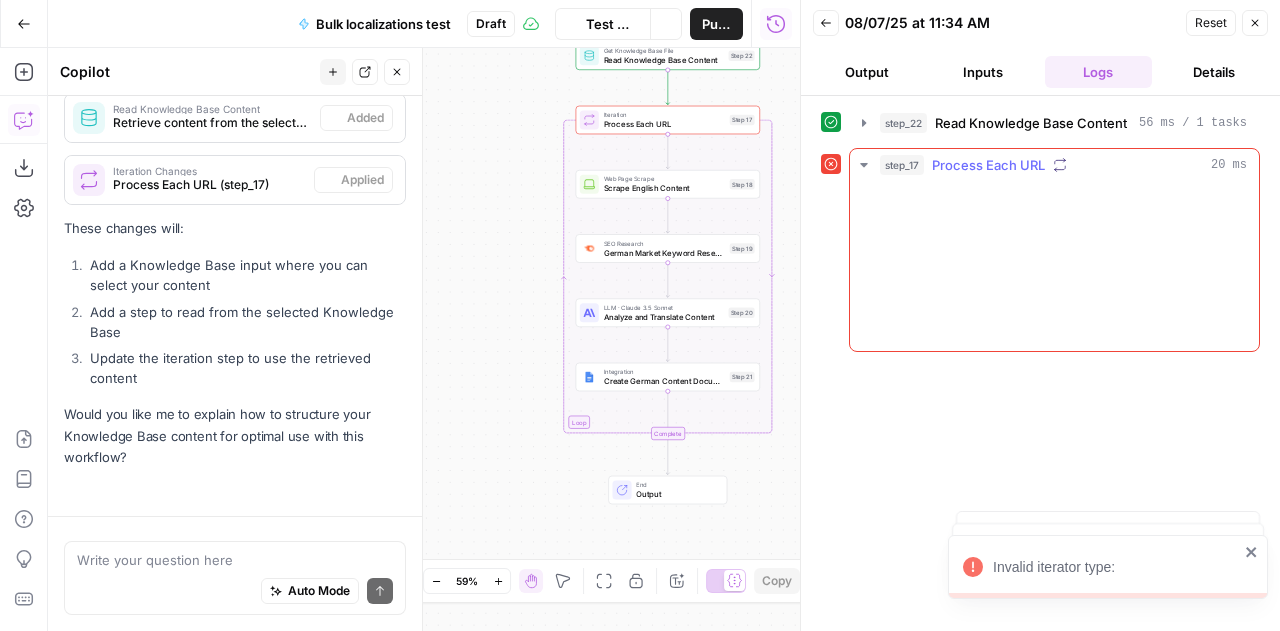scroll, scrollTop: 5267, scrollLeft: 0, axis: vertical 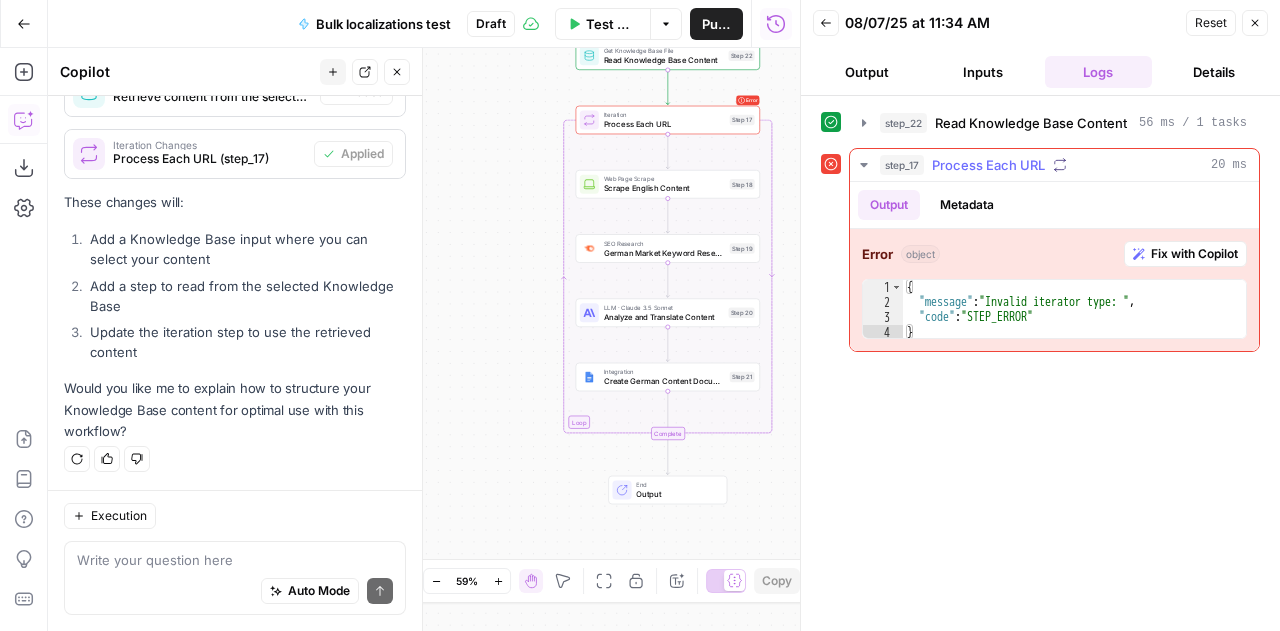 click on "Fix with Copilot" at bounding box center [1194, 254] 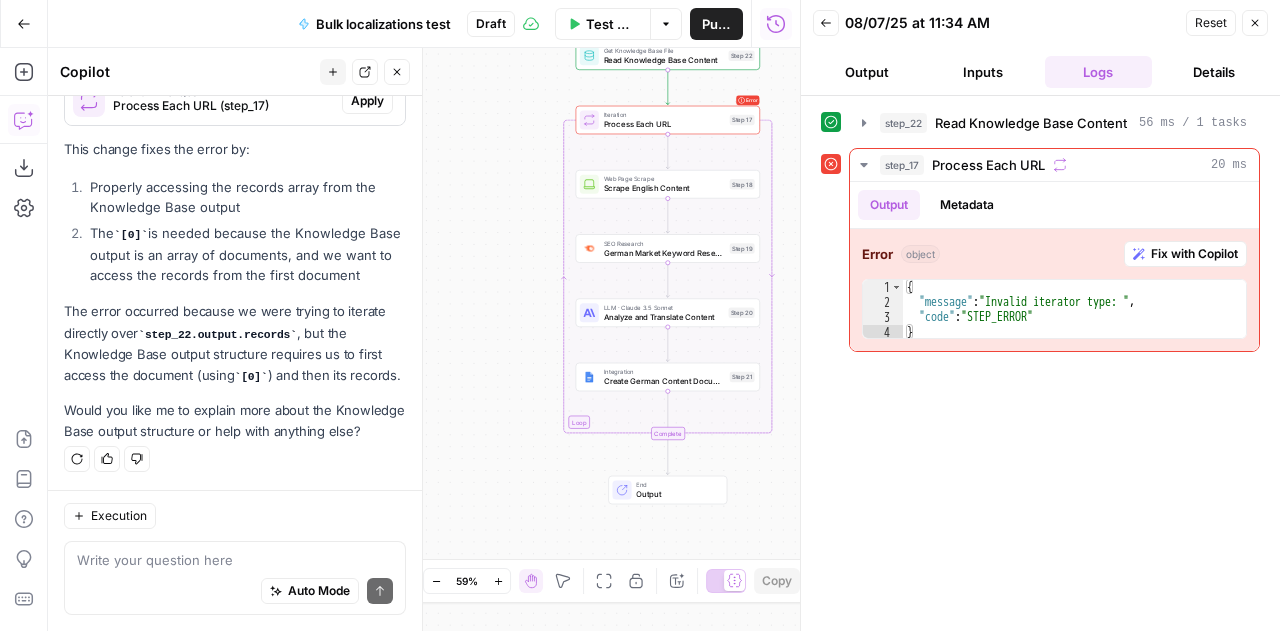 scroll, scrollTop: 5646, scrollLeft: 0, axis: vertical 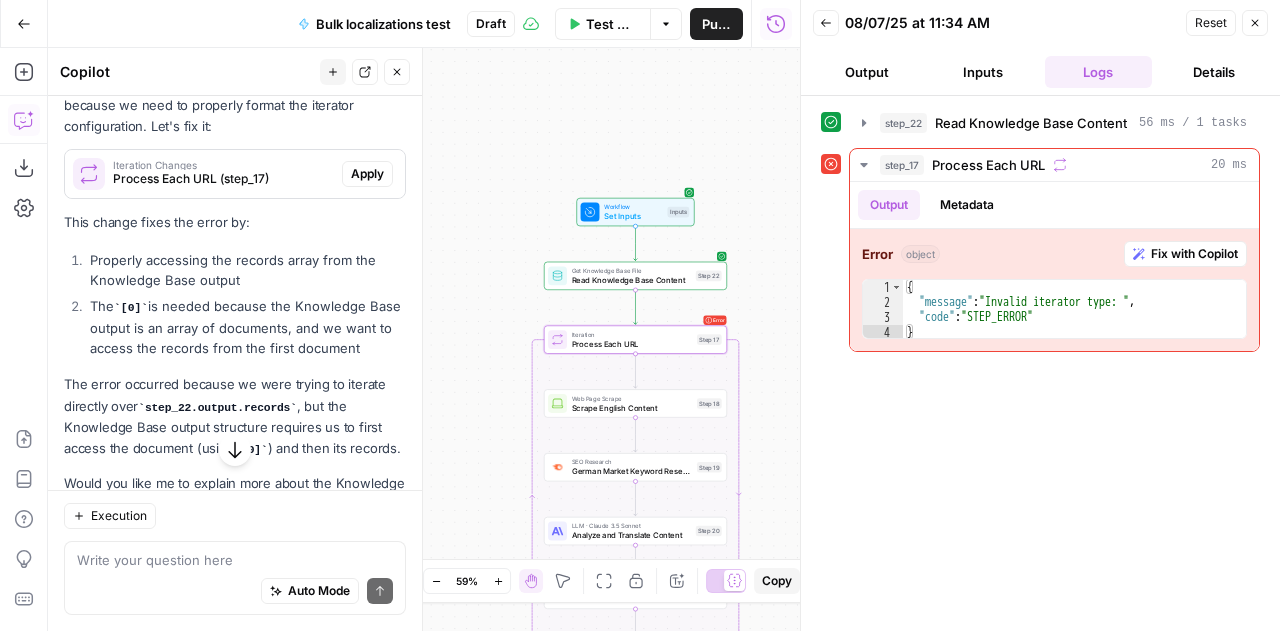 click on "Apply" at bounding box center [367, 174] 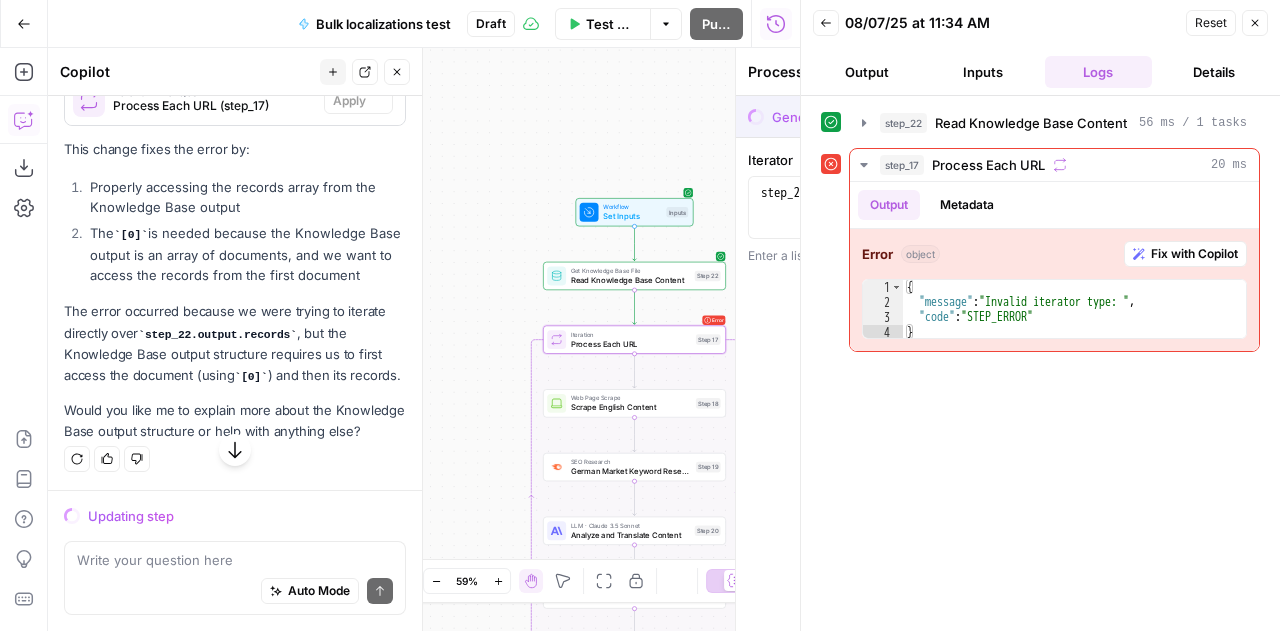 scroll, scrollTop: 5390, scrollLeft: 0, axis: vertical 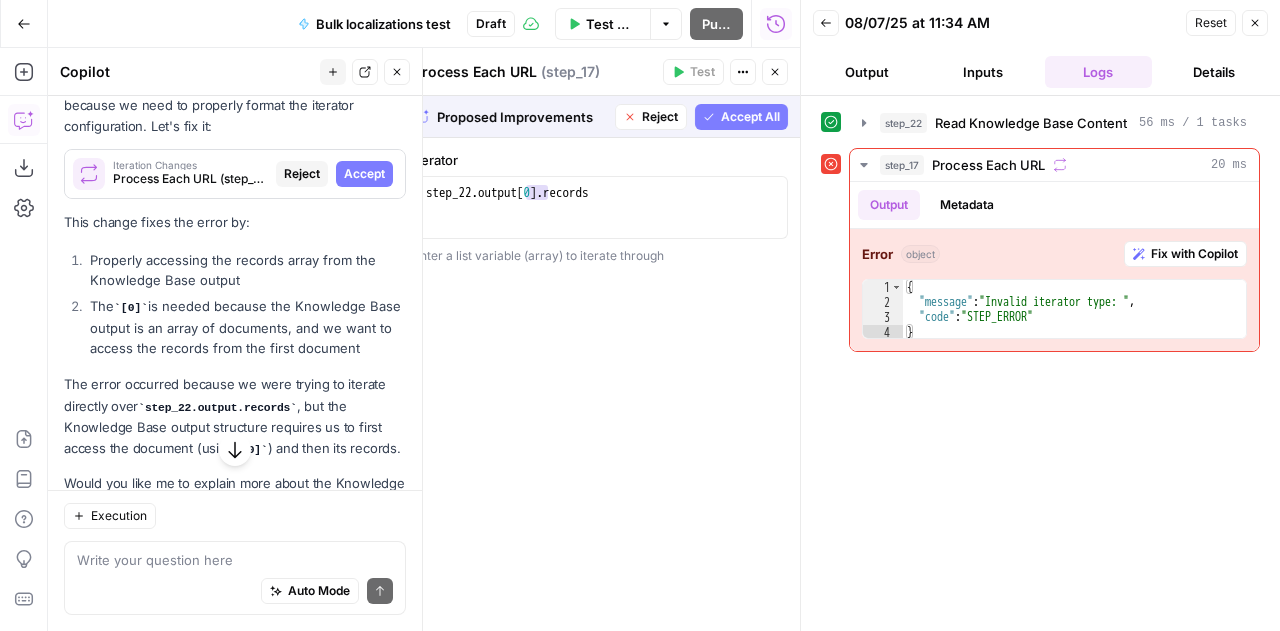 click on "Accept All" at bounding box center [750, 117] 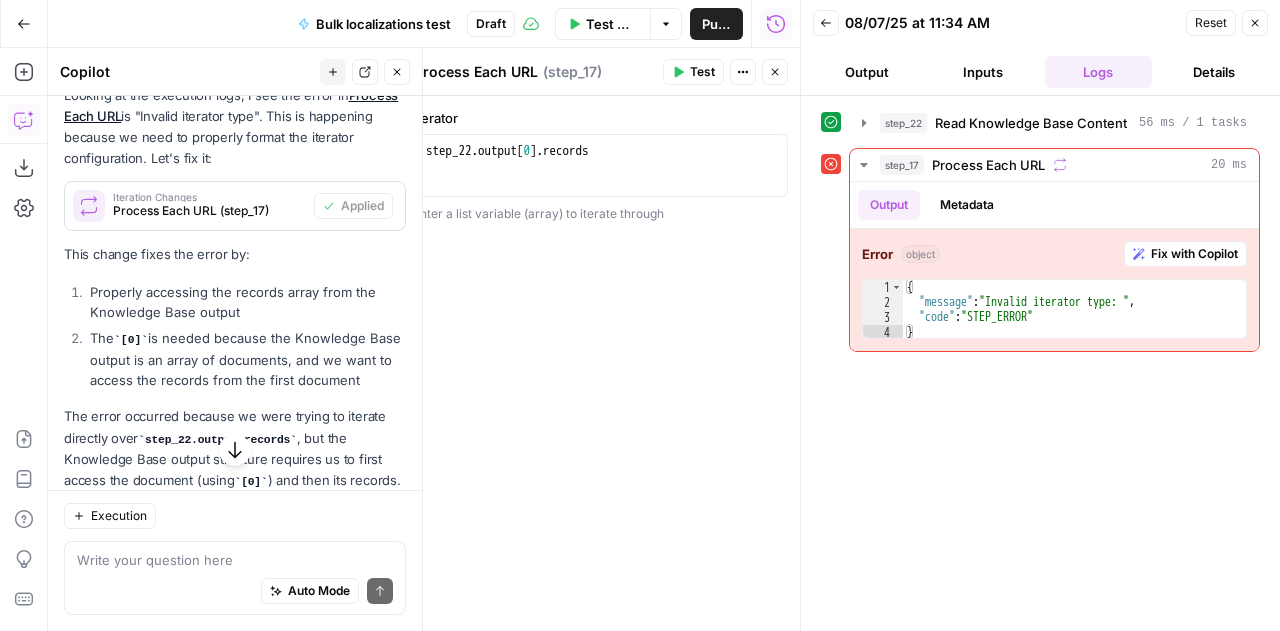 click on "Test" at bounding box center (702, 72) 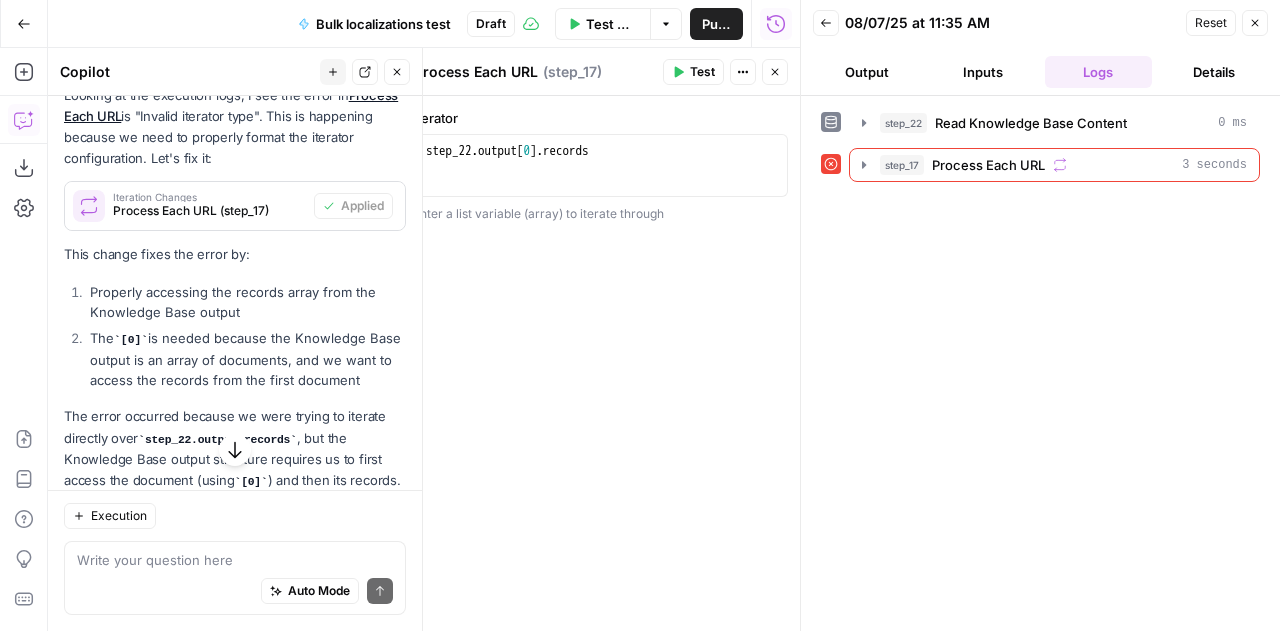 scroll, scrollTop: 5902, scrollLeft: 0, axis: vertical 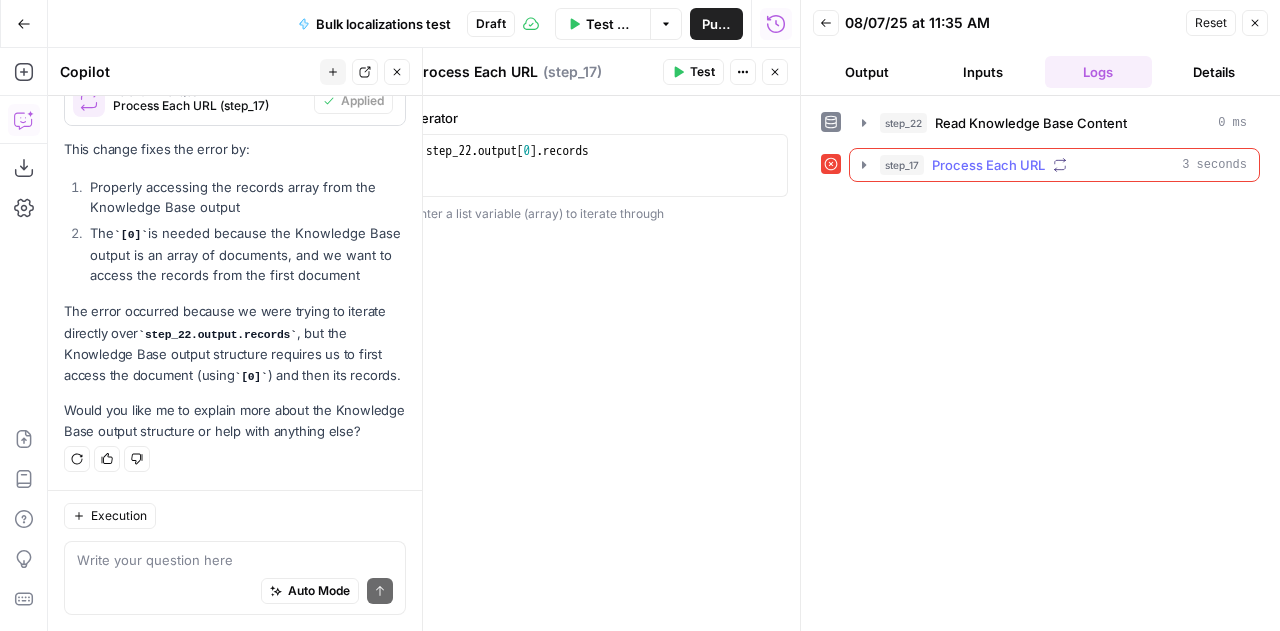 click on "Process Each URL" at bounding box center (988, 165) 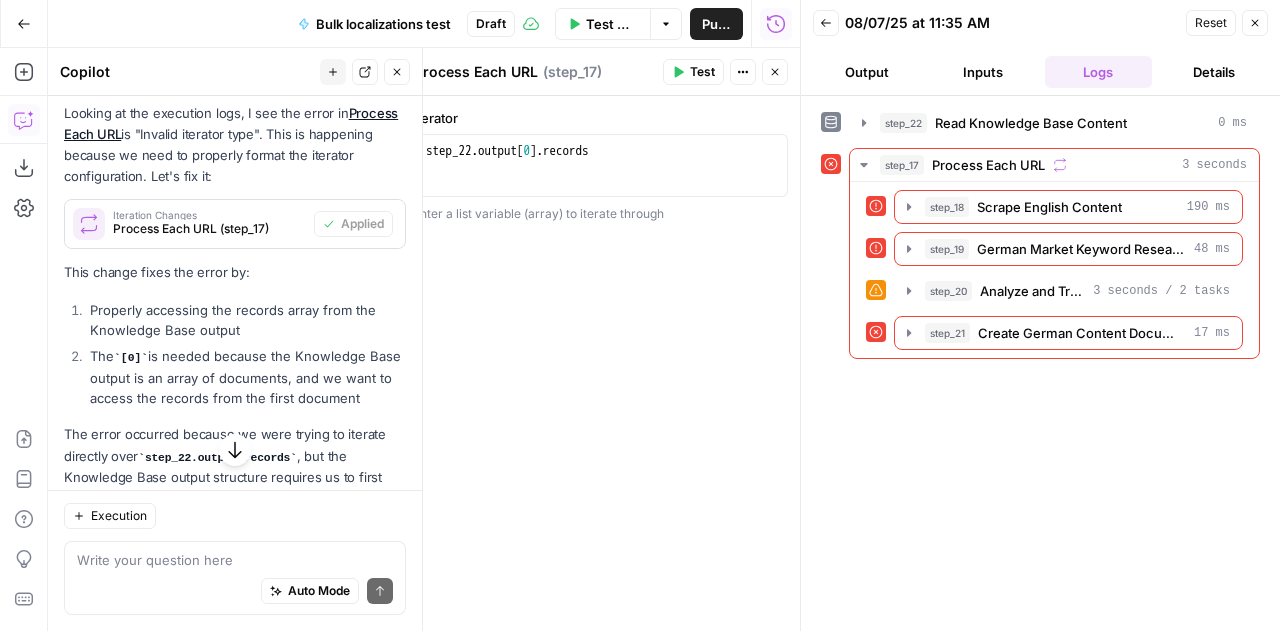 scroll, scrollTop: 5902, scrollLeft: 0, axis: vertical 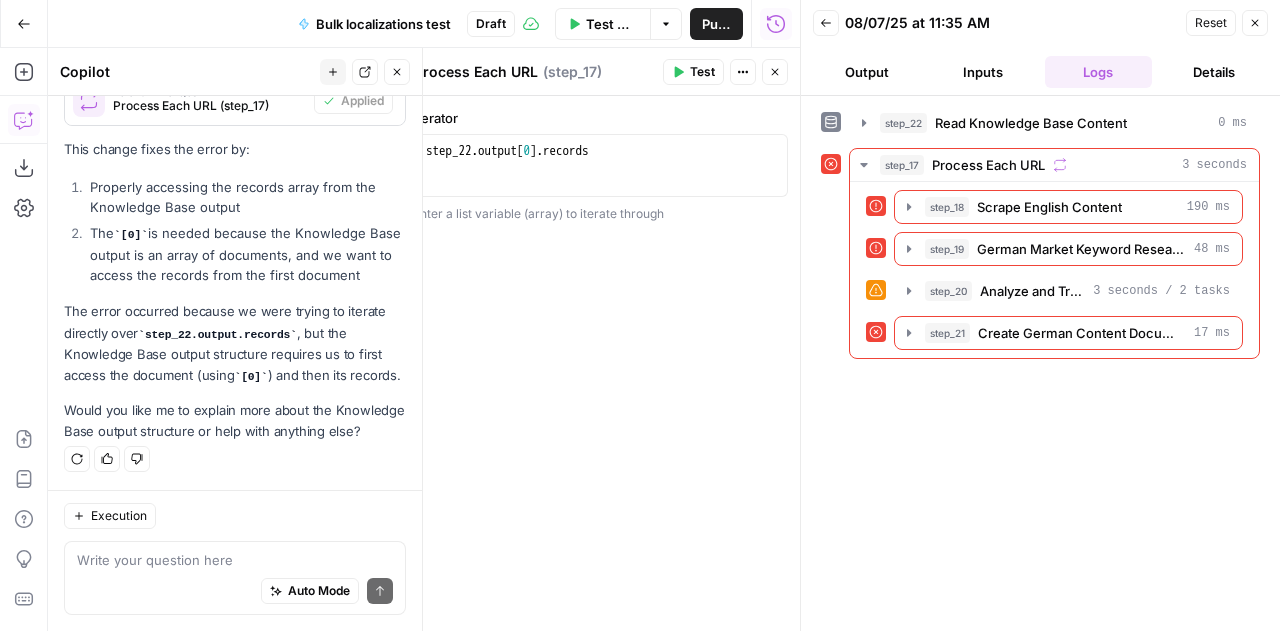 click on "Auto Mode Send" at bounding box center [235, 592] 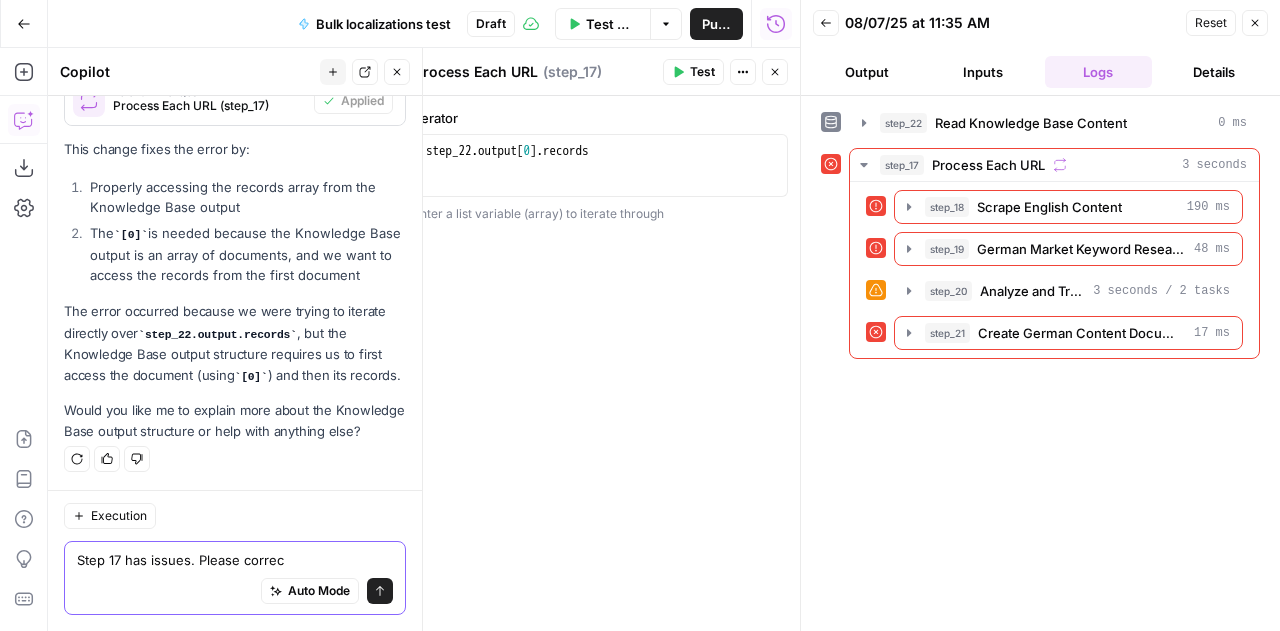 type on "Step 17 has issues. Please correct" 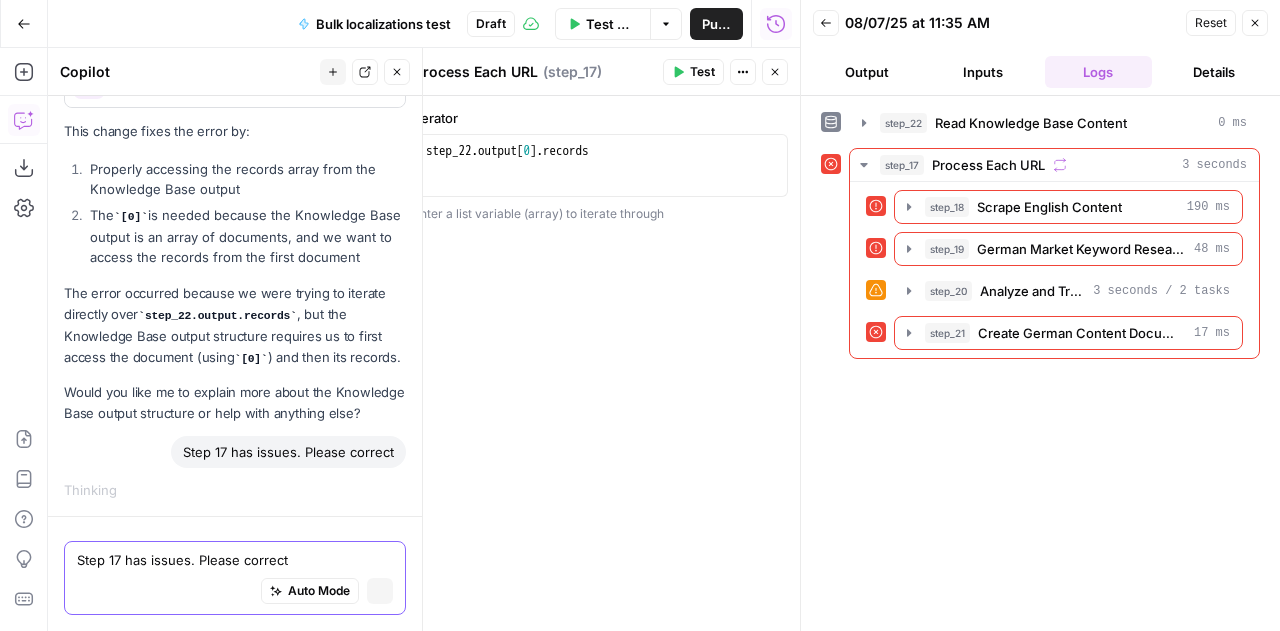 type 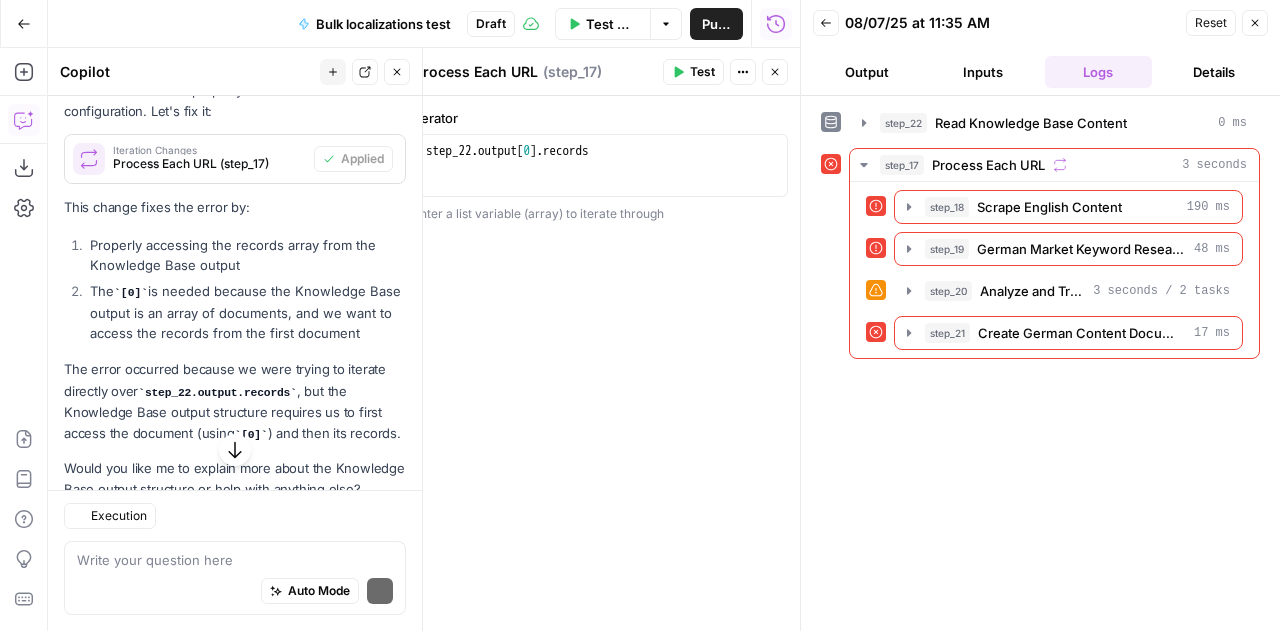 scroll, scrollTop: 6003, scrollLeft: 0, axis: vertical 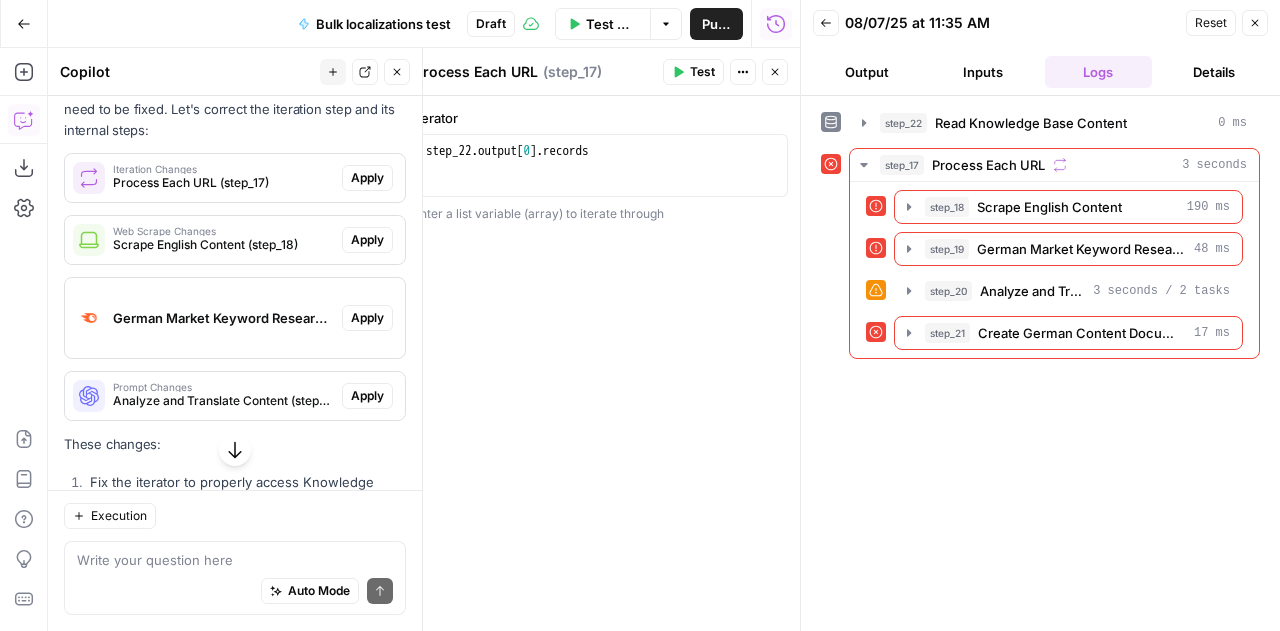 click on "Apply" at bounding box center [367, 178] 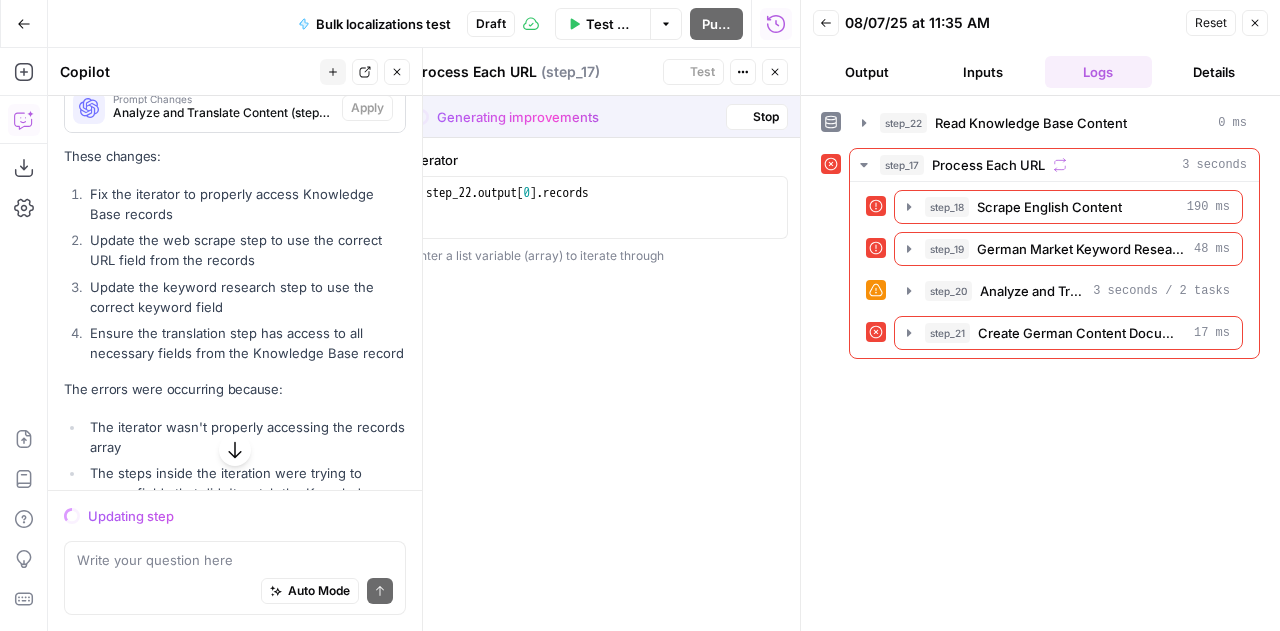 scroll, scrollTop: 5883, scrollLeft: 0, axis: vertical 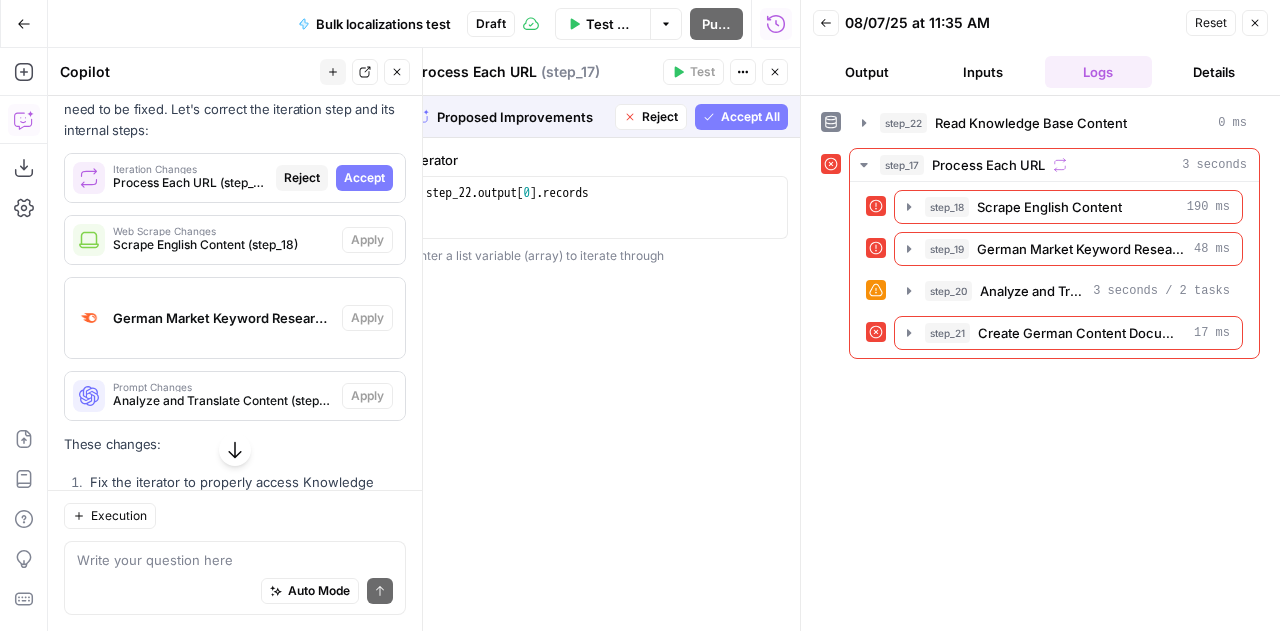 click on "Accept" at bounding box center (364, 178) 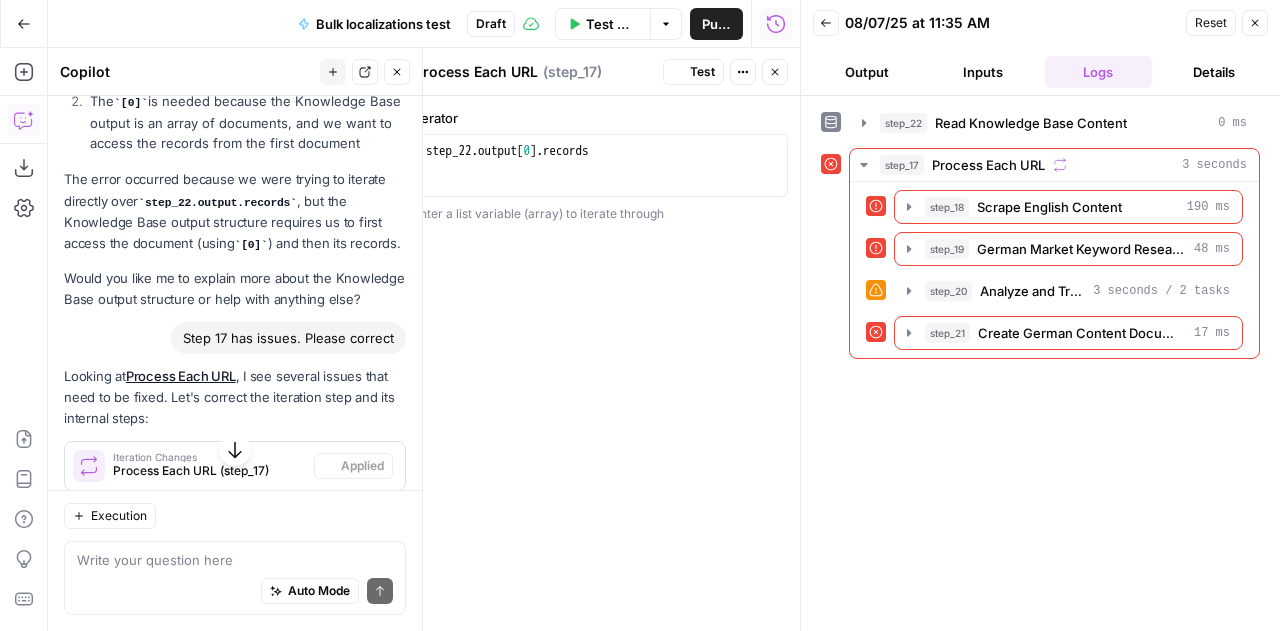 scroll, scrollTop: 6171, scrollLeft: 0, axis: vertical 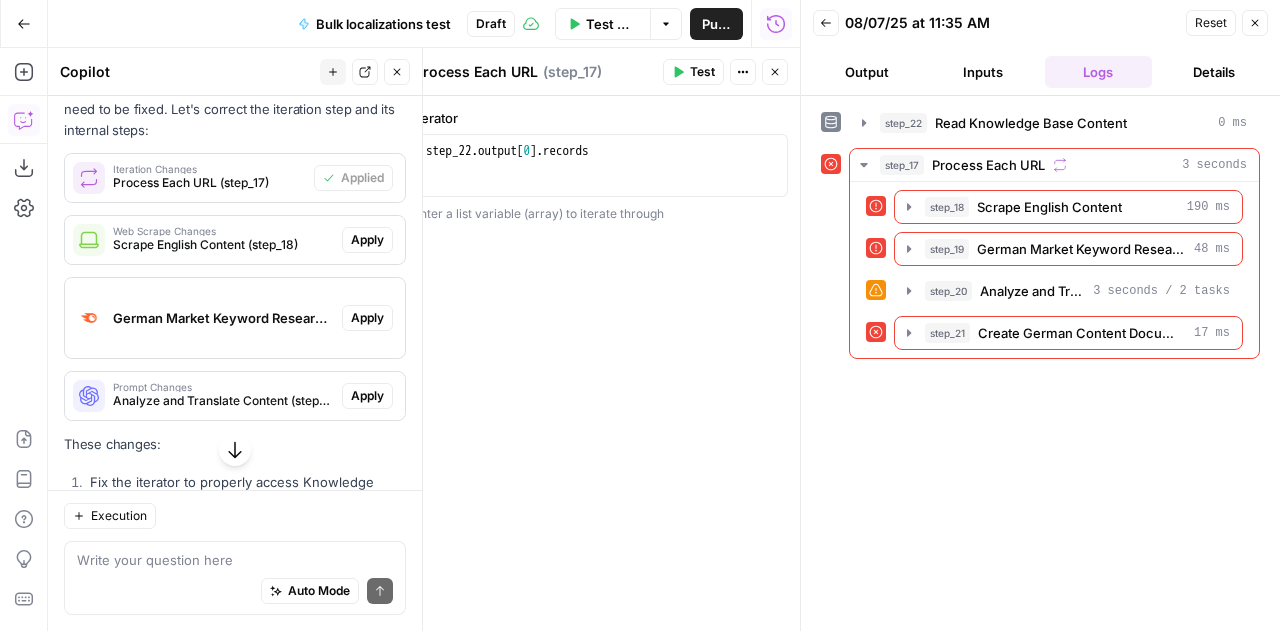 click on "Apply" at bounding box center [367, 240] 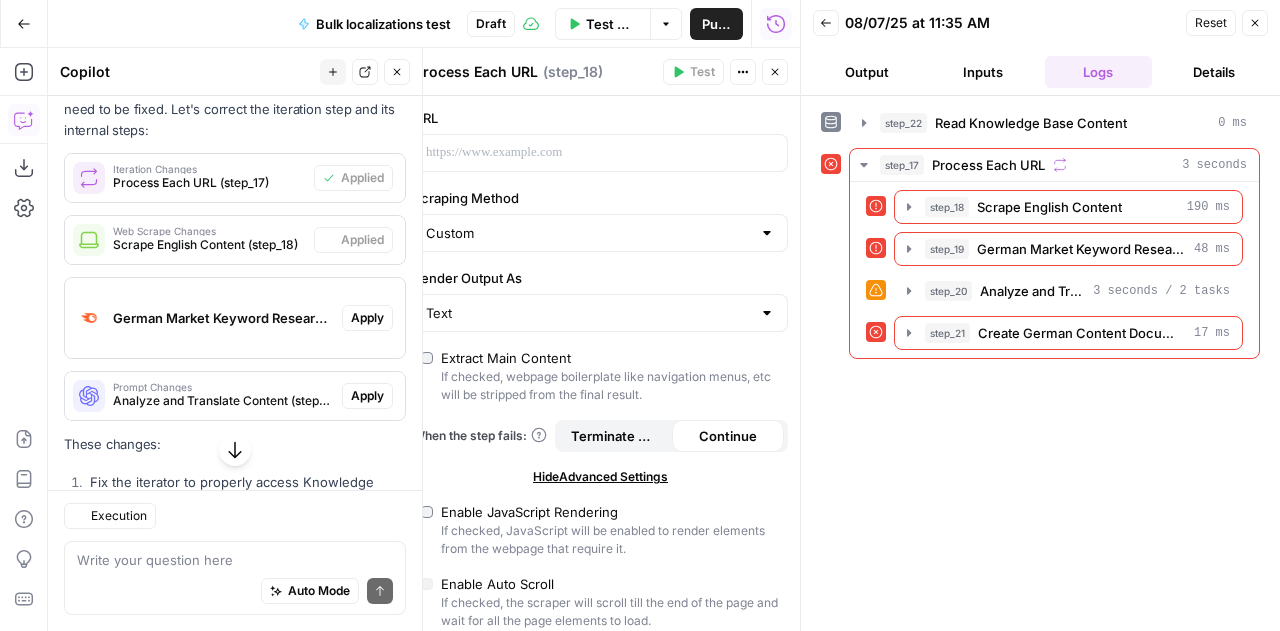 type on "Scrape English Content" 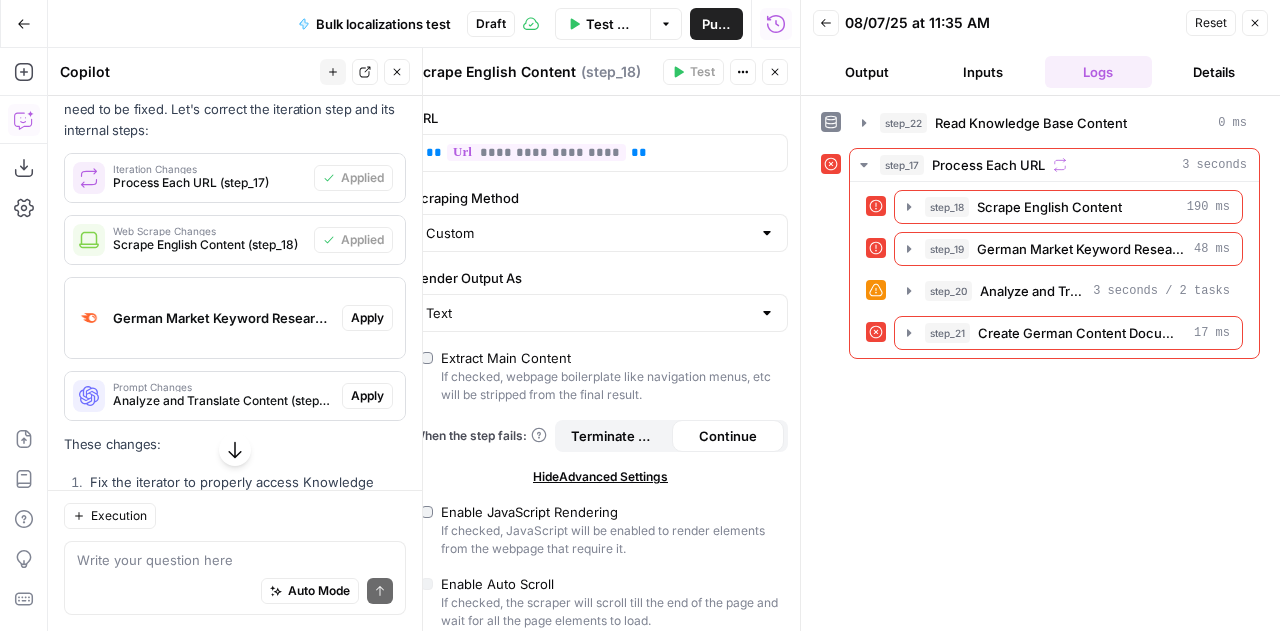 click on "Apply" at bounding box center [367, 318] 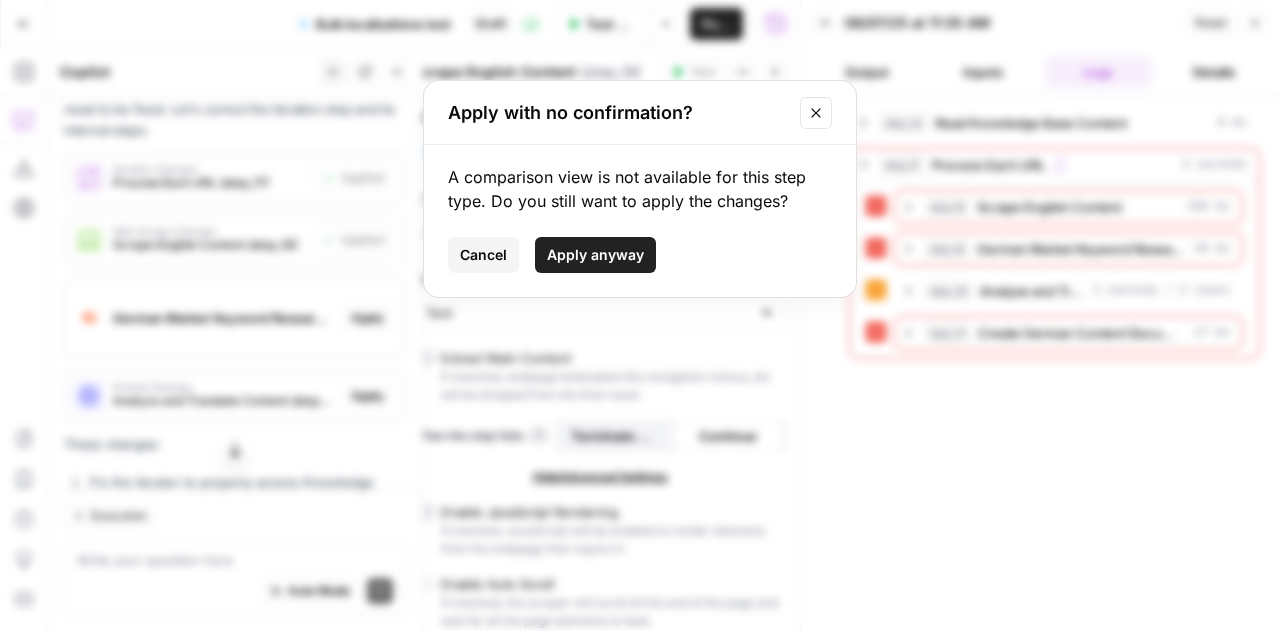 click on "Apply anyway" at bounding box center [595, 255] 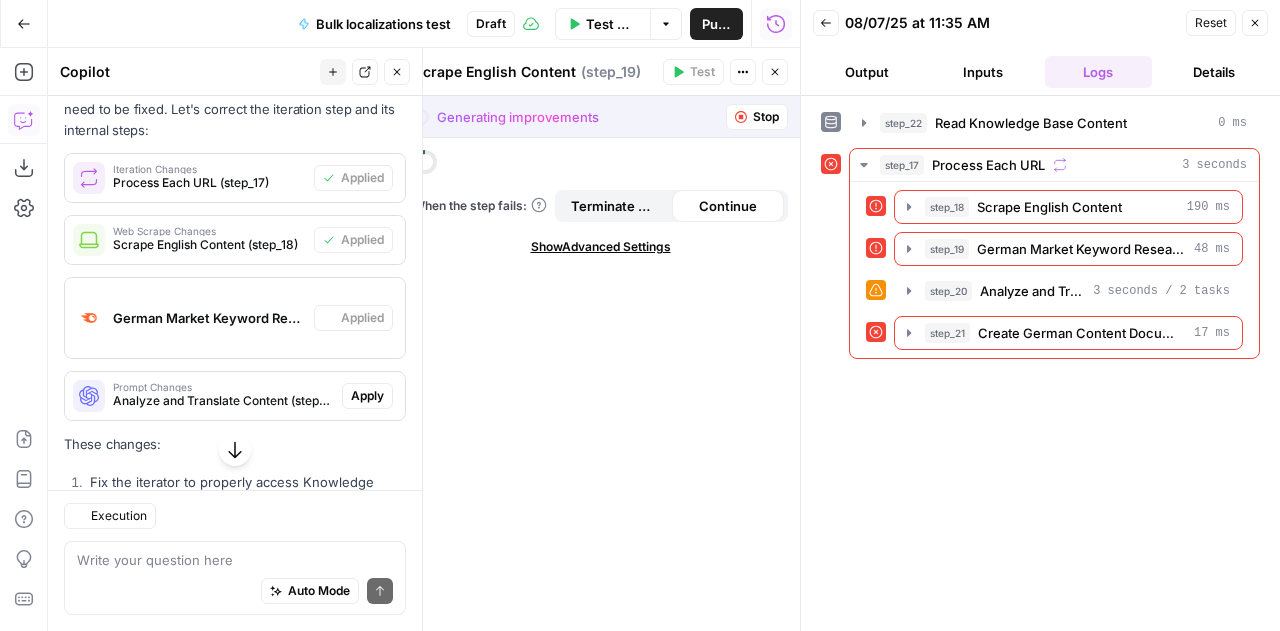 type on "German Market Keyword Research" 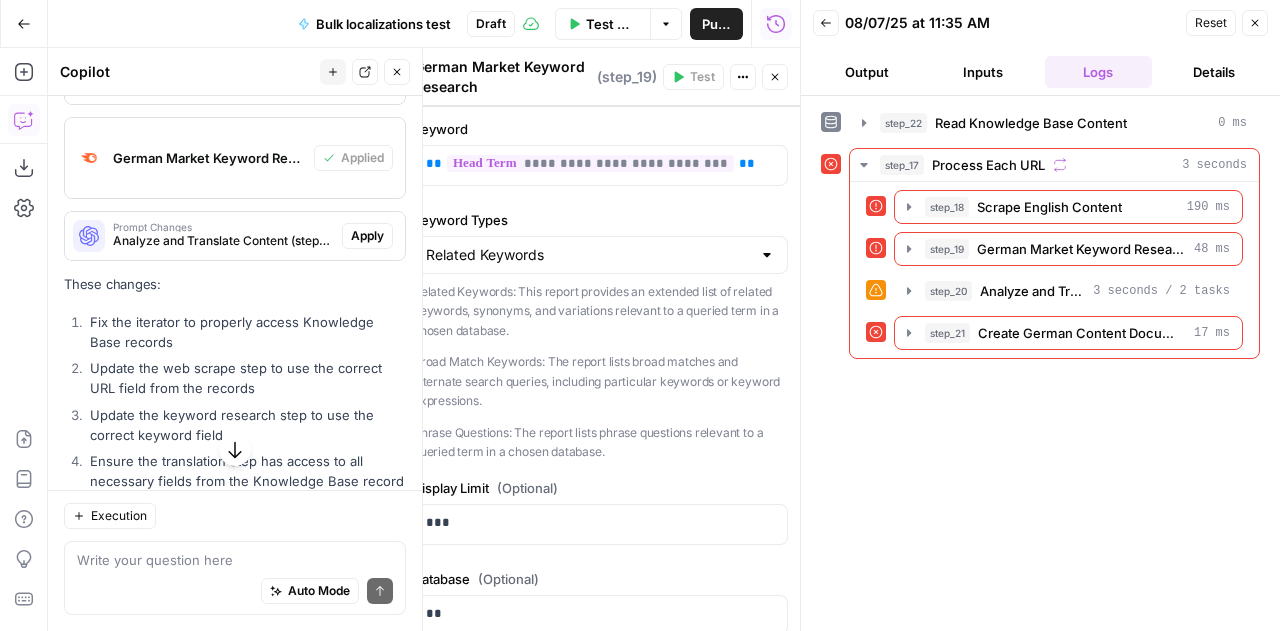 scroll, scrollTop: 6364, scrollLeft: 0, axis: vertical 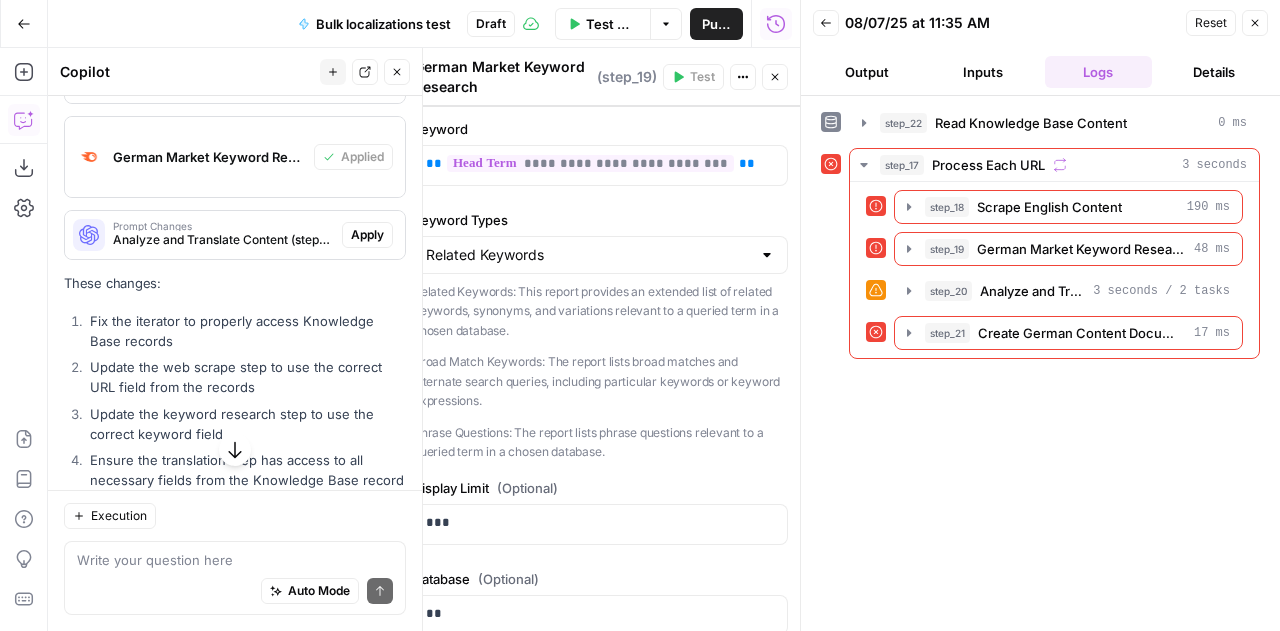 click on "Apply" at bounding box center (367, 235) 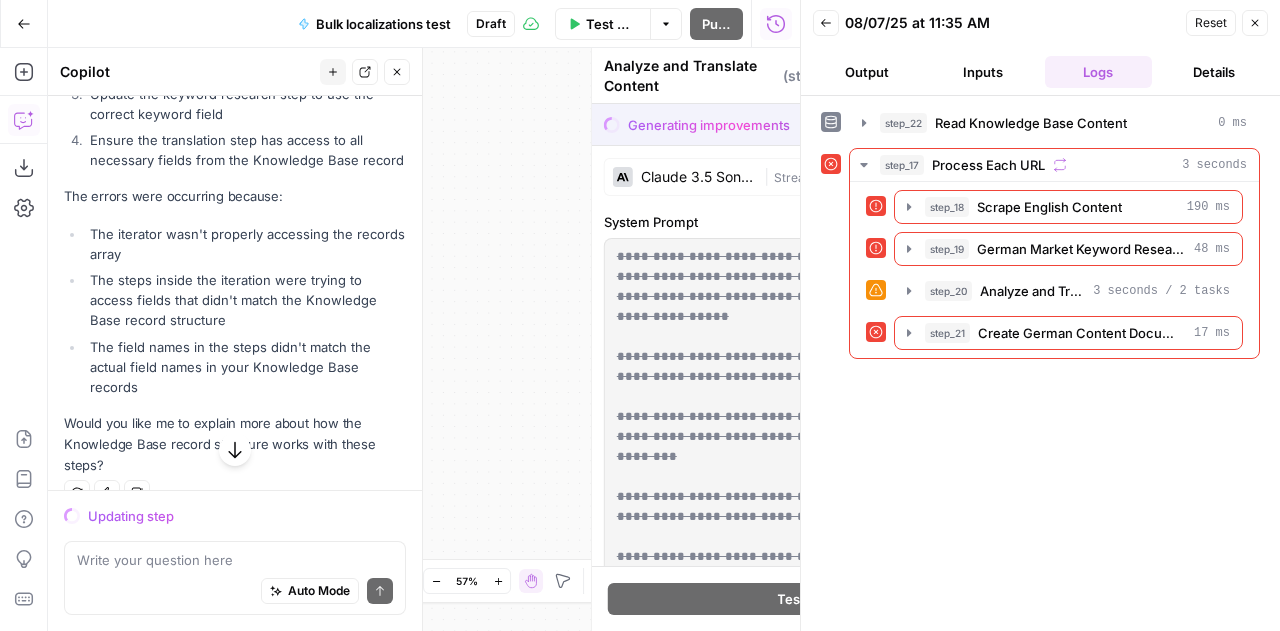 scroll, scrollTop: 6044, scrollLeft: 0, axis: vertical 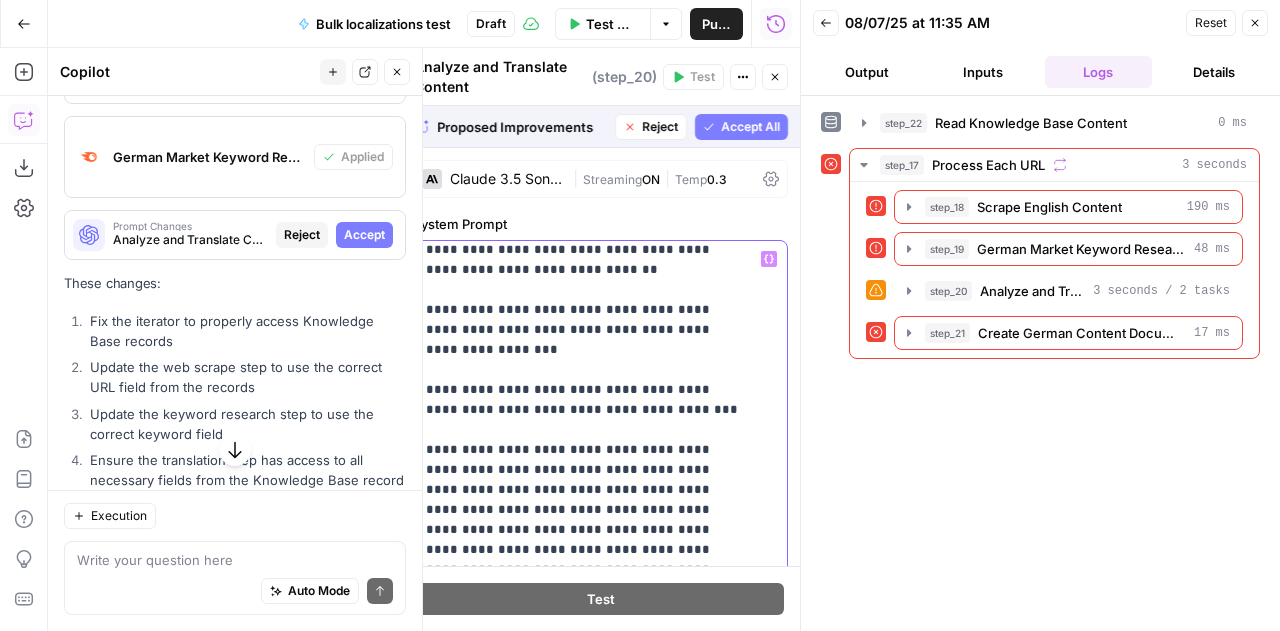click on "**********" at bounding box center (585, 890) 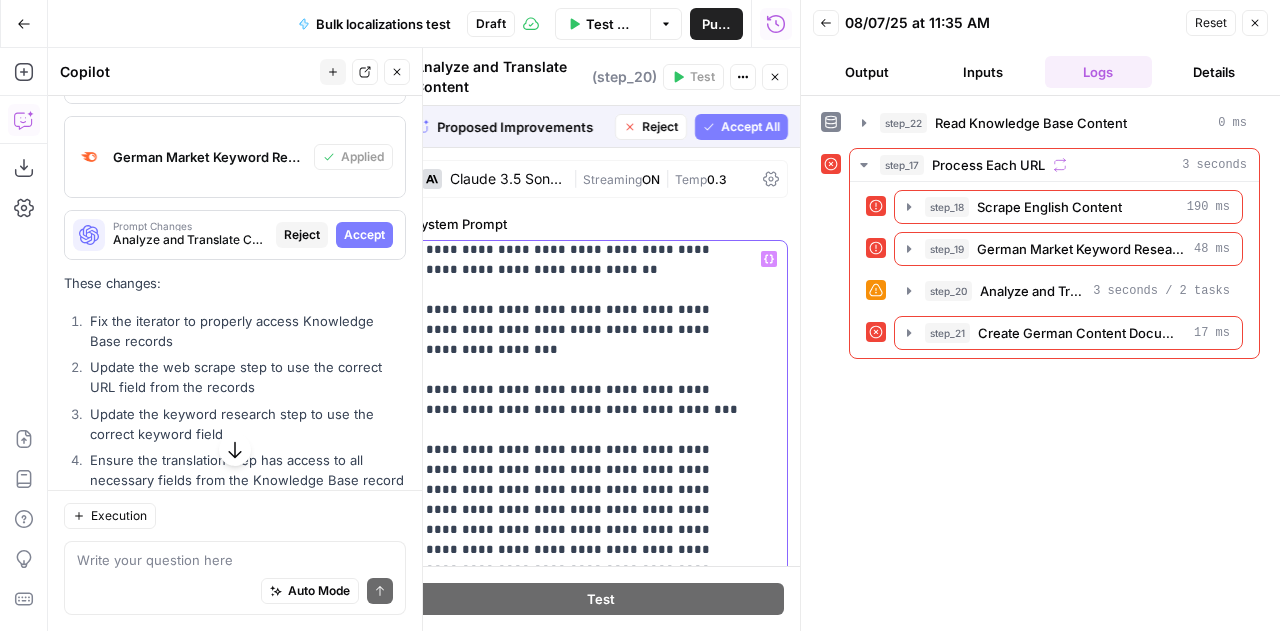 type 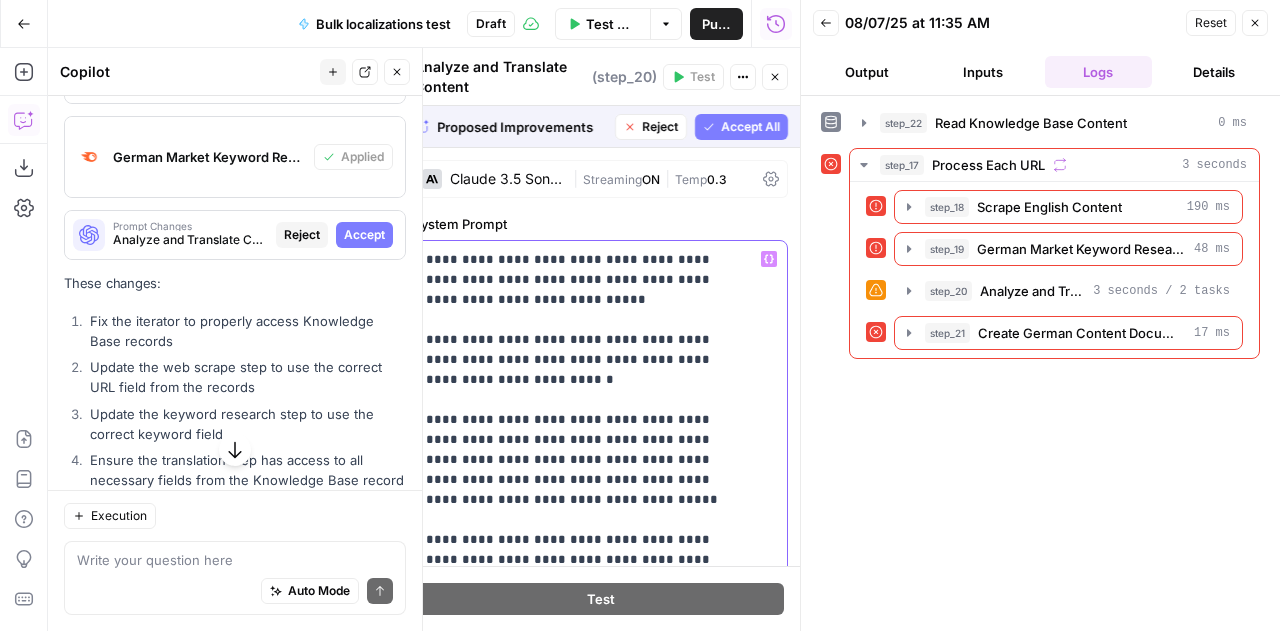 scroll, scrollTop: 701, scrollLeft: 0, axis: vertical 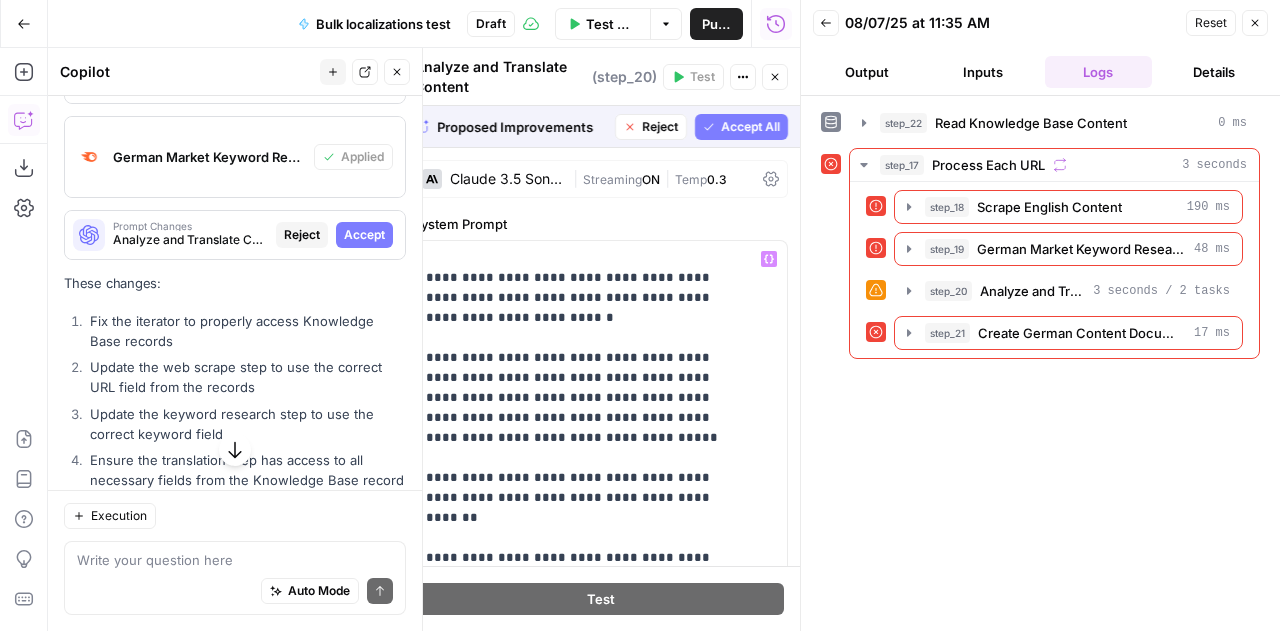 click on "Accept All" at bounding box center [750, 127] 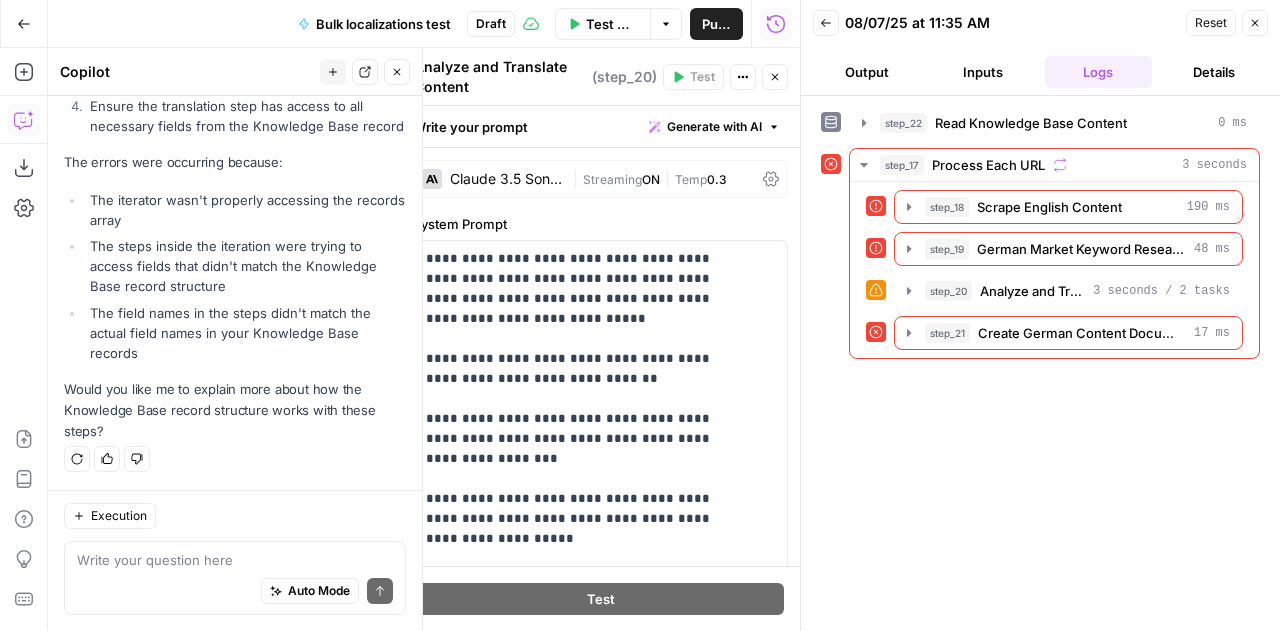 scroll, scrollTop: 6887, scrollLeft: 0, axis: vertical 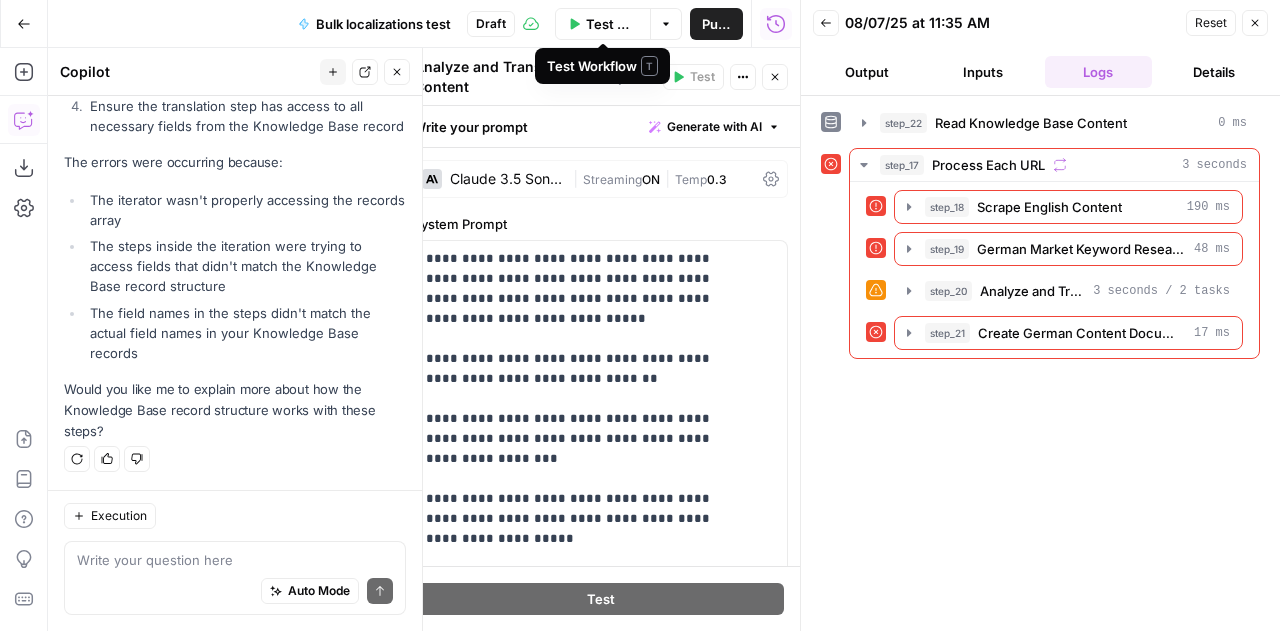 click on "Test Workflow" at bounding box center (612, 24) 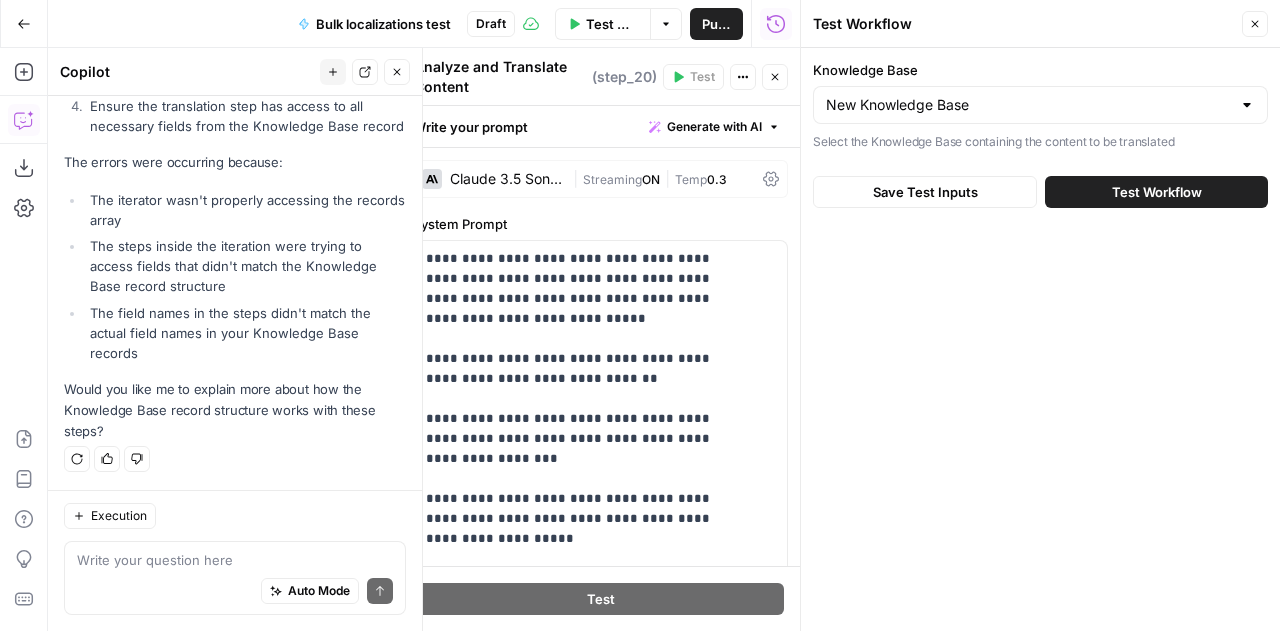 click on "Test Workflow" at bounding box center (1157, 192) 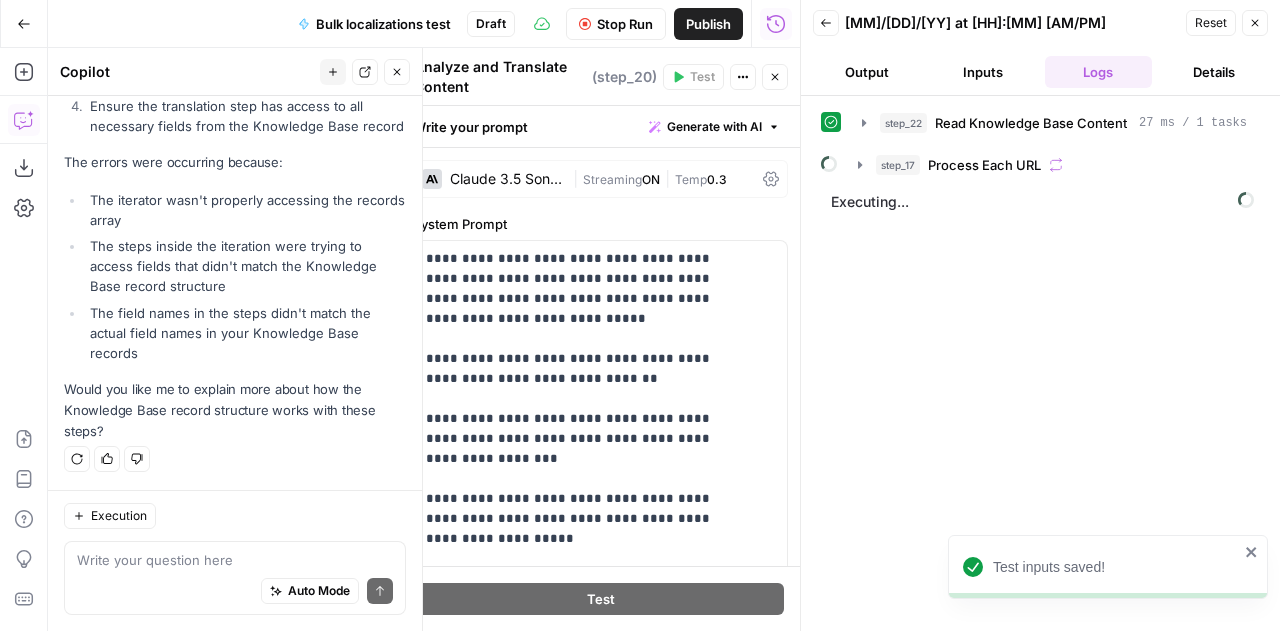 click 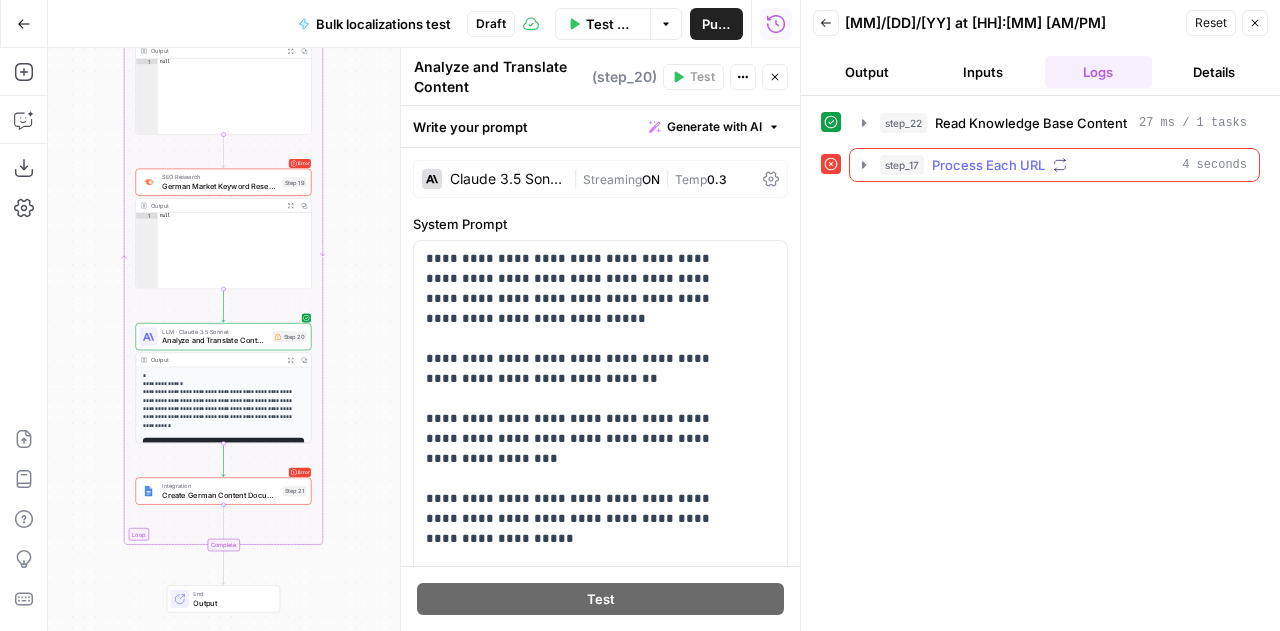 click on "Process Each URL" at bounding box center (988, 165) 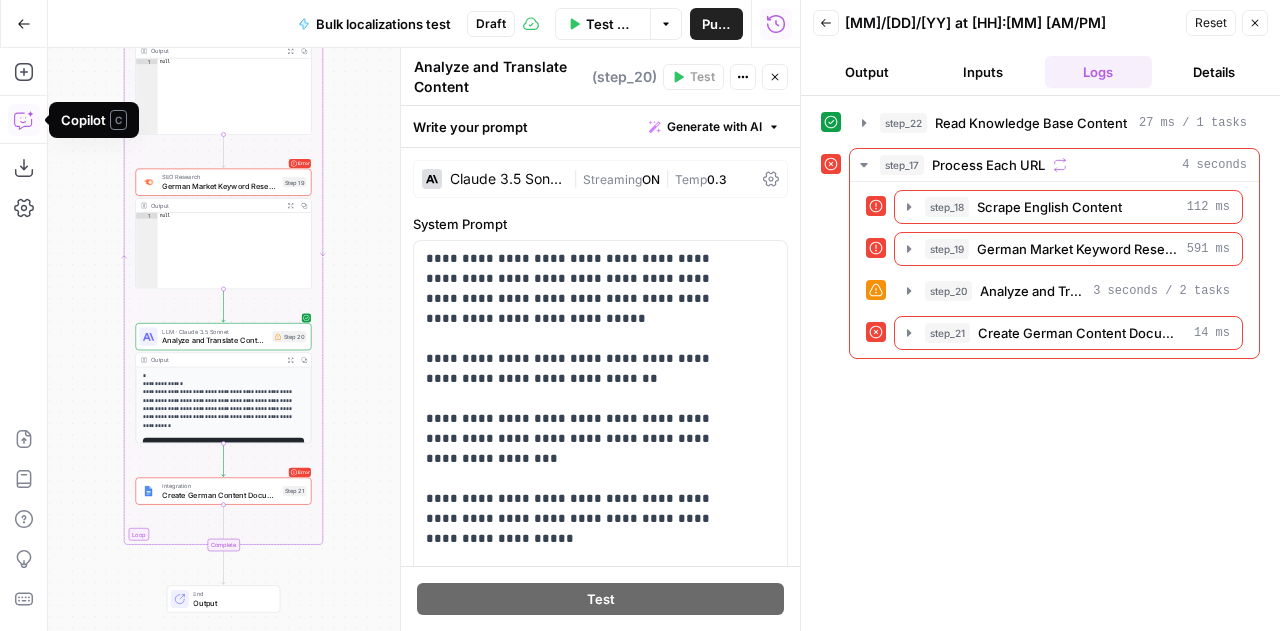 click 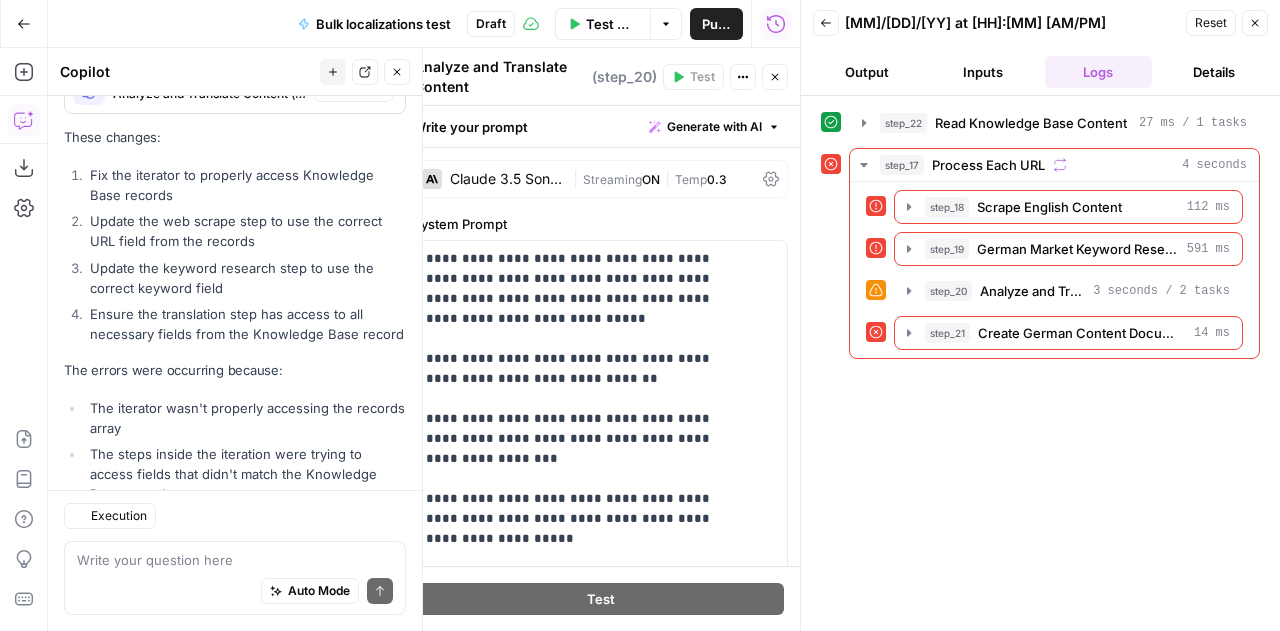 scroll, scrollTop: 6887, scrollLeft: 0, axis: vertical 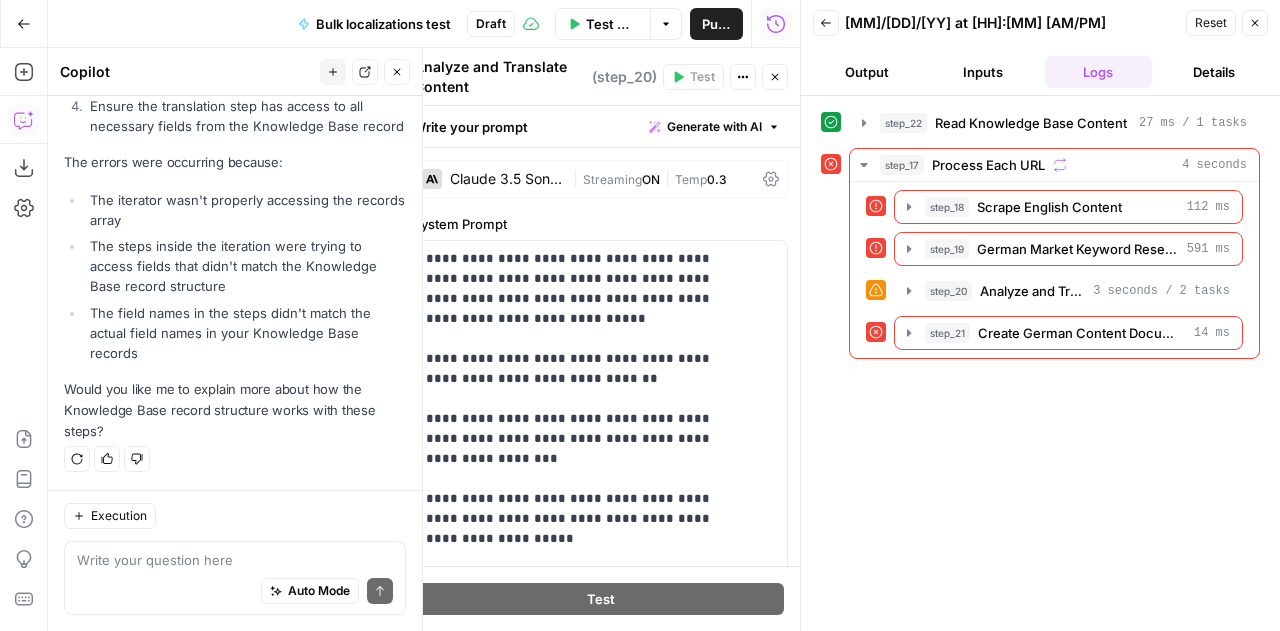 click at bounding box center [235, 560] 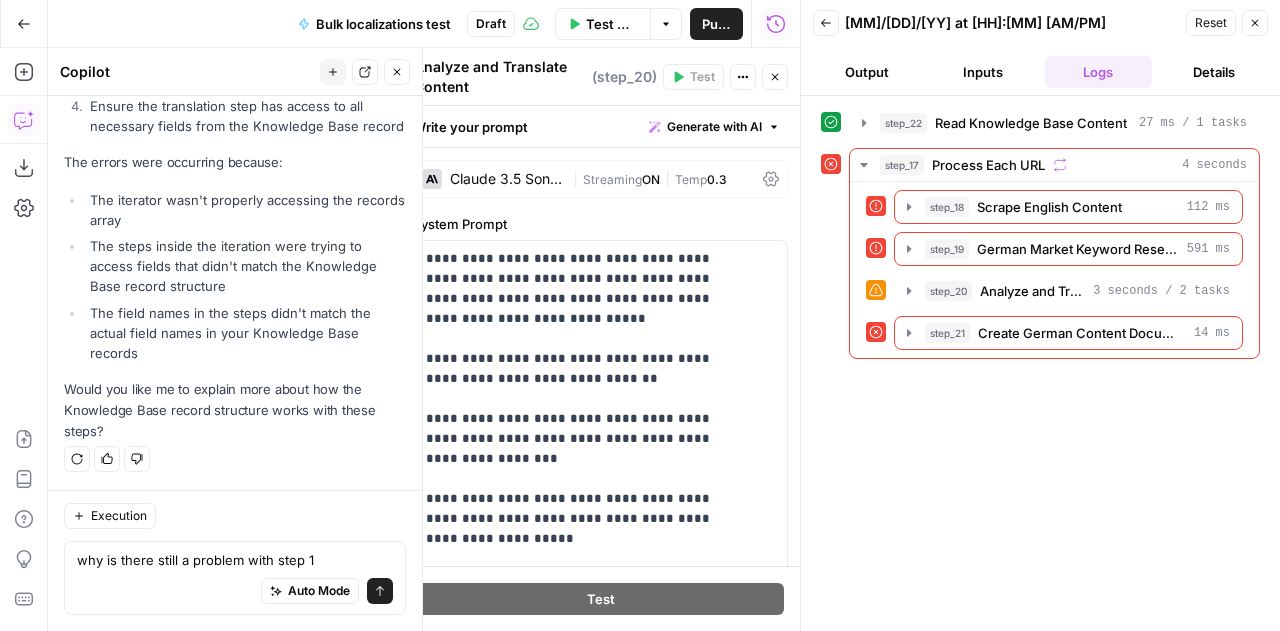 type on "why is there still a problem with step 17" 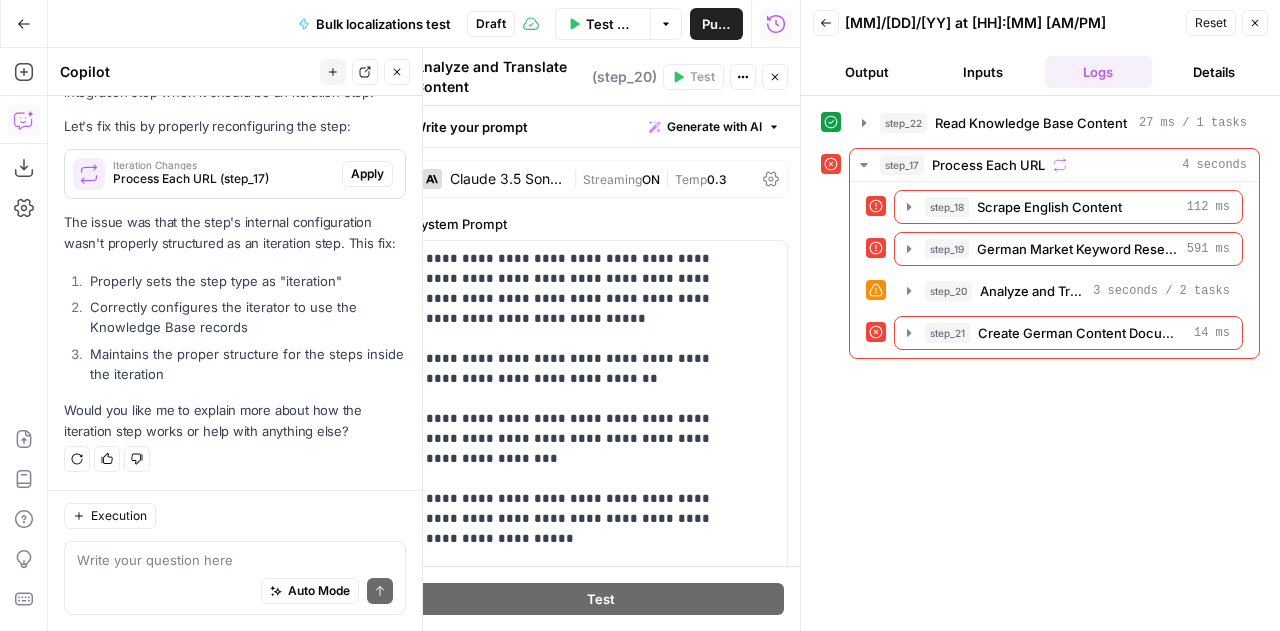 scroll, scrollTop: 7283, scrollLeft: 0, axis: vertical 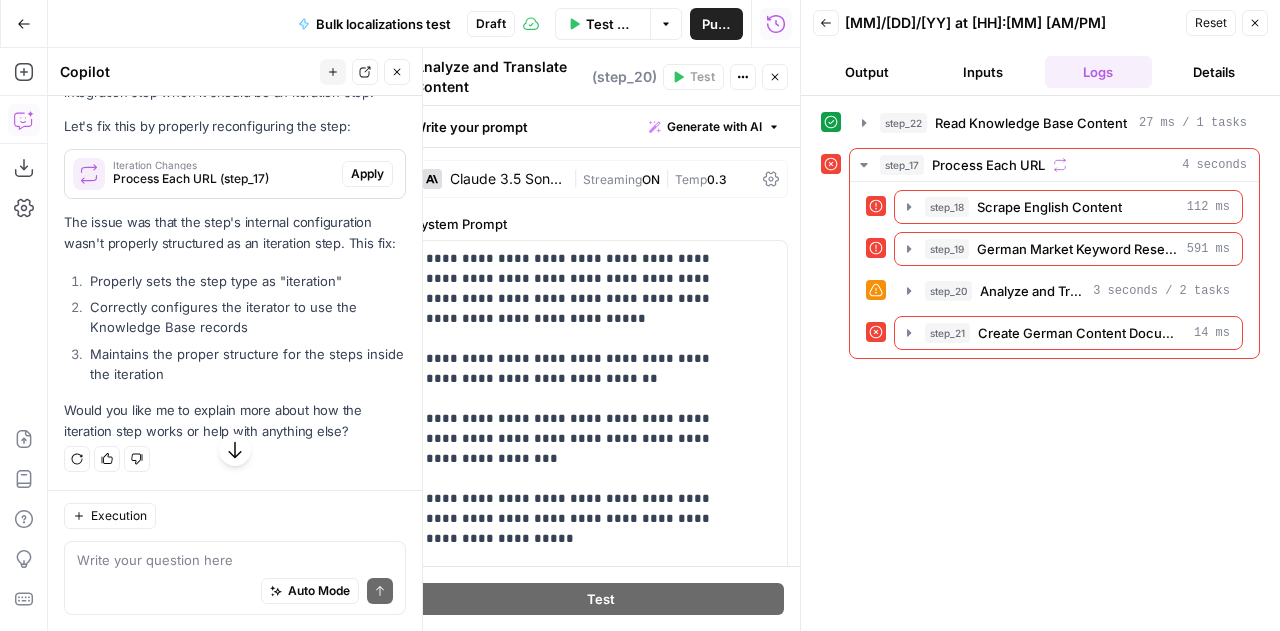 click on "Apply" at bounding box center [367, 174] 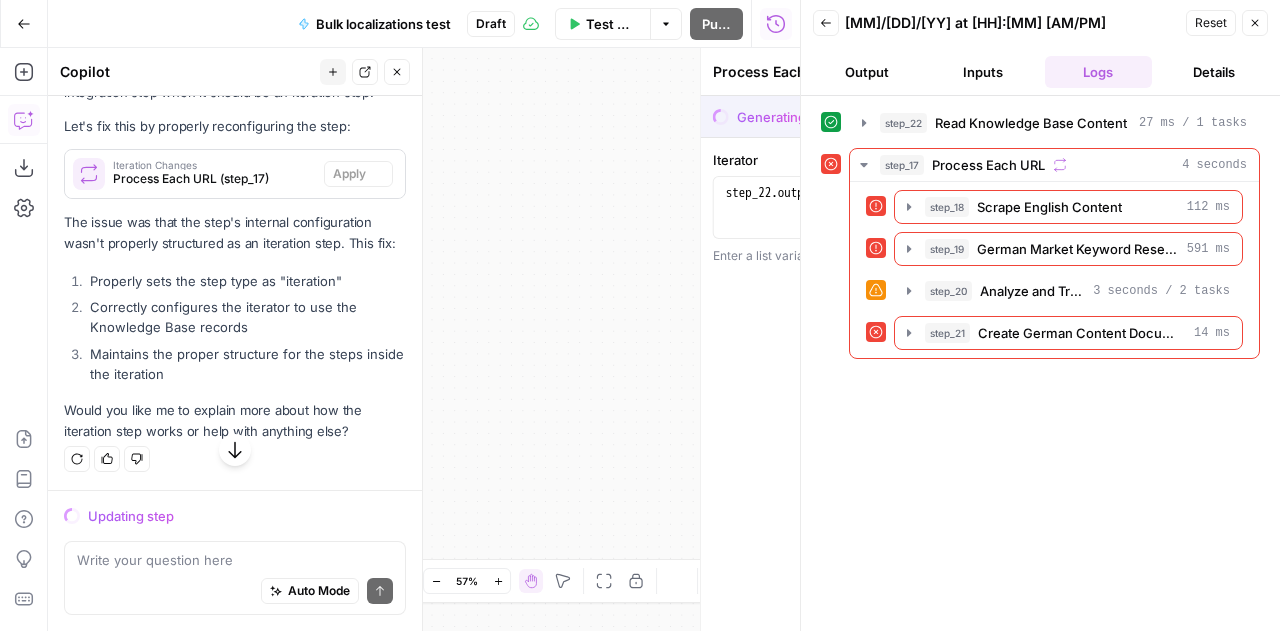 scroll, scrollTop: 6963, scrollLeft: 0, axis: vertical 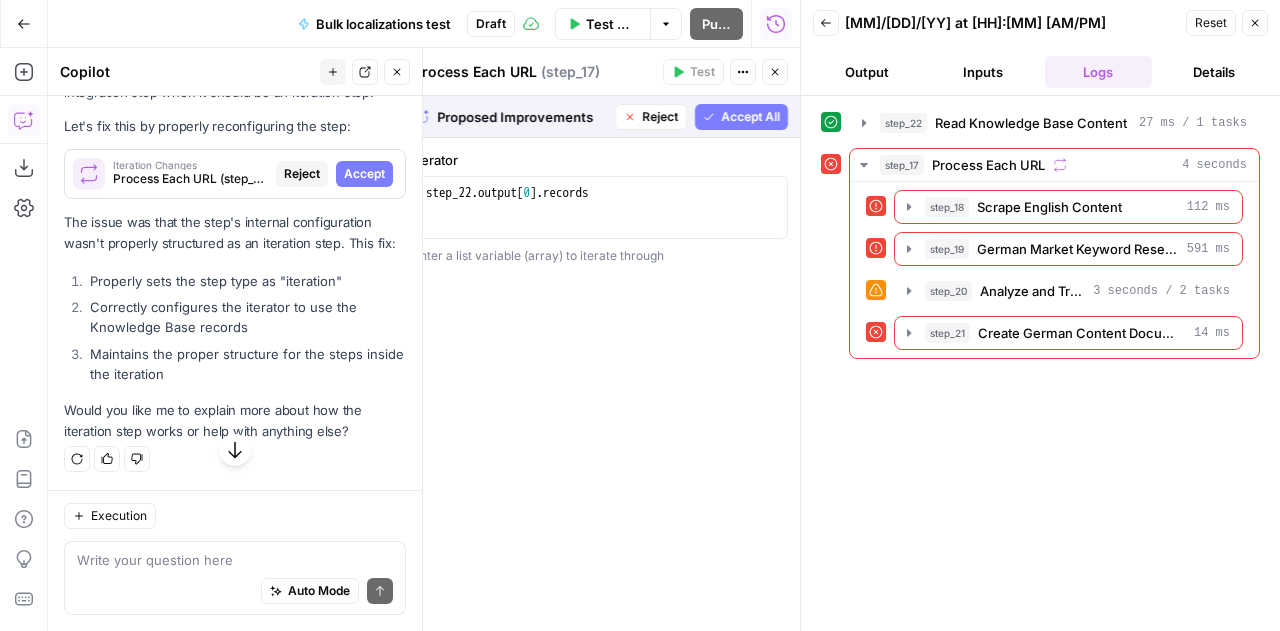 click on "Accept All" at bounding box center [750, 117] 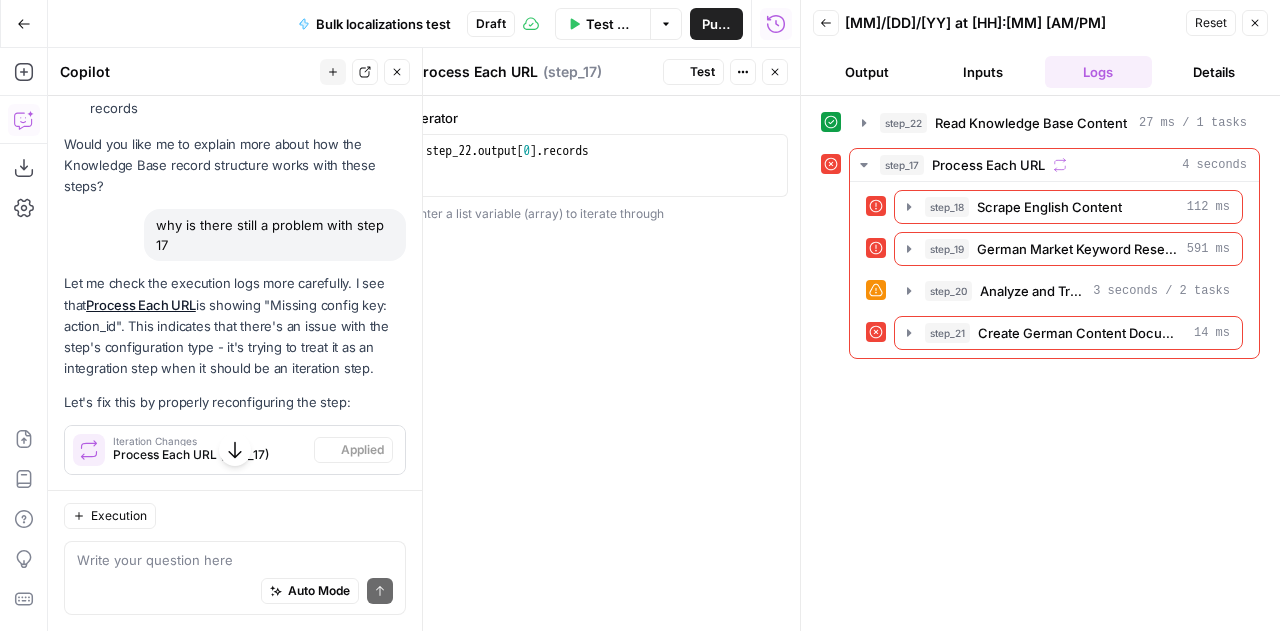 scroll, scrollTop: 7283, scrollLeft: 0, axis: vertical 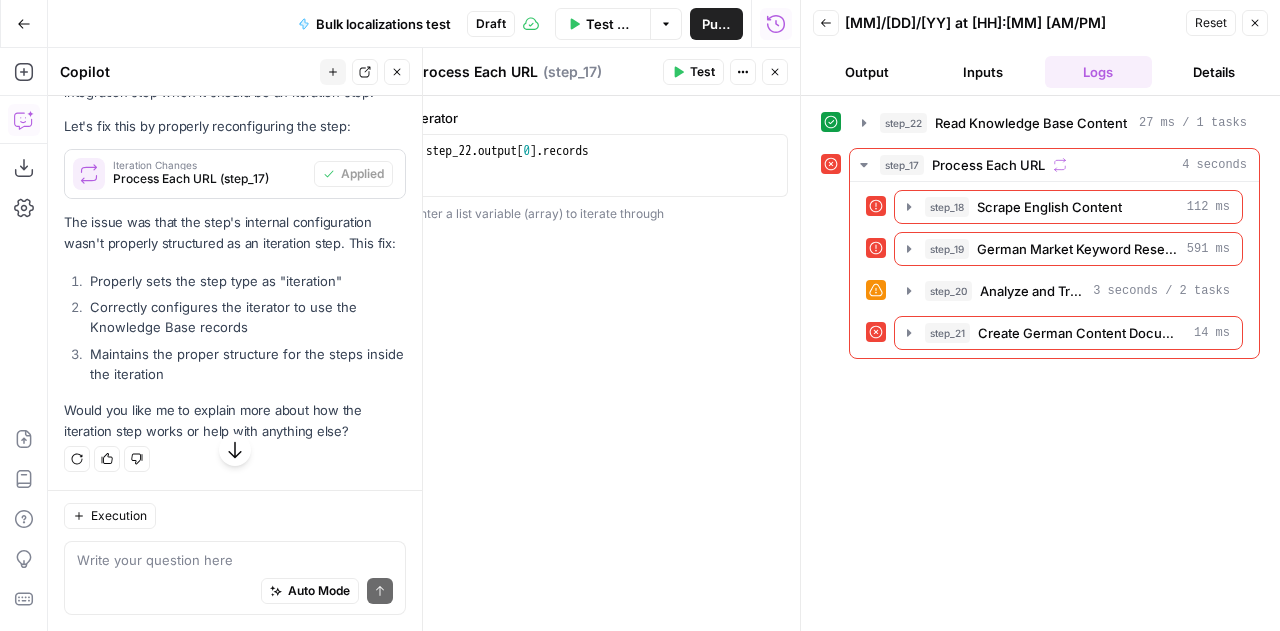 click on "Test Workflow" at bounding box center (612, 24) 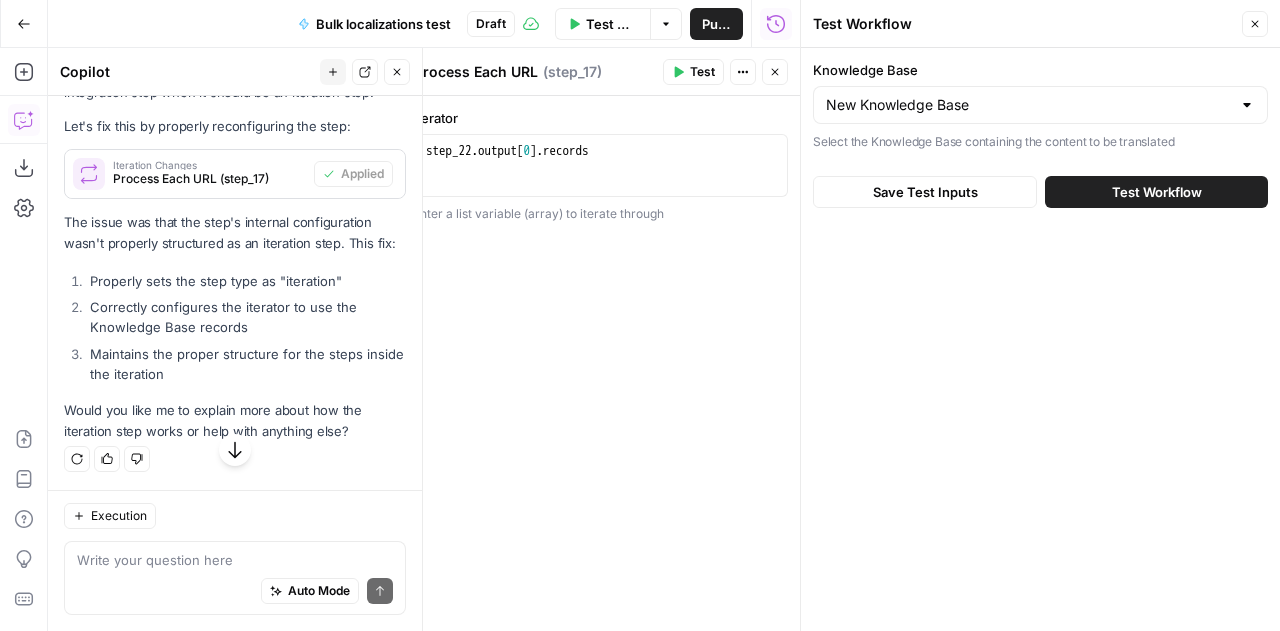 click on "Test Workflow" at bounding box center [1157, 192] 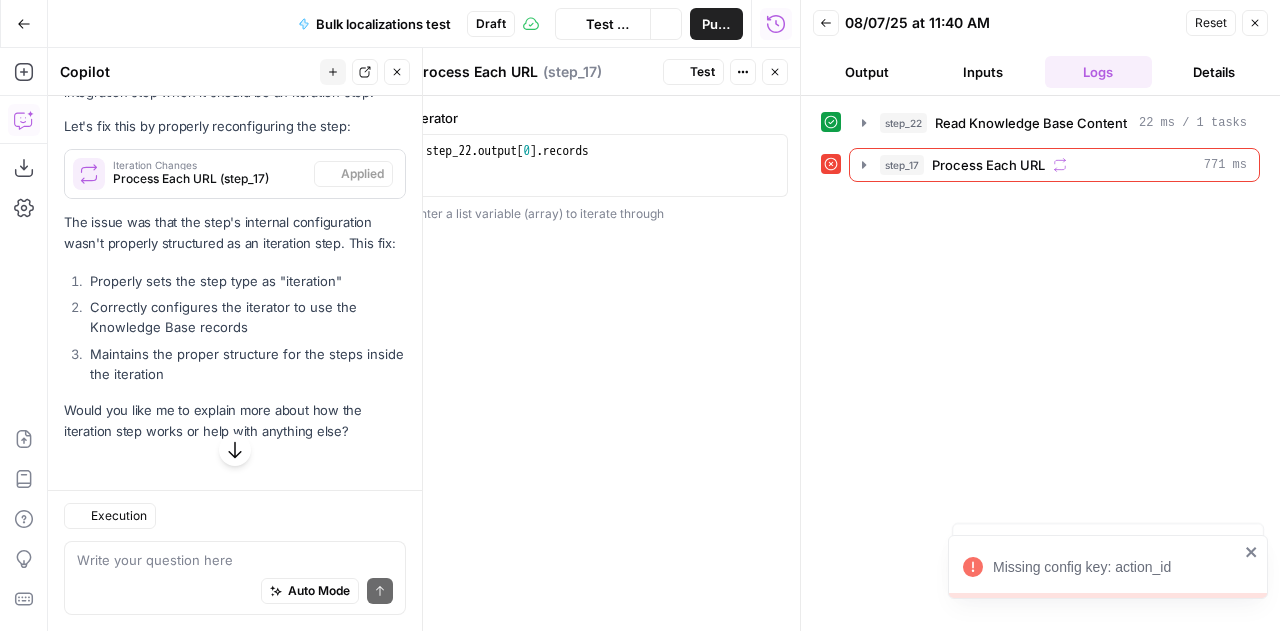 scroll, scrollTop: 7283, scrollLeft: 0, axis: vertical 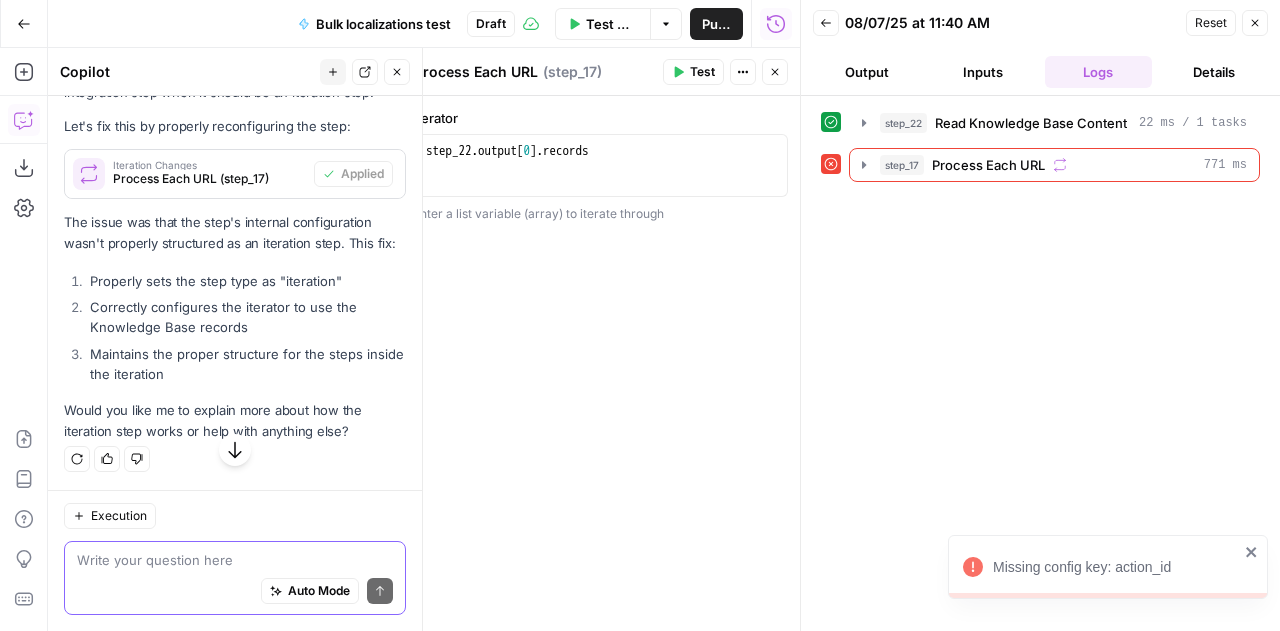 click at bounding box center (235, 560) 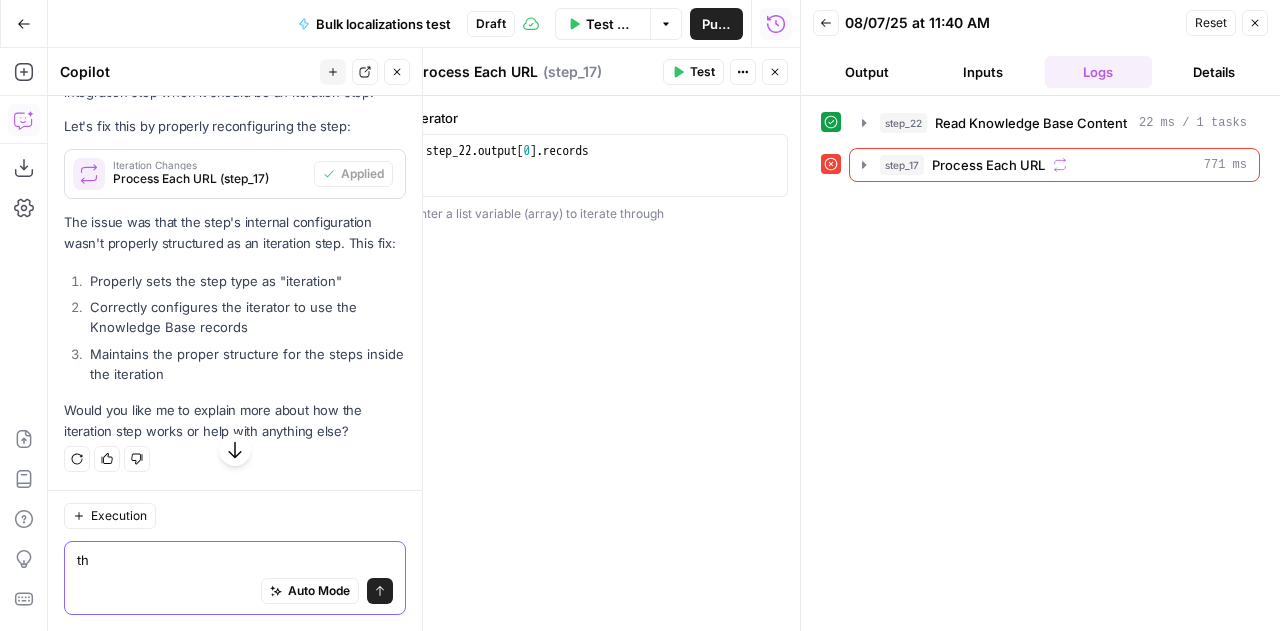 type on "t" 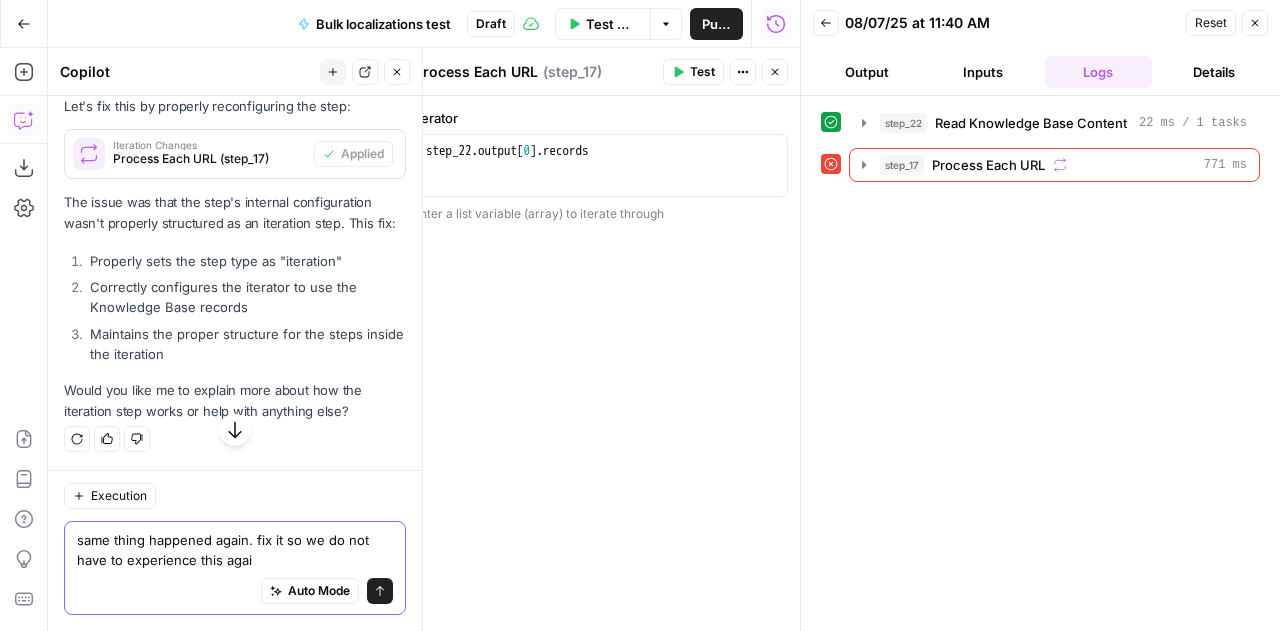 type on "same thing happened again. fix it so we do not have to experience this again" 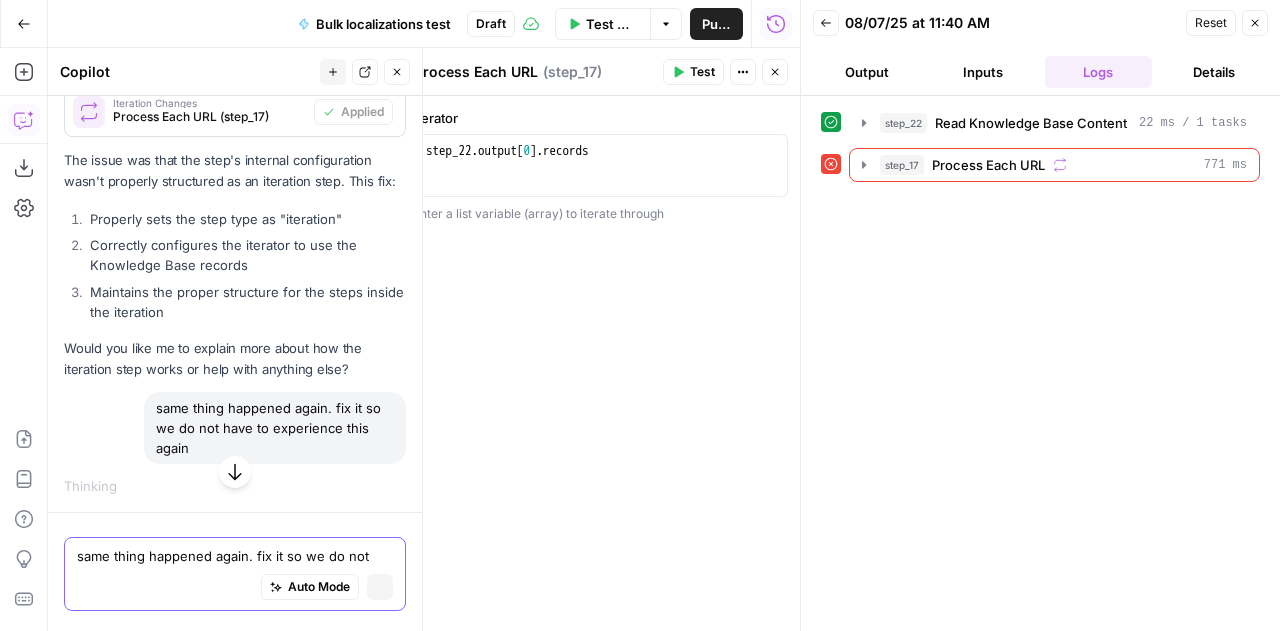 type 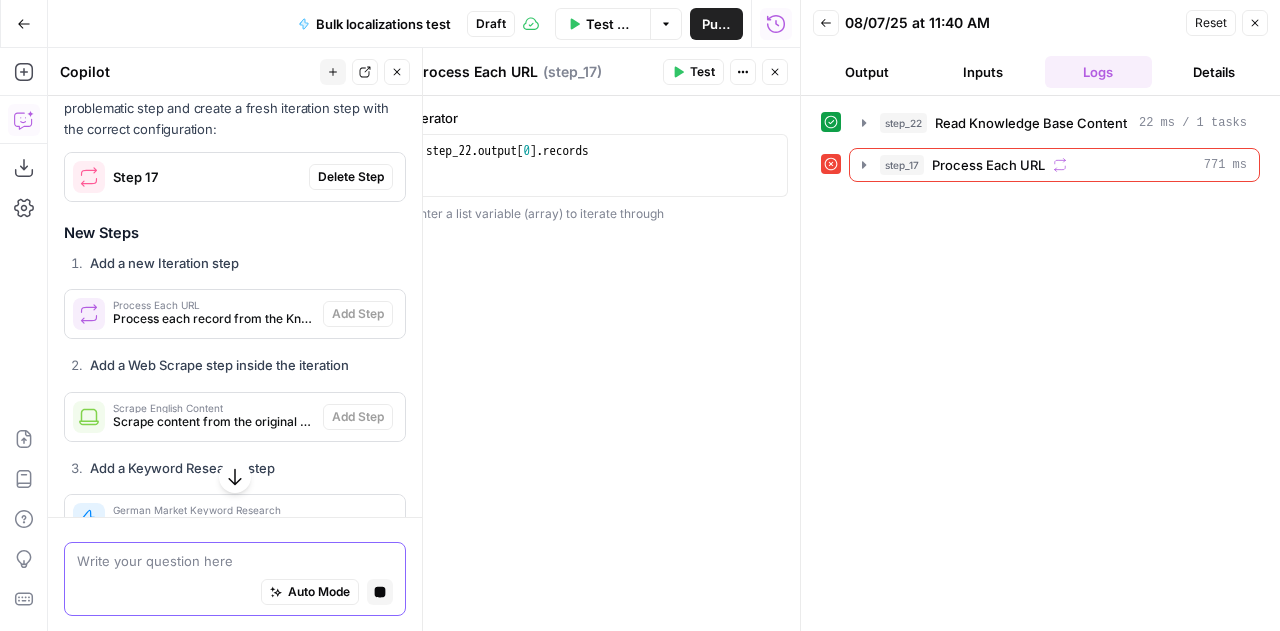 scroll, scrollTop: 7360, scrollLeft: 0, axis: vertical 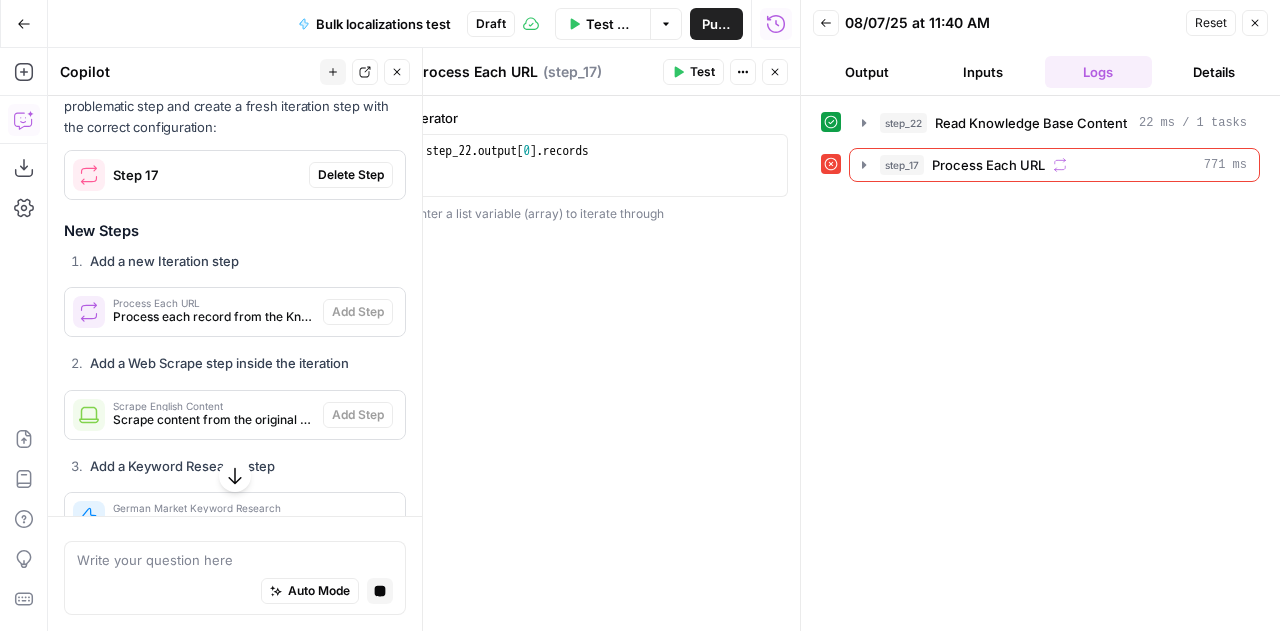 click on "Delete Step" at bounding box center (351, 175) 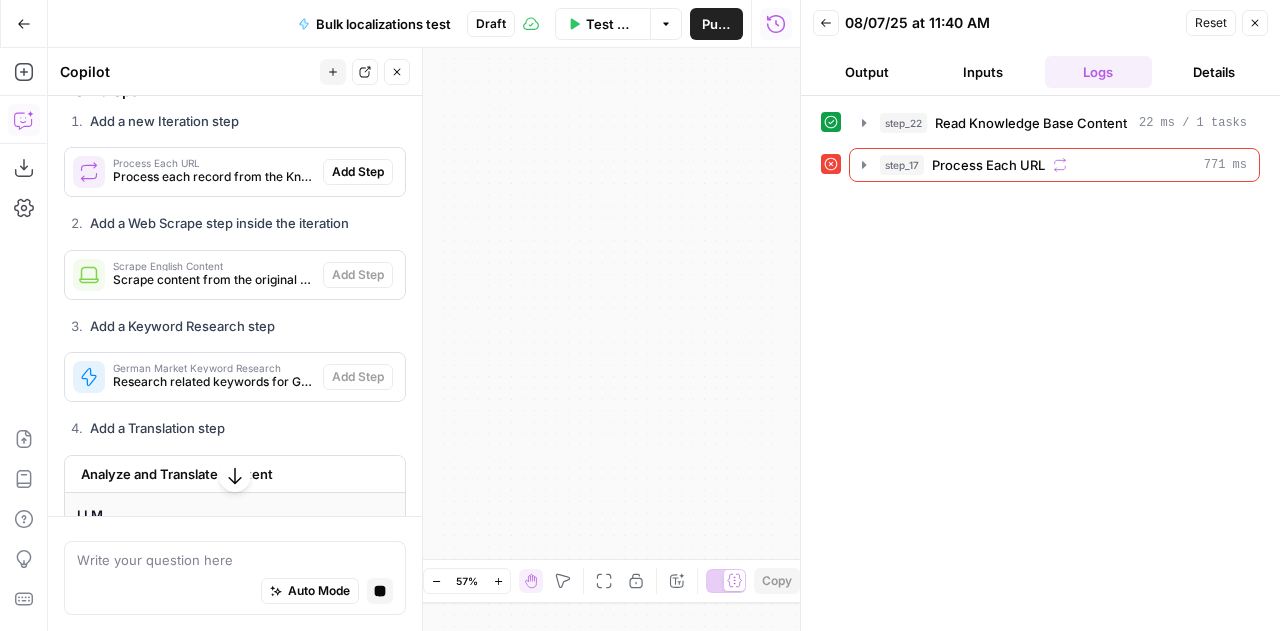 scroll, scrollTop: 7220, scrollLeft: 0, axis: vertical 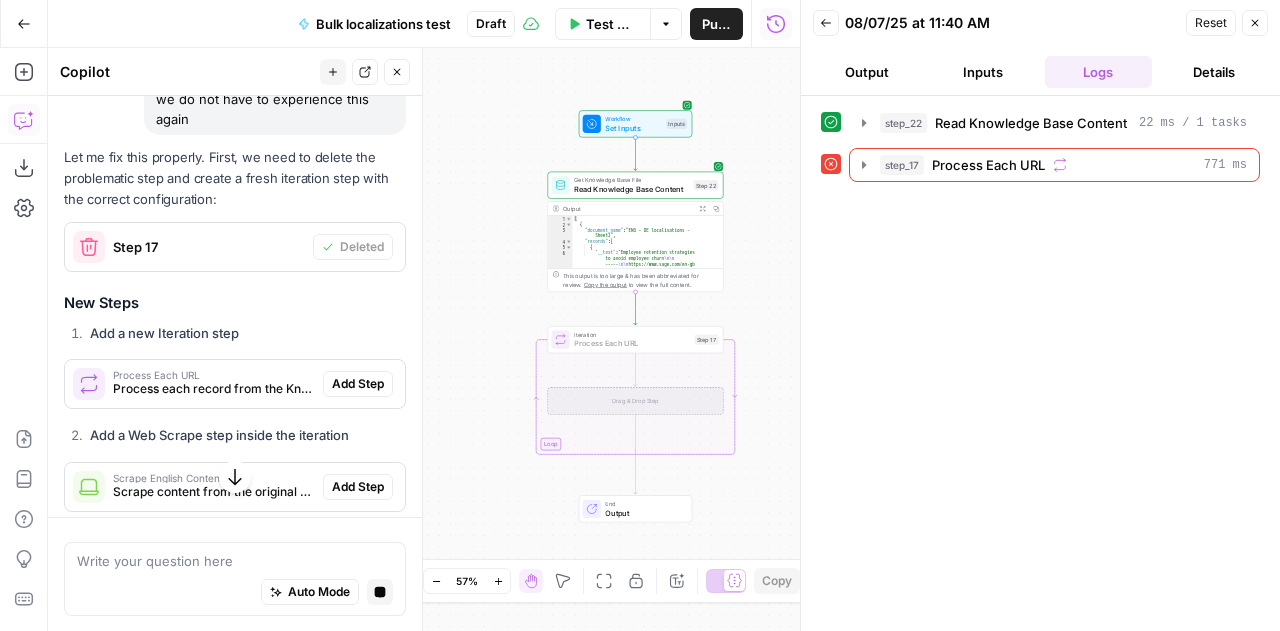 click on "Add Step" at bounding box center [358, 384] 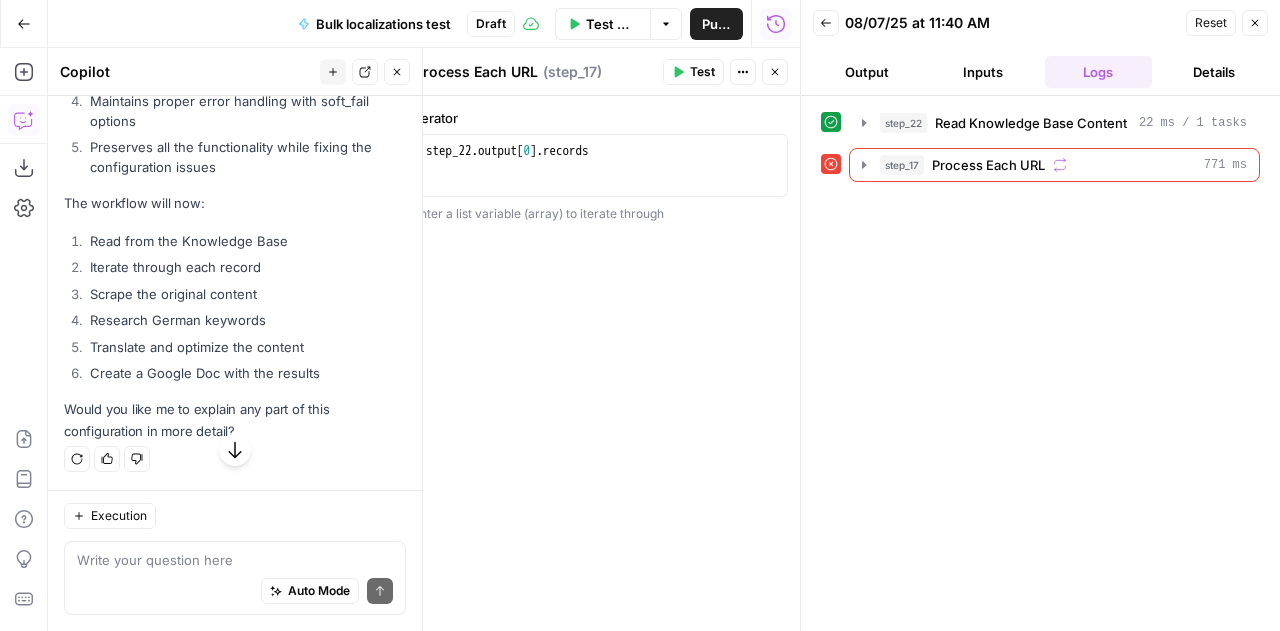 scroll, scrollTop: 8712, scrollLeft: 0, axis: vertical 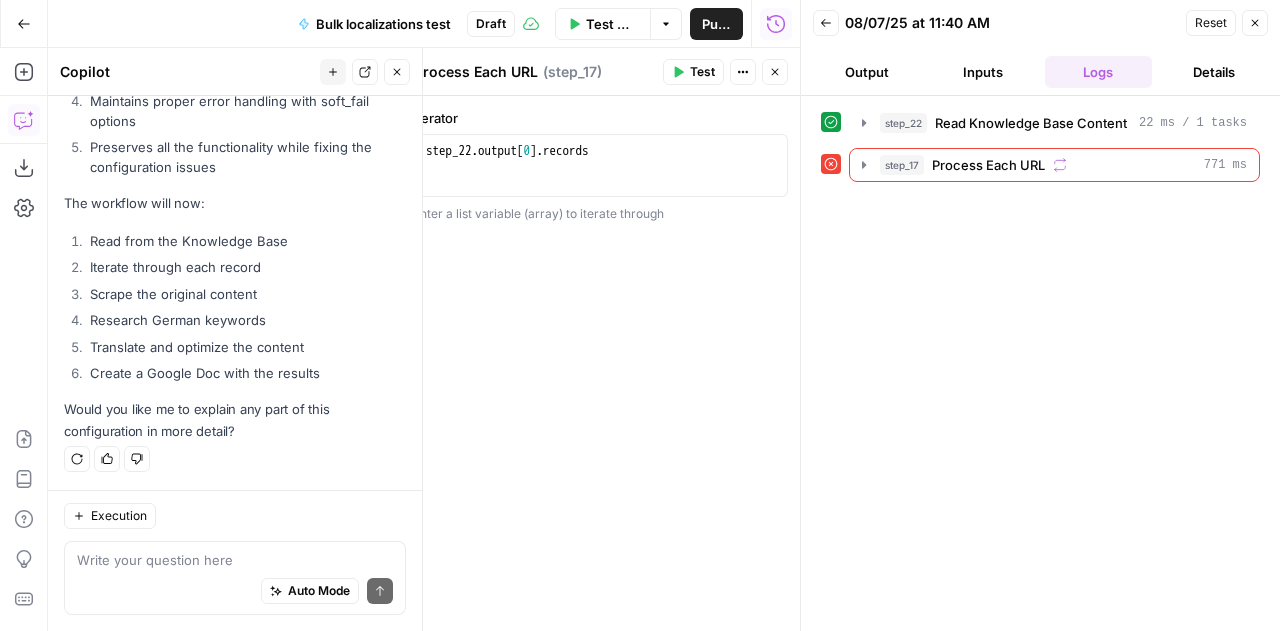 click on "Test Workflow" at bounding box center (612, 24) 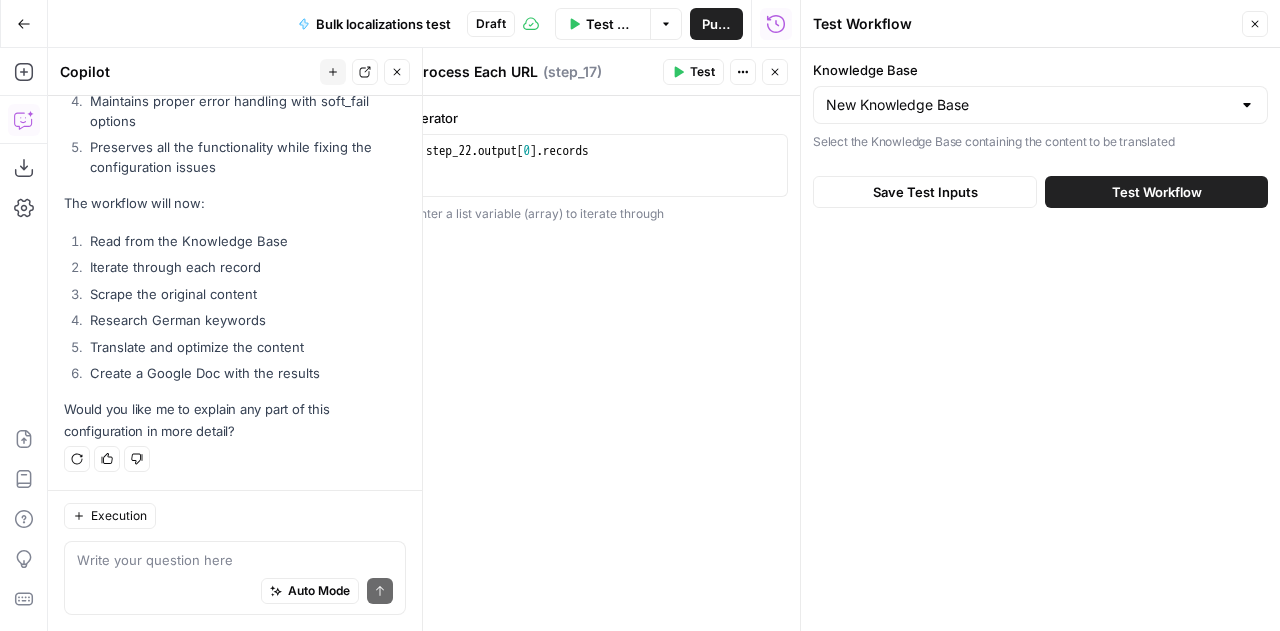 click on "Test Workflow" at bounding box center (1157, 192) 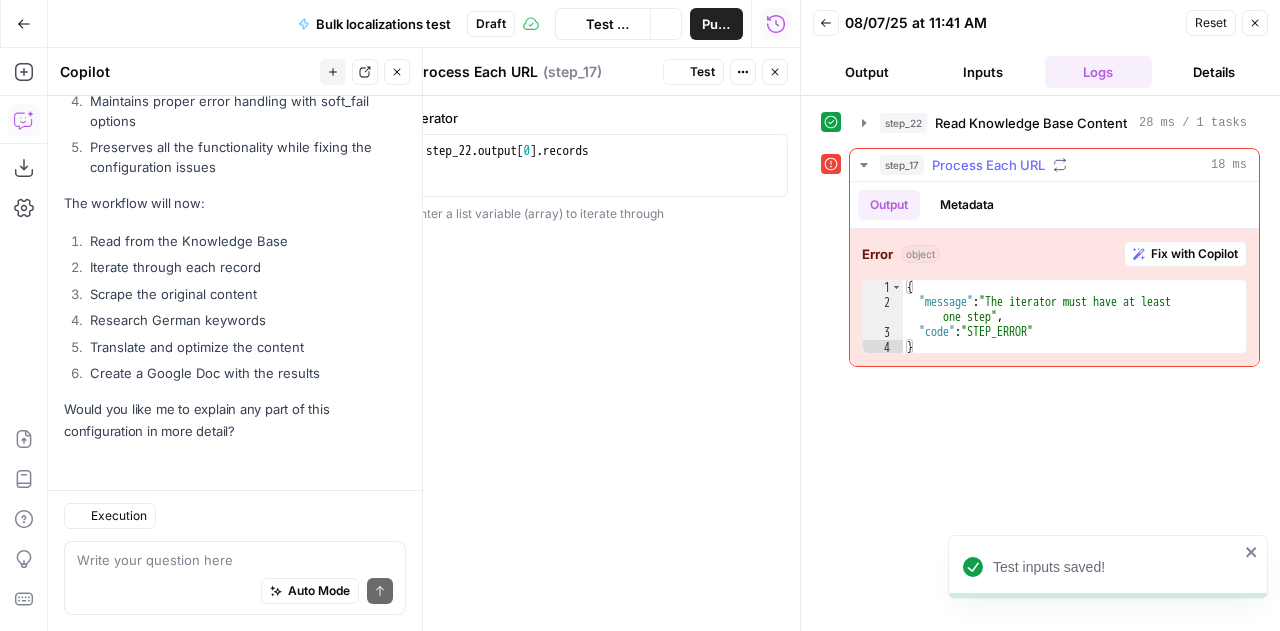 scroll, scrollTop: 8712, scrollLeft: 0, axis: vertical 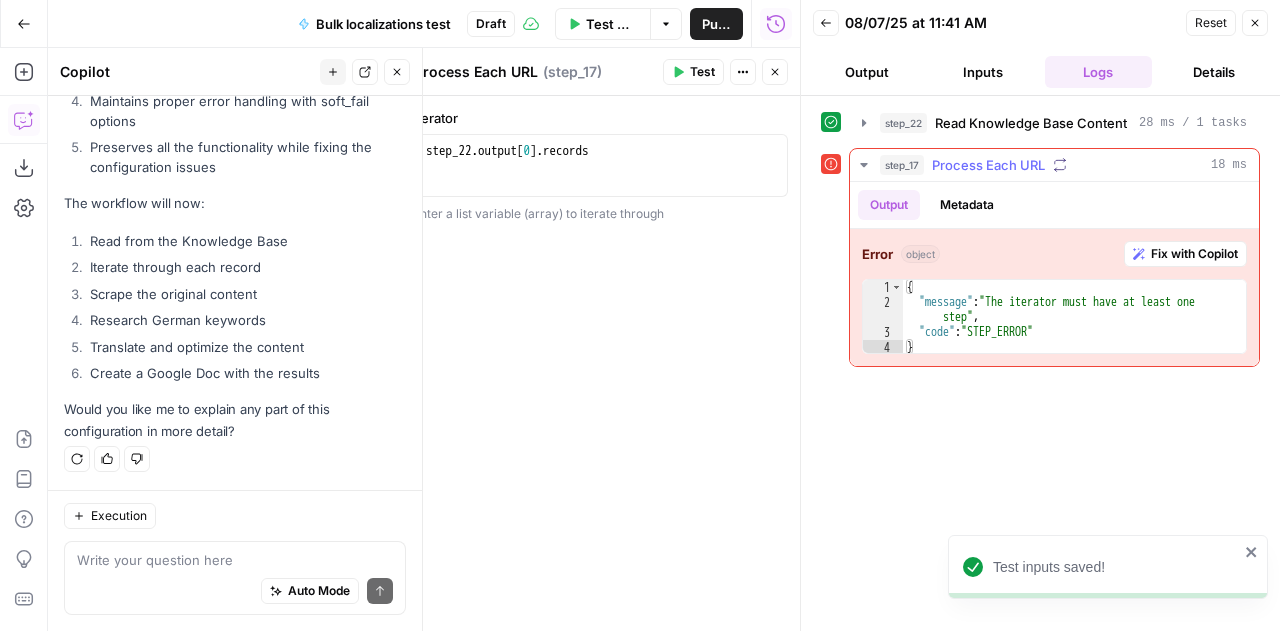 click on "Fix with Copilot" at bounding box center [1194, 254] 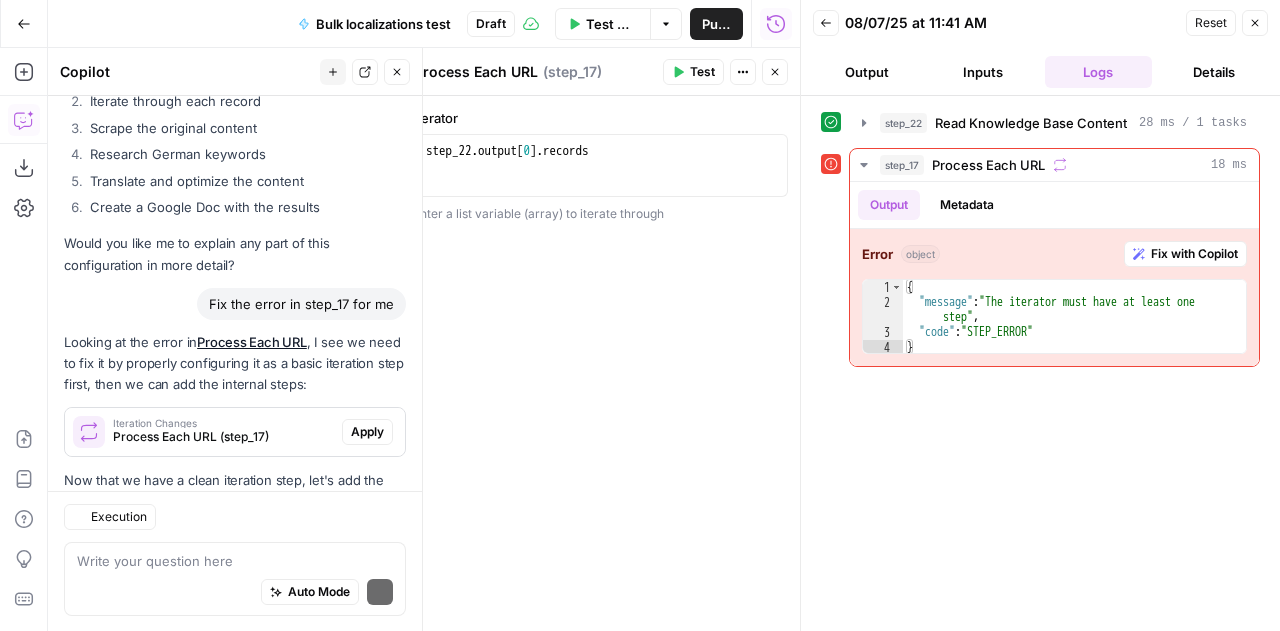 scroll, scrollTop: 9185, scrollLeft: 0, axis: vertical 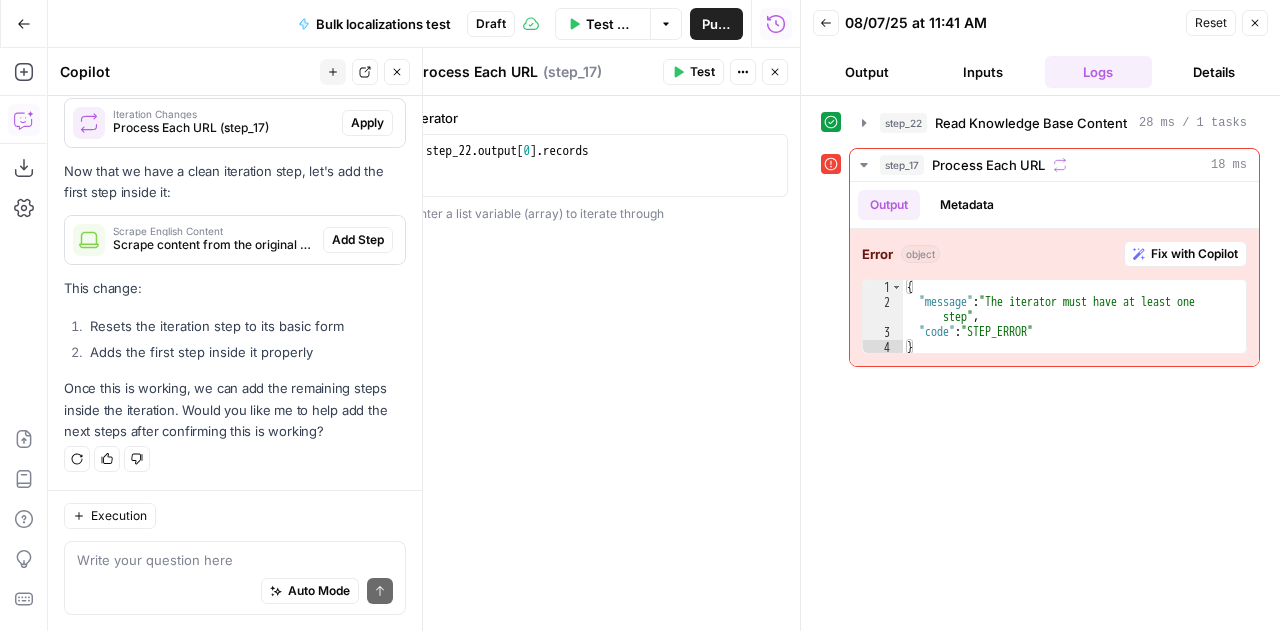 click on "Apply" at bounding box center (367, 123) 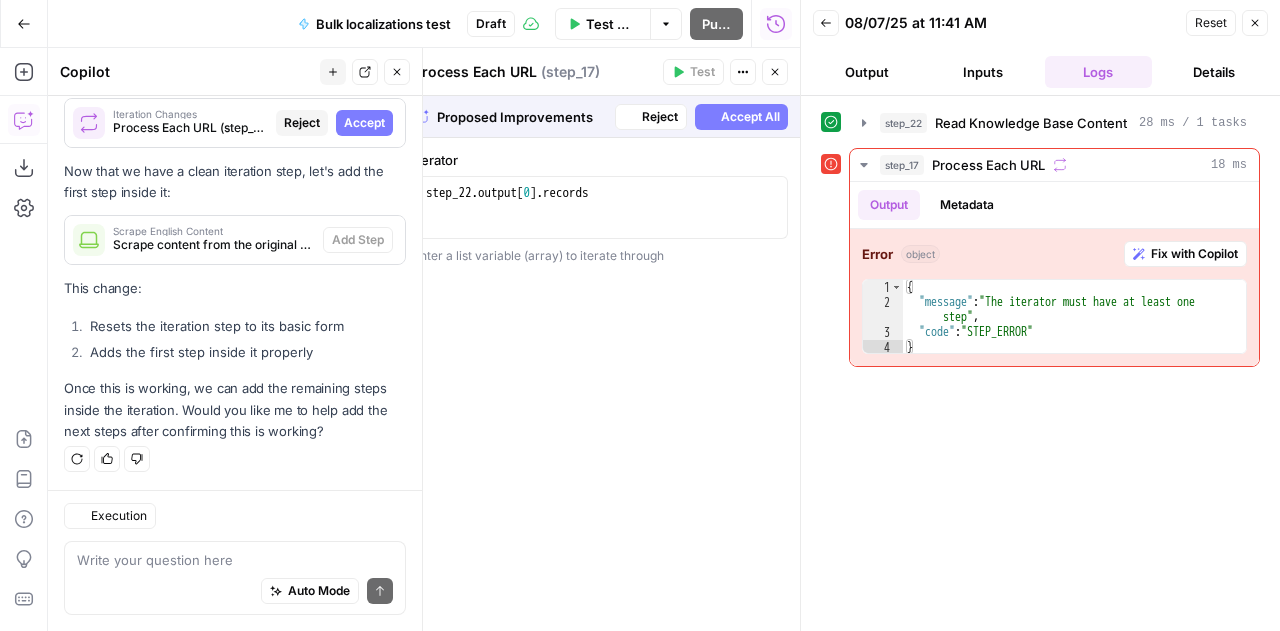 scroll, scrollTop: 8801, scrollLeft: 0, axis: vertical 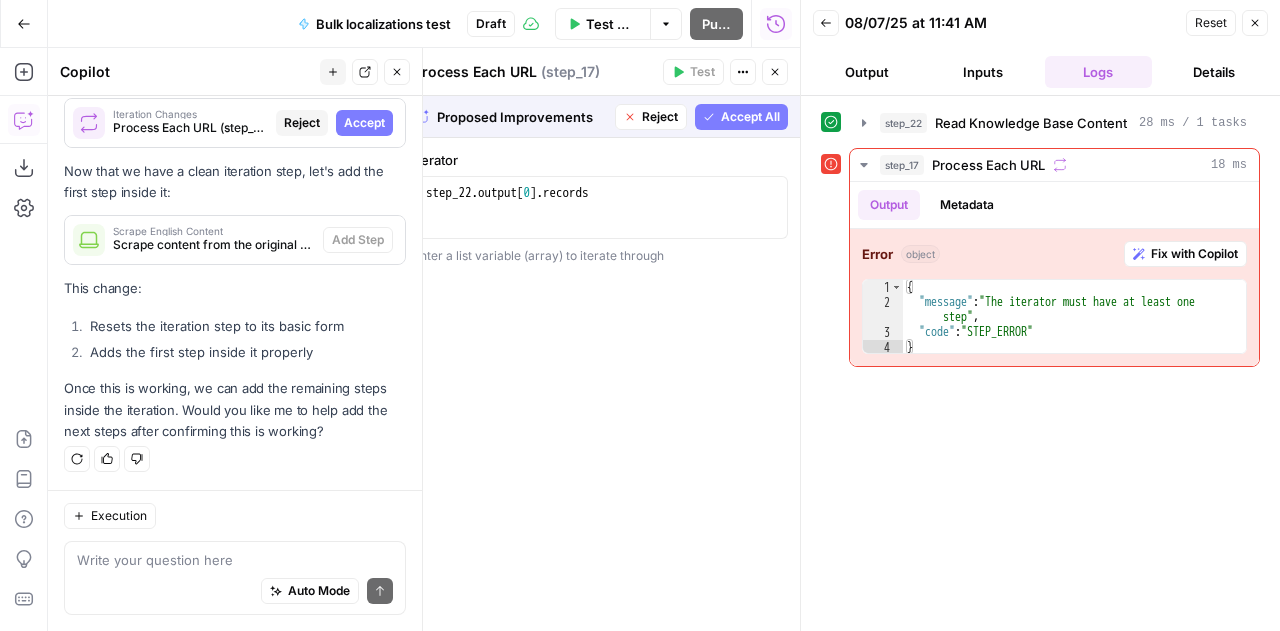 click on "Accept" at bounding box center [364, 123] 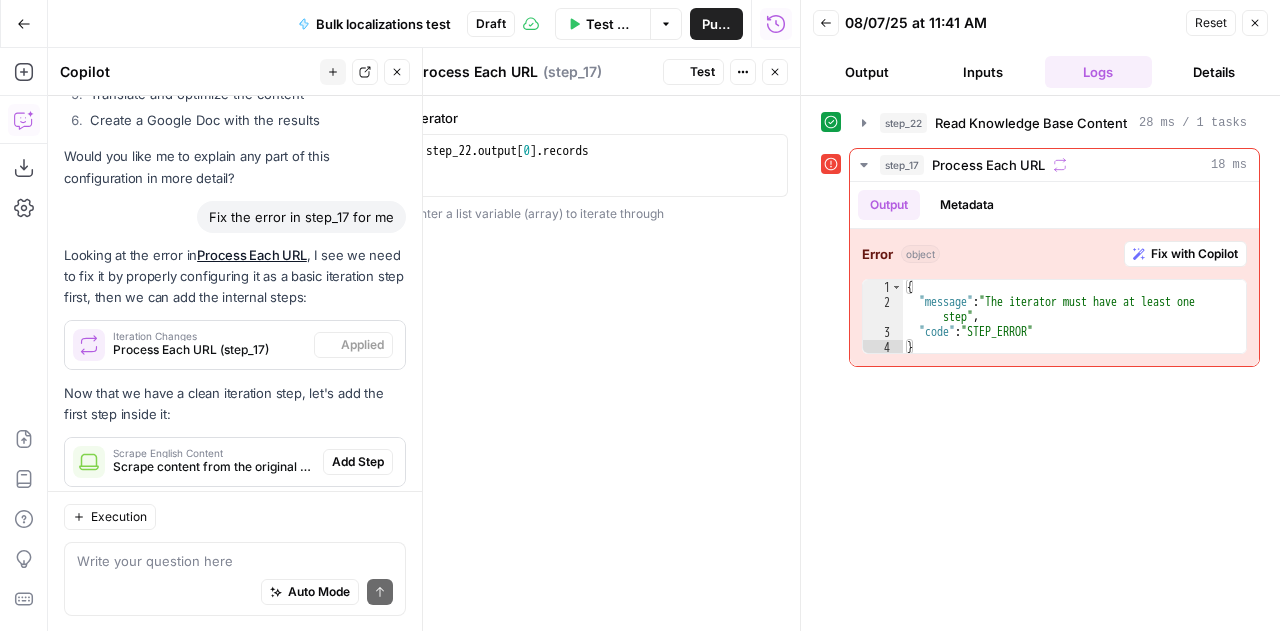 scroll, scrollTop: 9185, scrollLeft: 0, axis: vertical 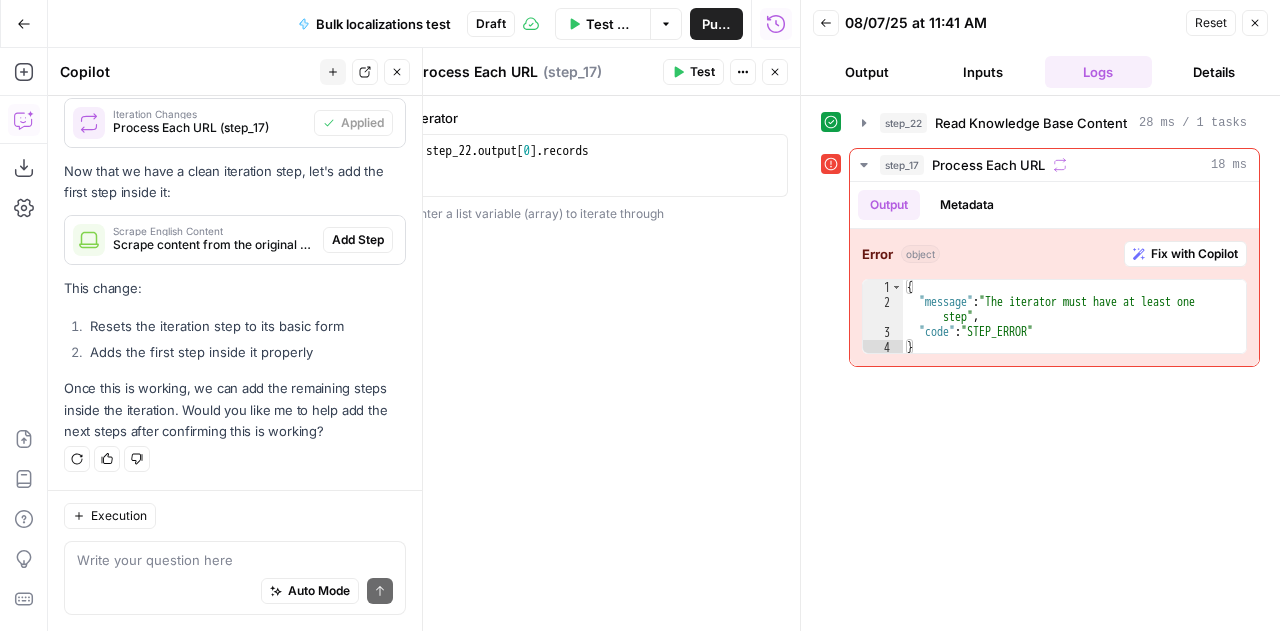 click on "Add Step" at bounding box center (358, 240) 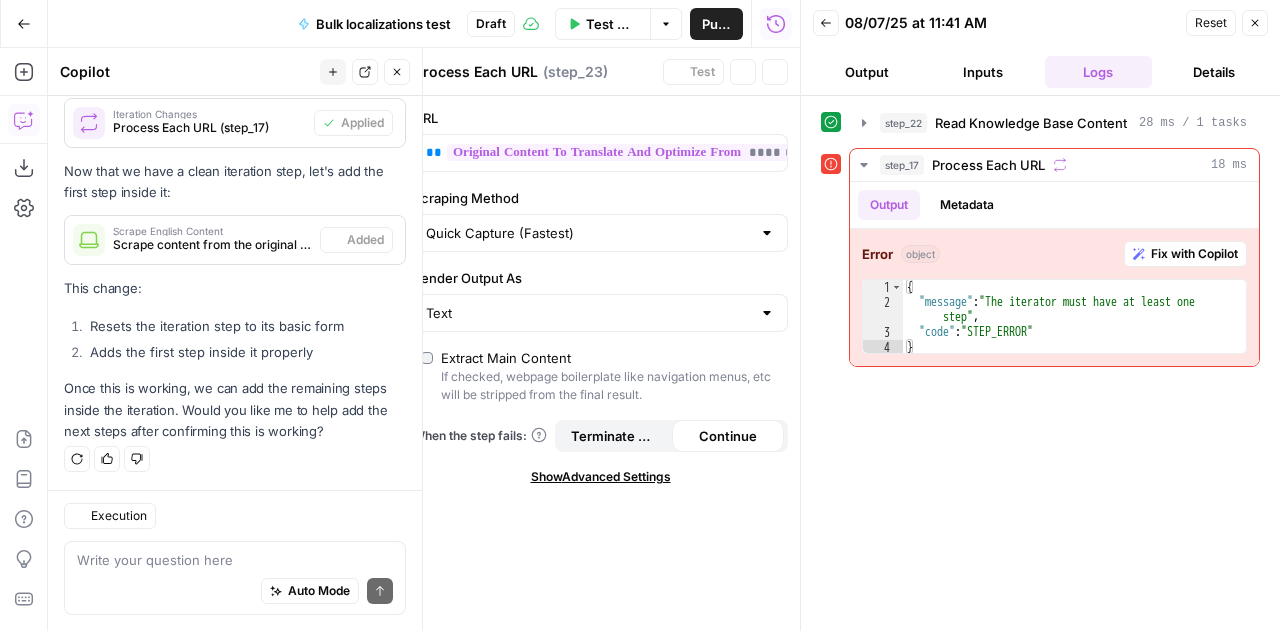 type on "Scrape English Content" 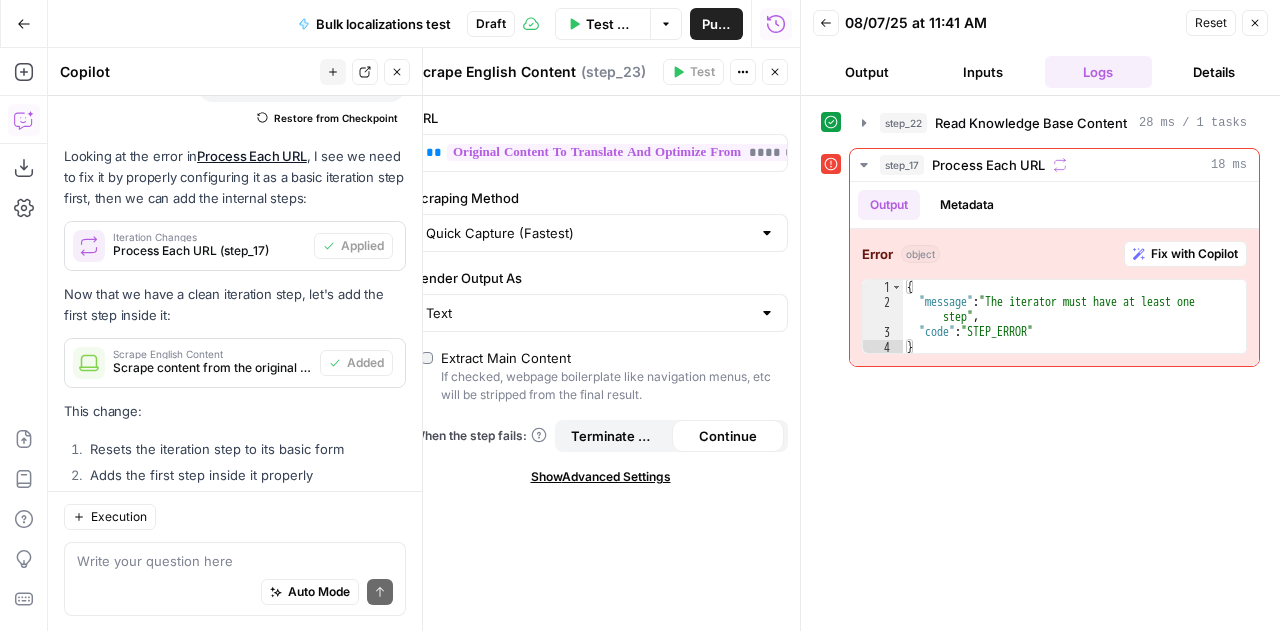 scroll, scrollTop: 8877, scrollLeft: 0, axis: vertical 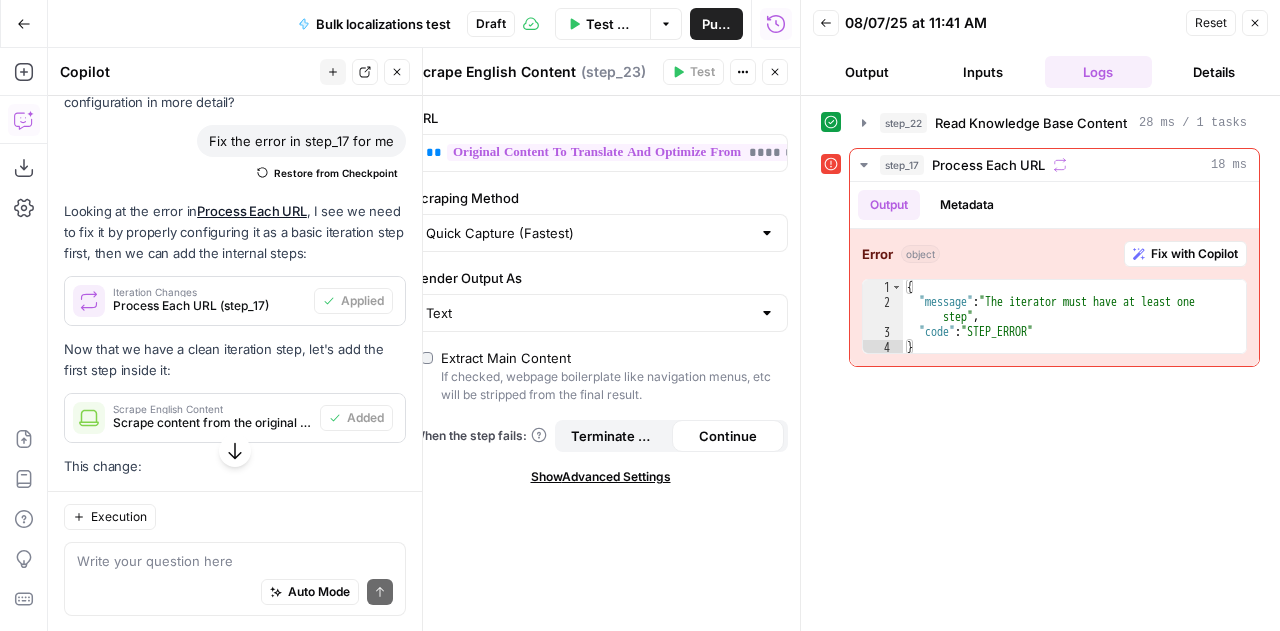 click on "Test Workflow" at bounding box center [603, 24] 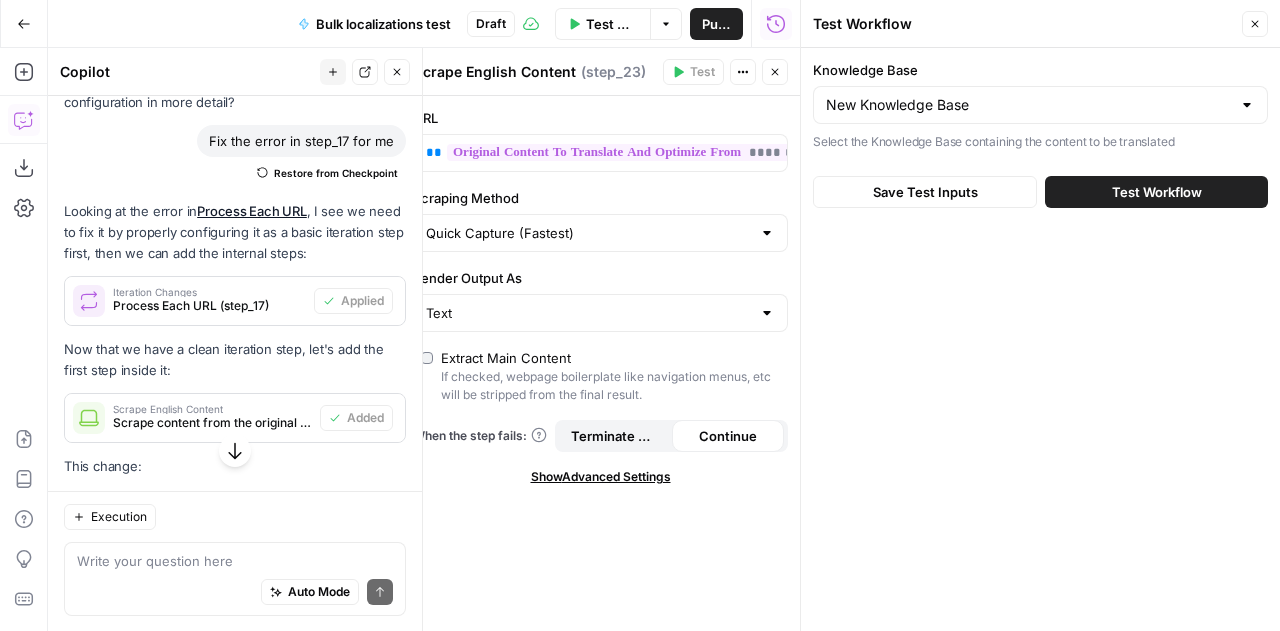click on "Test Workflow" at bounding box center (1157, 192) 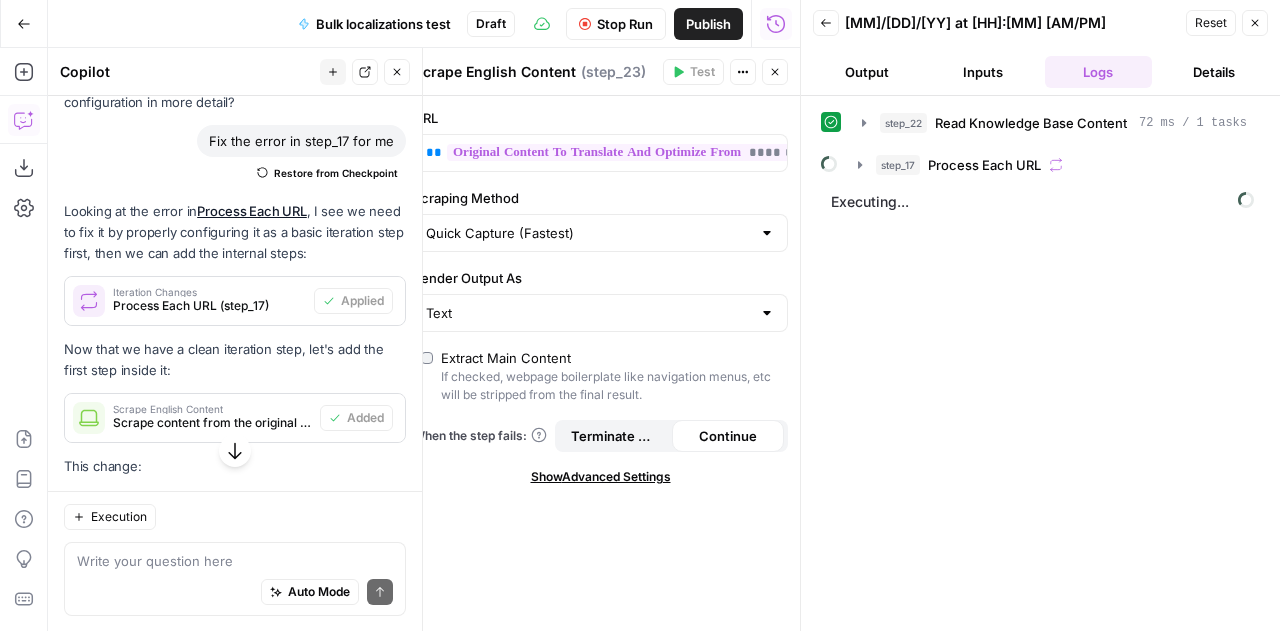 click 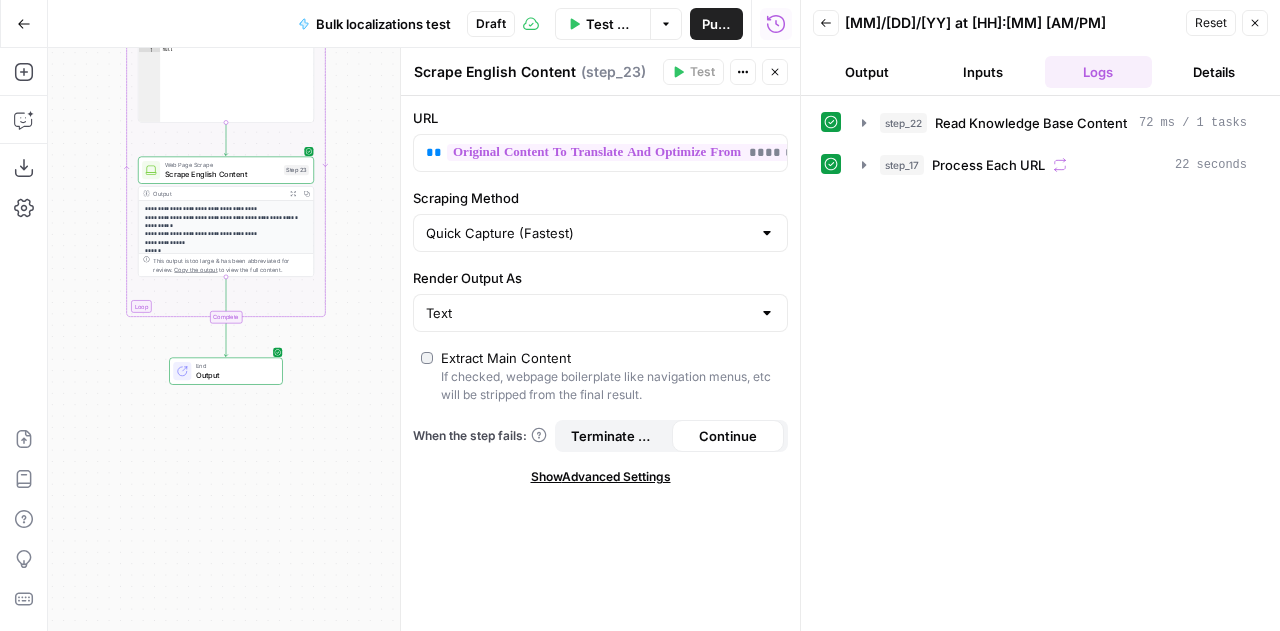 click on "**********" at bounding box center (221, 371) 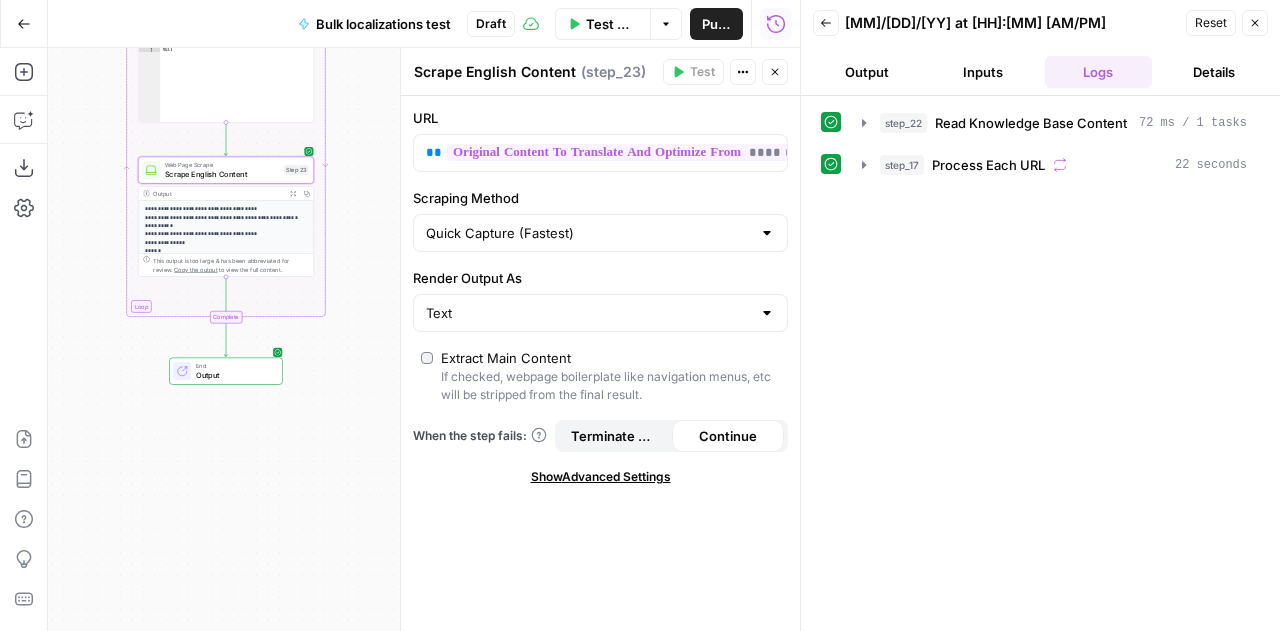 click on "**********" at bounding box center (221, 371) 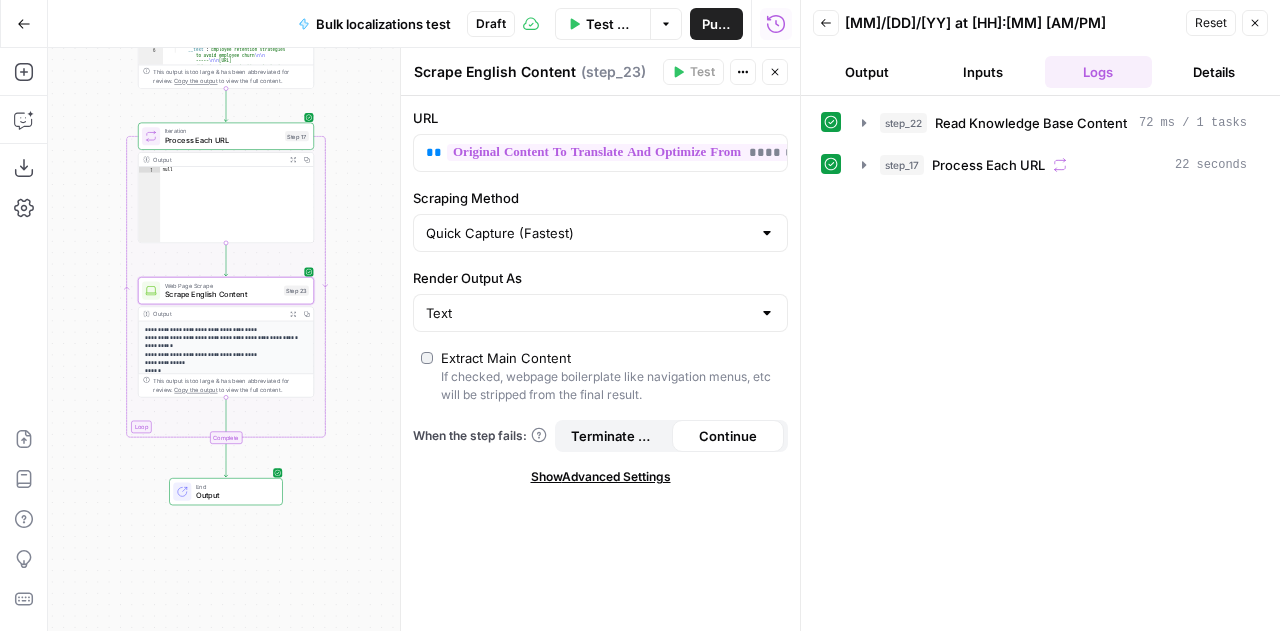 click on "Back" at bounding box center (826, 23) 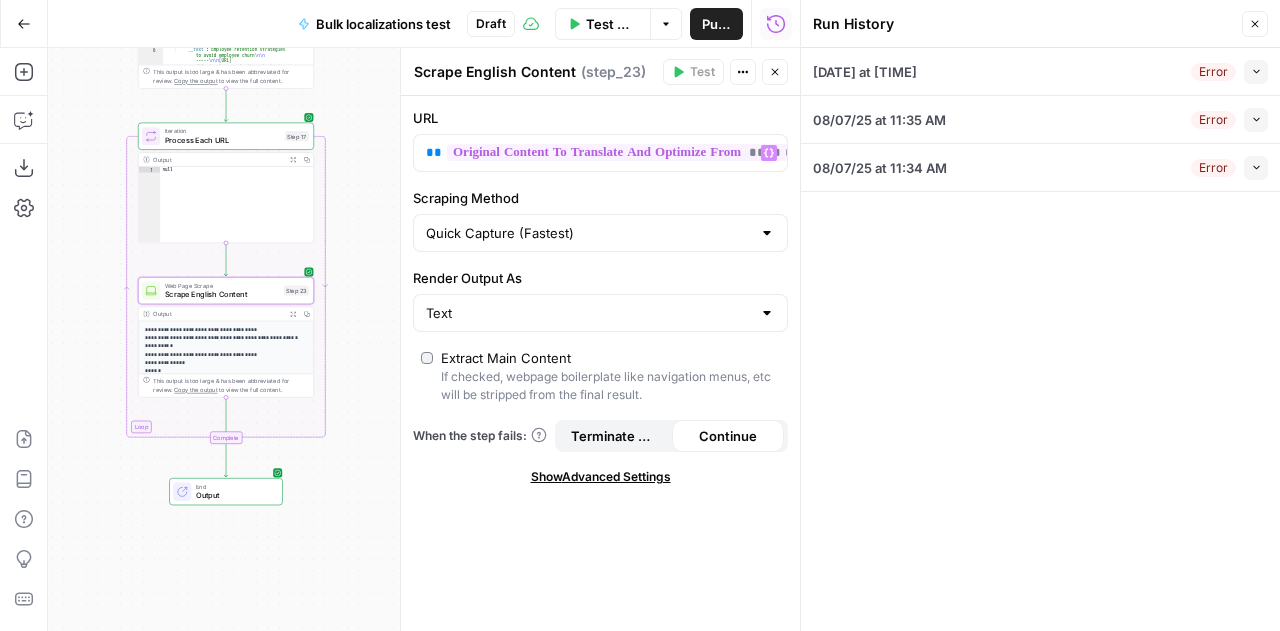 scroll, scrollTop: 0, scrollLeft: 0, axis: both 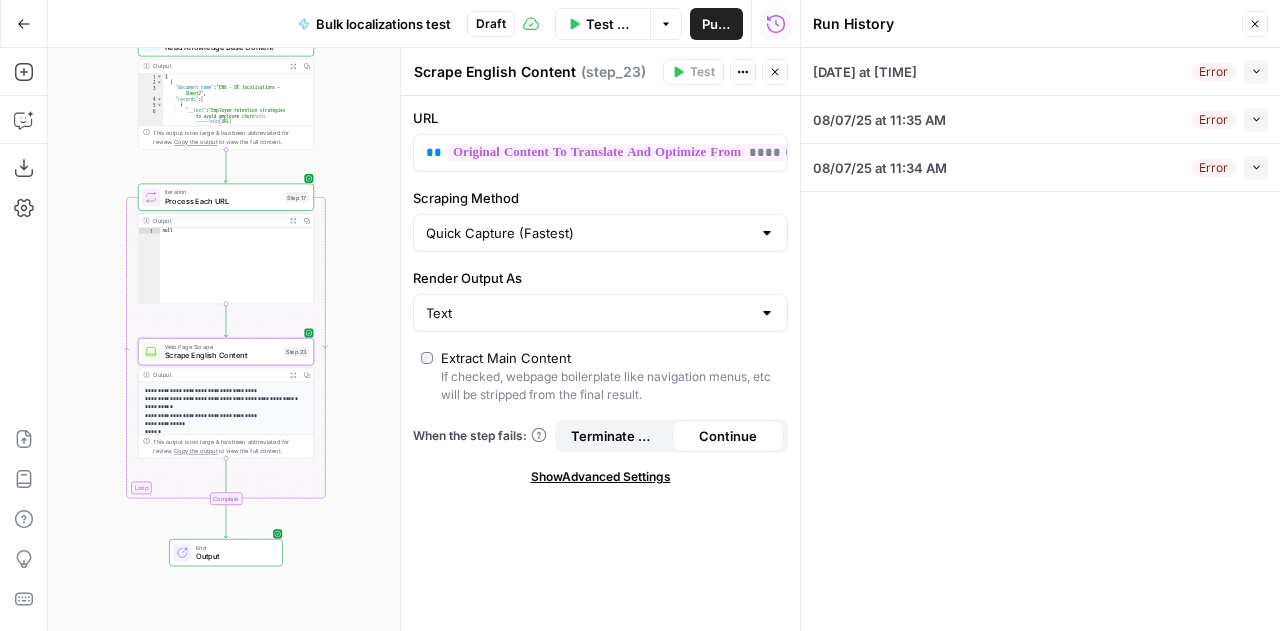 type on "*" 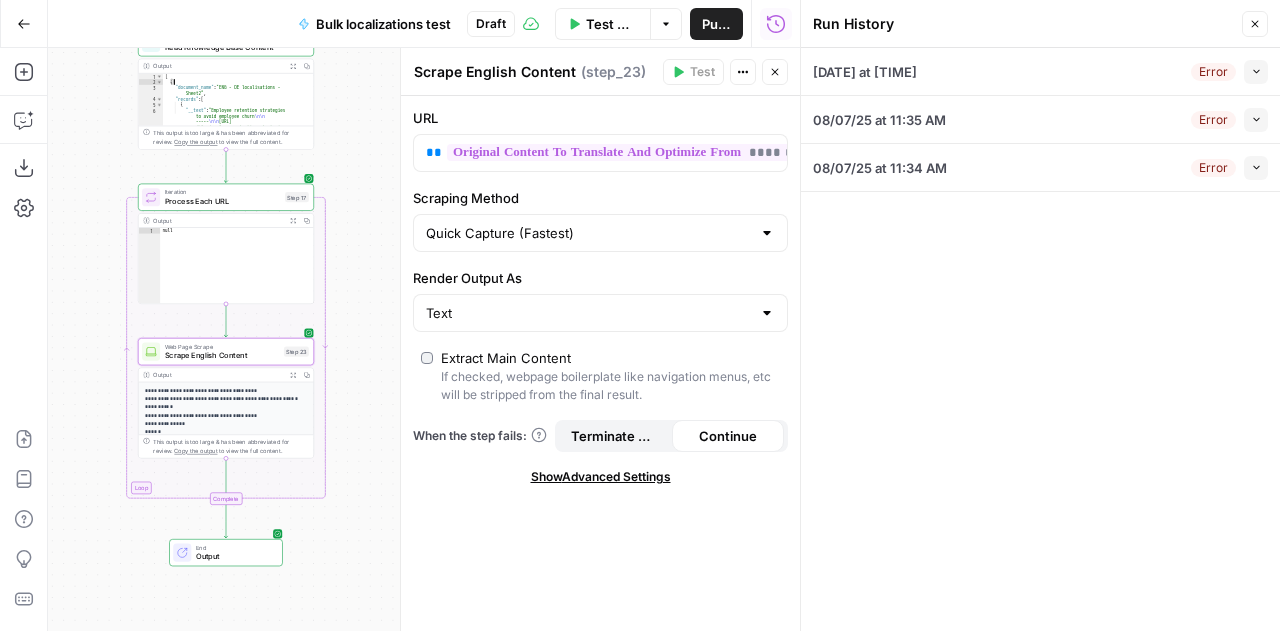click on "[    {      "document_name" :  "ENG - DE localisations -             Sheet2" ,      "records" :  [         {           "__text" :  "Employee retention strategies                to avoid employee churn \n\n            ----- \n\n https://www.sage.com/en-gb            /blog/employee-retention-strategies          / \n\n ----- \n\n German (DE) \n\n          ----- \n\n employee retention             strategies \n\n ----- \n\n what is             employee retention, talented           retention, how to retain employees,           how to improve employee retention,           employee retention ideas, employee           retention examples, employee           retention strategy, why is employee           retention important, benefits of           employee retention, employee           \n\n" at bounding box center [234, 207] 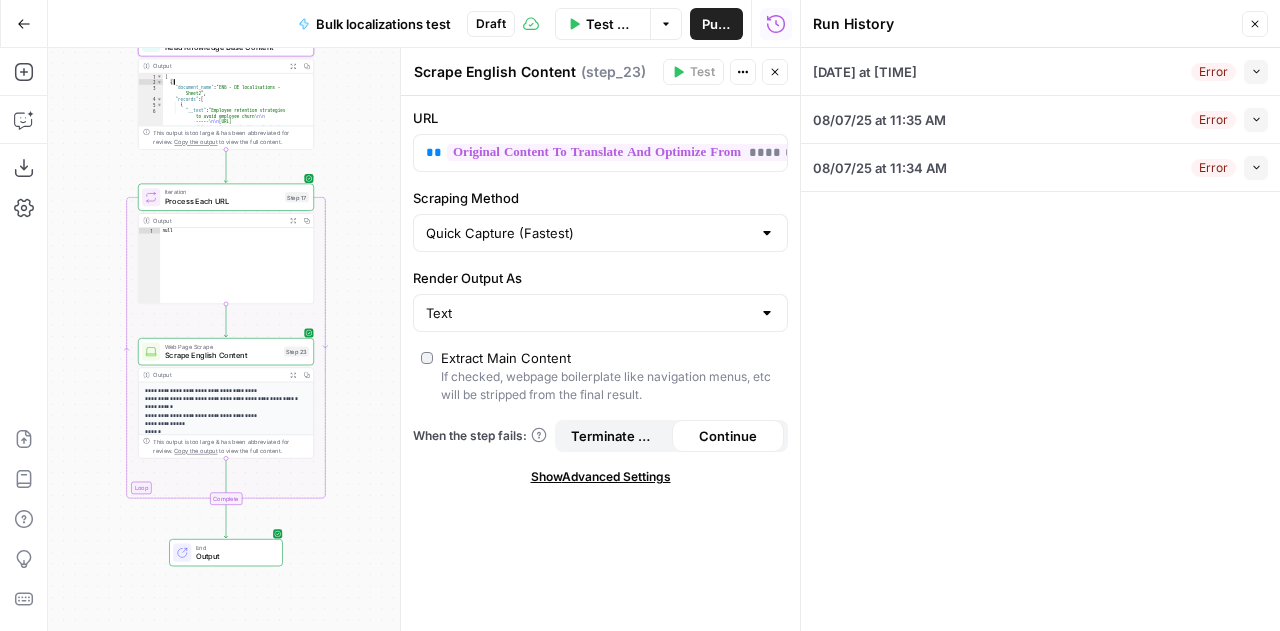 click 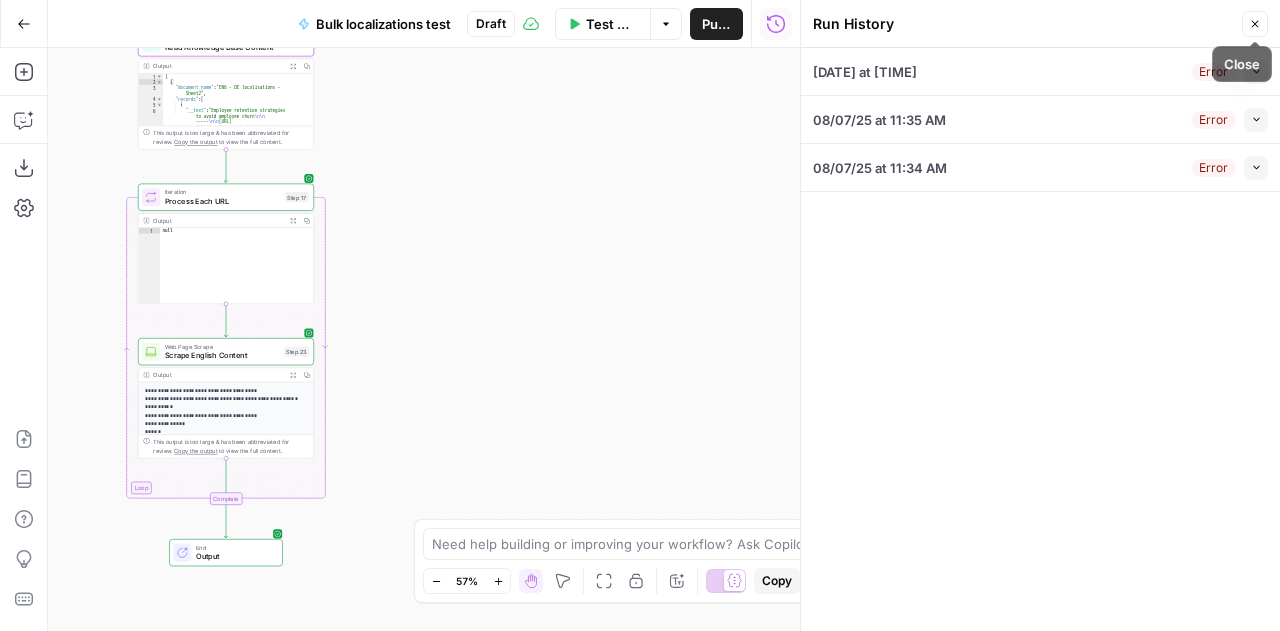click 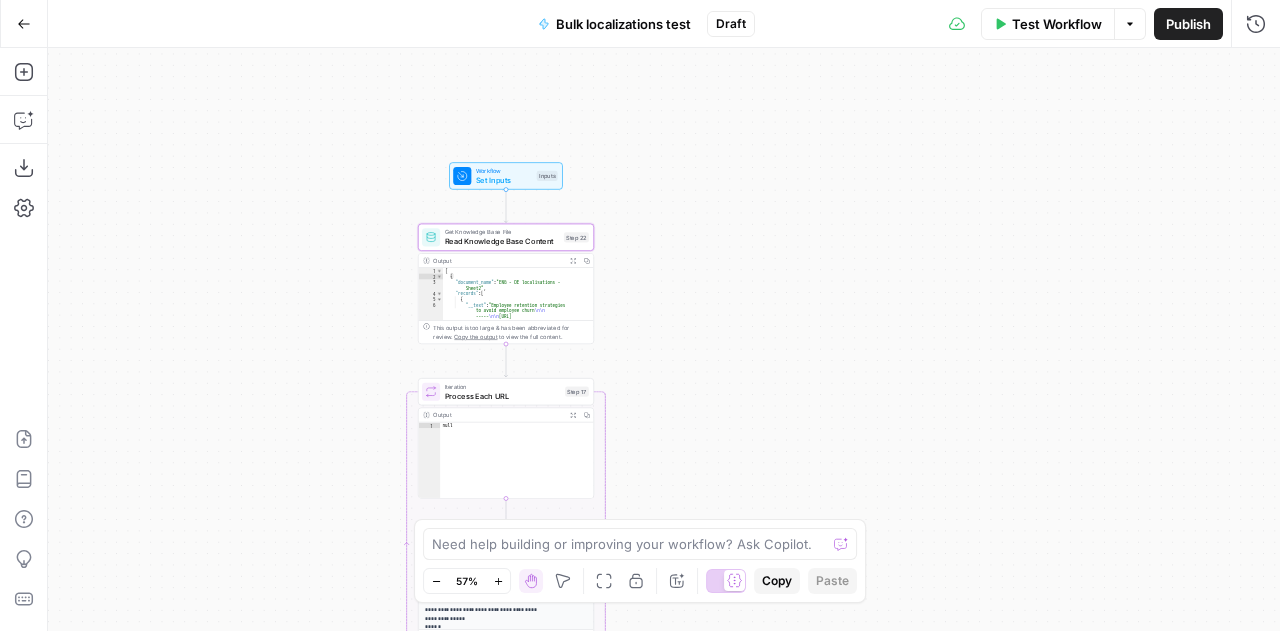 click on "Test Workflow" at bounding box center (1048, 24) 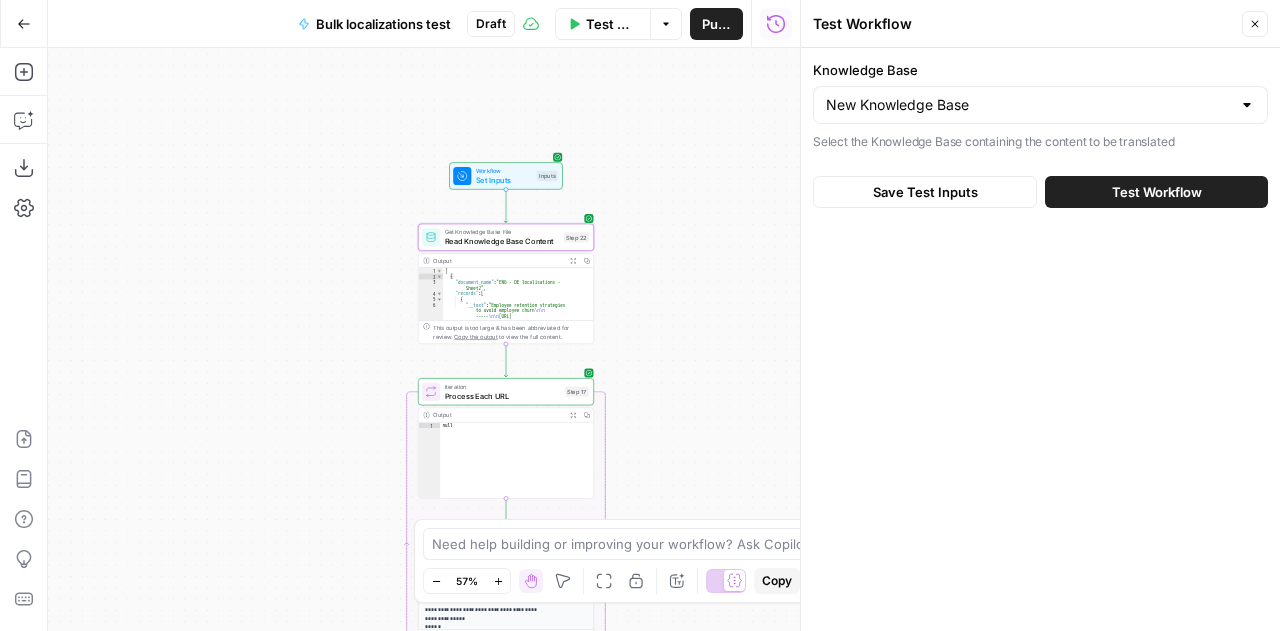 click on "Test Workflow" at bounding box center [1157, 192] 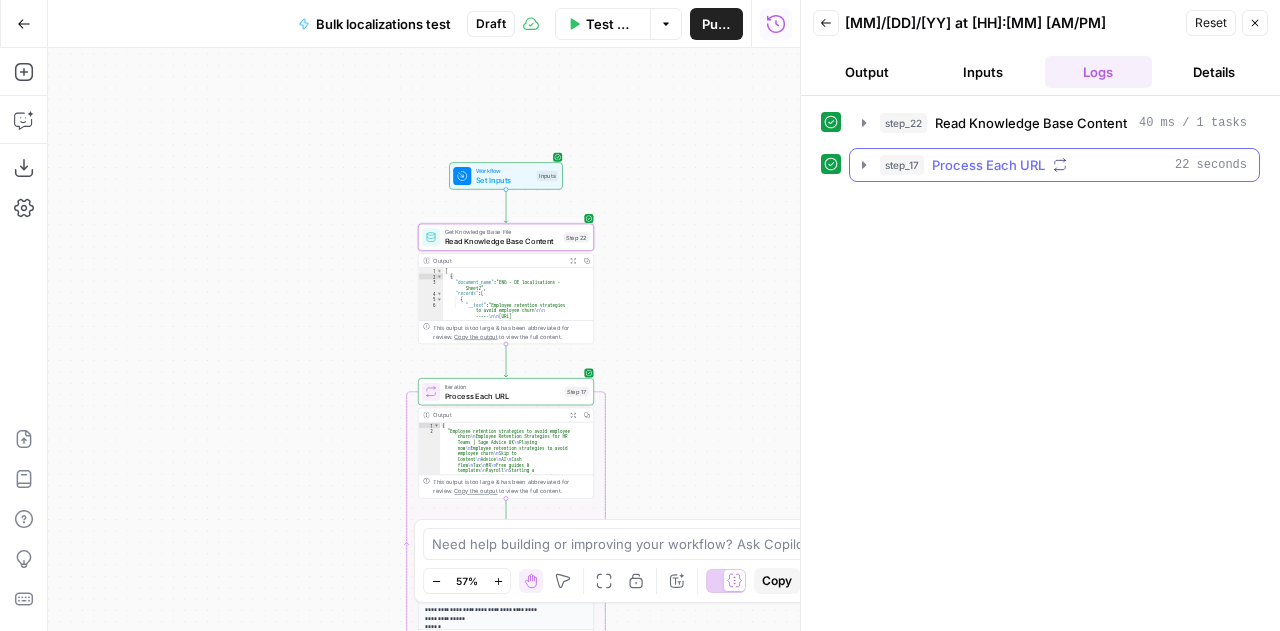 click on "Process Each URL" at bounding box center [988, 165] 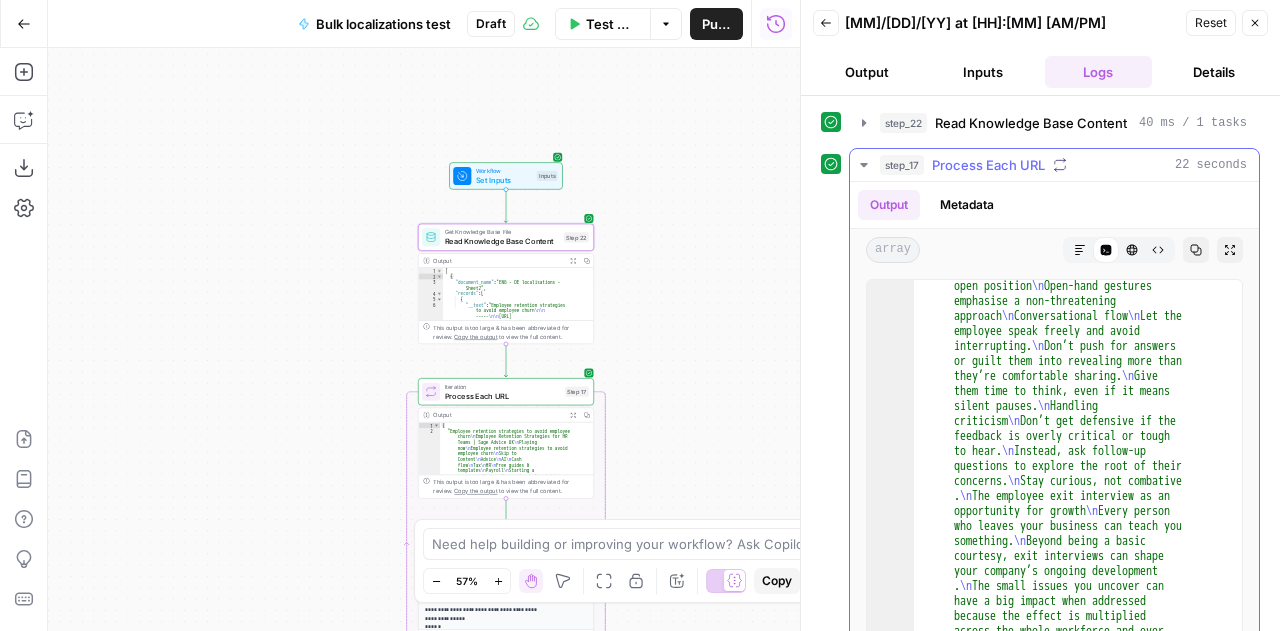scroll, scrollTop: 4157, scrollLeft: 0, axis: vertical 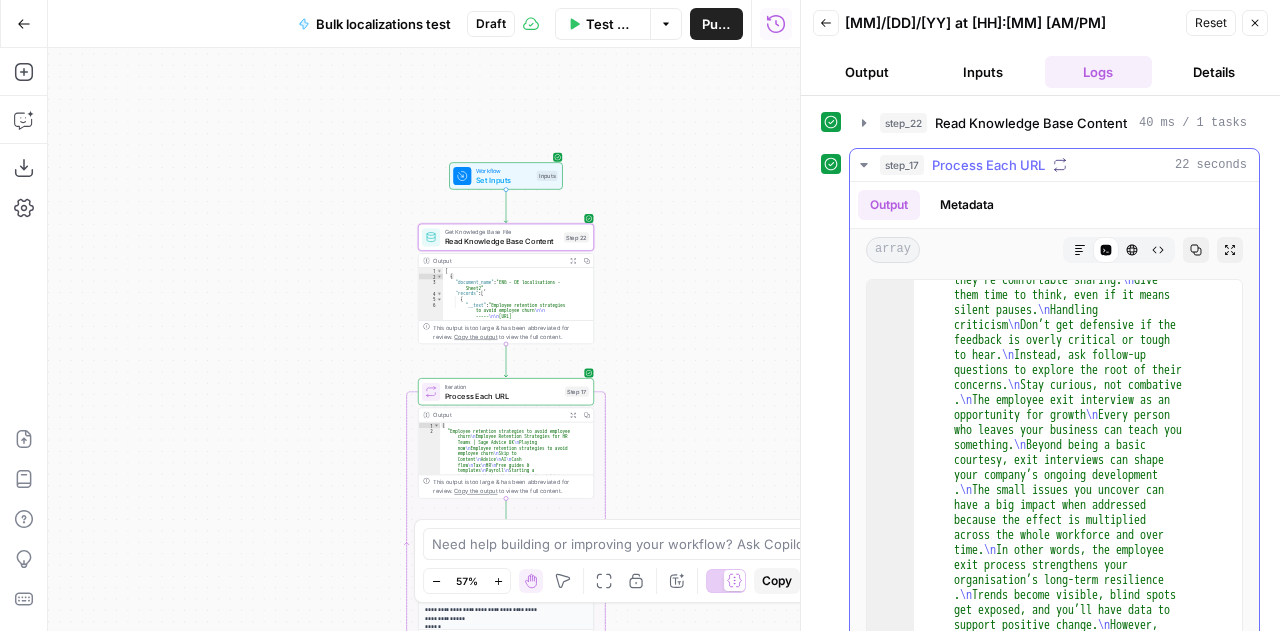 click on "step_17 Process Each URL [NUMBER] seconds" at bounding box center (1054, 165) 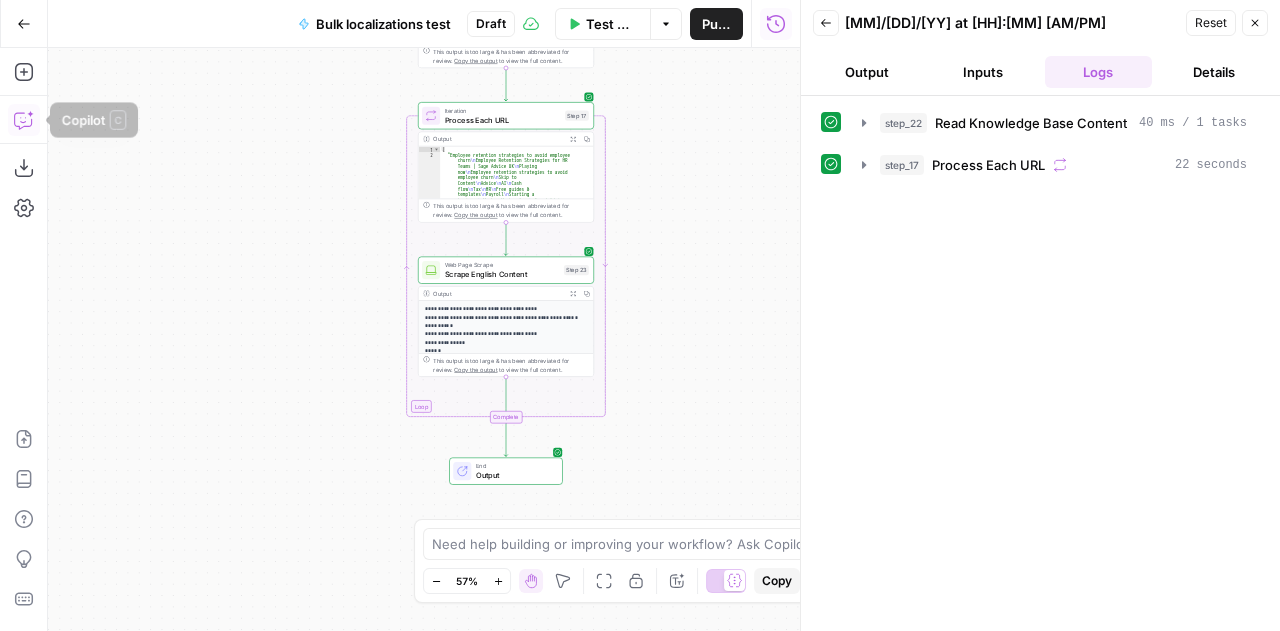 click 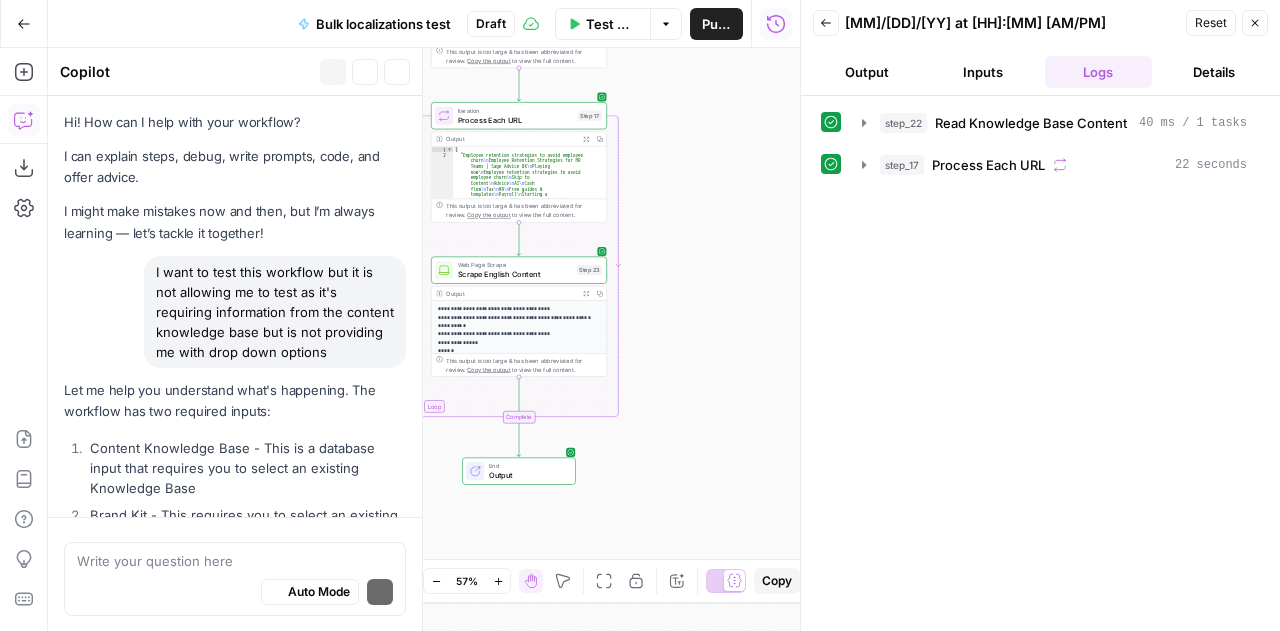 scroll, scrollTop: 8744, scrollLeft: 0, axis: vertical 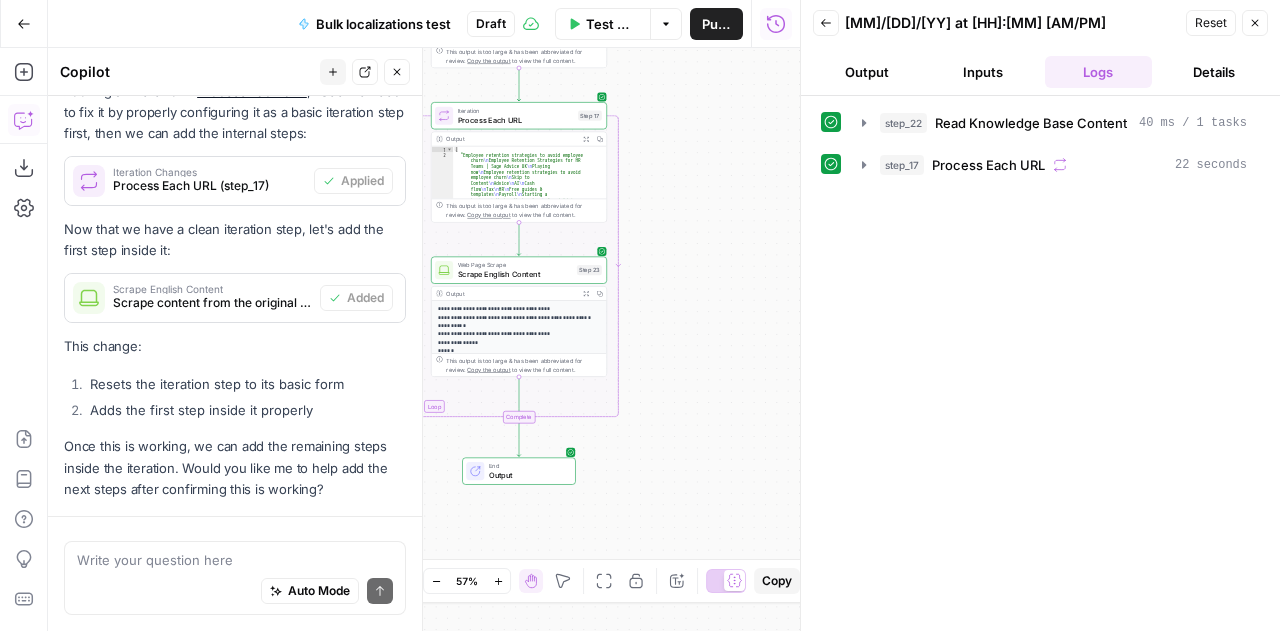 click on "Auto Mode Send" at bounding box center [235, 592] 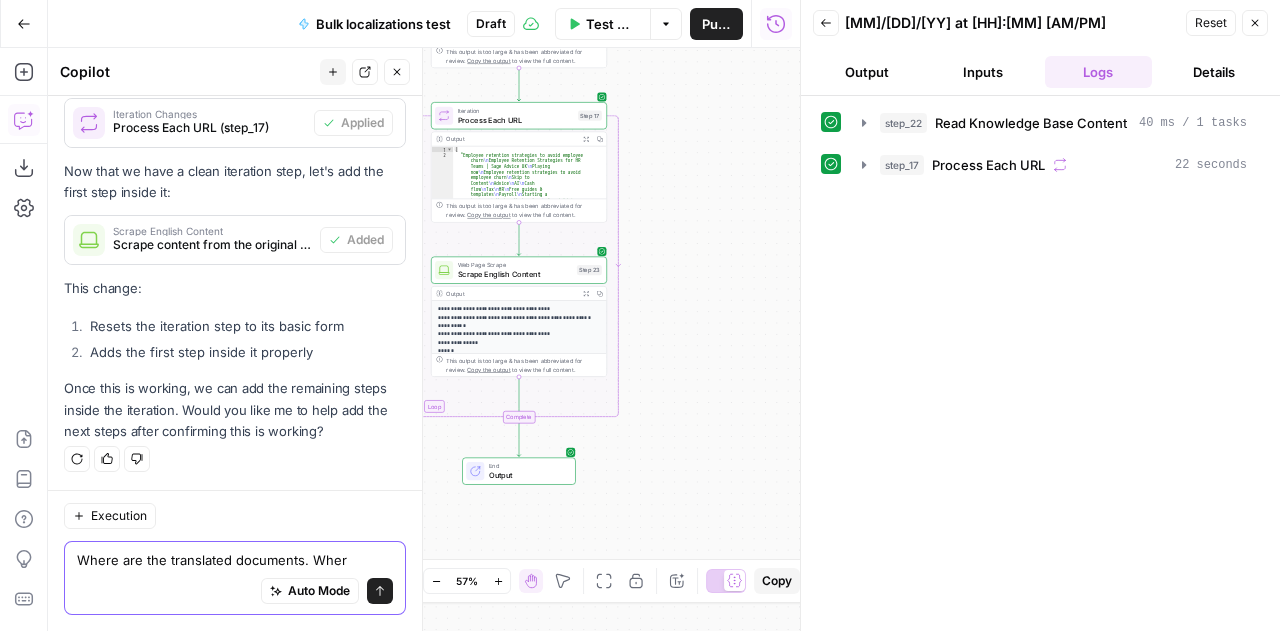 scroll, scrollTop: 9237, scrollLeft: 0, axis: vertical 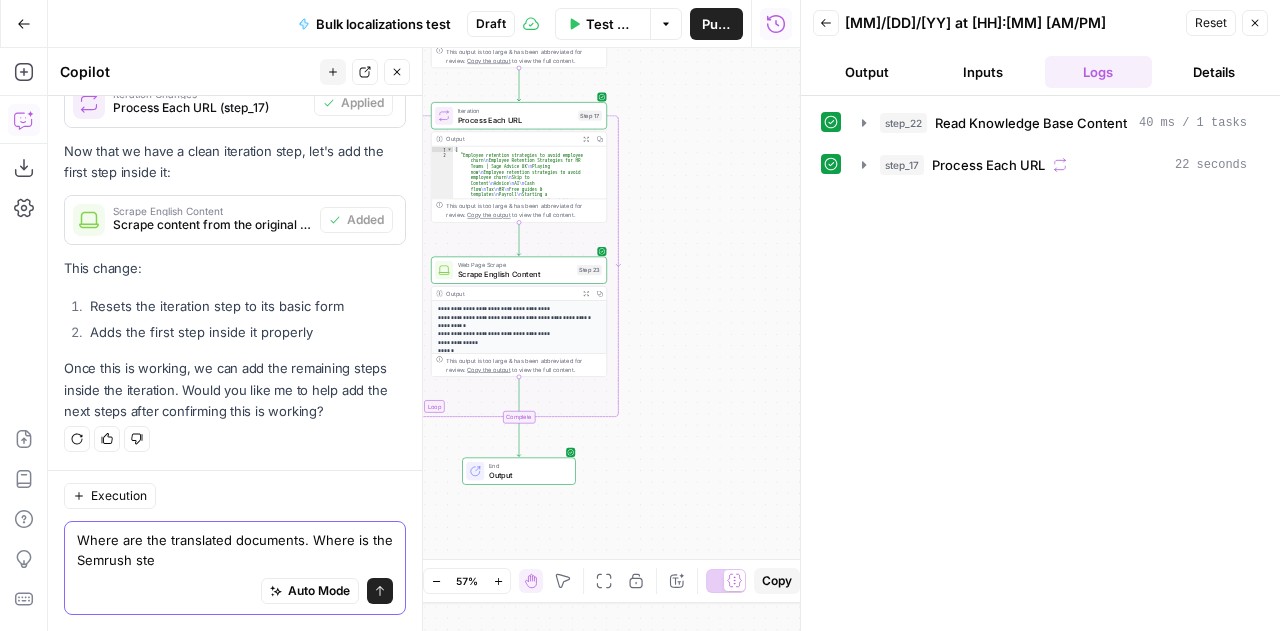 type on "Where are the translated documents. Where is the Semrush step" 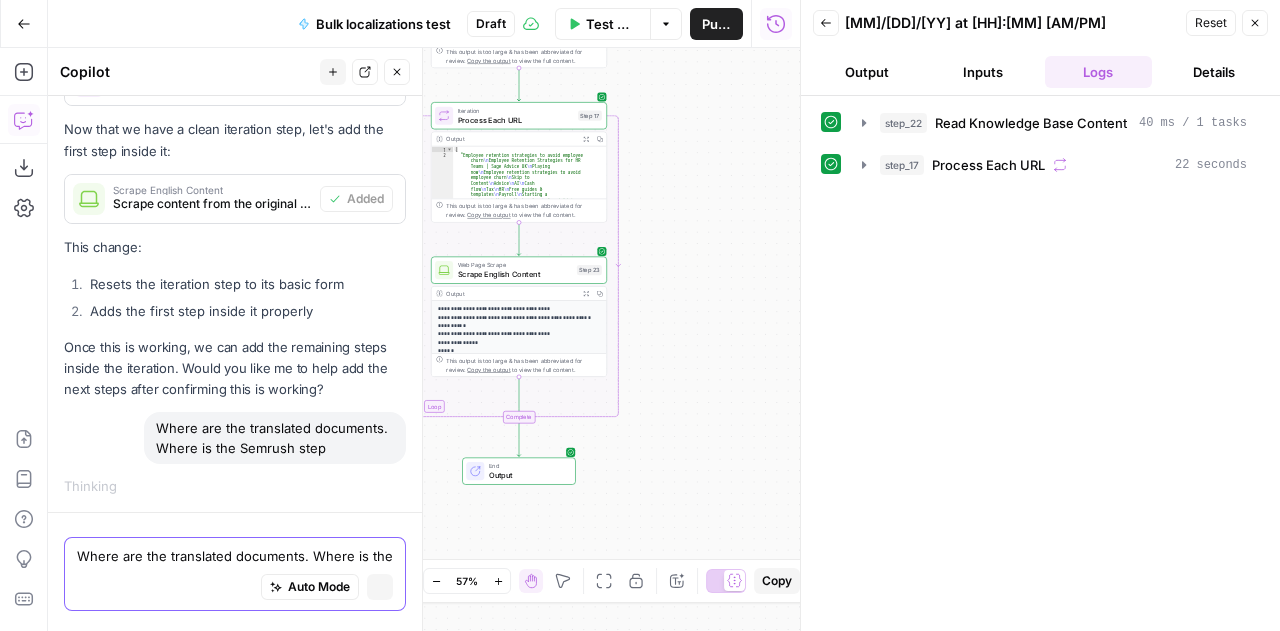 type 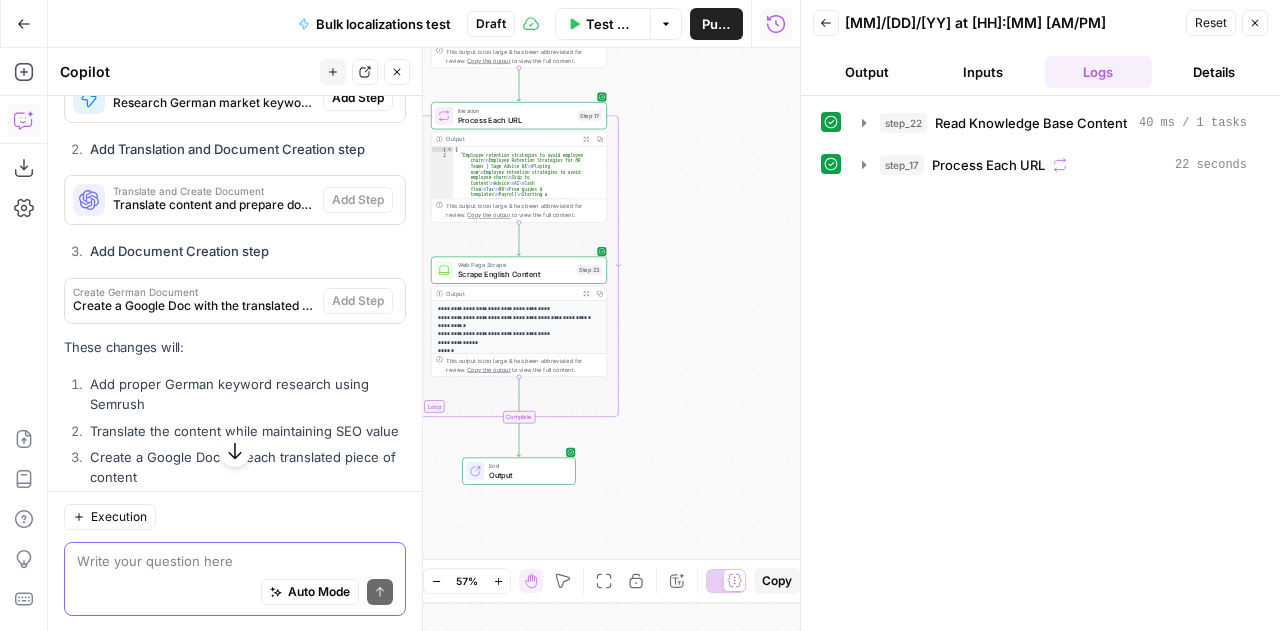 scroll, scrollTop: 9594, scrollLeft: 0, axis: vertical 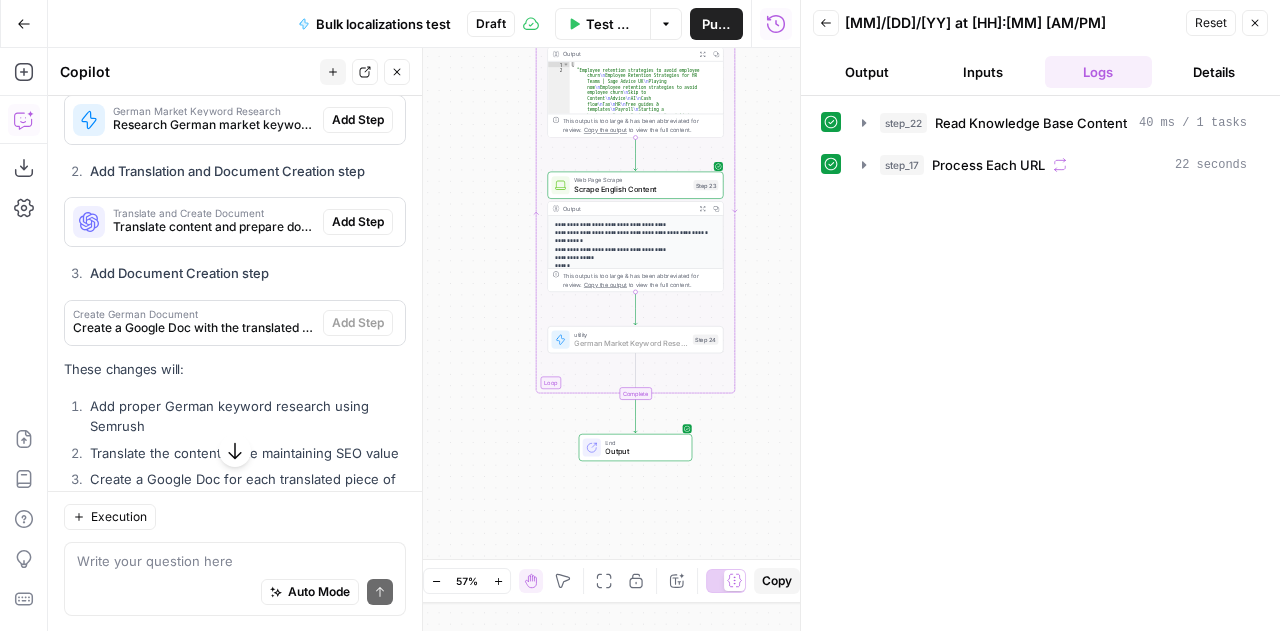 click on "Add Step" at bounding box center (358, 120) 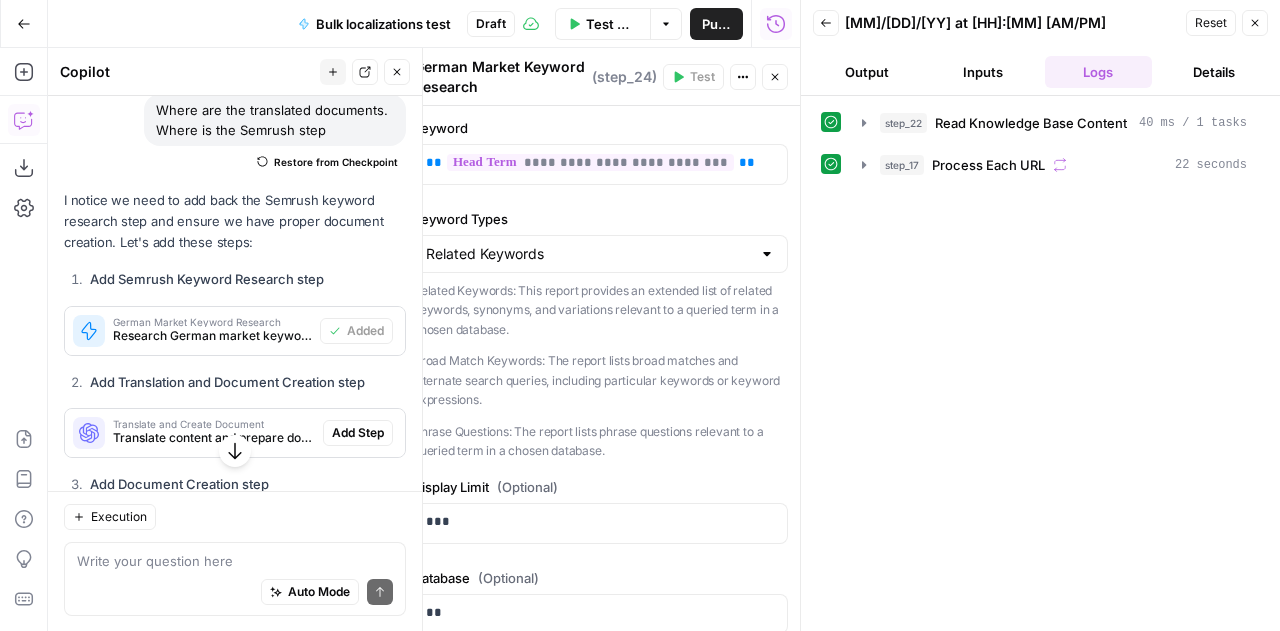 scroll, scrollTop: 9416, scrollLeft: 0, axis: vertical 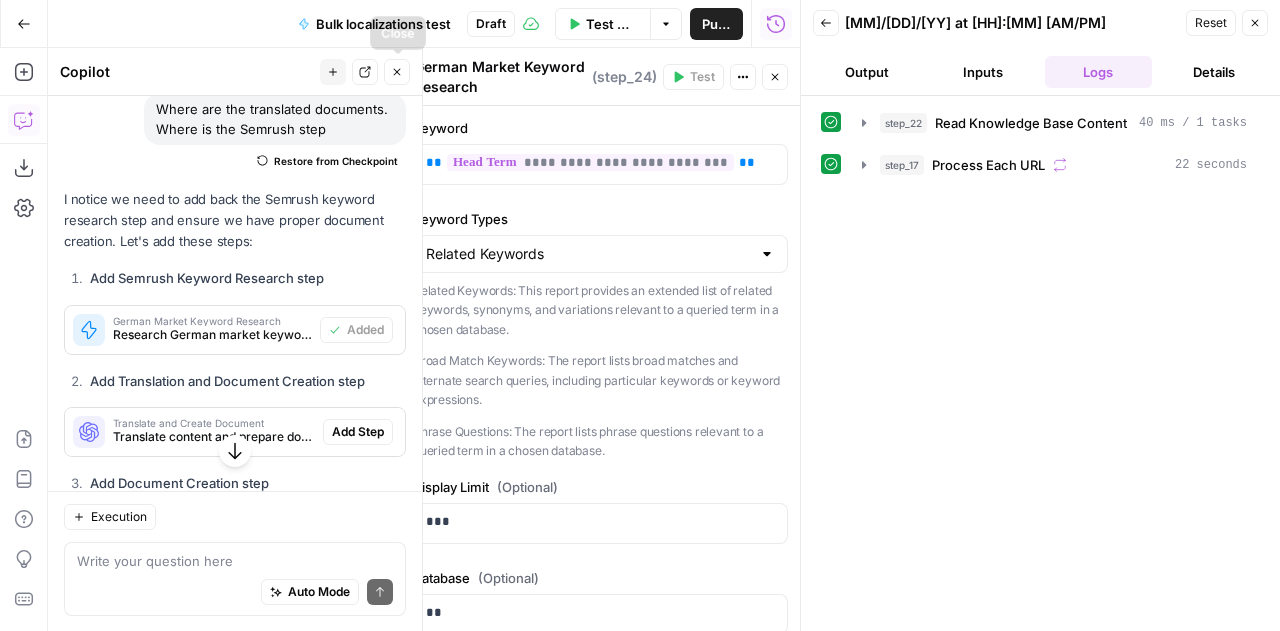 click 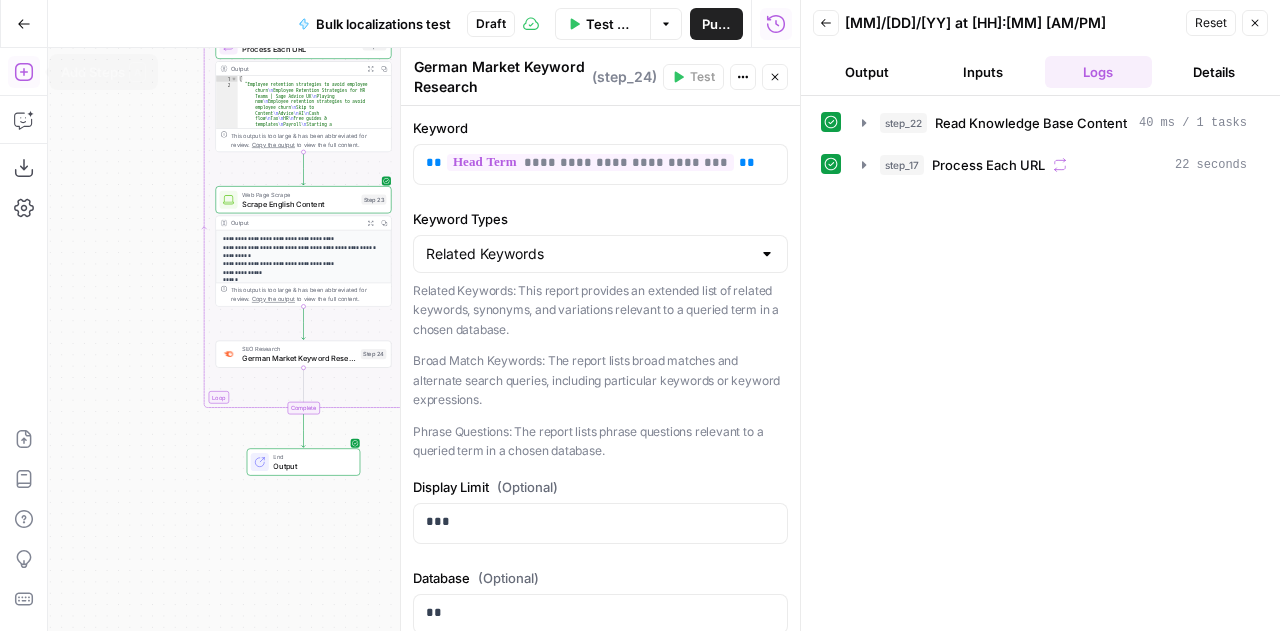 click 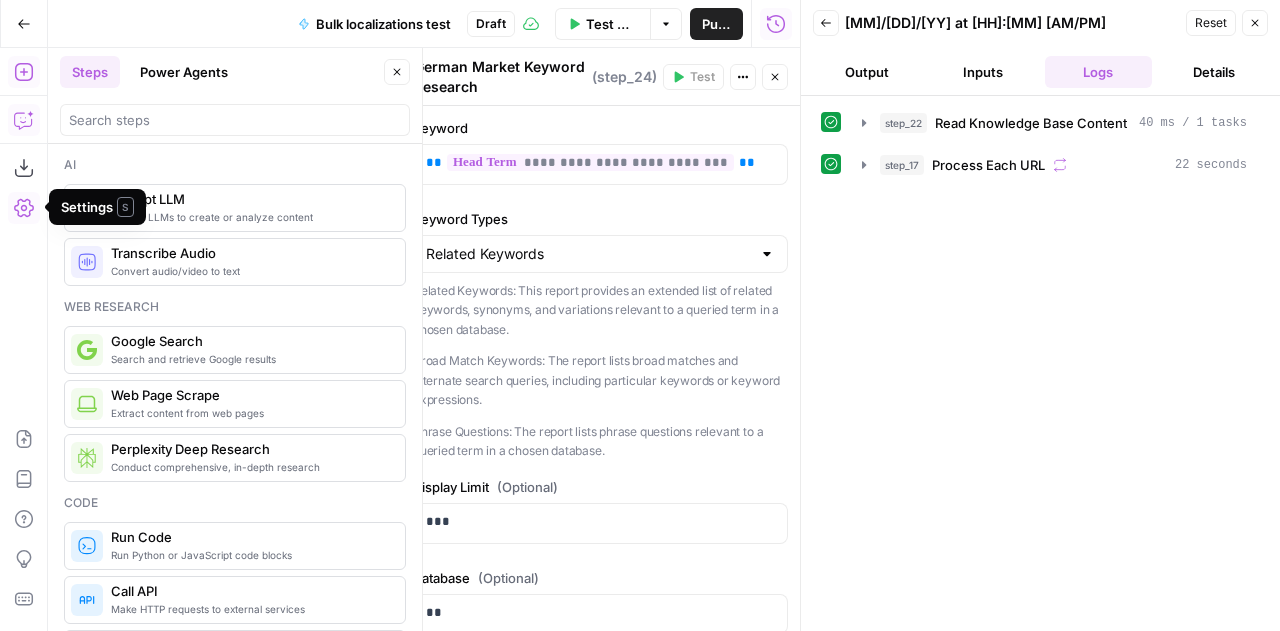 click on "Copilot" at bounding box center (24, 120) 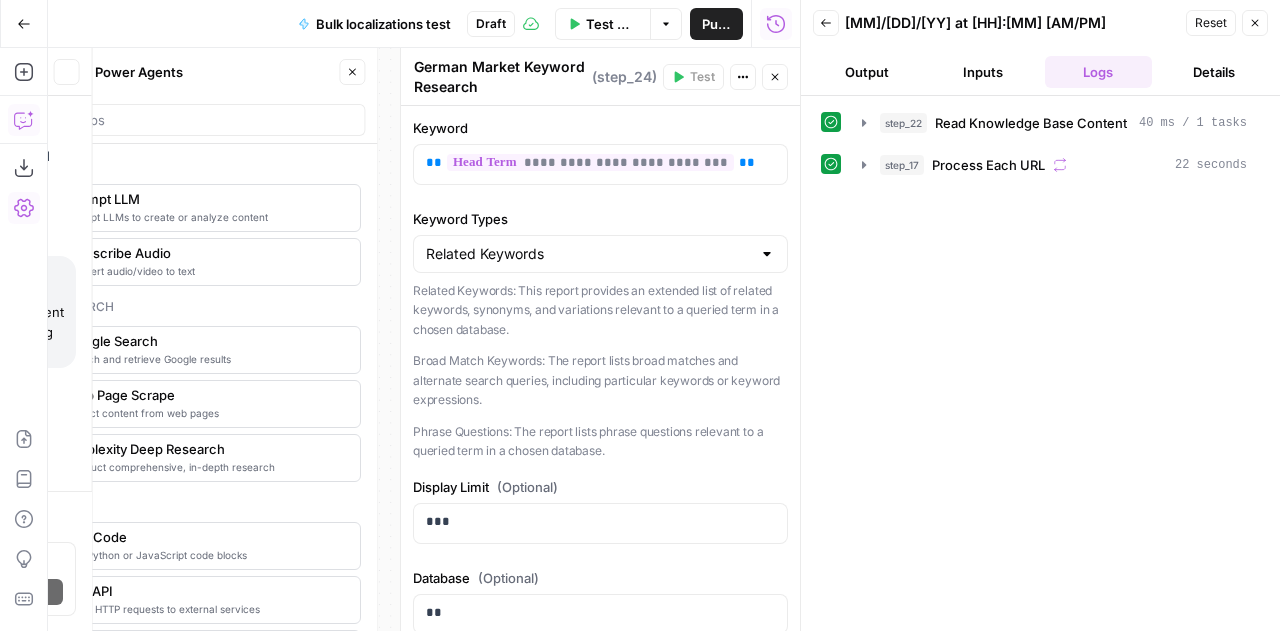 click 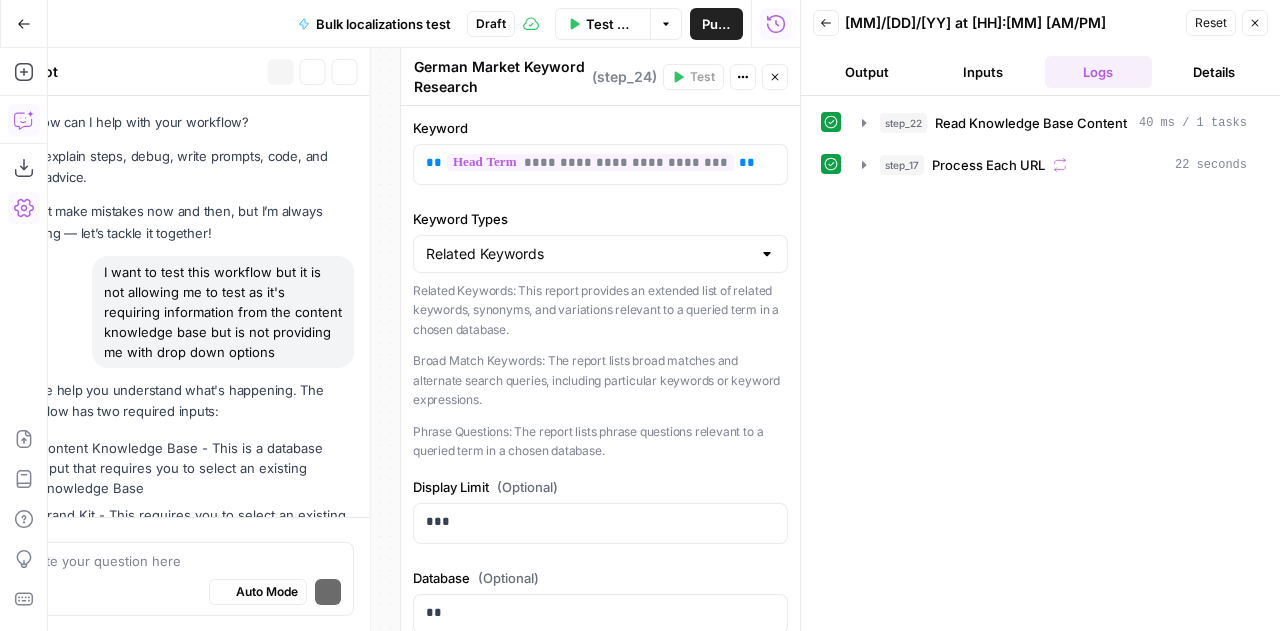 scroll, scrollTop: 9690, scrollLeft: 0, axis: vertical 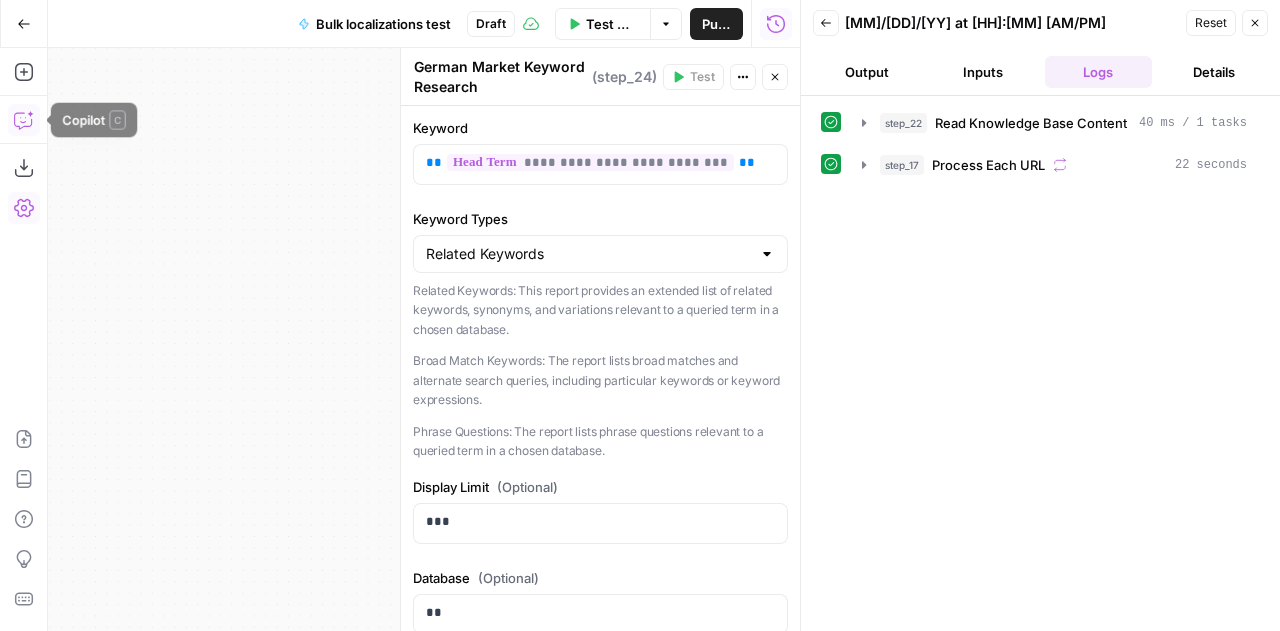 click 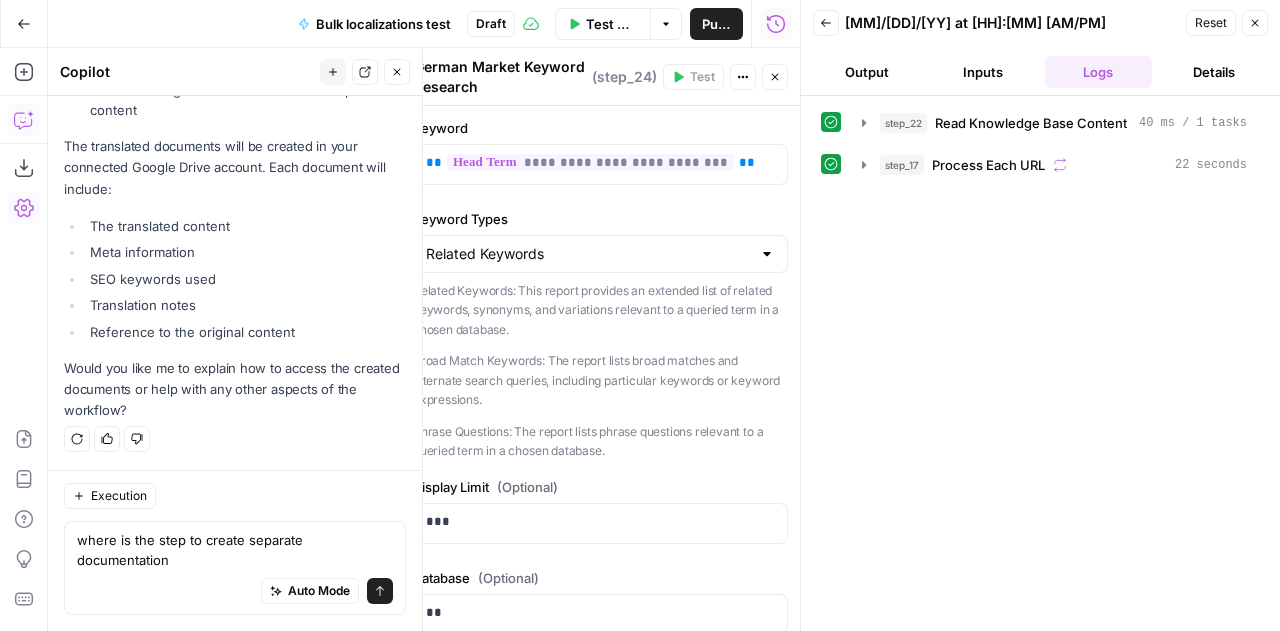 scroll, scrollTop: 10215, scrollLeft: 0, axis: vertical 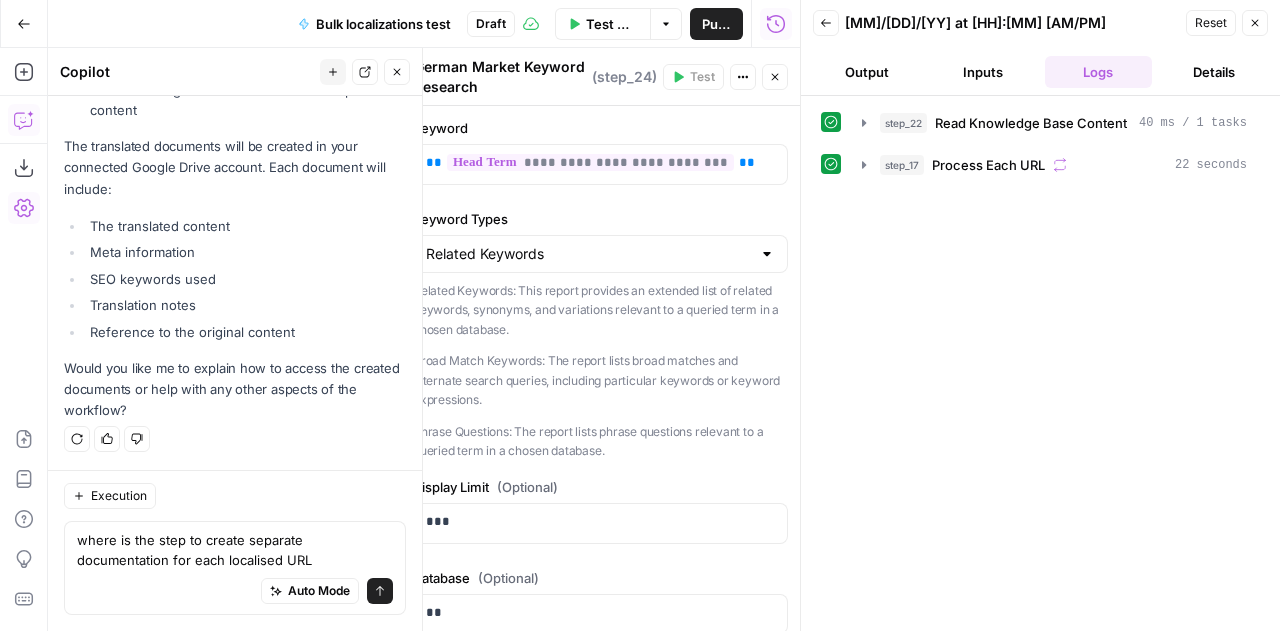 type on "where is the step to create separate documentation for each localised URL?" 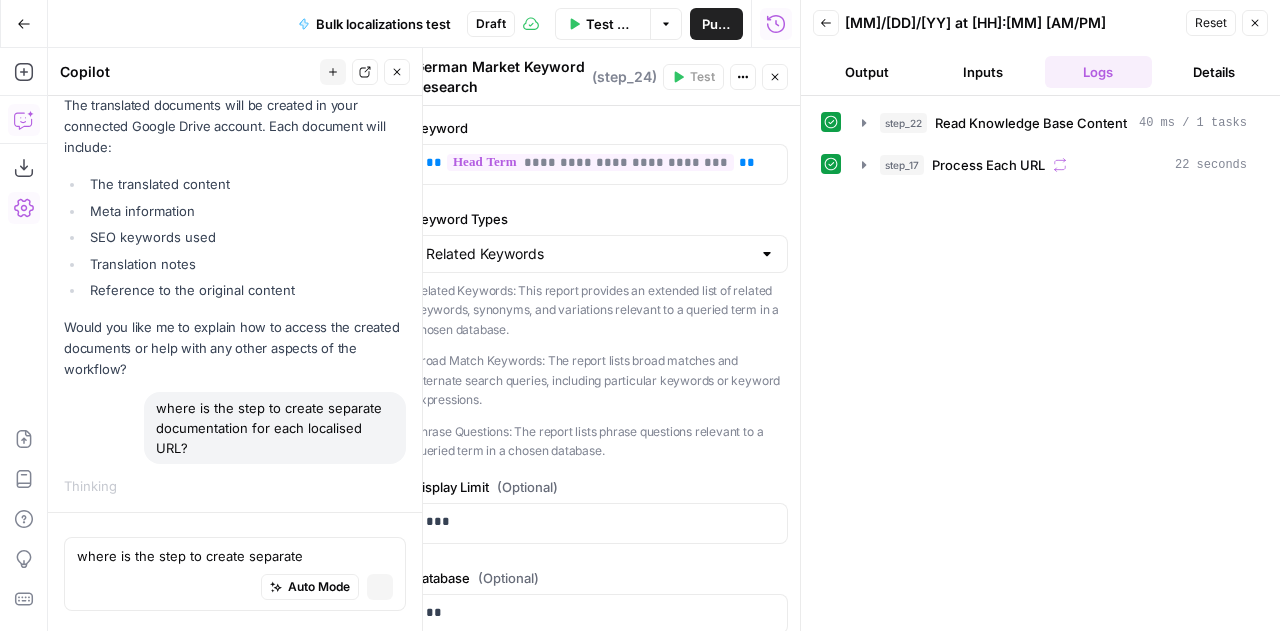 type 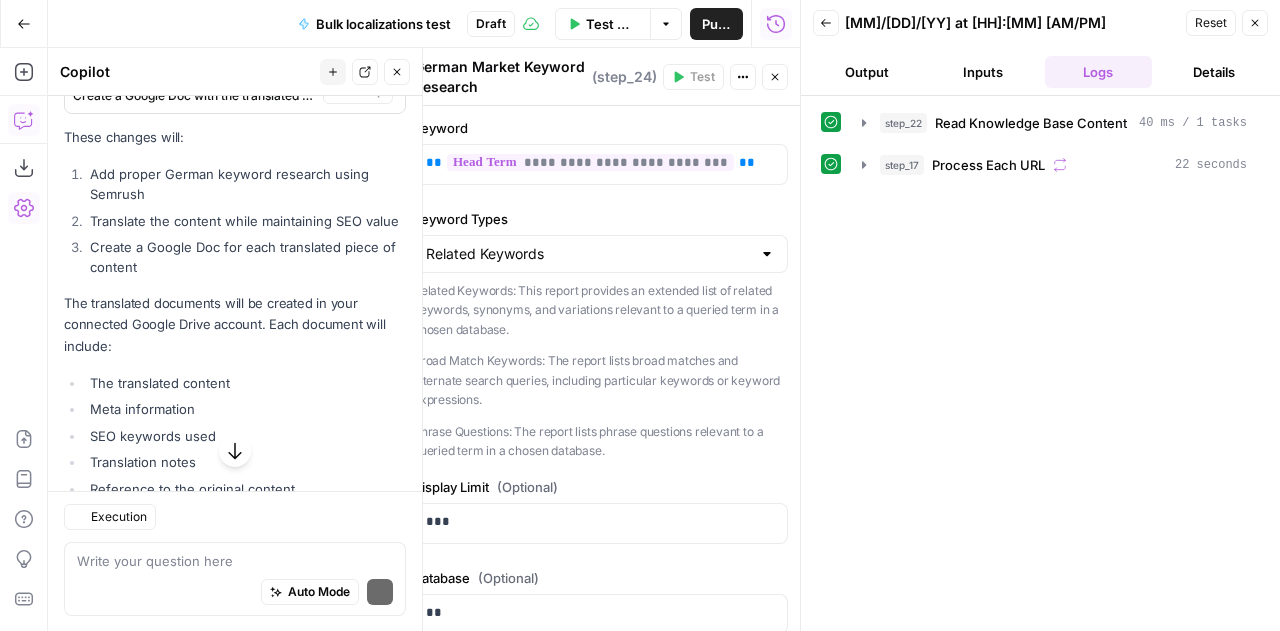 scroll, scrollTop: 10336, scrollLeft: 0, axis: vertical 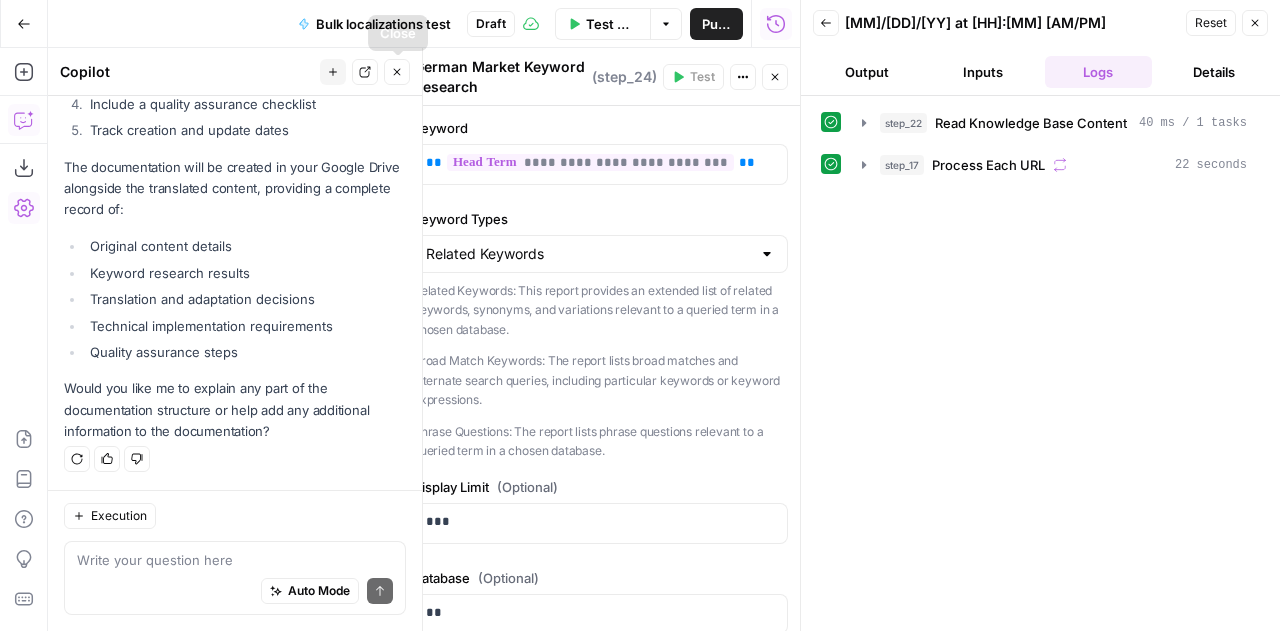 click 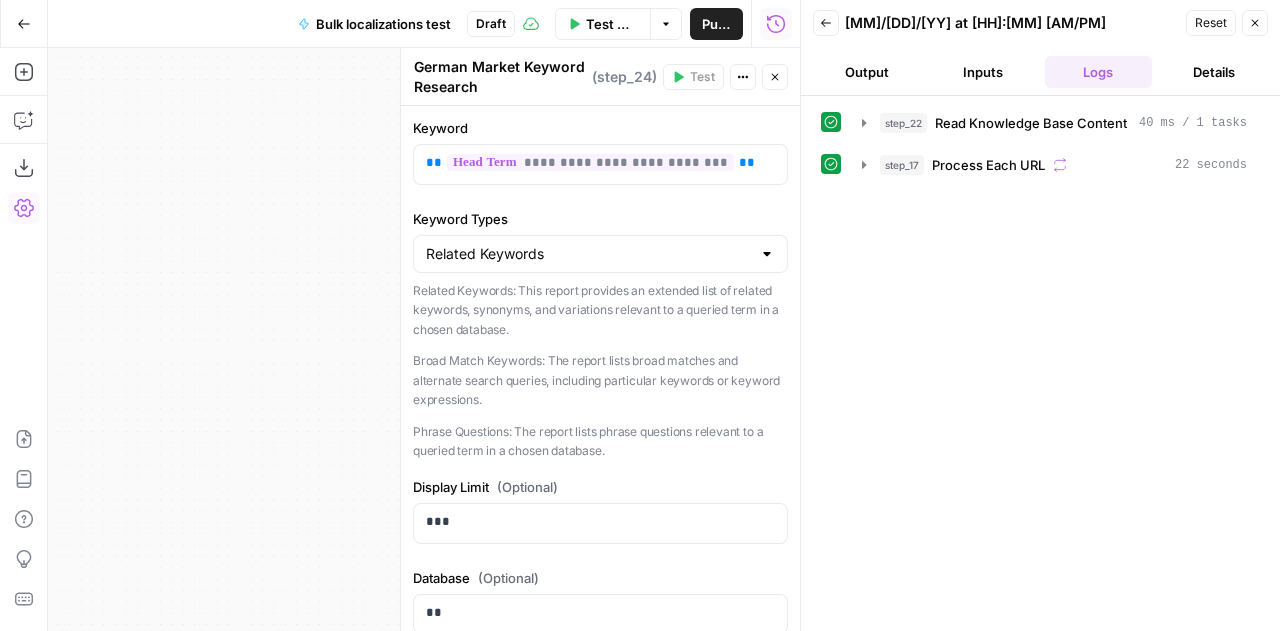 click on "Close" at bounding box center (775, 77) 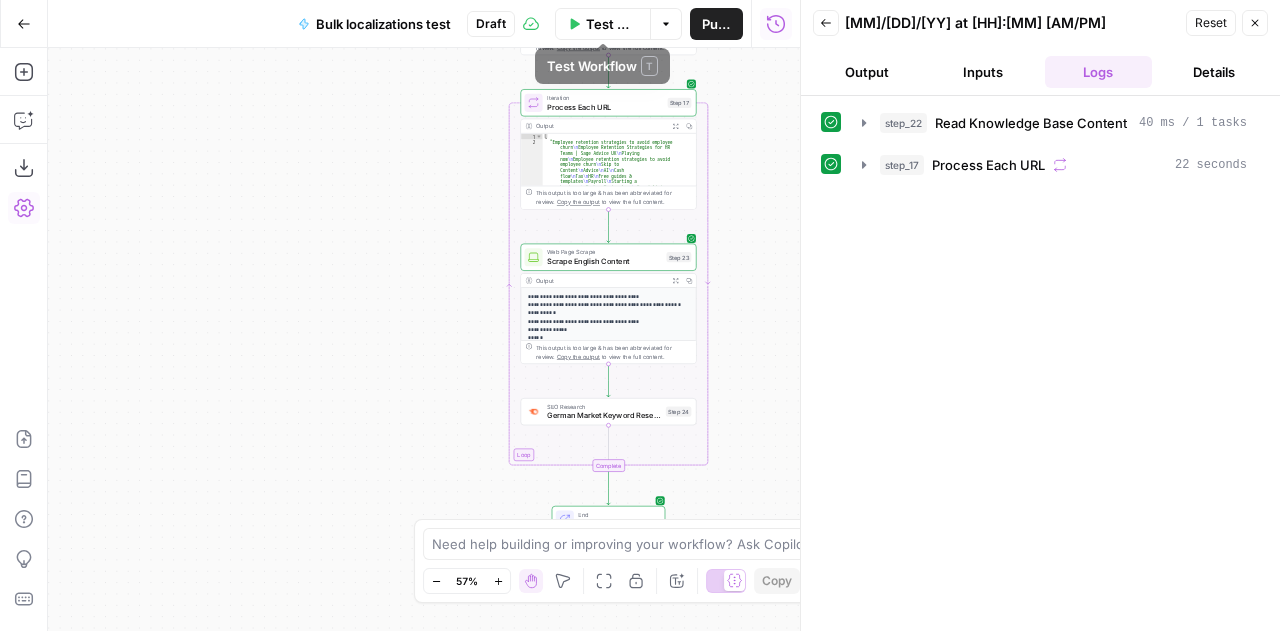 click on "Test Workflow" at bounding box center (612, 24) 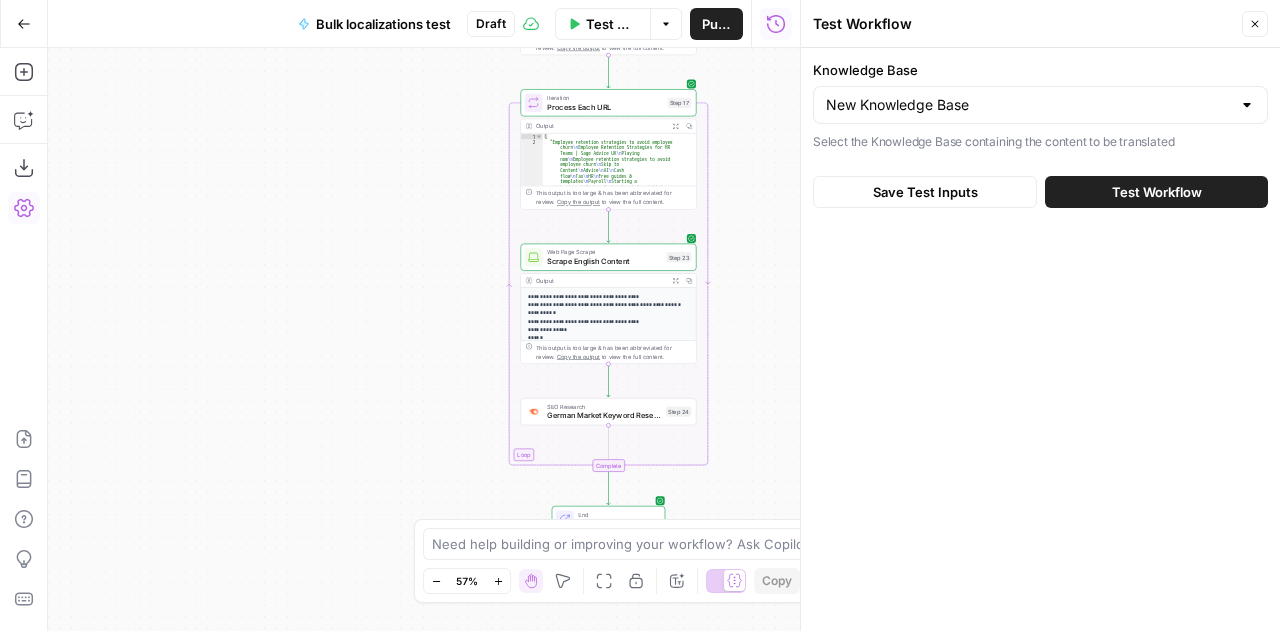 click on "Test Workflow" at bounding box center [1157, 192] 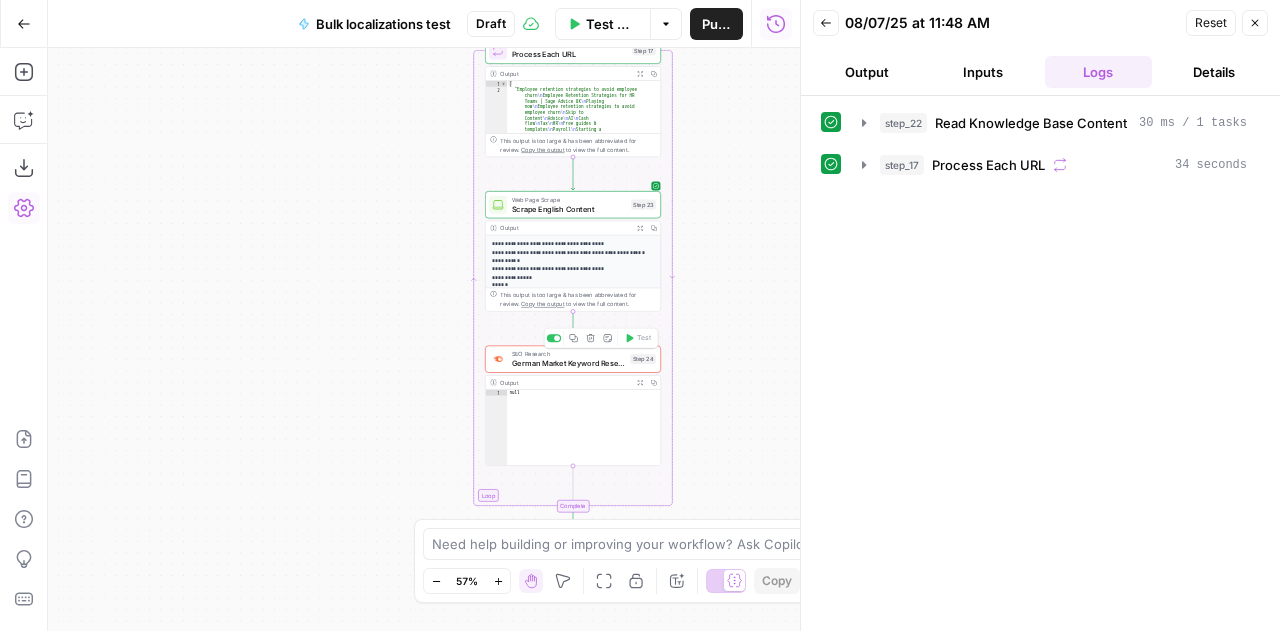 click on "German Market Keyword Research" at bounding box center [569, 362] 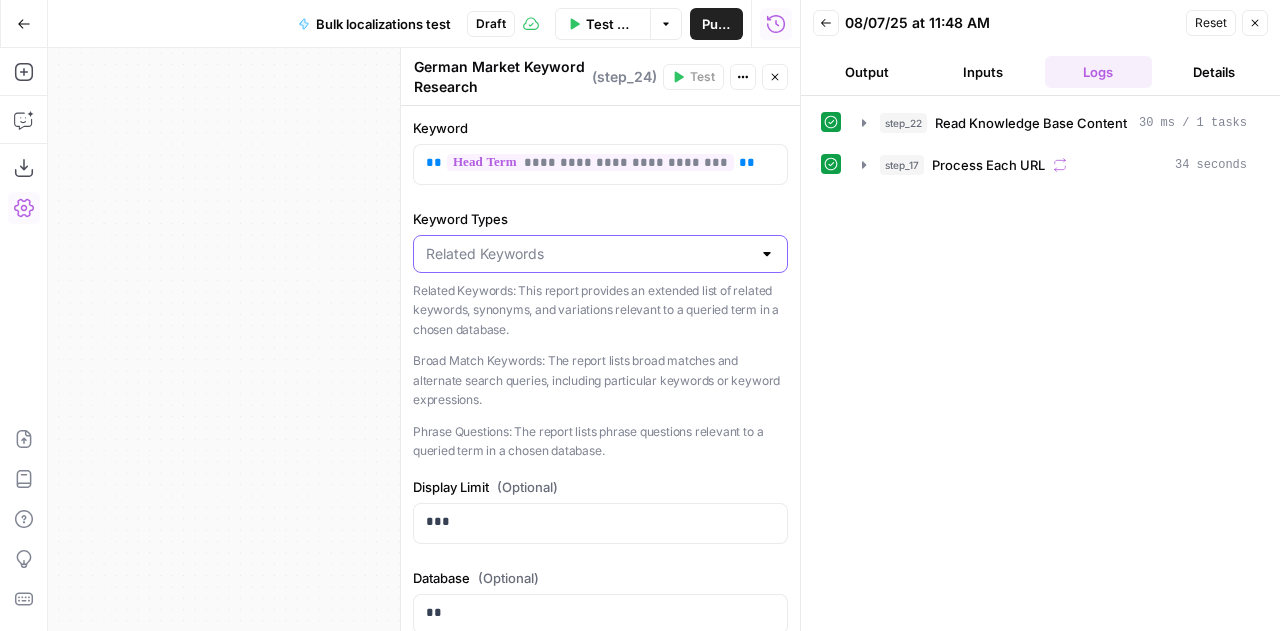 click on "Keyword Types" at bounding box center [588, 254] 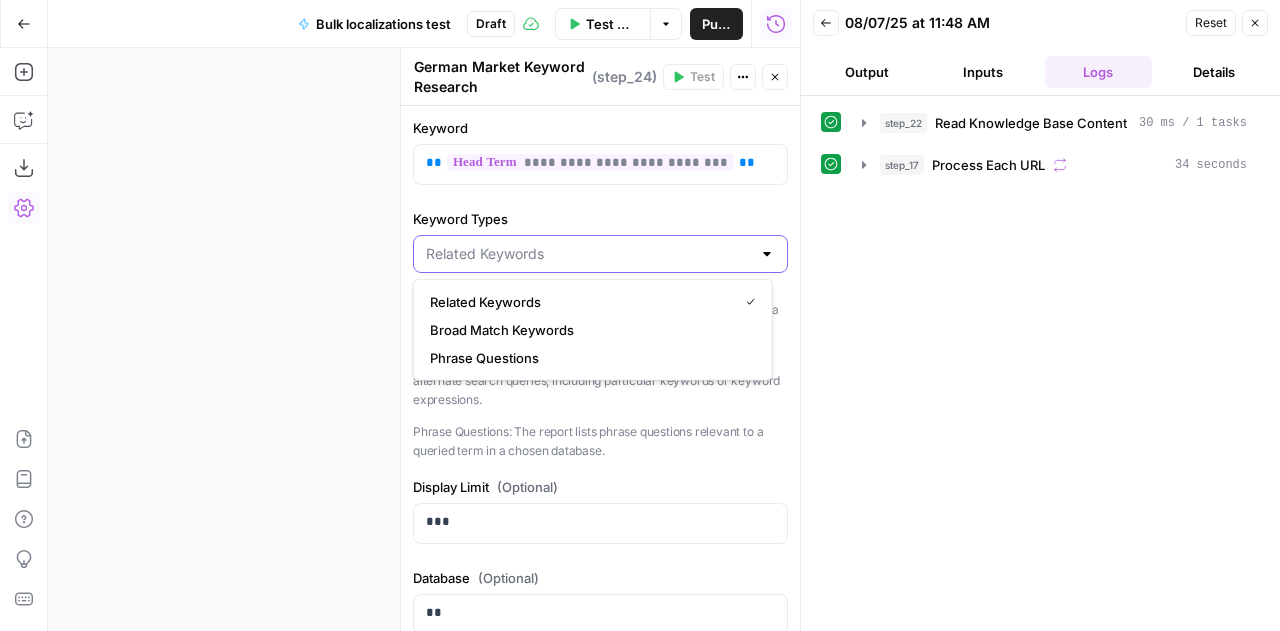 click on "Keyword Types" at bounding box center [588, 254] 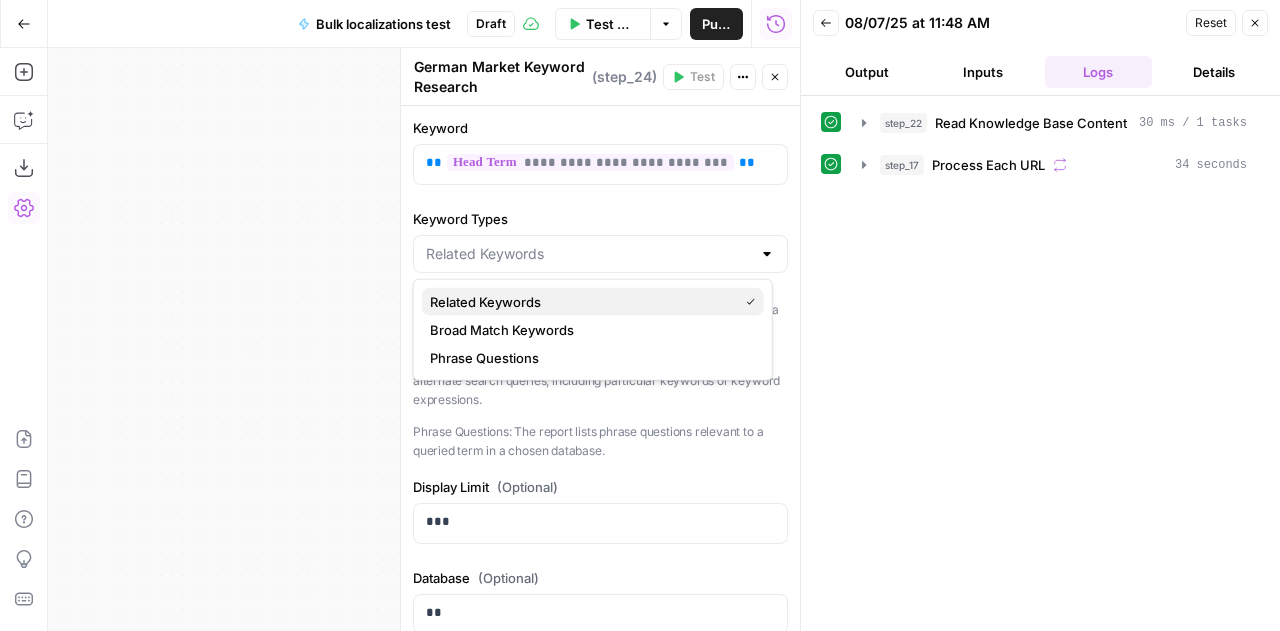 click on "Related Keywords" at bounding box center [580, 302] 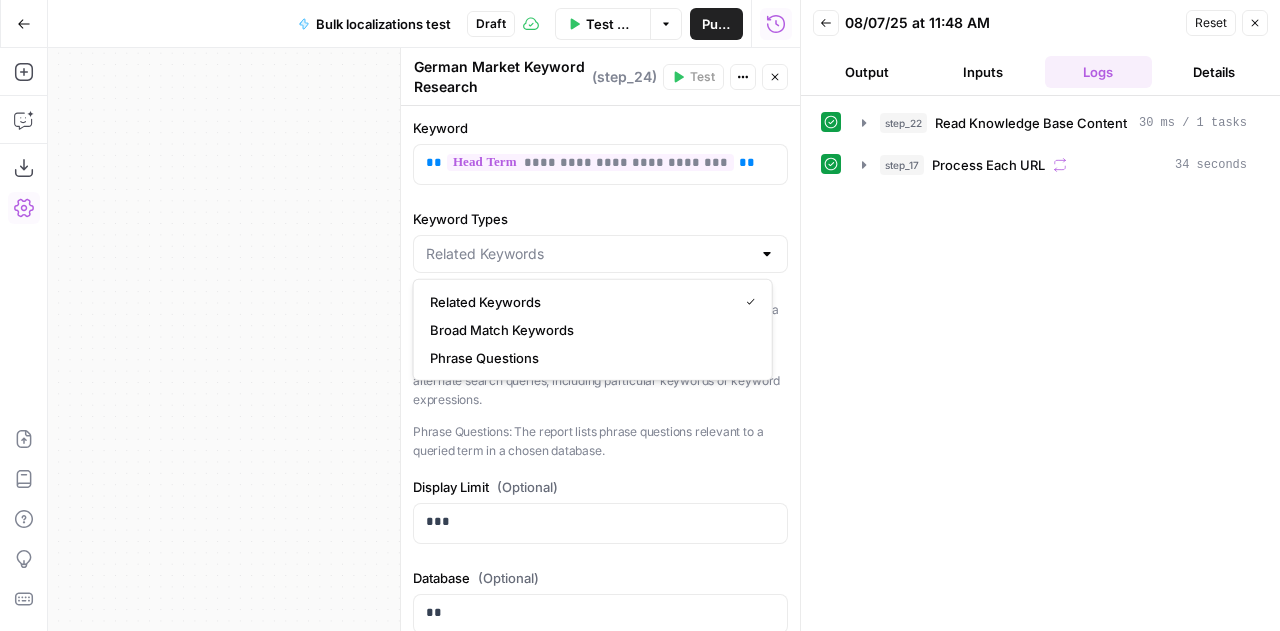 type on "Related Keywords" 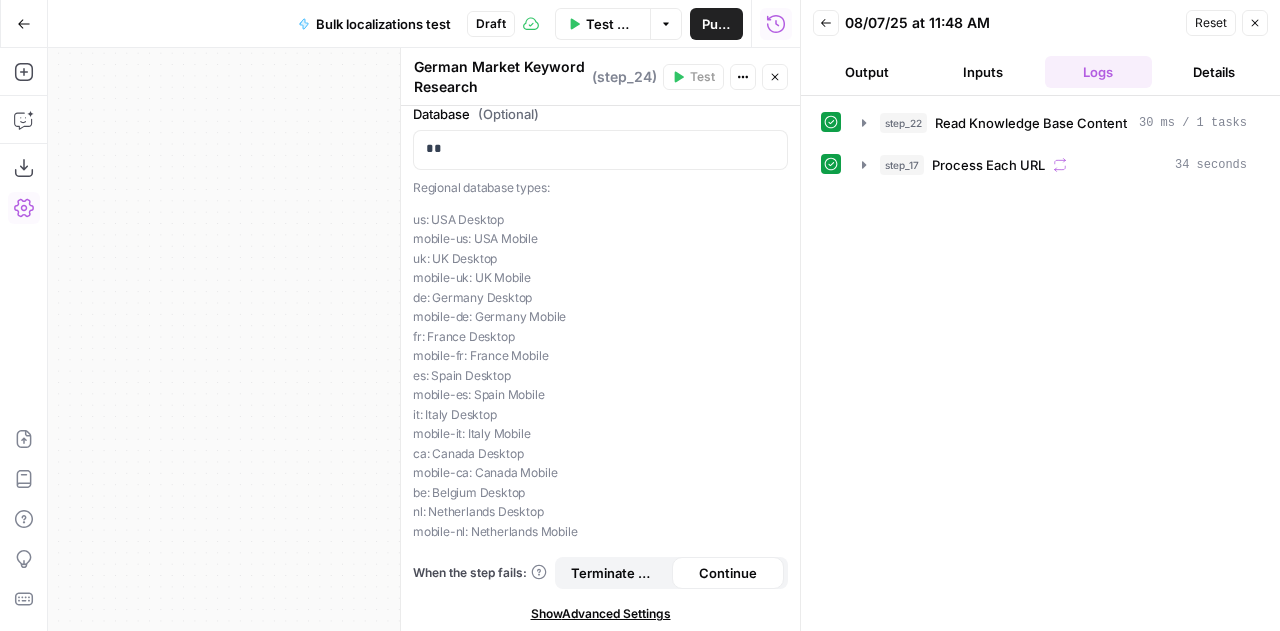 scroll, scrollTop: 0, scrollLeft: 0, axis: both 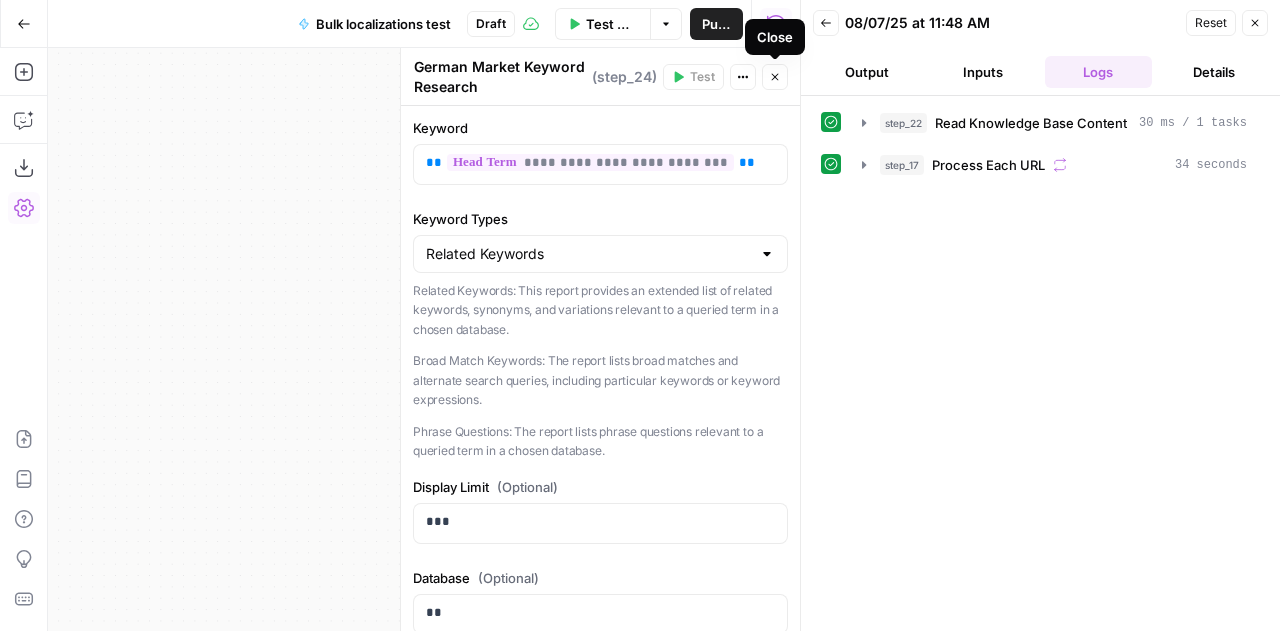 click 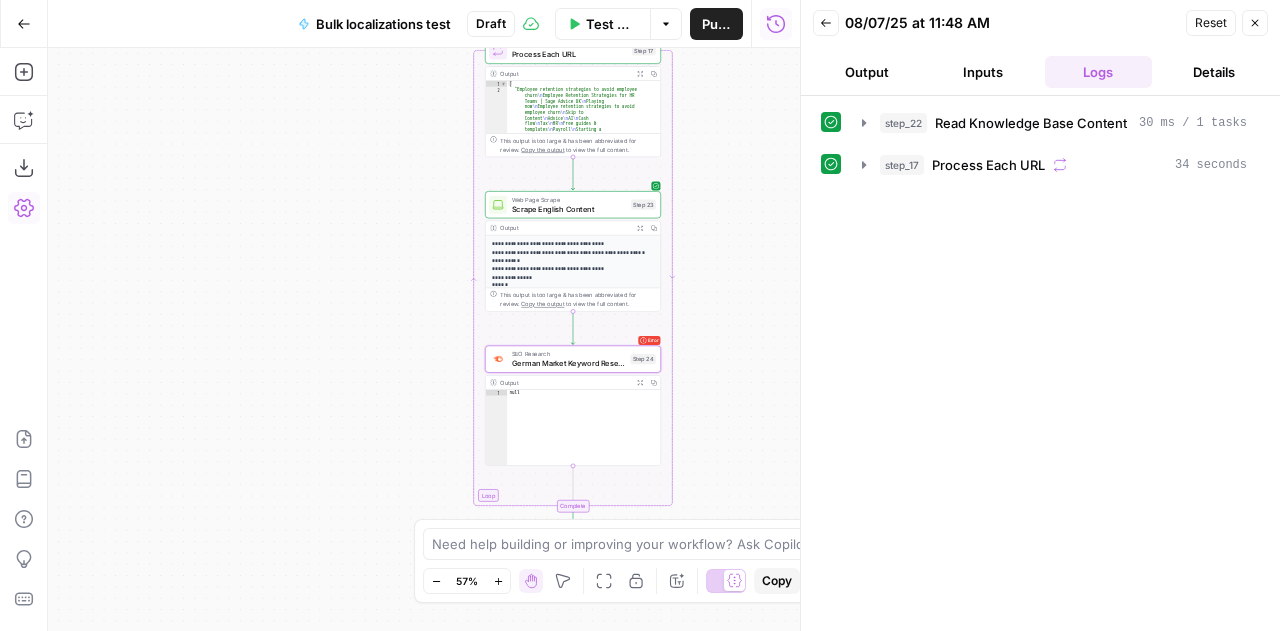 click on "Need help building or improving your workflow? Ask Copilot. Zoom Out 57% Zoom In Hand Move Fit to View Lock/Unlock Annotate Workflow Copy Paste" at bounding box center [640, 561] 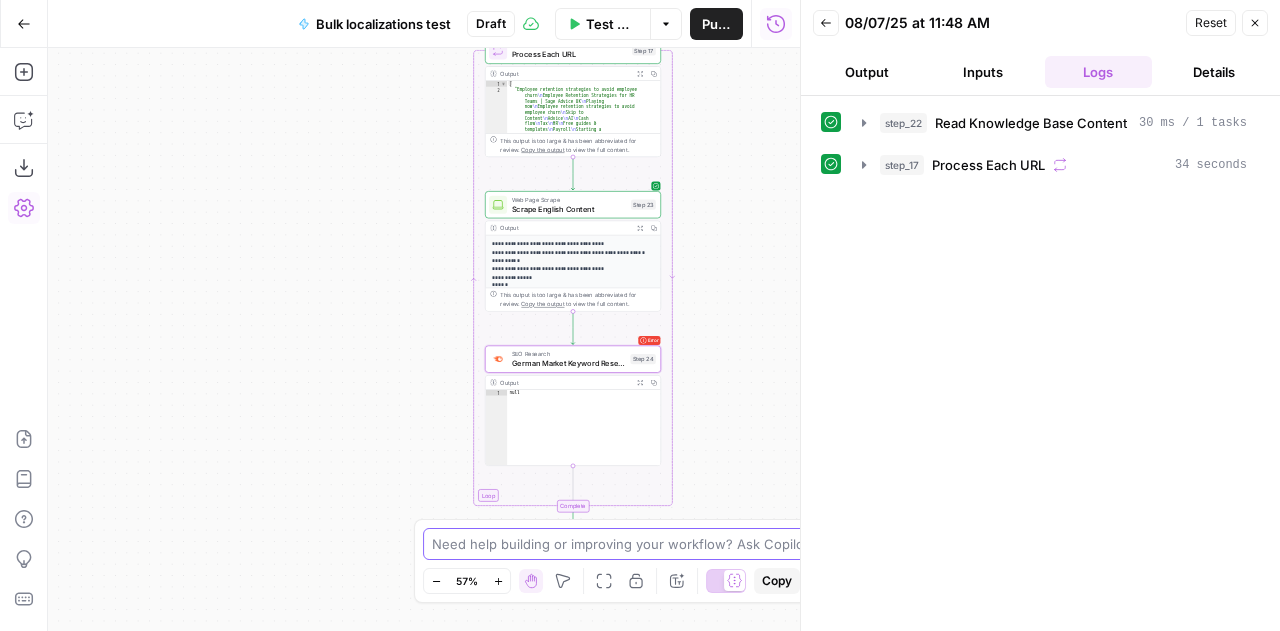 click at bounding box center [629, 544] 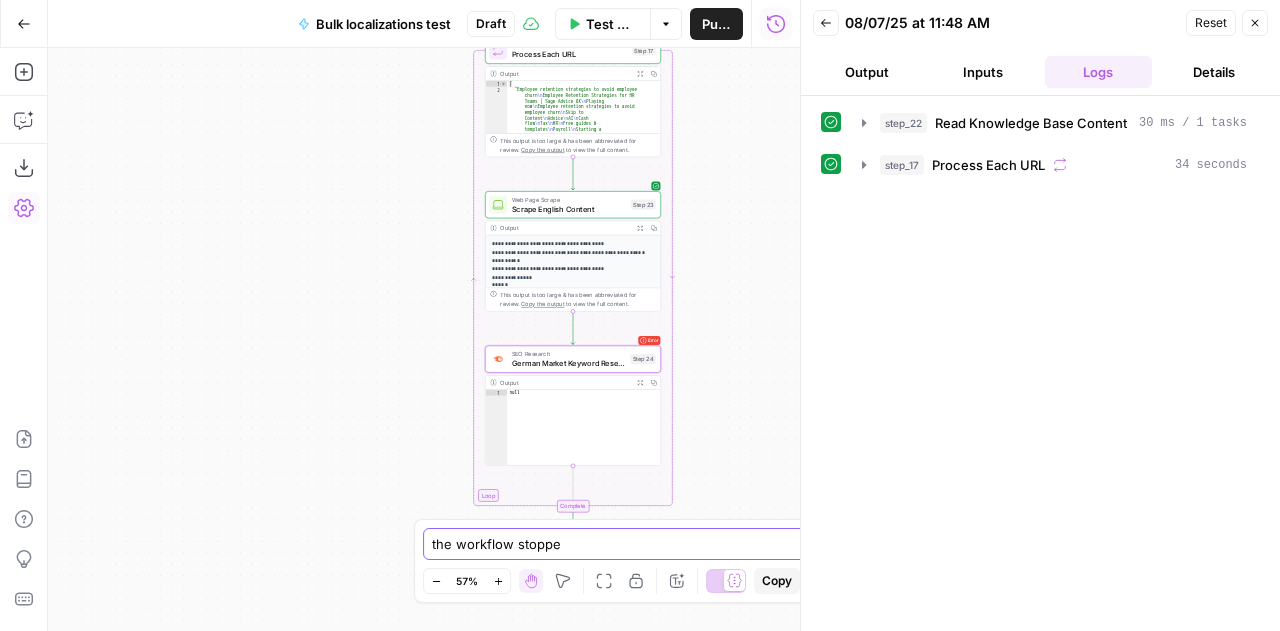 type on "the workflow stopped" 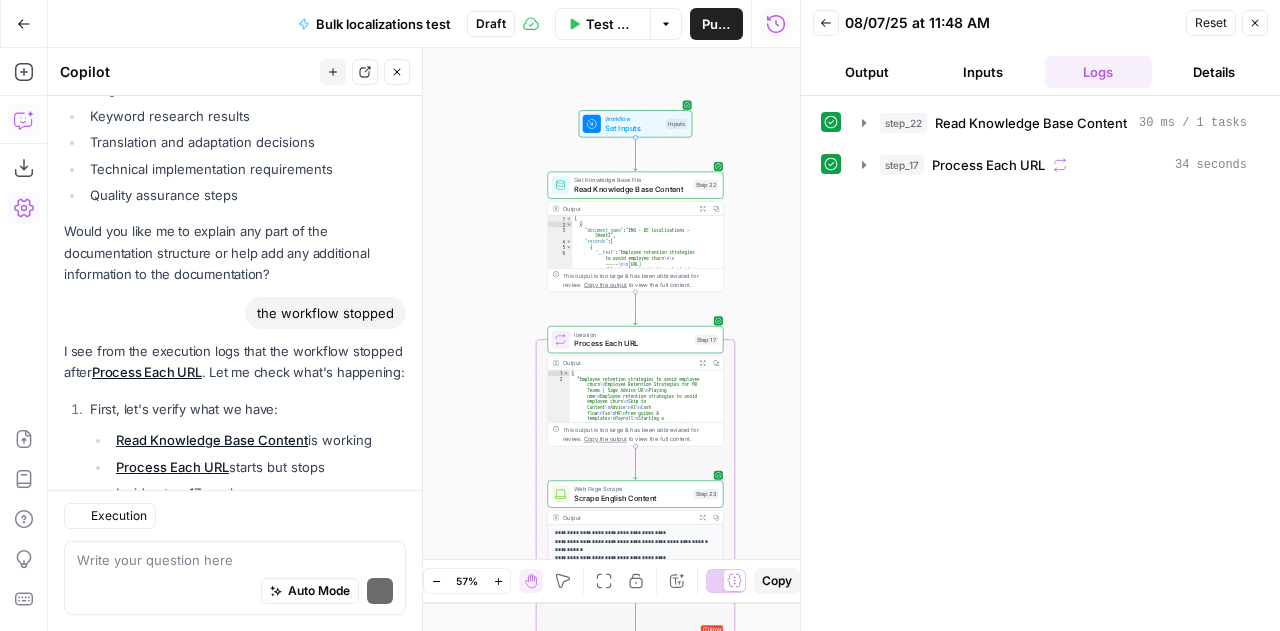 scroll, scrollTop: 11422, scrollLeft: 0, axis: vertical 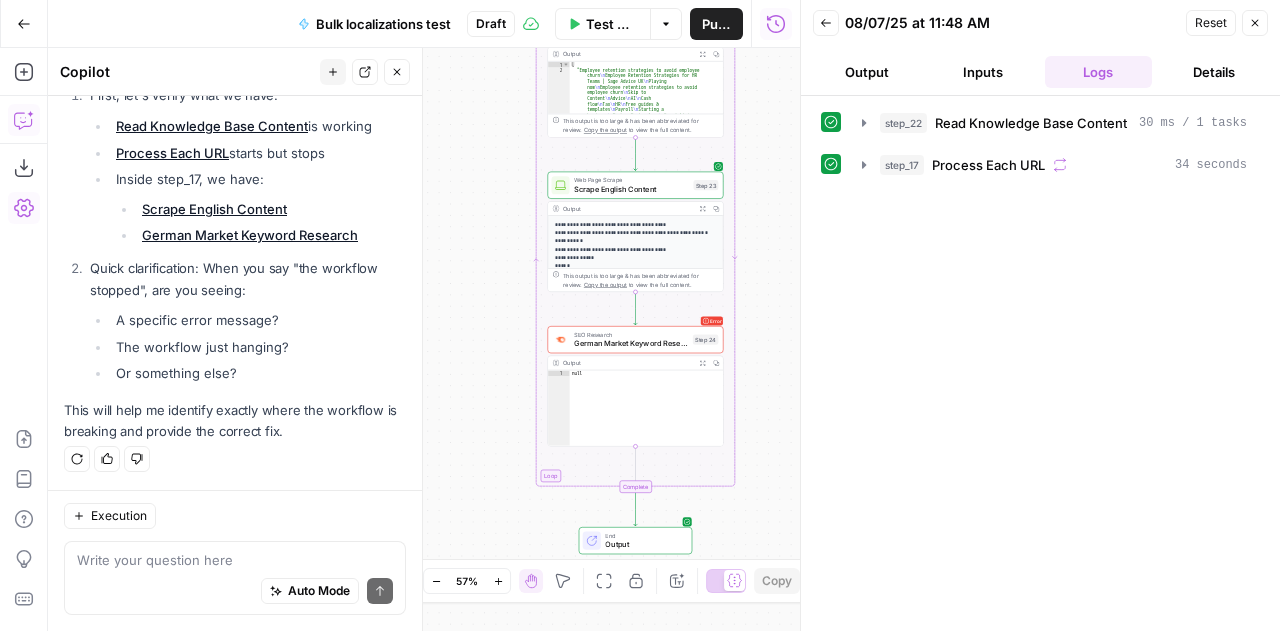 click on "Auto Mode Send" at bounding box center [235, 592] 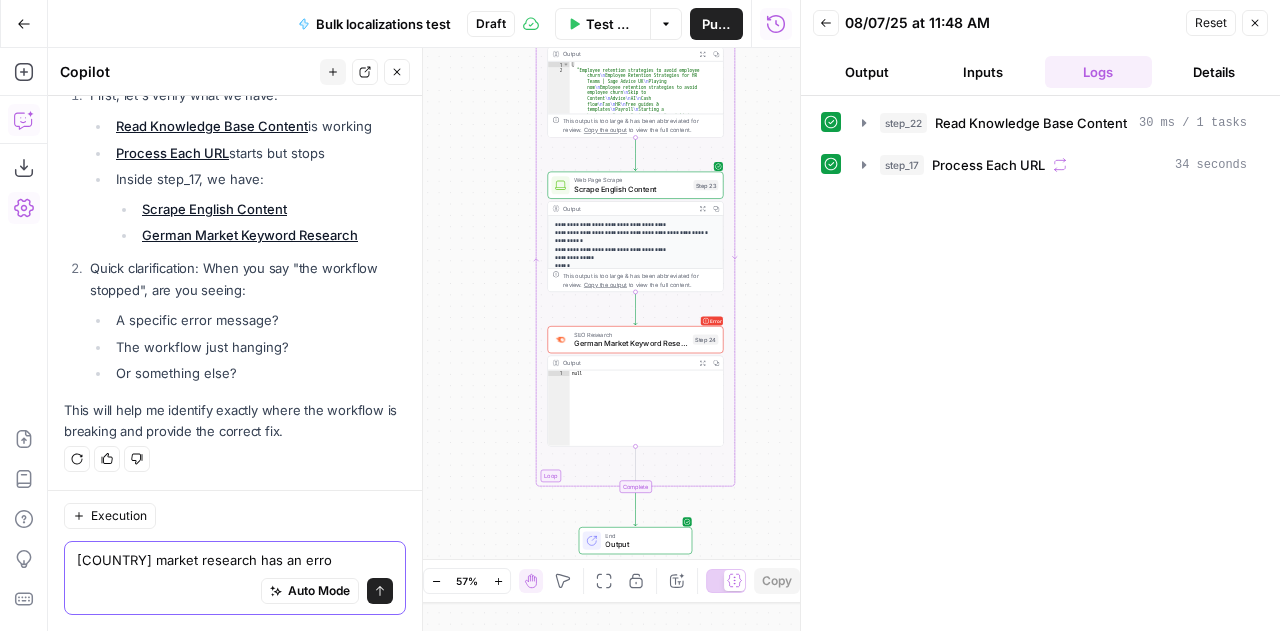 type on "German market research has an error" 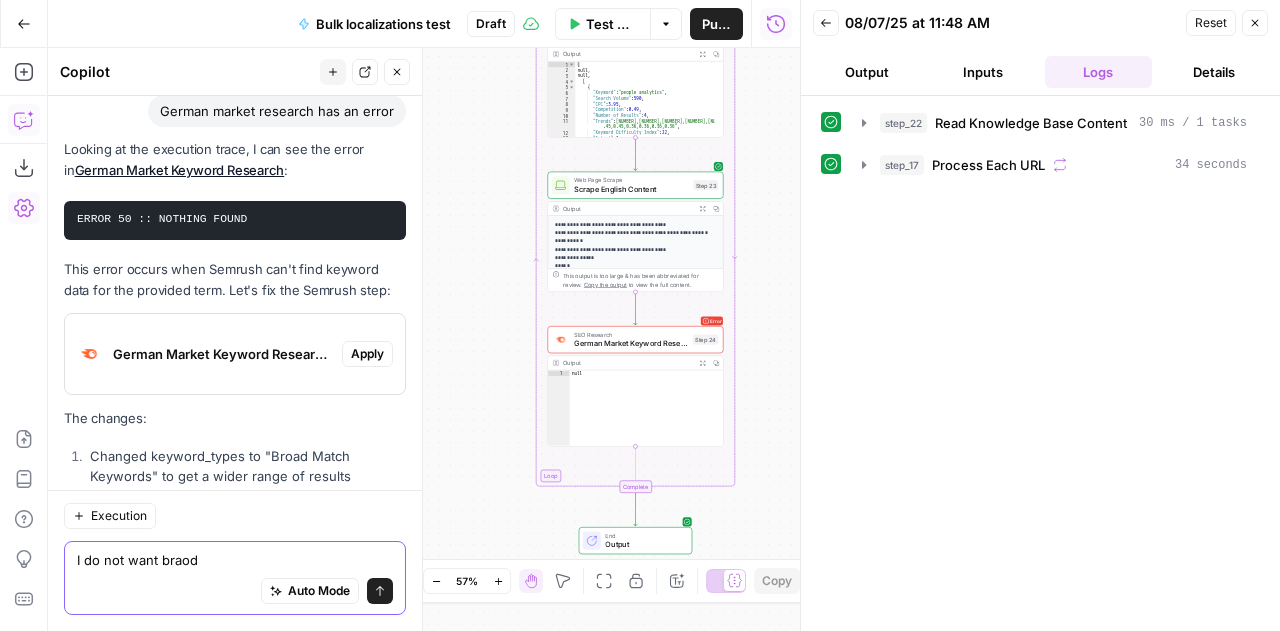 scroll, scrollTop: 12066, scrollLeft: 0, axis: vertical 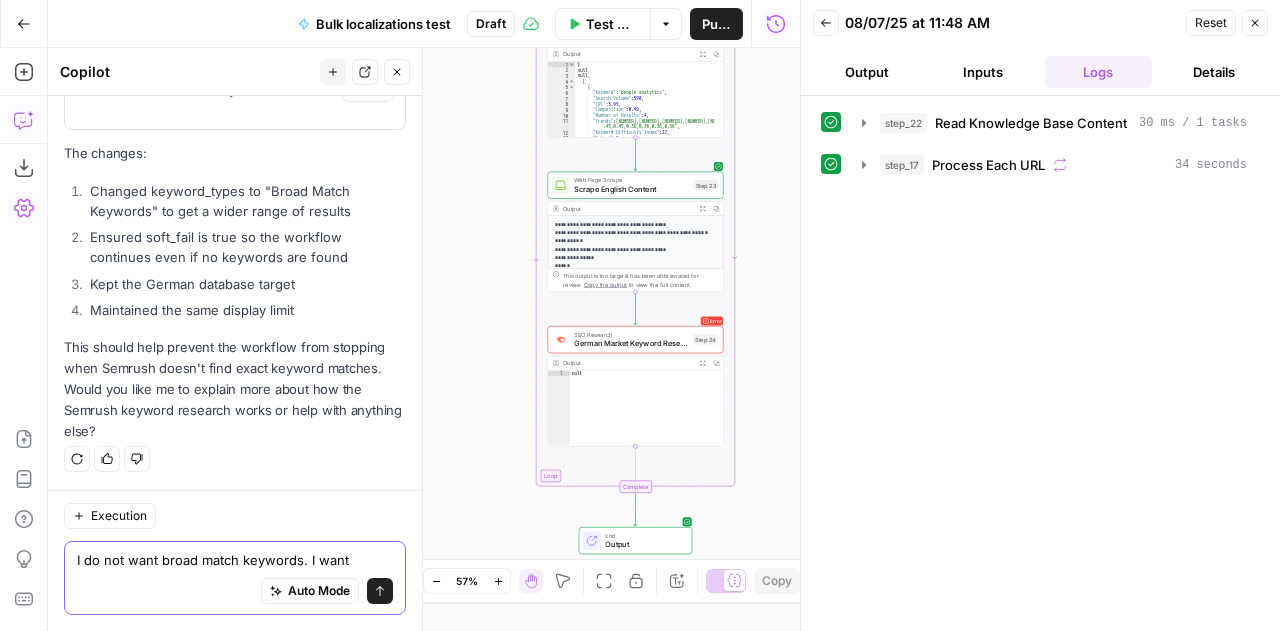 type on "I do not want broad match keywords. I want relevant" 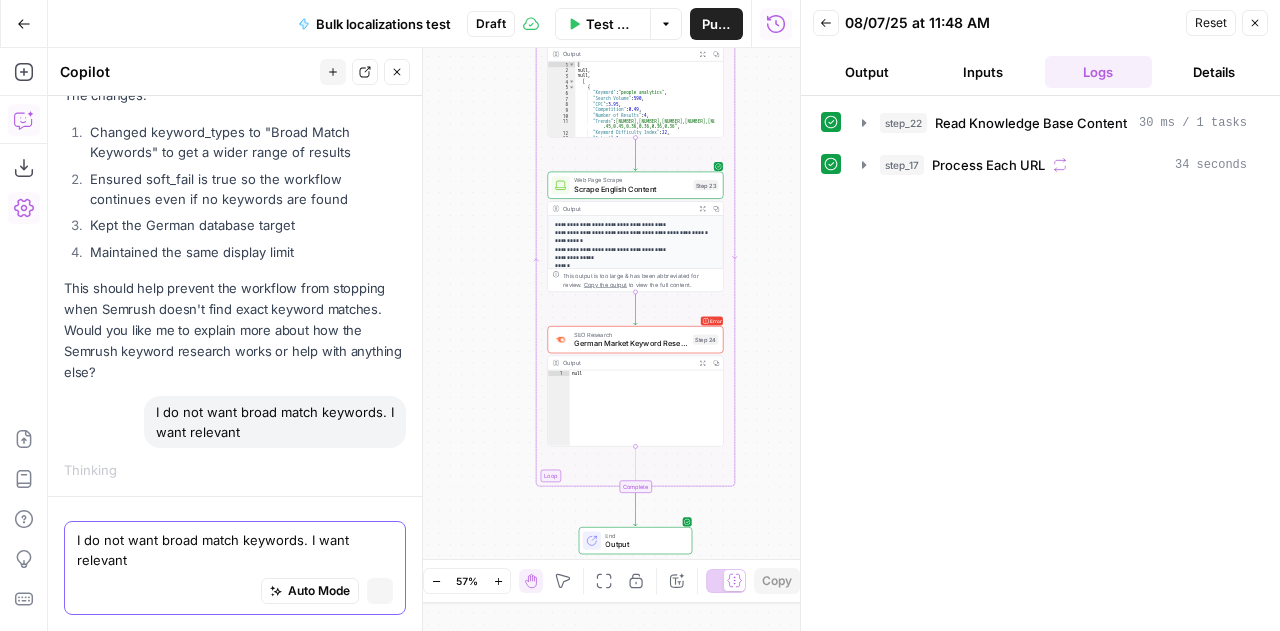 type 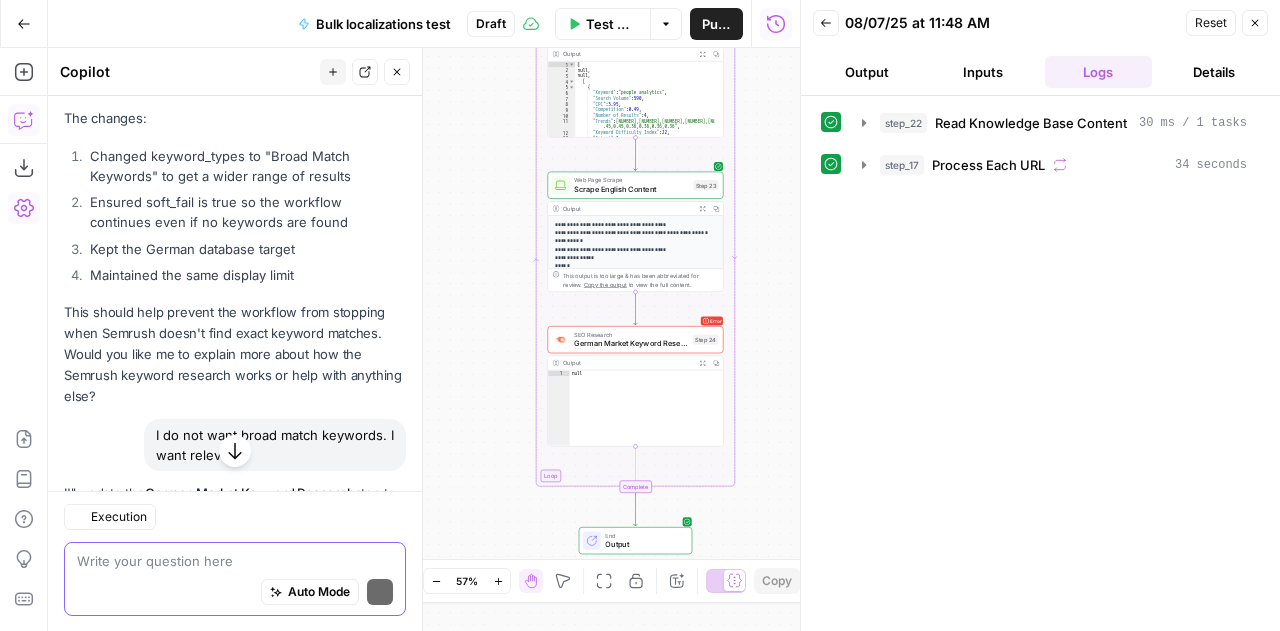 scroll, scrollTop: 12338, scrollLeft: 0, axis: vertical 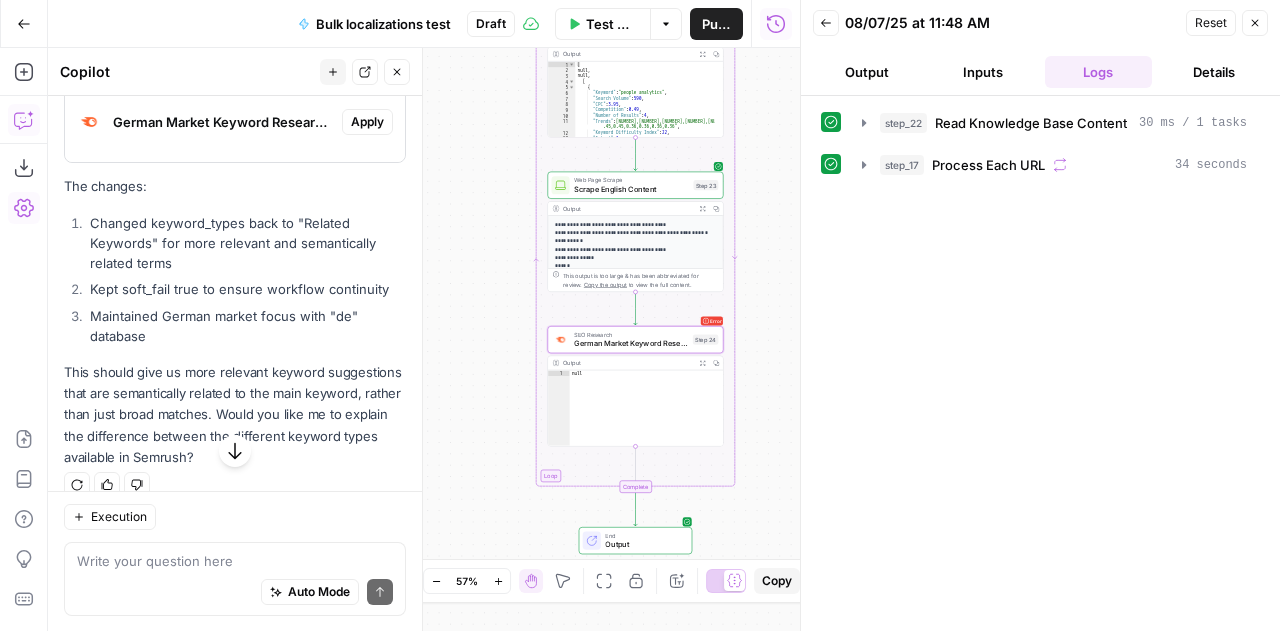 click on "Apply" at bounding box center (367, 122) 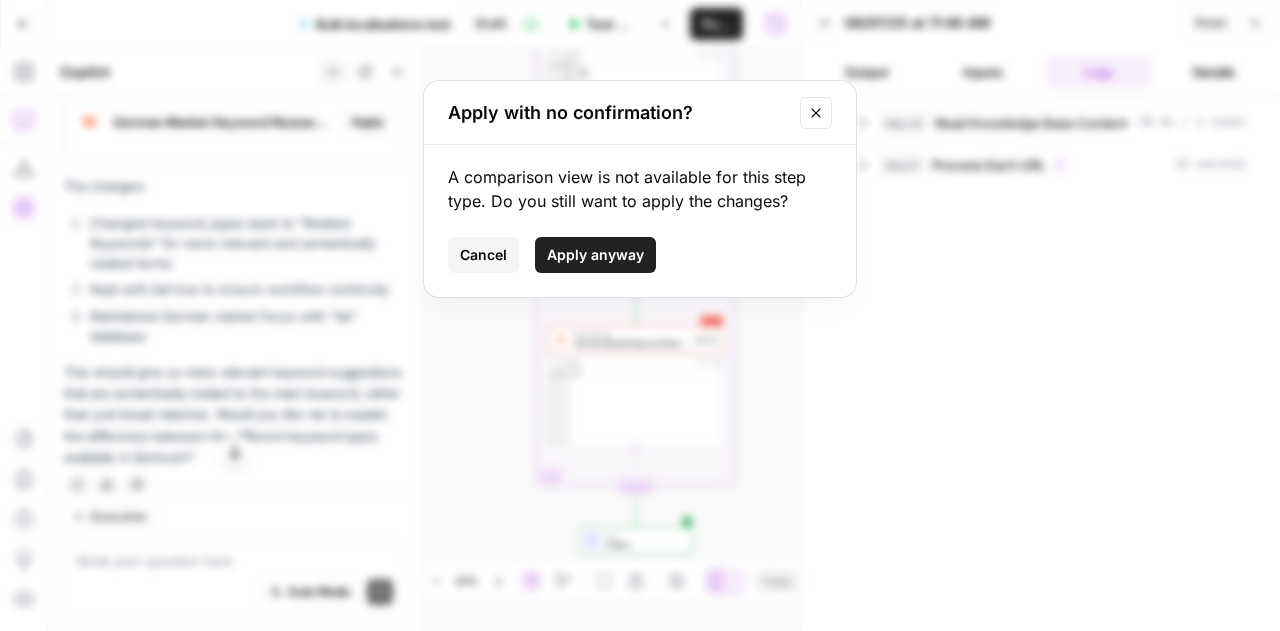 click on "Apply anyway" at bounding box center (595, 255) 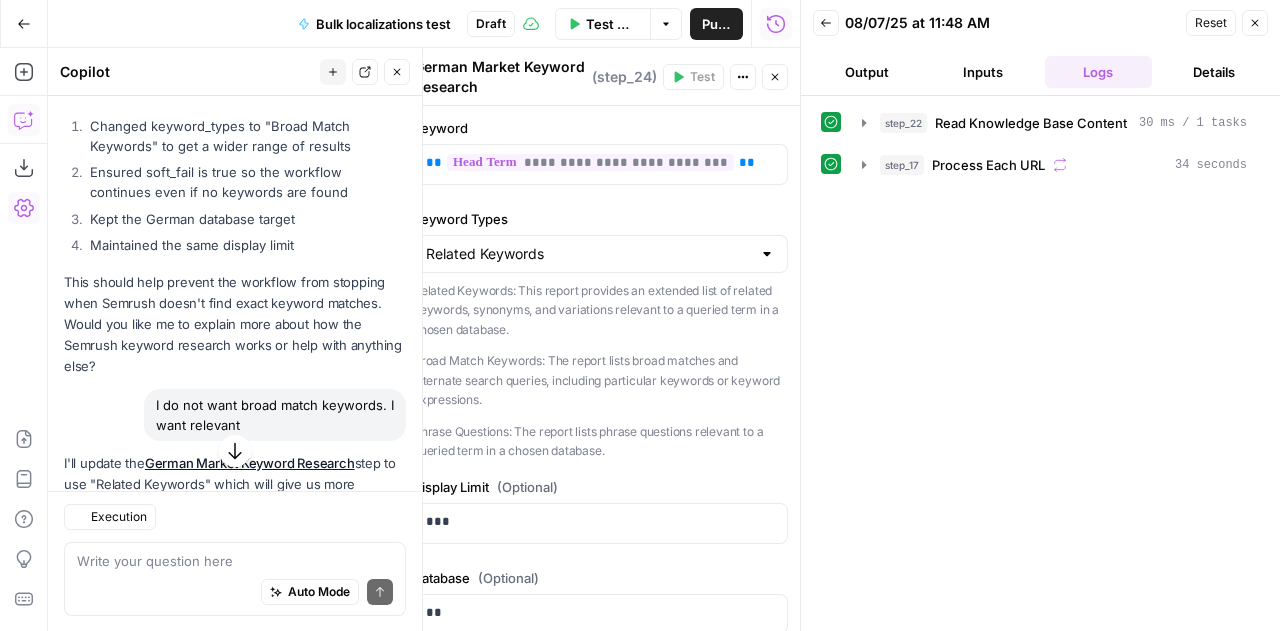 scroll, scrollTop: 12338, scrollLeft: 0, axis: vertical 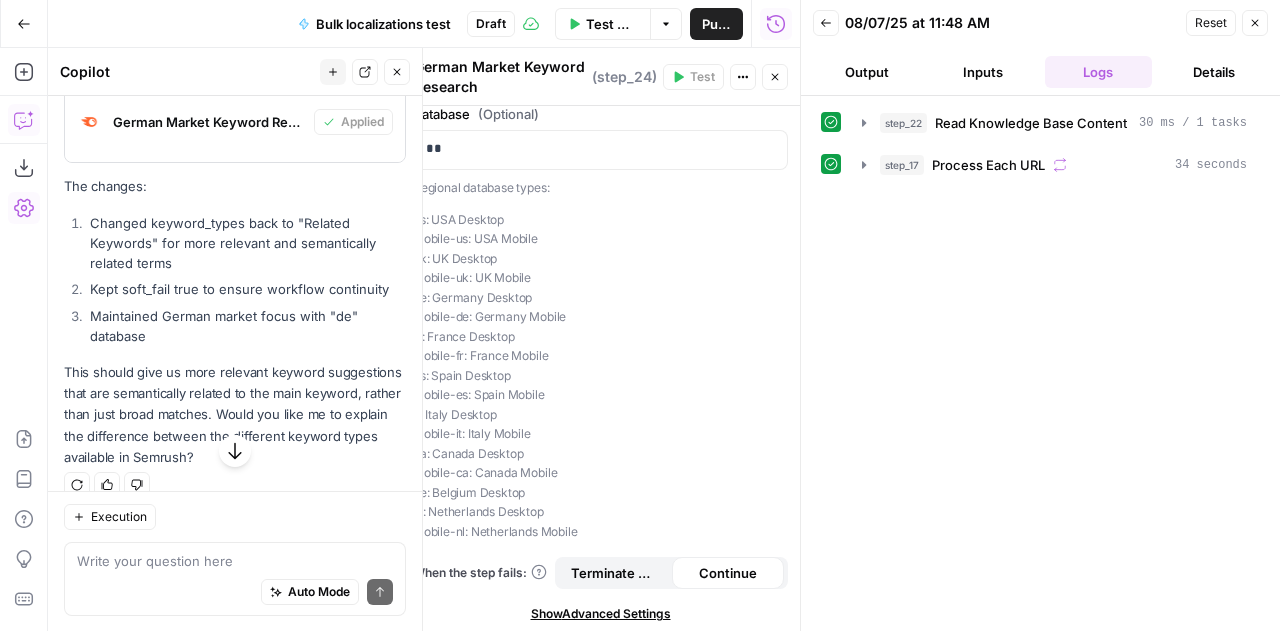 click 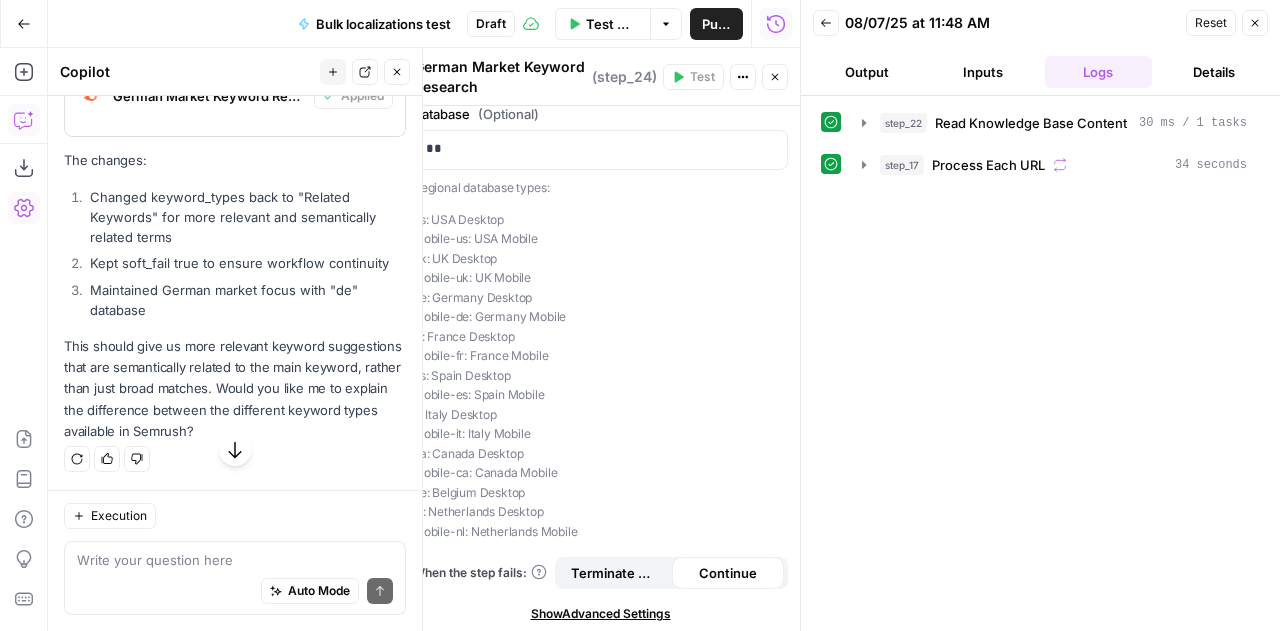 scroll, scrollTop: 12603, scrollLeft: 0, axis: vertical 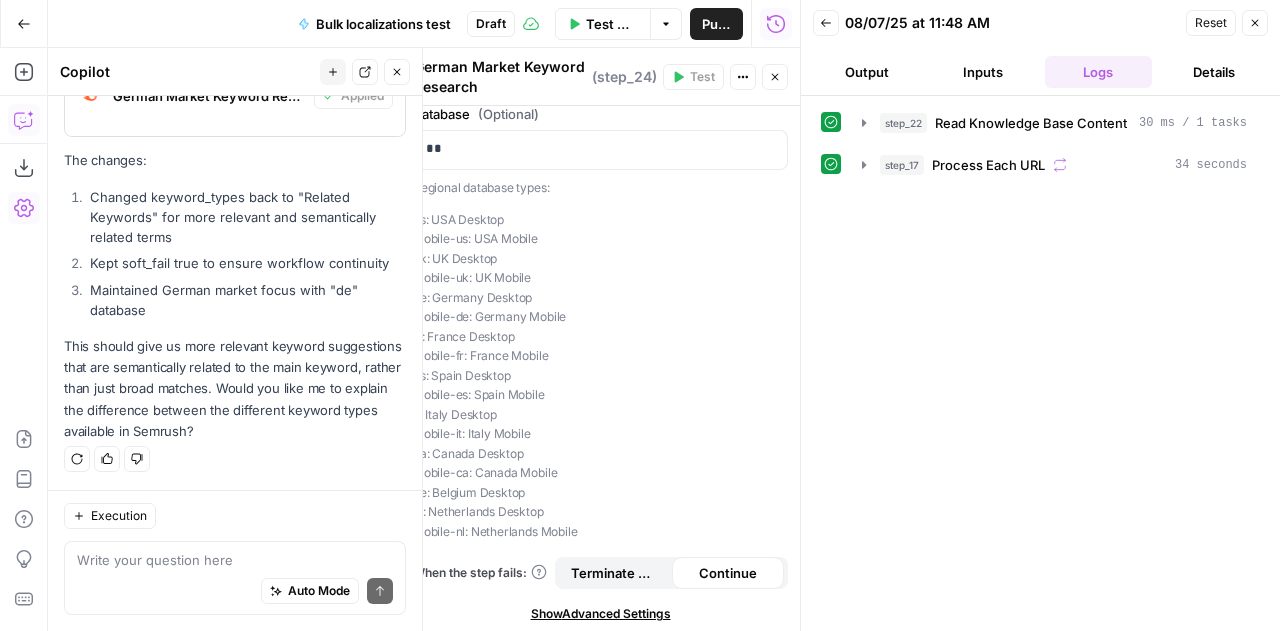 click on "Test Workflow" at bounding box center (612, 24) 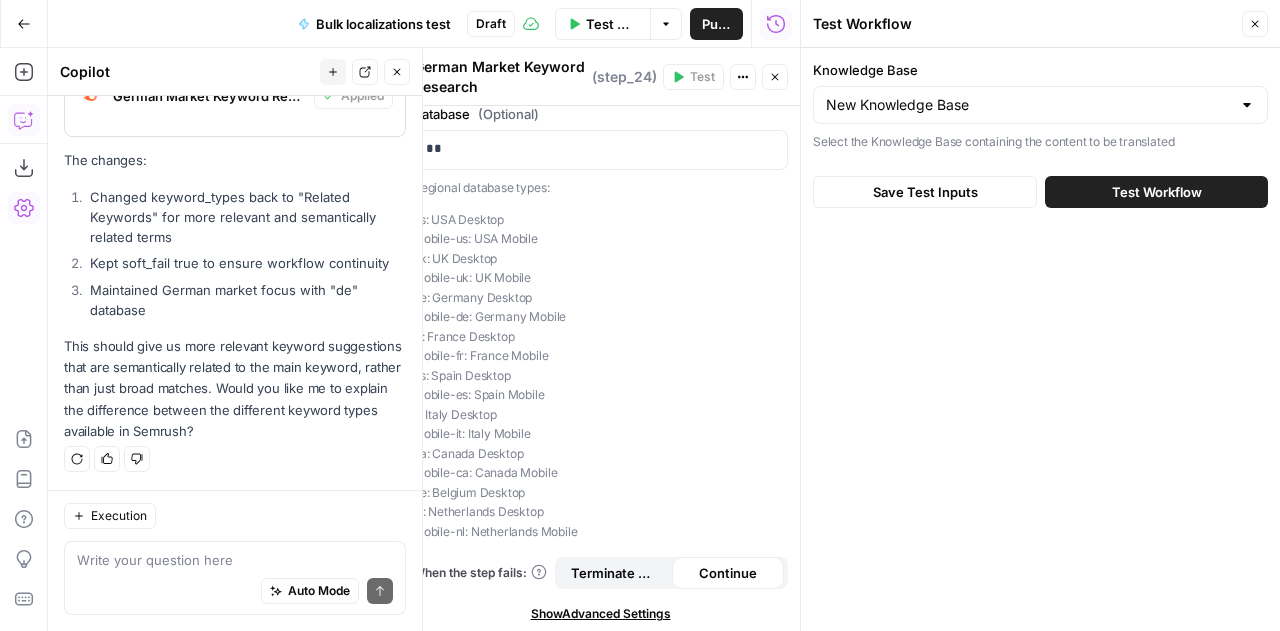 click on "Test Workflow" at bounding box center (1157, 192) 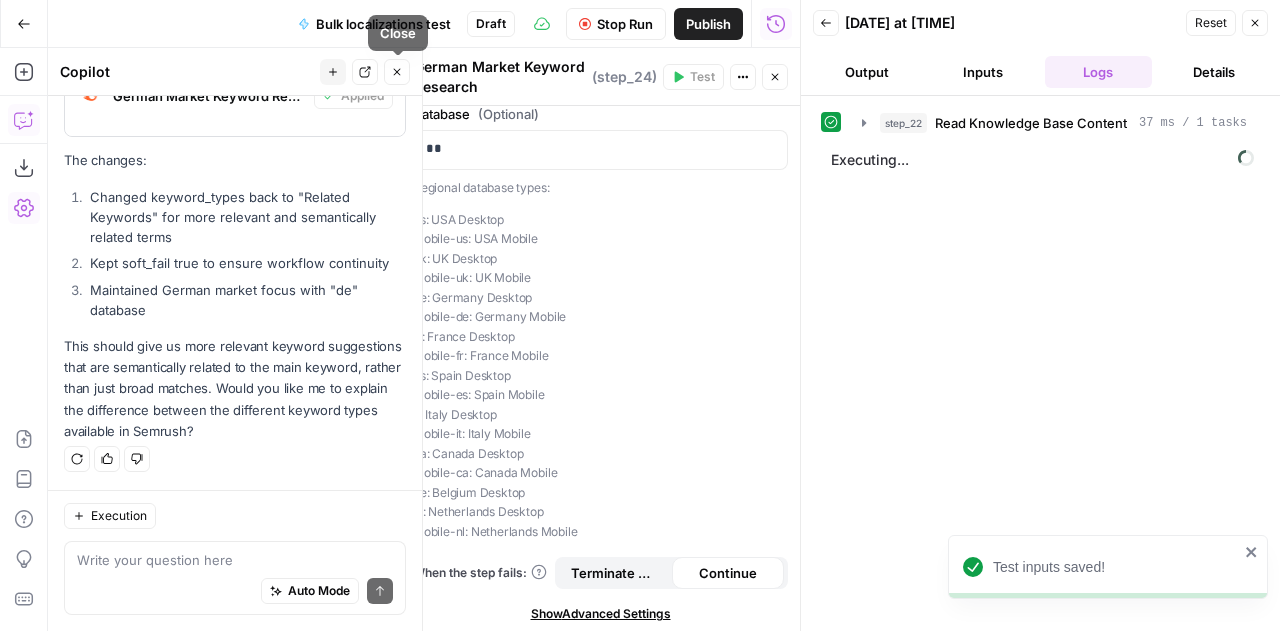 click 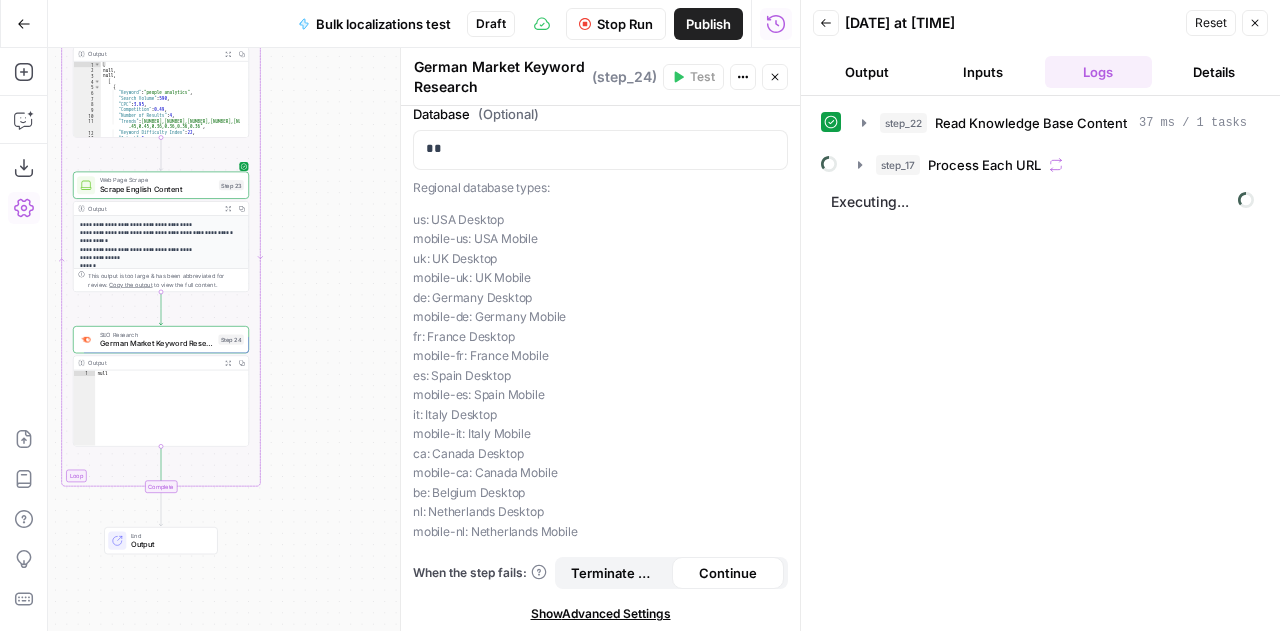 click on "**********" at bounding box center (156, 386) 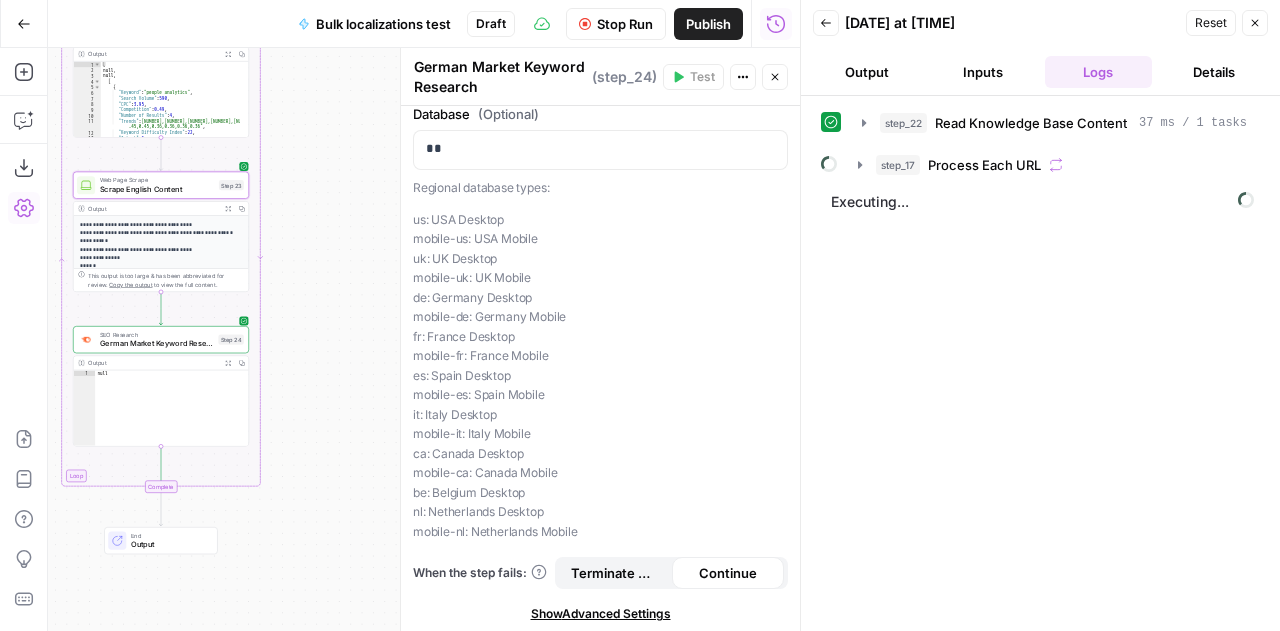 click on "**********" at bounding box center (156, 386) 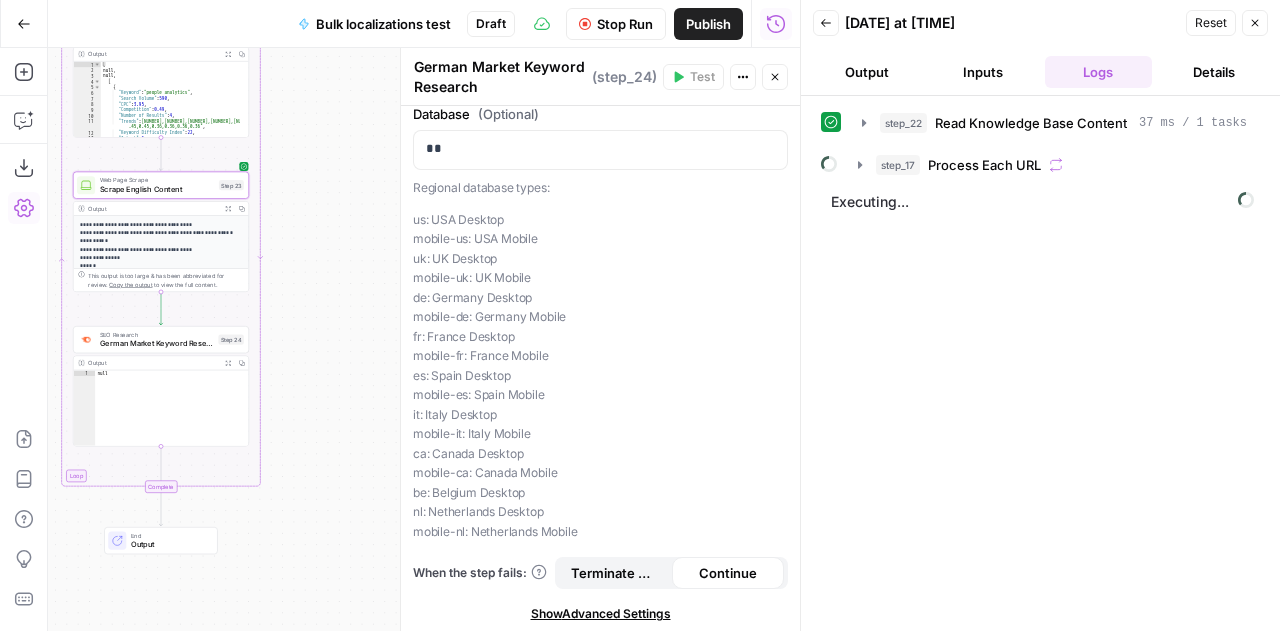 click on "**********" at bounding box center (156, 386) 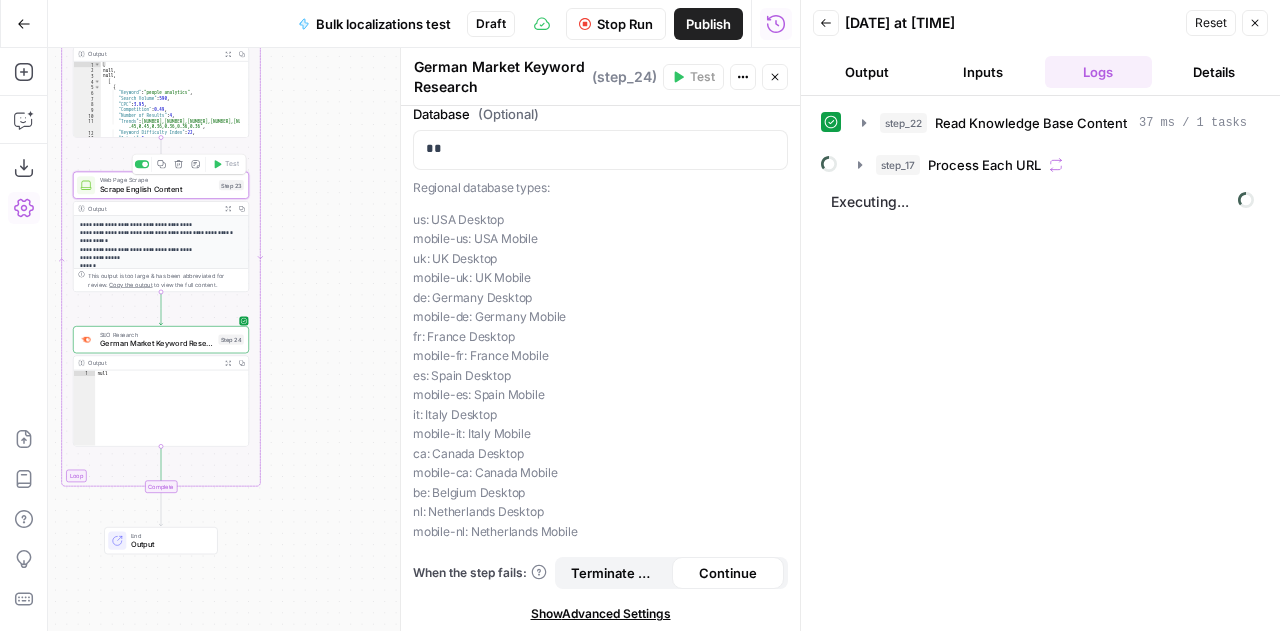 click on "Scrape English Content" at bounding box center [157, 189] 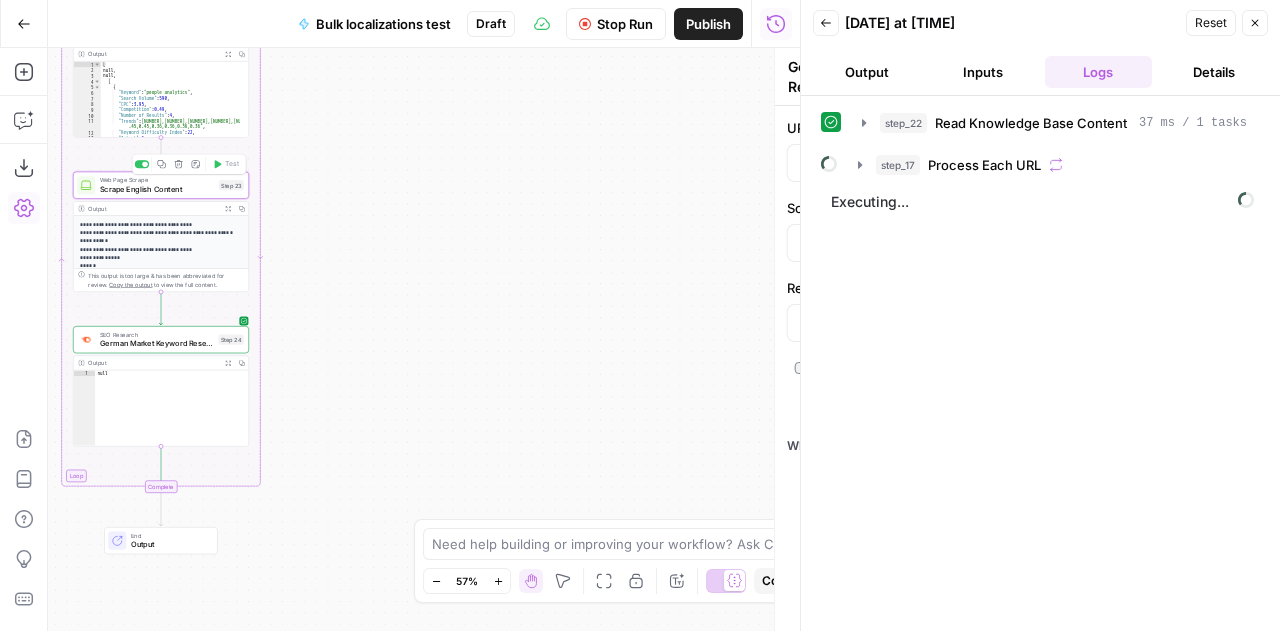 type on "Scrape English Content" 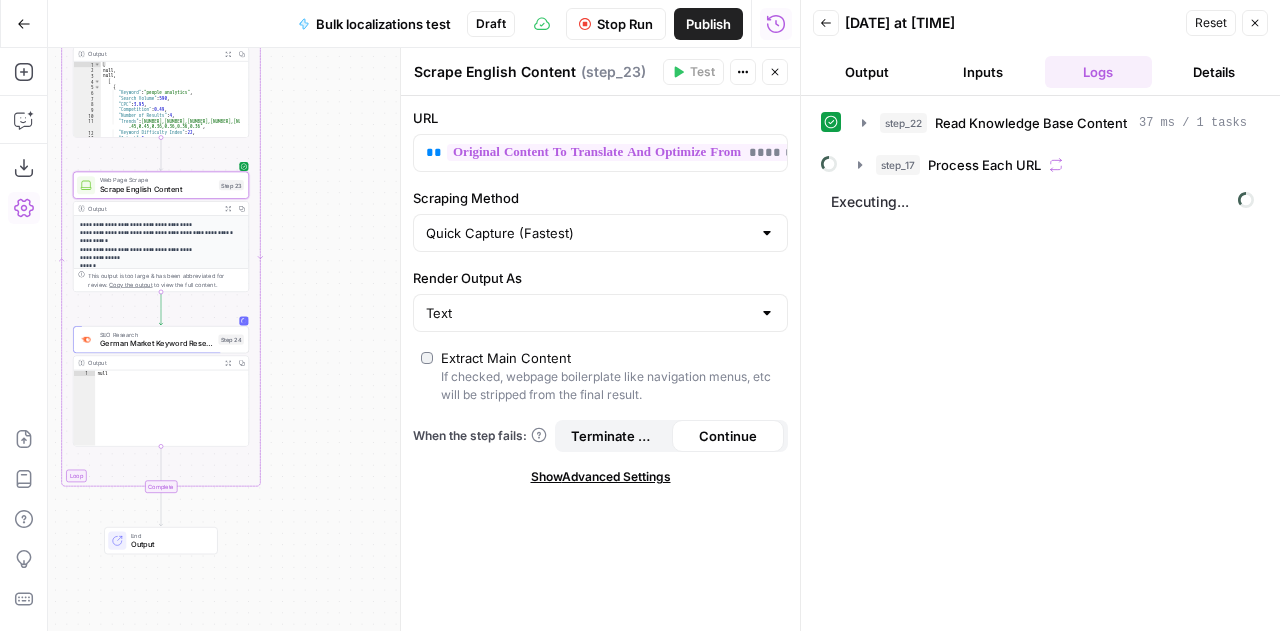 click on "**********" at bounding box center (156, 386) 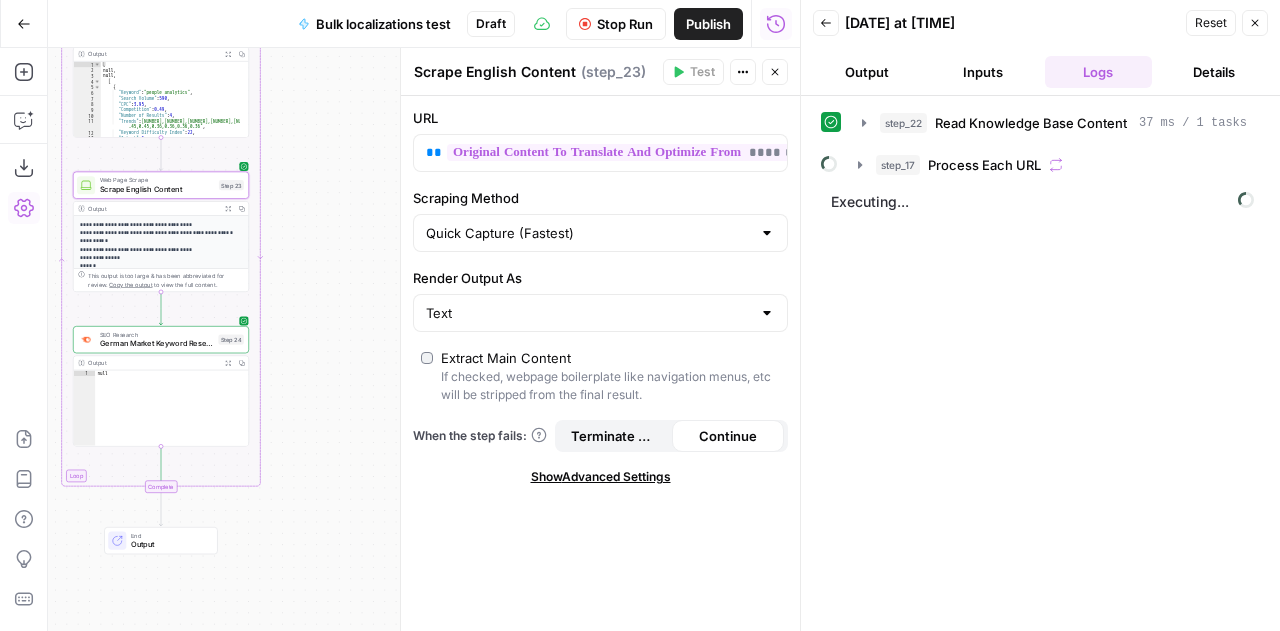click on "**********" at bounding box center [156, 386] 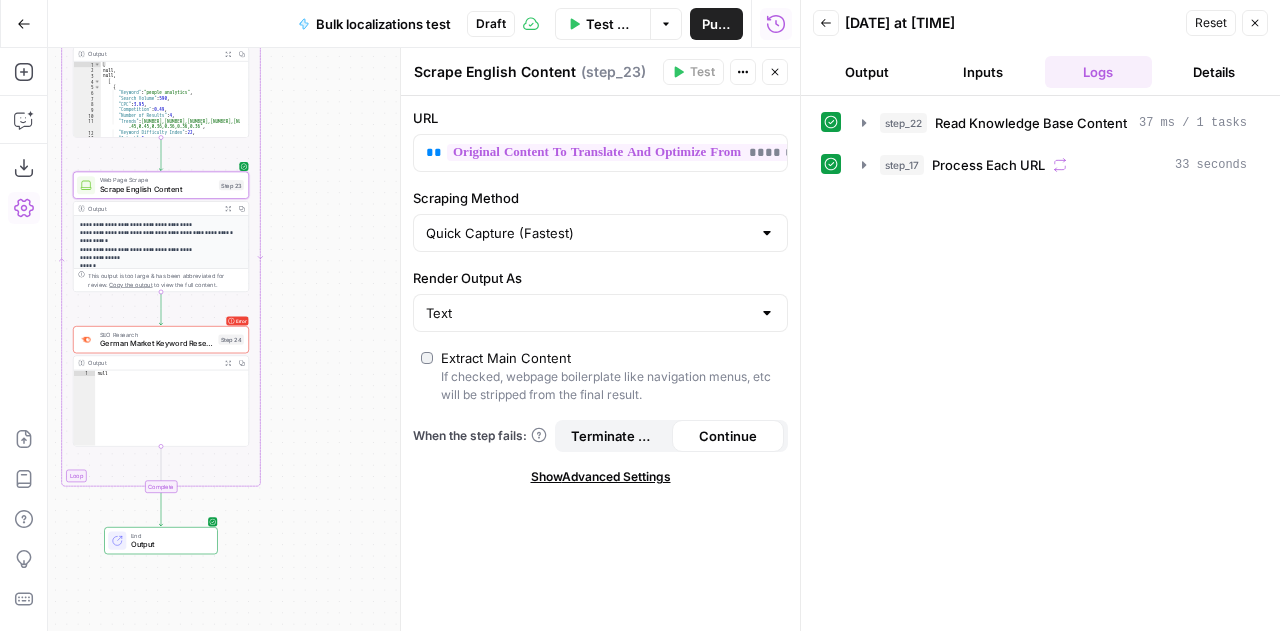 click on "Output" at bounding box center (867, 72) 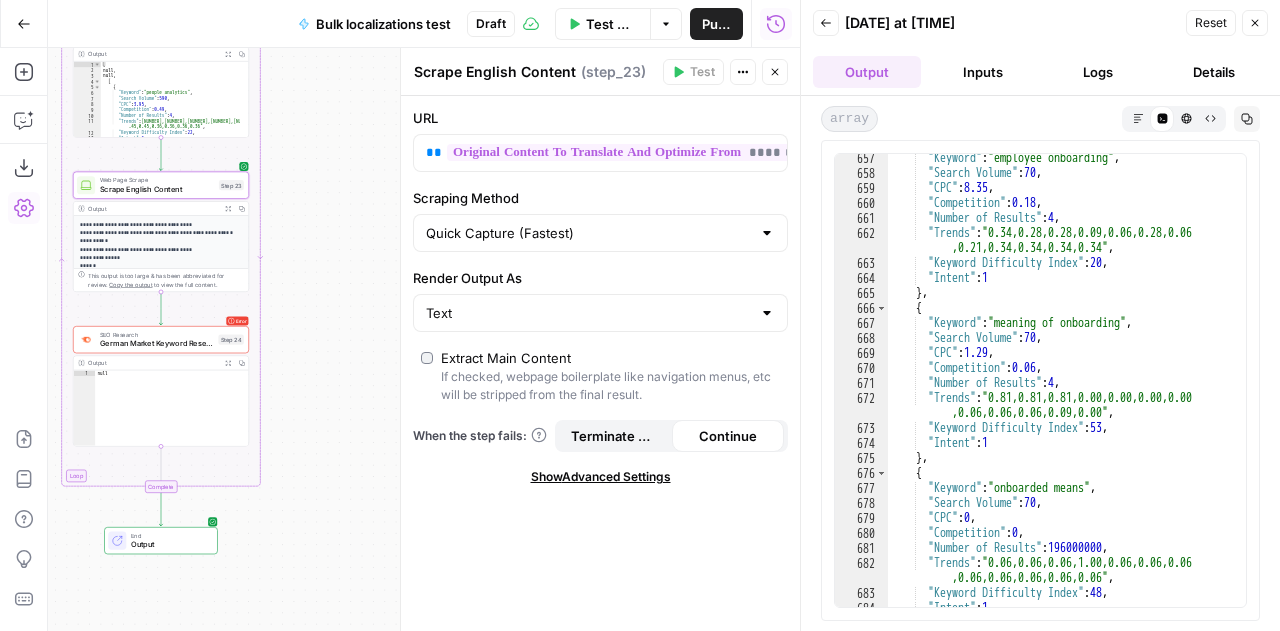 scroll, scrollTop: 10914, scrollLeft: 0, axis: vertical 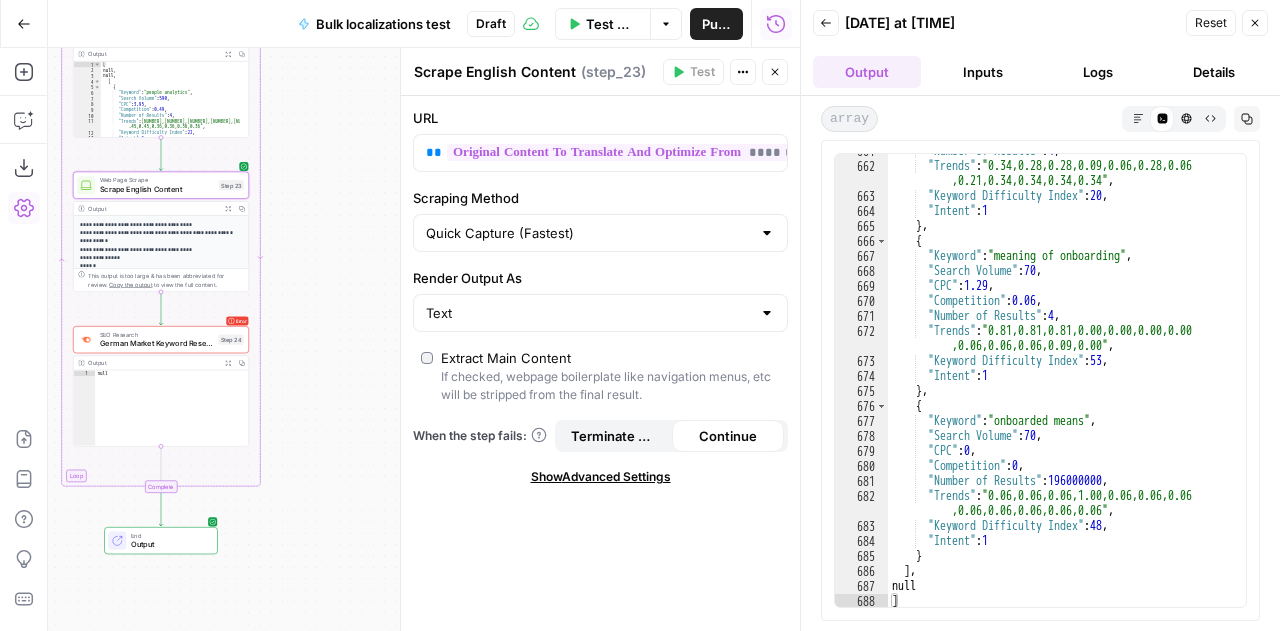 click on "Close" at bounding box center [1255, 23] 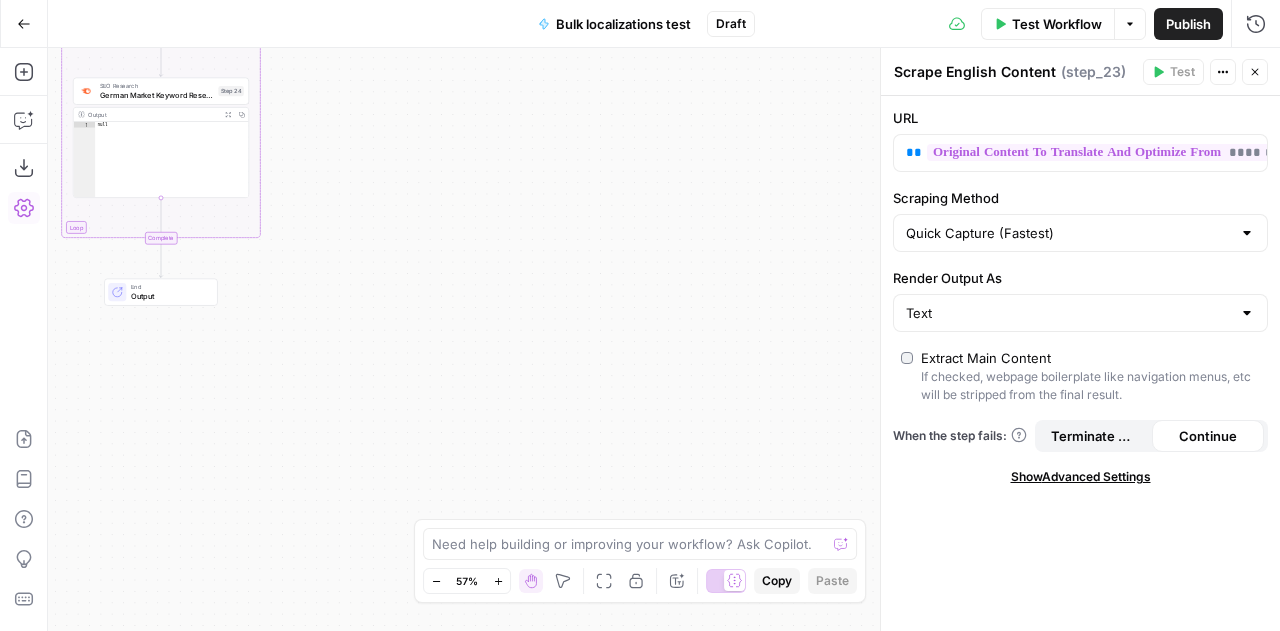 click on "End" at bounding box center [169, 287] 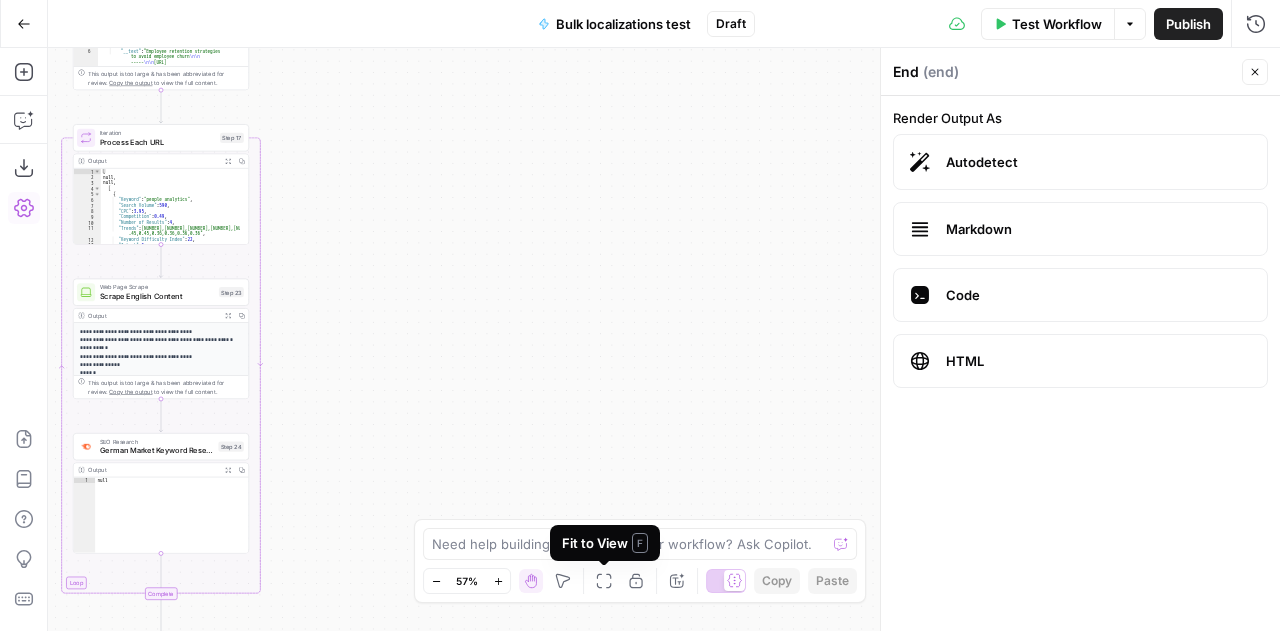 click on "Fit to View F" at bounding box center (605, 543) 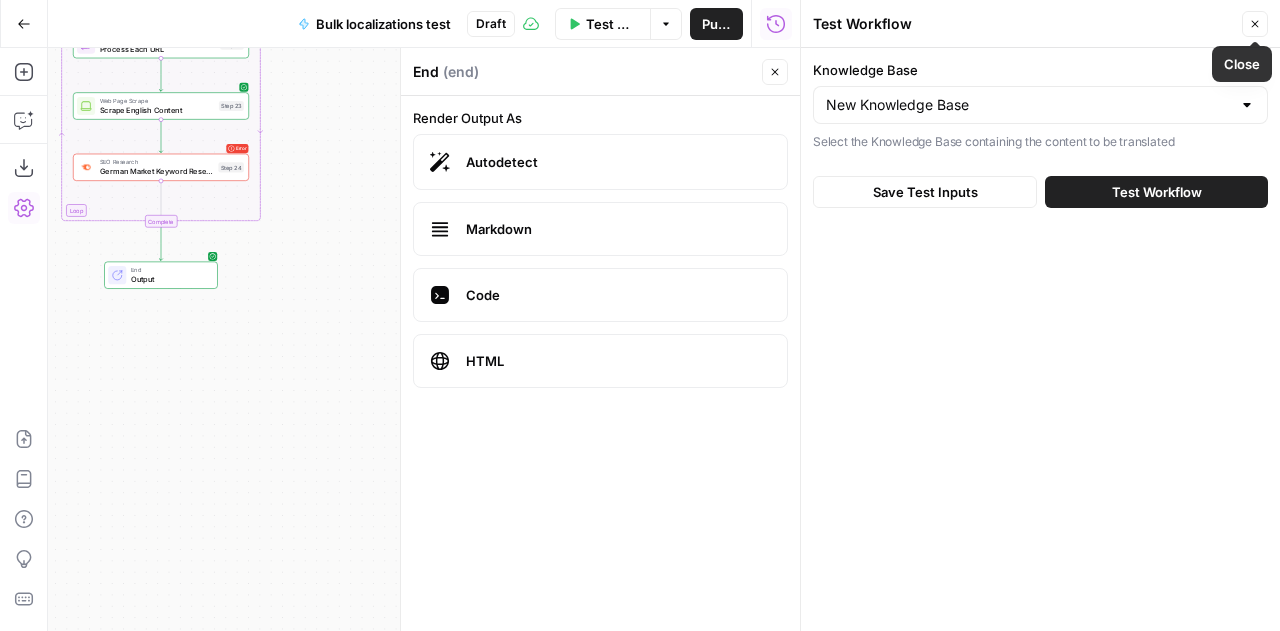 click 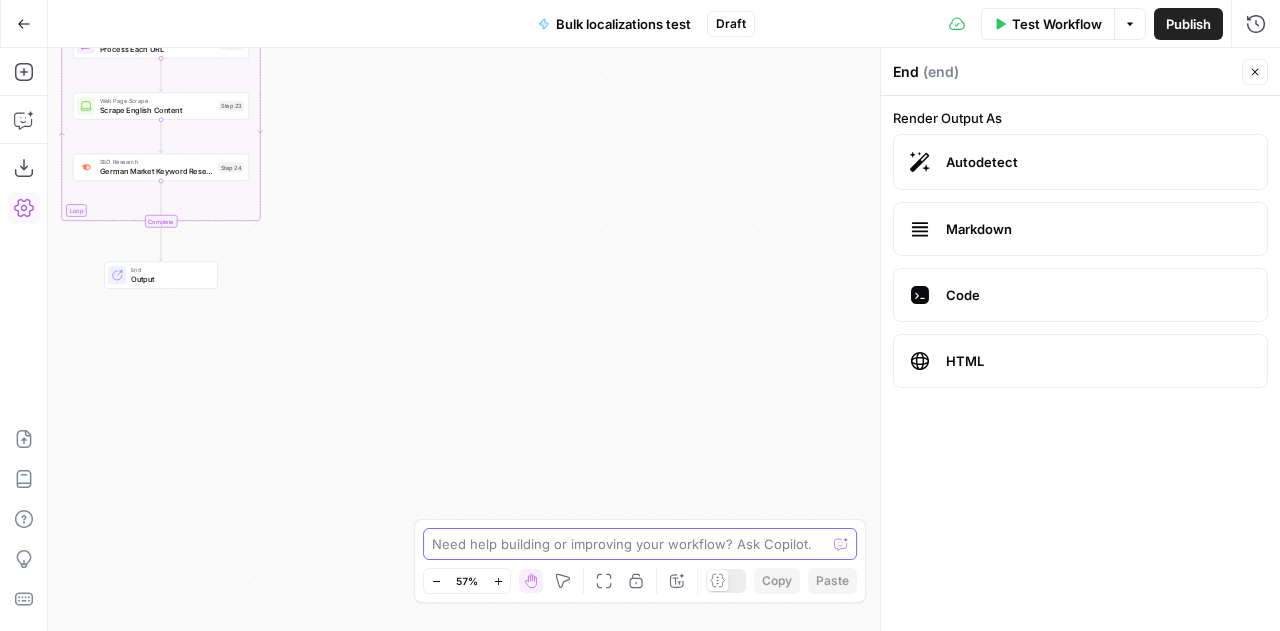 click at bounding box center (629, 544) 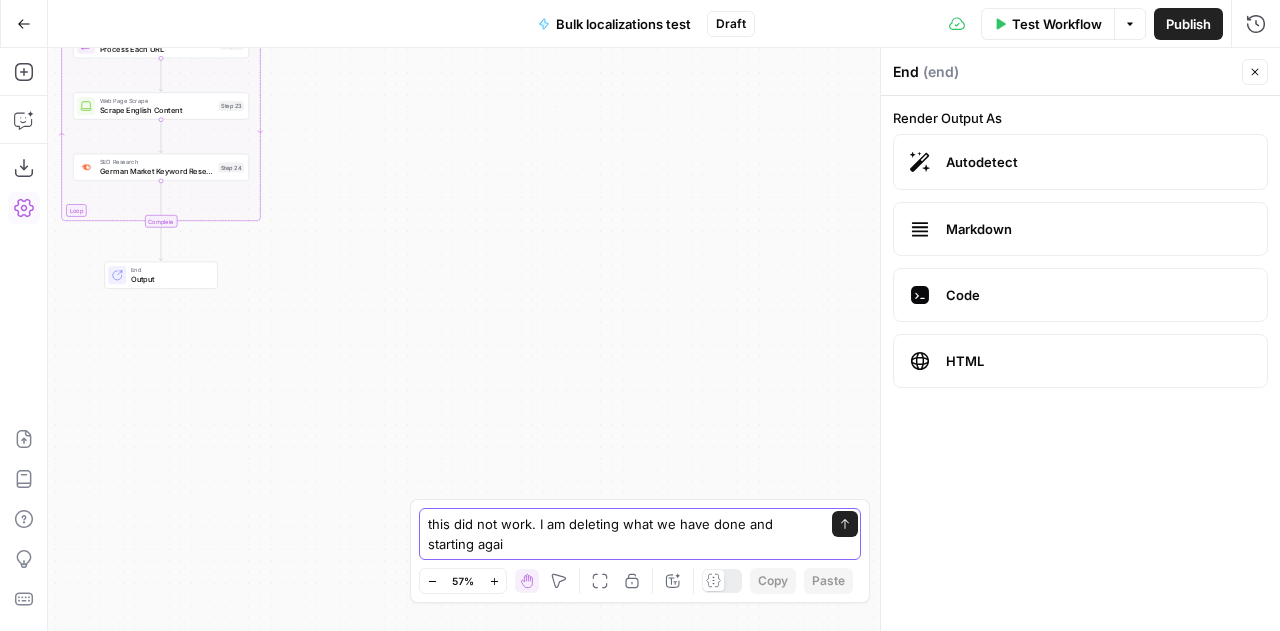 type on "this did not work. I am deleting what we have done and starting again" 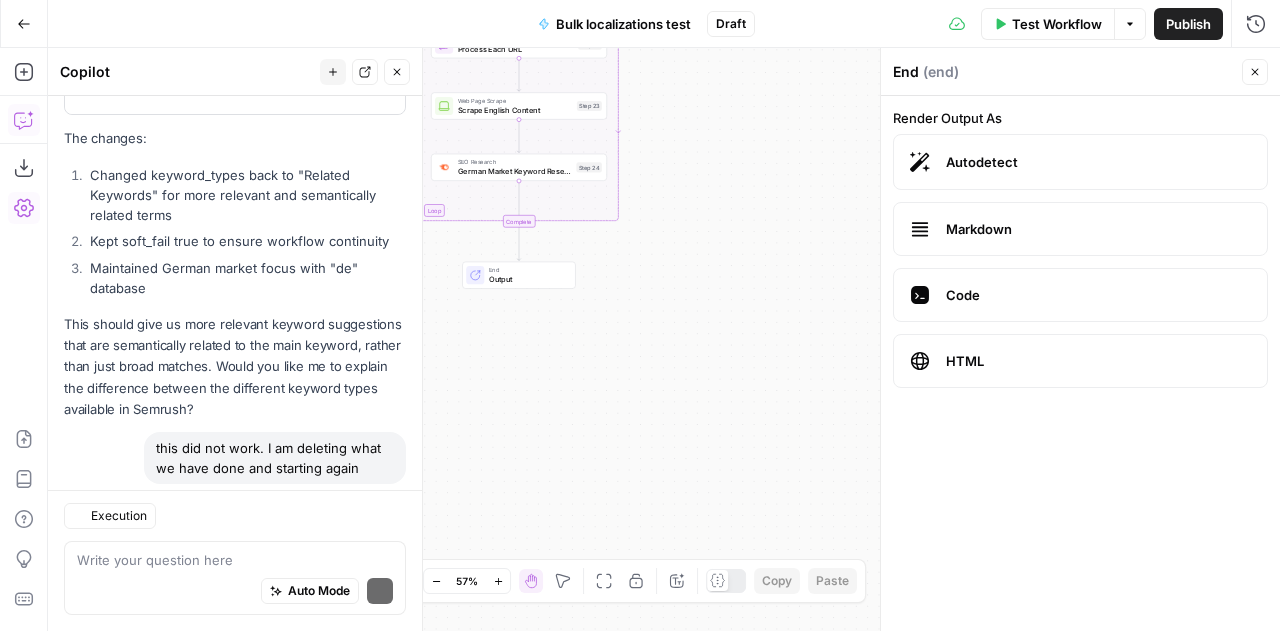 scroll, scrollTop: 12920, scrollLeft: 0, axis: vertical 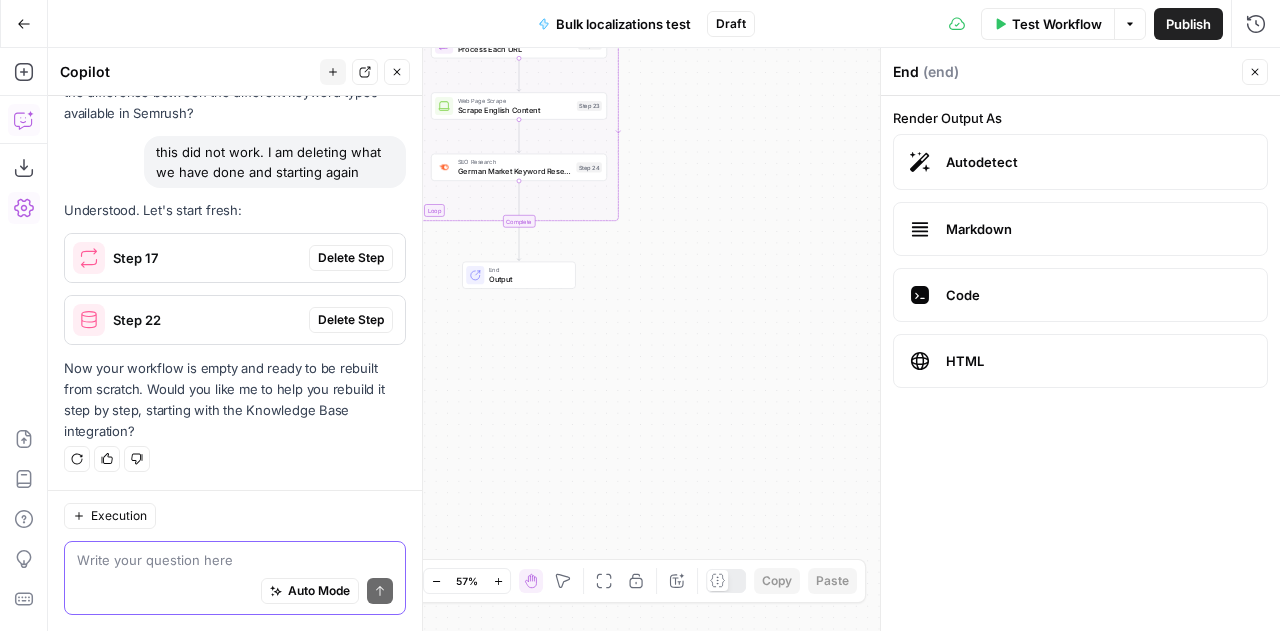 click at bounding box center [235, 560] 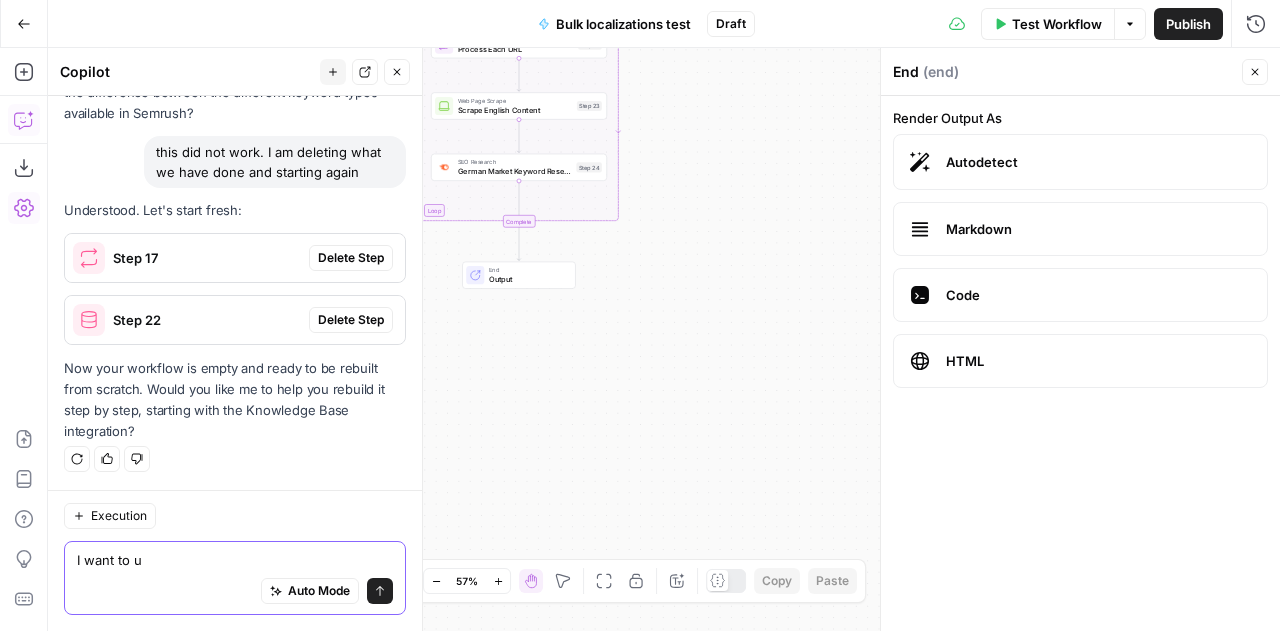 type on "I want to" 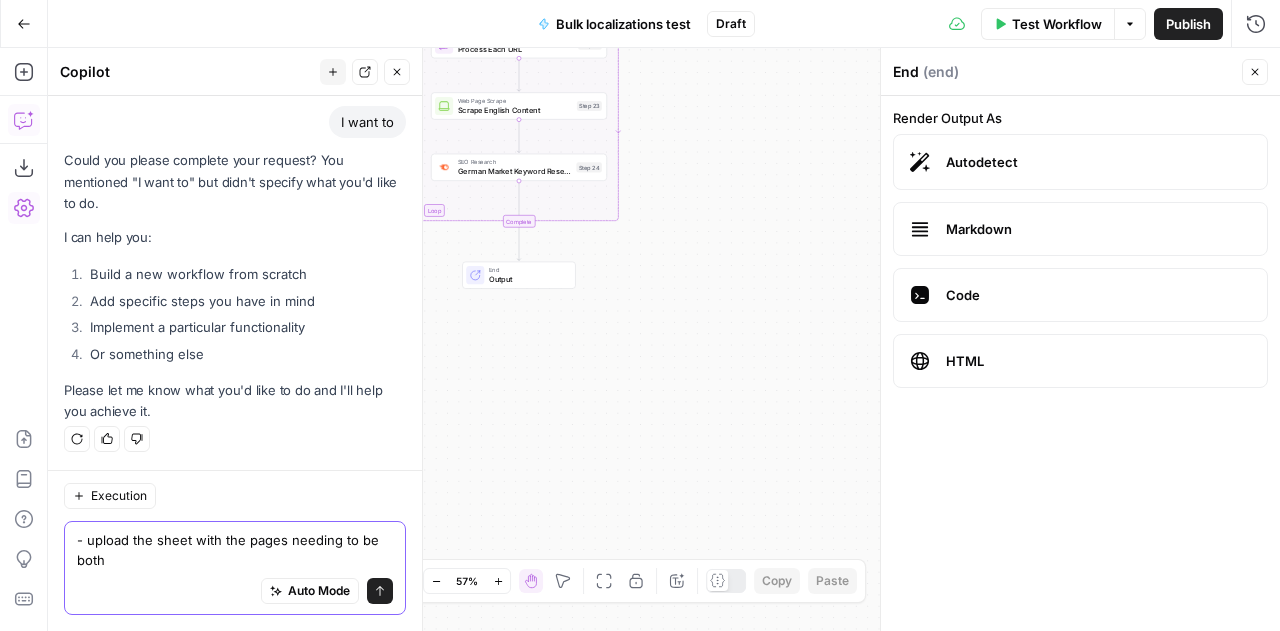 scroll, scrollTop: 13268, scrollLeft: 0, axis: vertical 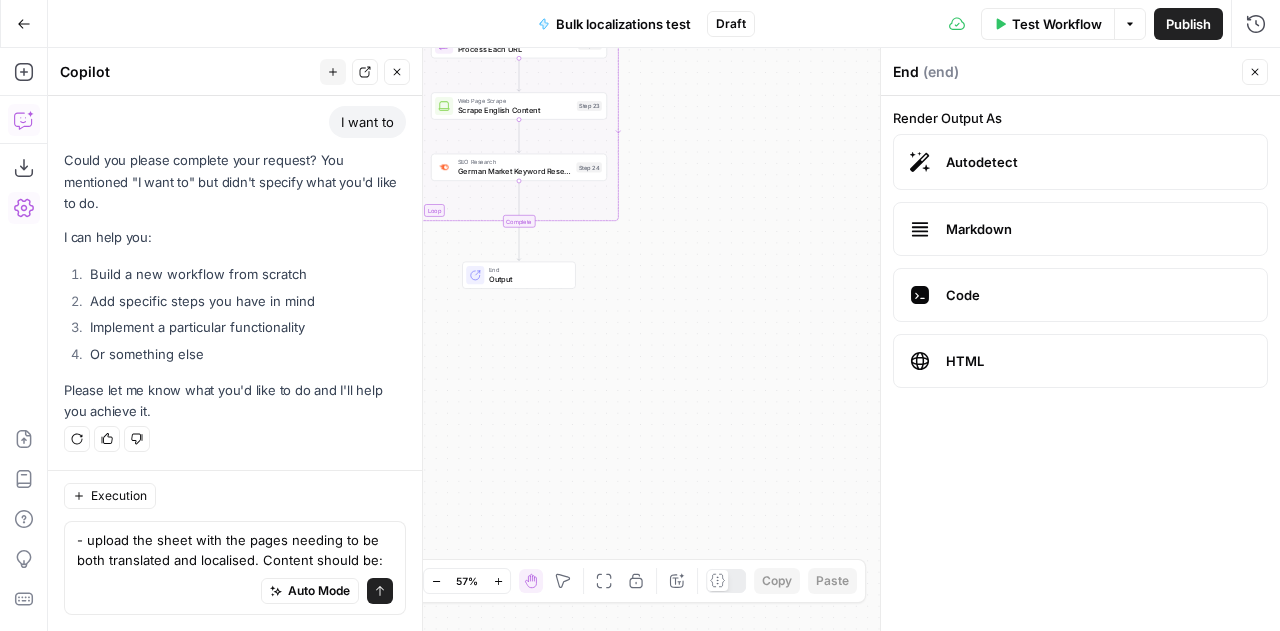 click on "Auto Mode Send" at bounding box center (235, 592) 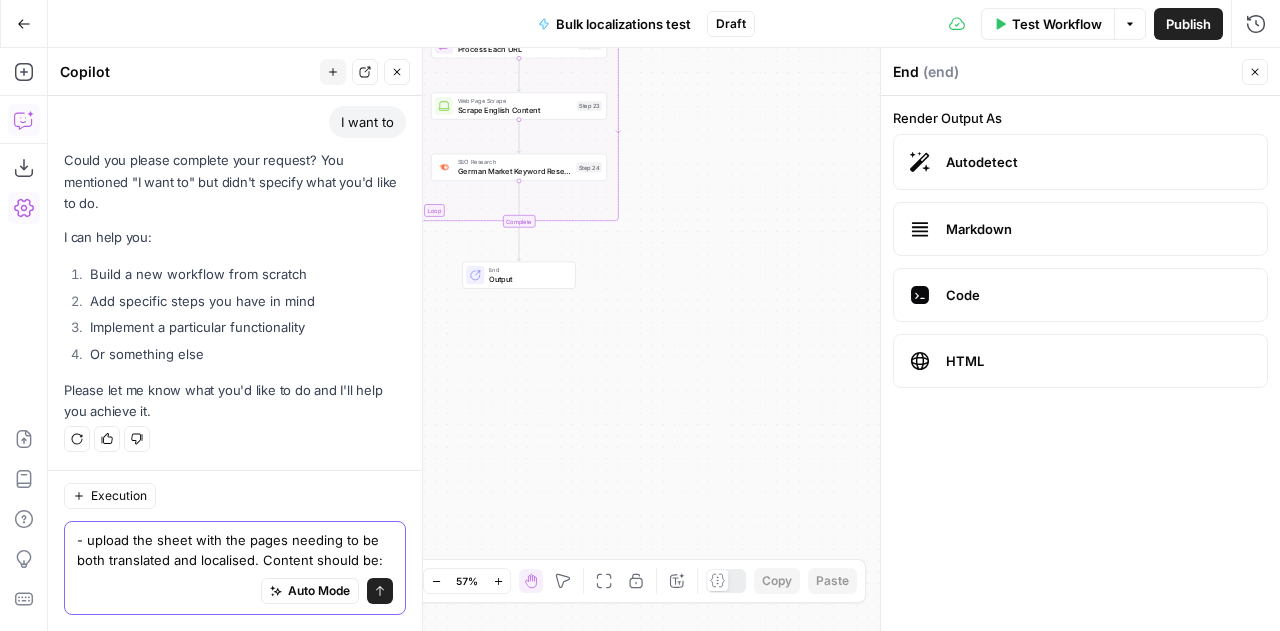 scroll, scrollTop: 13288, scrollLeft: 0, axis: vertical 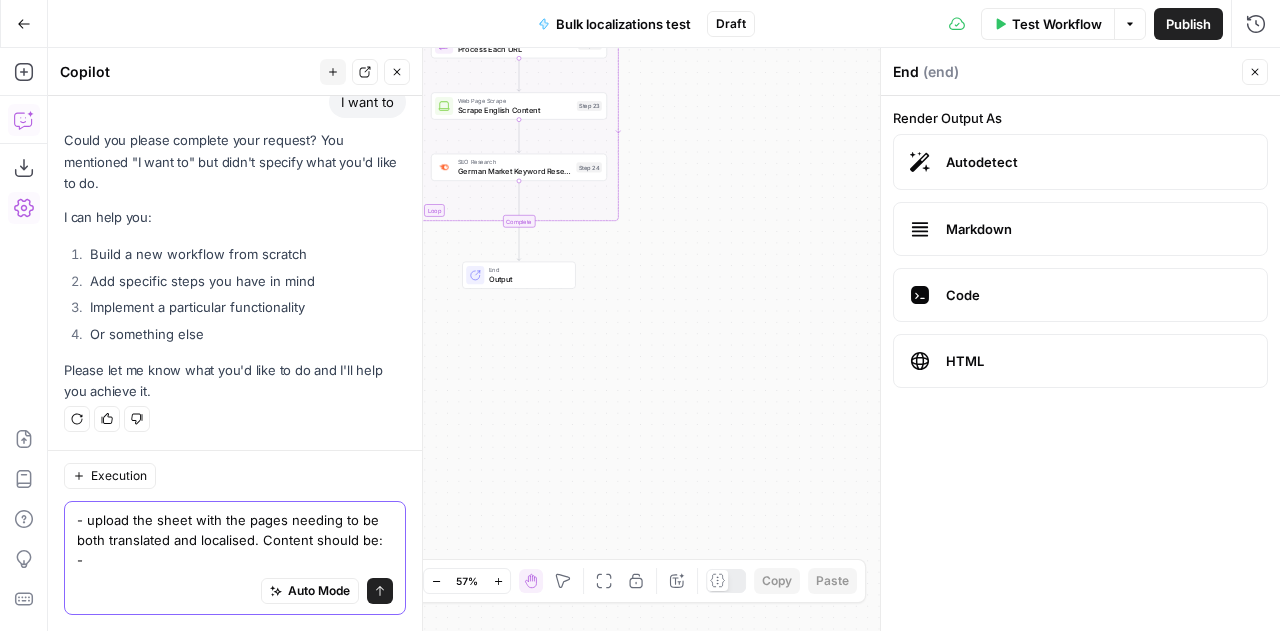 paste on "Thoroughly analyze the provided content topic to understand its core meaning and context
- Research and identify high-value German(funnel) keywords related to the topic
- Consider search intent and German market preferences when selecting keywords
- Provide comprehensive keyword suggestions with search volumes and difficulty metrics
- Include both direct translations of English terms and culturally relevant German alternatives
- Account for German language nuances, compound words, and regional variations
- Prioritize keywords based on traffic potential and competition levels
For each keyword suggestion, you provide:
- The German keyword phrase
- Monthly search volume in Germany
- Keyword difficulty score (on a scale of 1-100)
Your analysis is thorough, data-driven, and specifically tailored to help German audiences search and find this content" 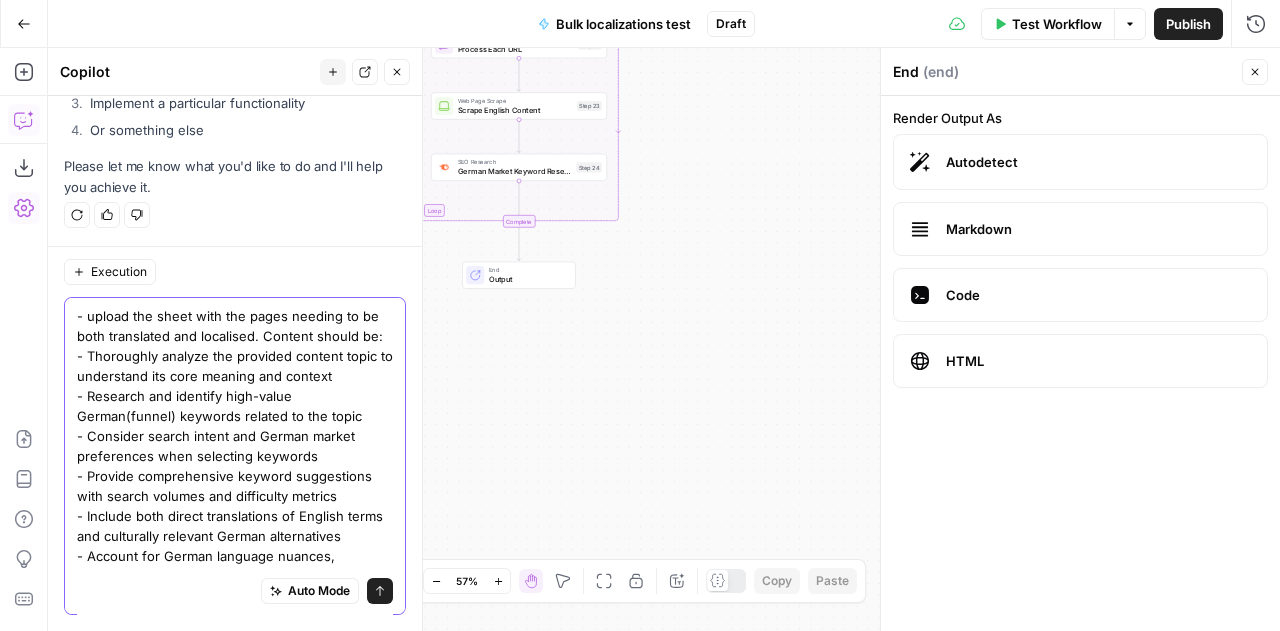 scroll, scrollTop: 13493, scrollLeft: 0, axis: vertical 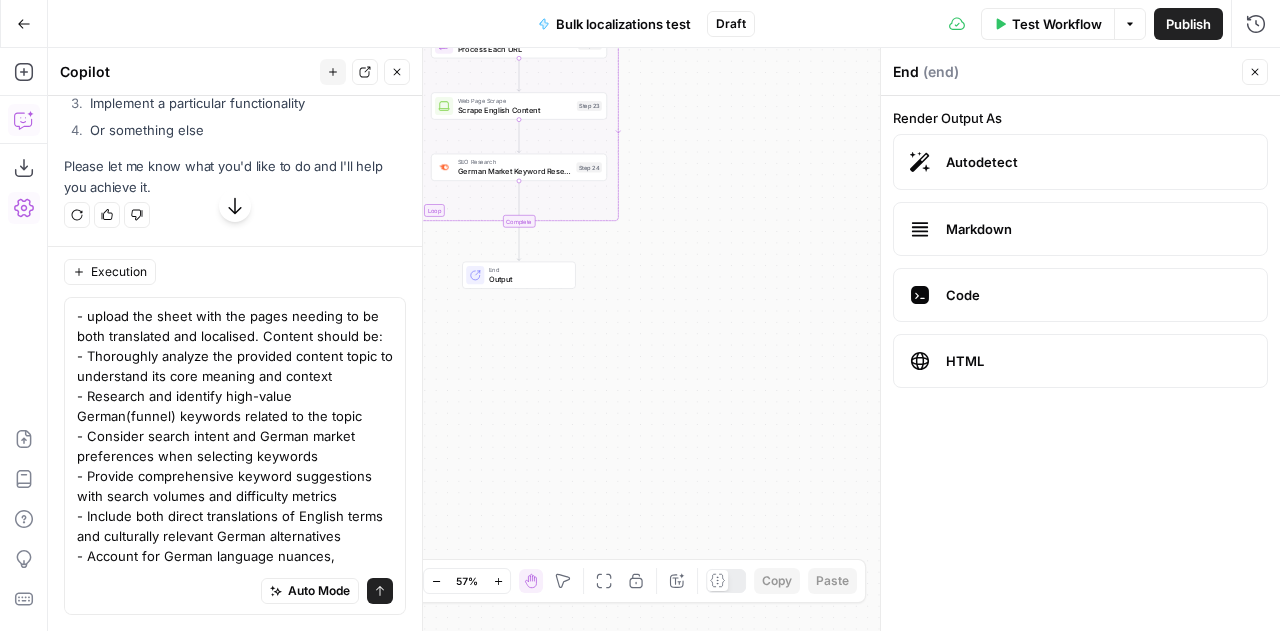 click on "- upload the sheet with the pages needing to be both translated and localised. Content should be:
- Thoroughly analyze the provided content topic to understand its core meaning and context
- Research and identify high-value German(funnel) keywords related to the topic
- Consider search intent and German market preferences when selecting keywords
- Provide comprehensive keyword suggestions with search volumes and difficulty metrics
- Include both direct translations of English terms and culturally relevant German alternatives
- Account for German language nuances, compound words, and regional variations
- Prioritize keywords based on traffic potential and competition levels
For each keyword suggestion, you provide:
- The German keyword phrase
- Monthly search volume in [COUNTRY]
- Keyword difficulty score (on a scale of 1-100)
Your analysis is thorough, data-driven, and specifically tailored to help German audiences search and find this content
Auto Mode Send" at bounding box center [235, 456] 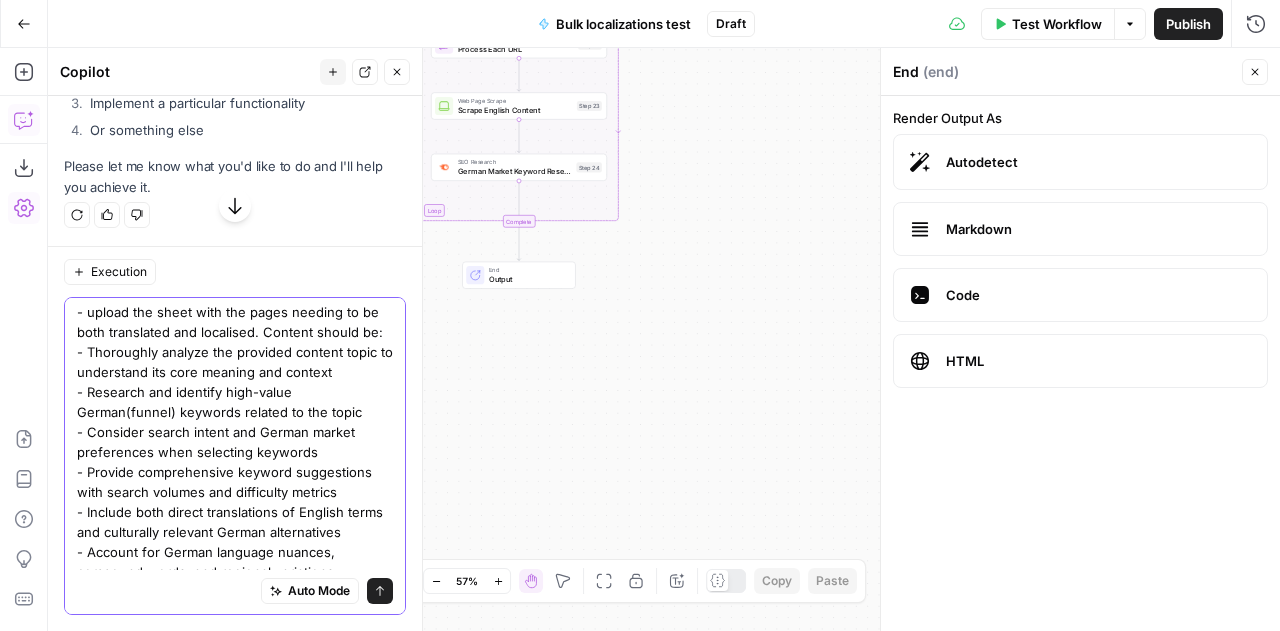 scroll, scrollTop: 0, scrollLeft: 0, axis: both 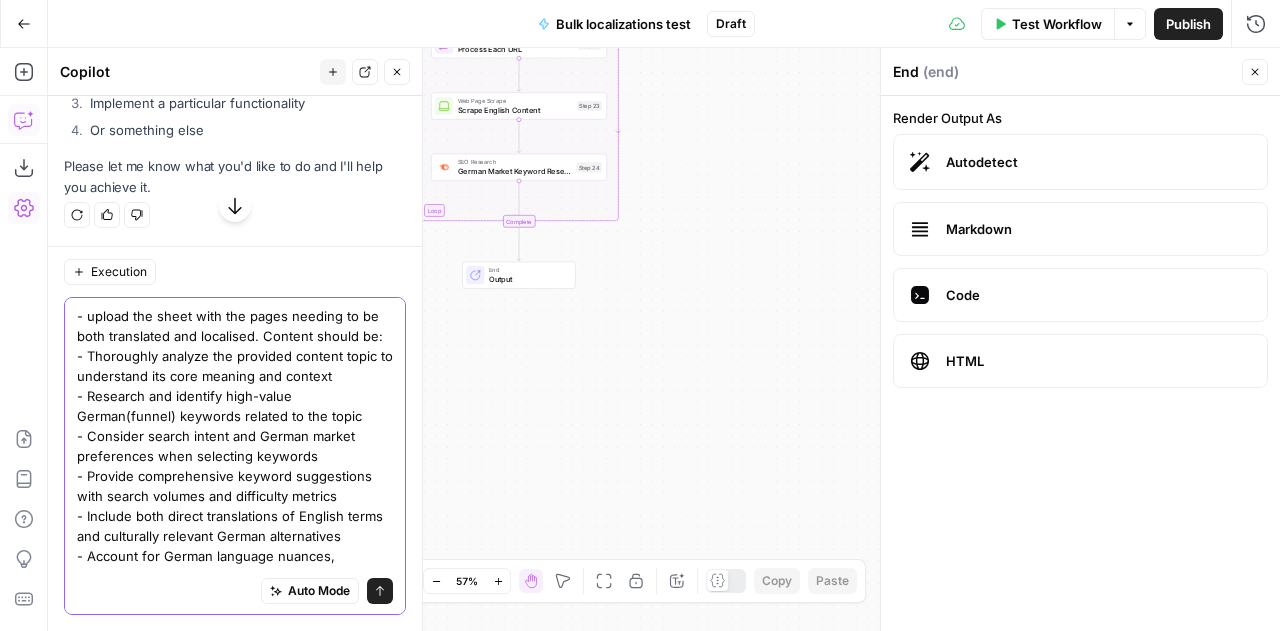 click on "- upload the sheet with the pages needing to be both translated and localised. Content should be:
- Thoroughly analyze the provided content topic to understand its core meaning and context
- Research and identify high-value German(funnel) keywords related to the topic
- Consider search intent and German market preferences when selecting keywords
- Provide comprehensive keyword suggestions with search volumes and difficulty metrics
- Include both direct translations of English terms and culturally relevant German alternatives
- Account for German language nuances, compound words, and regional variations
- Prioritize keywords based on traffic potential and competition levels
For each keyword suggestion, you provide:
- The German keyword phrase
- Monthly search volume in Germany
- Keyword difficulty score (on a scale of 1-100)
Your analysis is thorough, data-driven, and specifically tailored to help German audiences search and find this content" at bounding box center [235, 556] 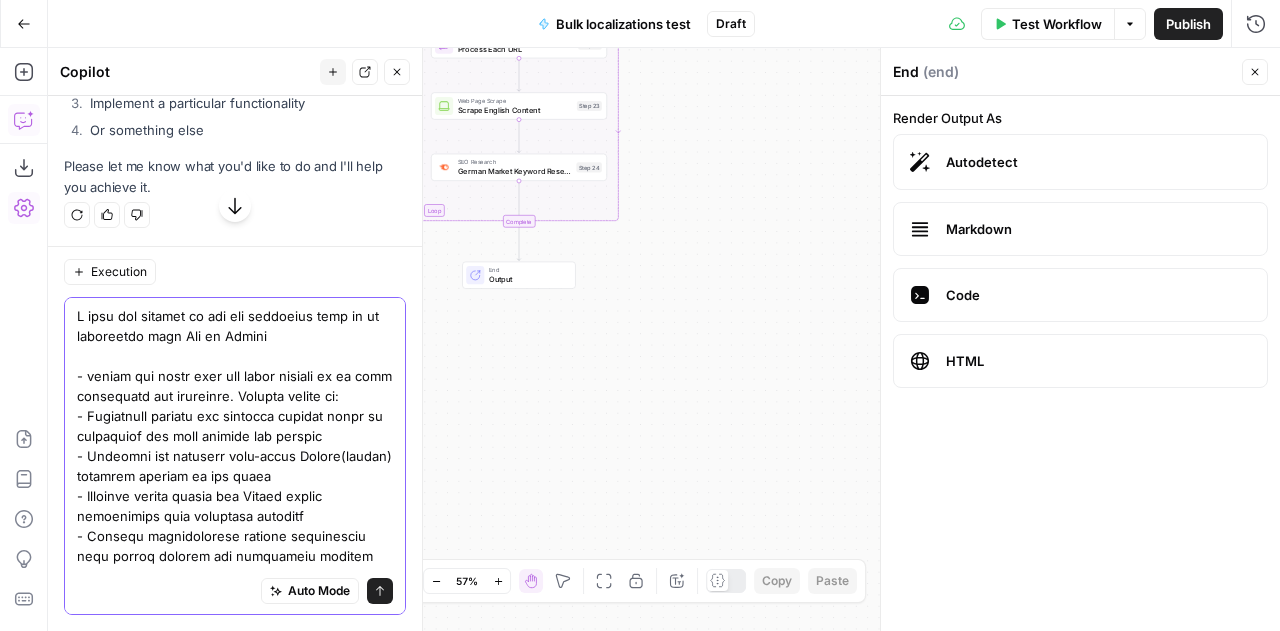 click at bounding box center (235, 596) 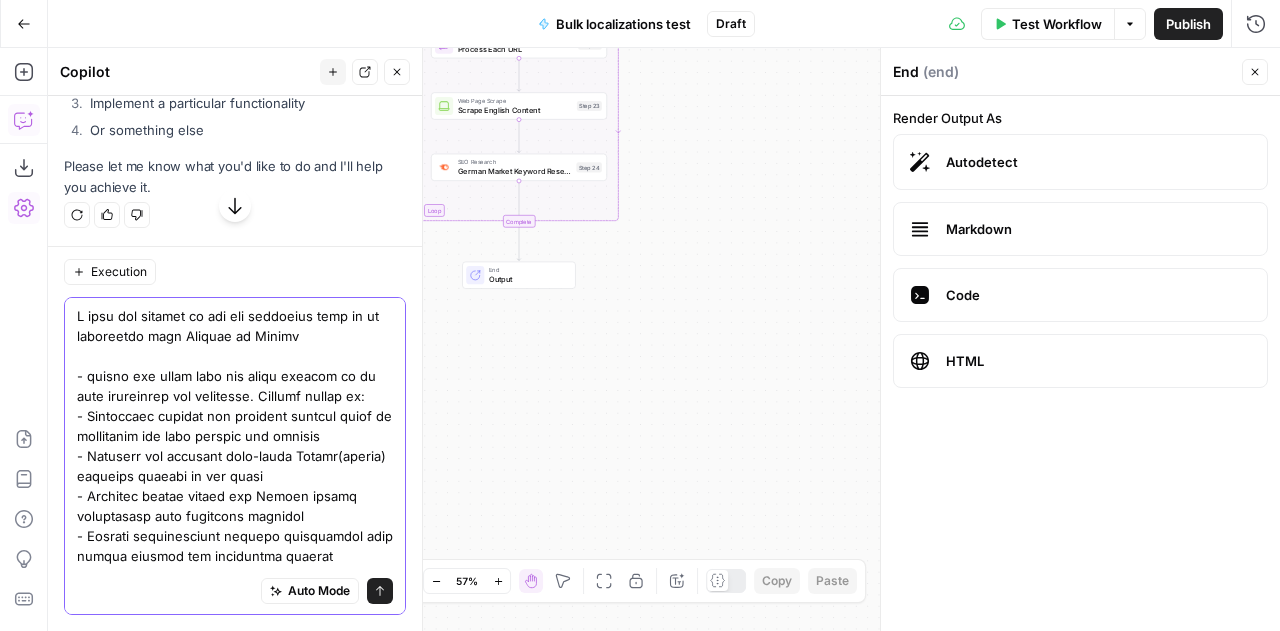 click at bounding box center [235, 596] 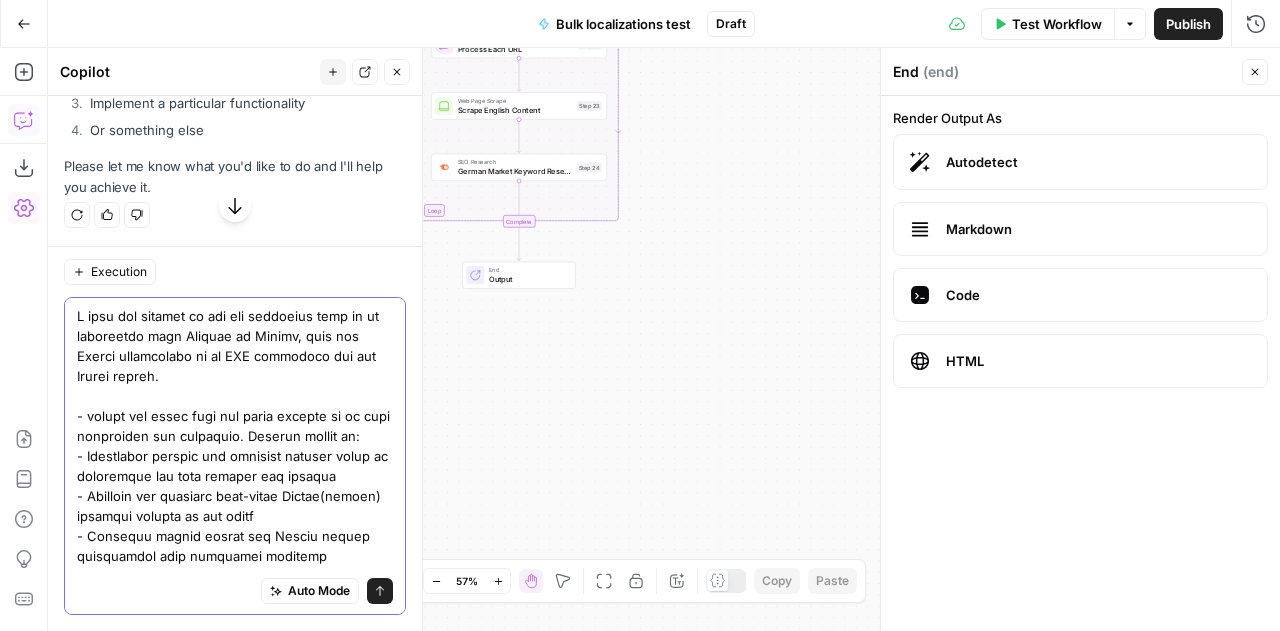 drag, startPoint x: 277, startPoint y: 439, endPoint x: 73, endPoint y: 407, distance: 206.49455 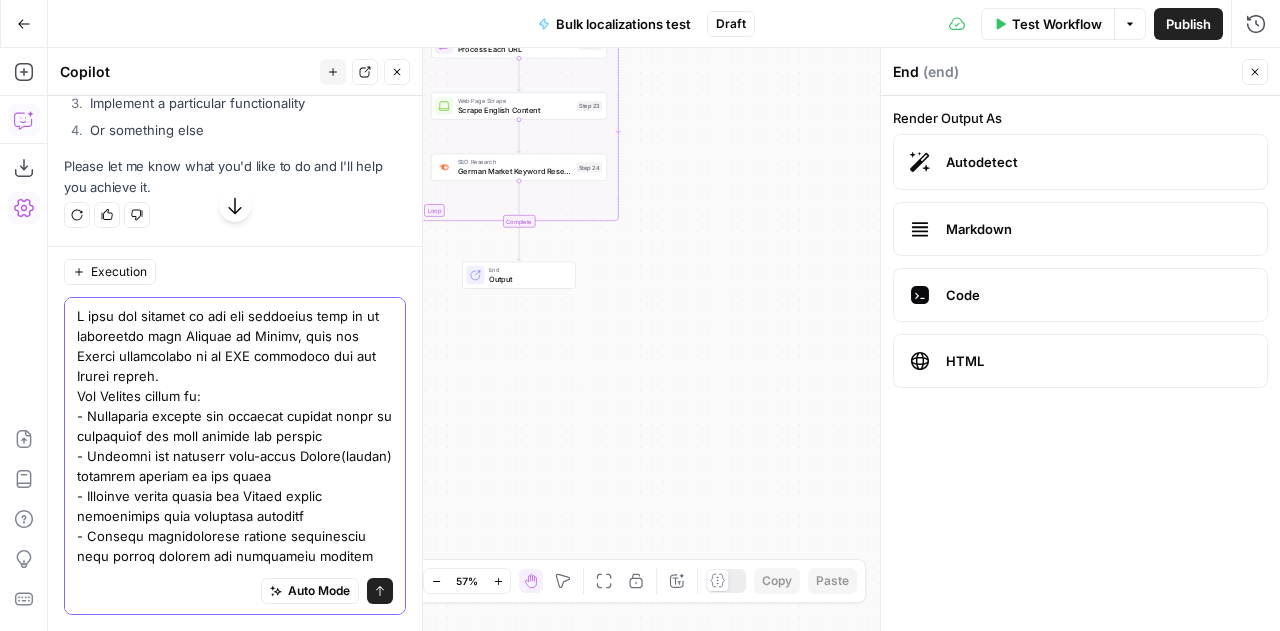 type on "I want the content in the new knowledge base to be translated from English to German, with the German translation to be SEO optimized for the German market.
The  Content should be:
- Thoroughly analyze the provided content topic to understand its core meaning and context
- Research and identify high-value German(funnel) keywords related to the topic
- Consider search intent and German market preferences when selecting keywords
- Provide comprehensive keyword suggestions with search volumes and difficulty metrics
- Include both direct translations of English terms and culturally relevant German alternatives
- Account for German language nuances, compound words, and regional variations
- Prioritize keywords based on traffic potential and competition levels
For each keyword suggestion, you provide:
- The German keyword phrase
- Monthly search volume in Germany
- Keyword difficulty score (on a scale of 1-100)
Your analysis is thorough, data-driven, and specifically tailored to help German audiences search and find this content" 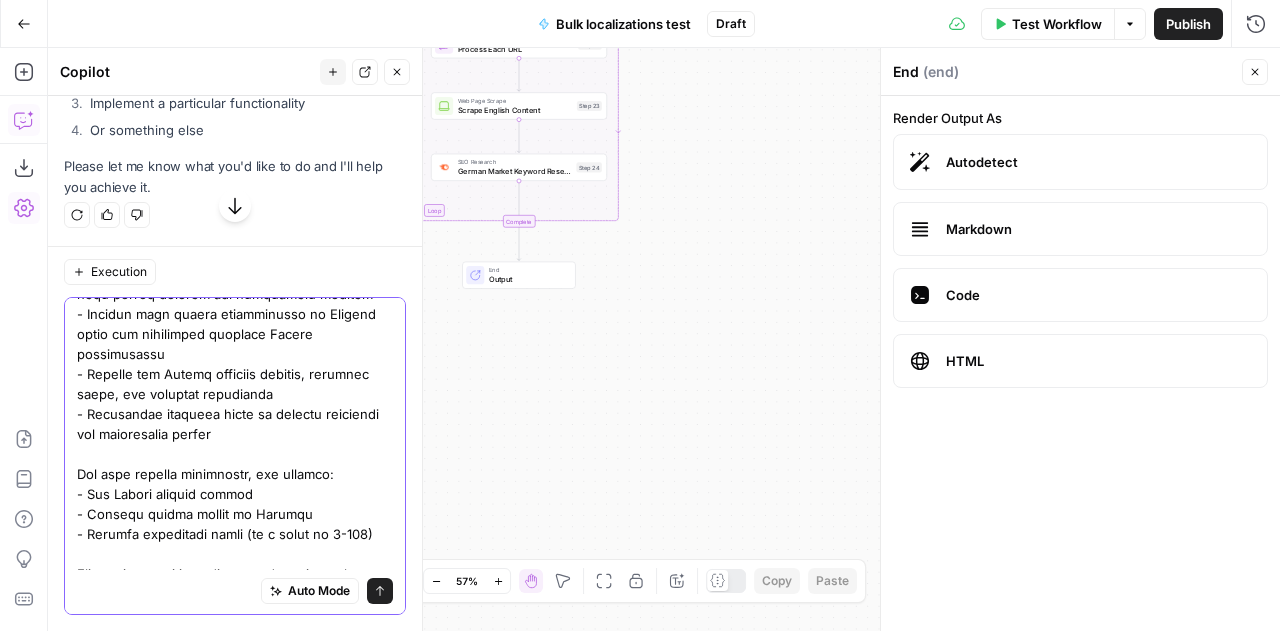 scroll, scrollTop: 375, scrollLeft: 0, axis: vertical 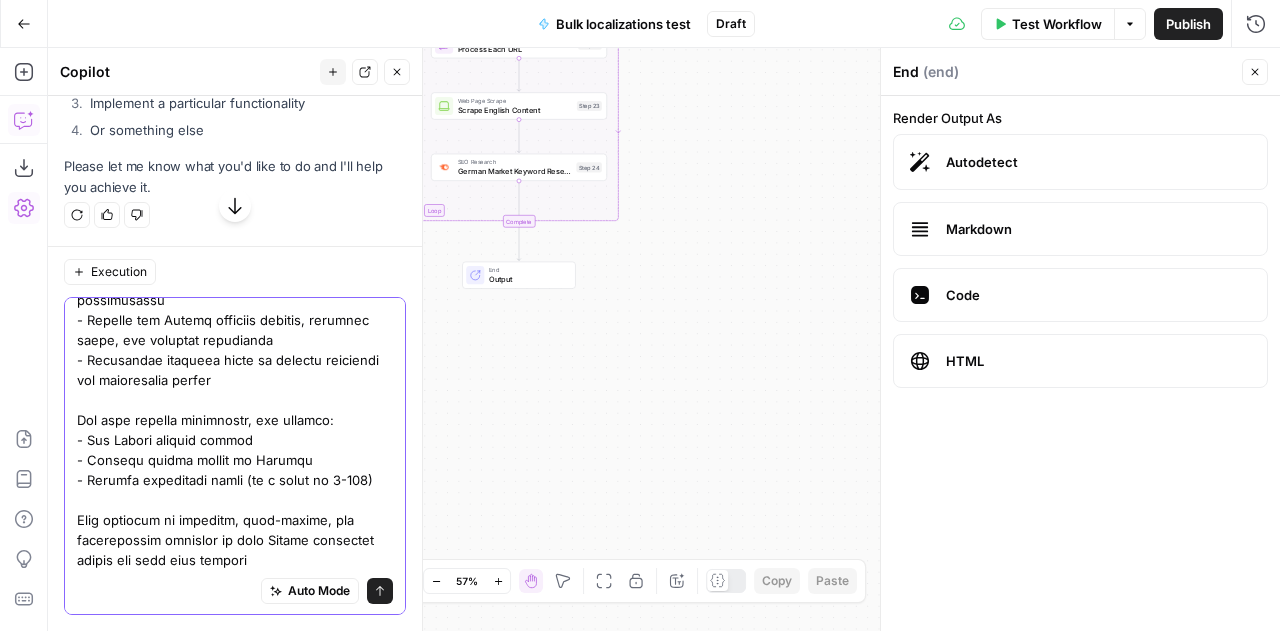 click at bounding box center (235, 280) 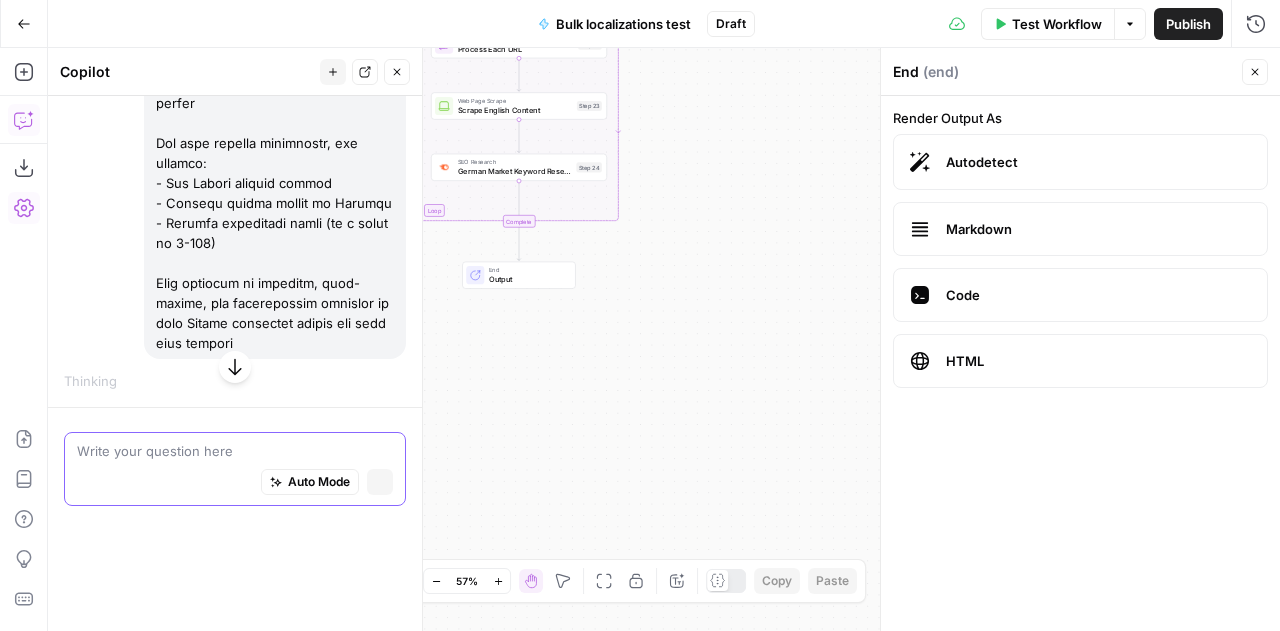 scroll, scrollTop: 12943, scrollLeft: 0, axis: vertical 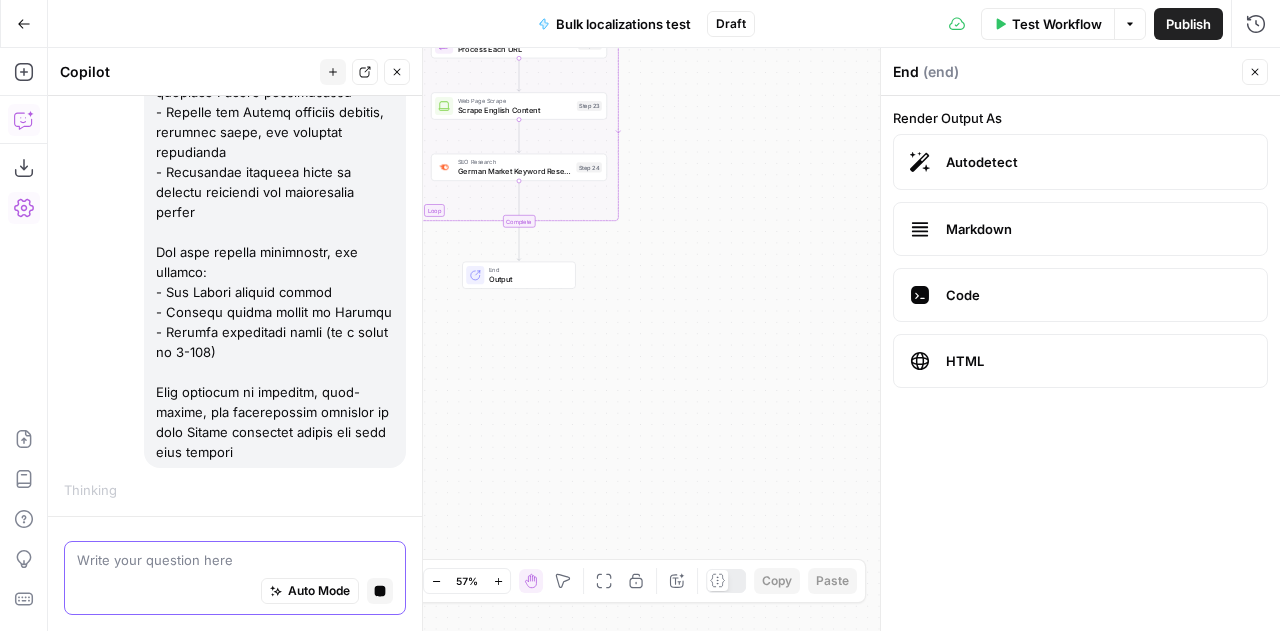 type 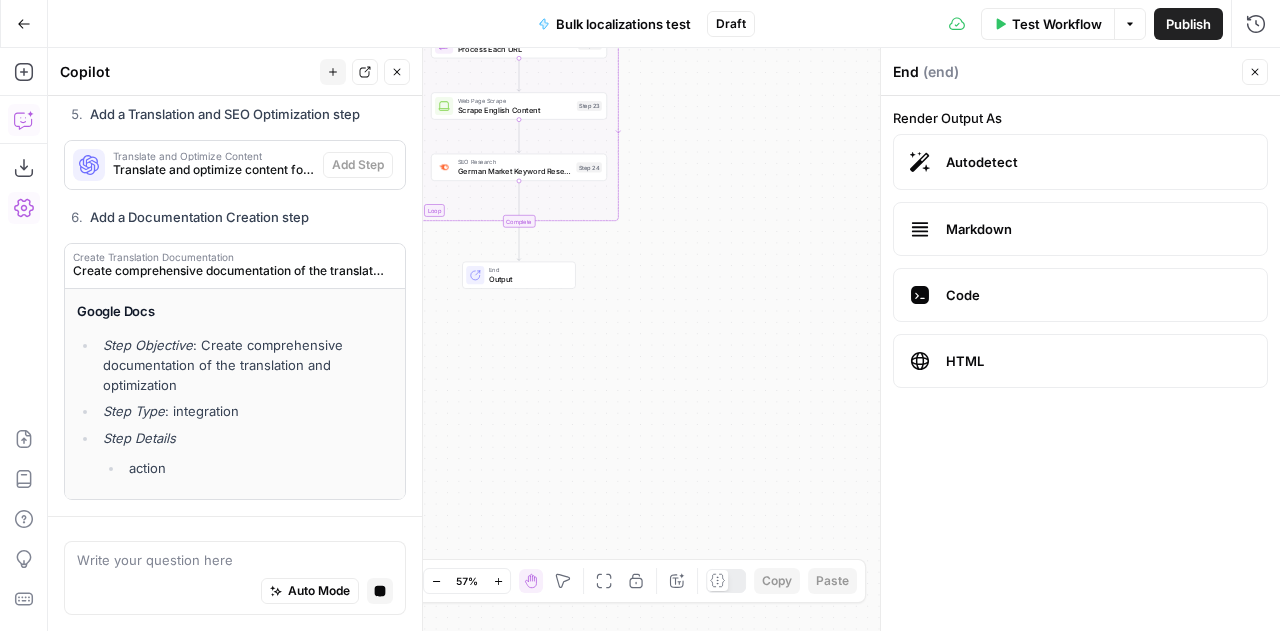 scroll, scrollTop: 14601, scrollLeft: 0, axis: vertical 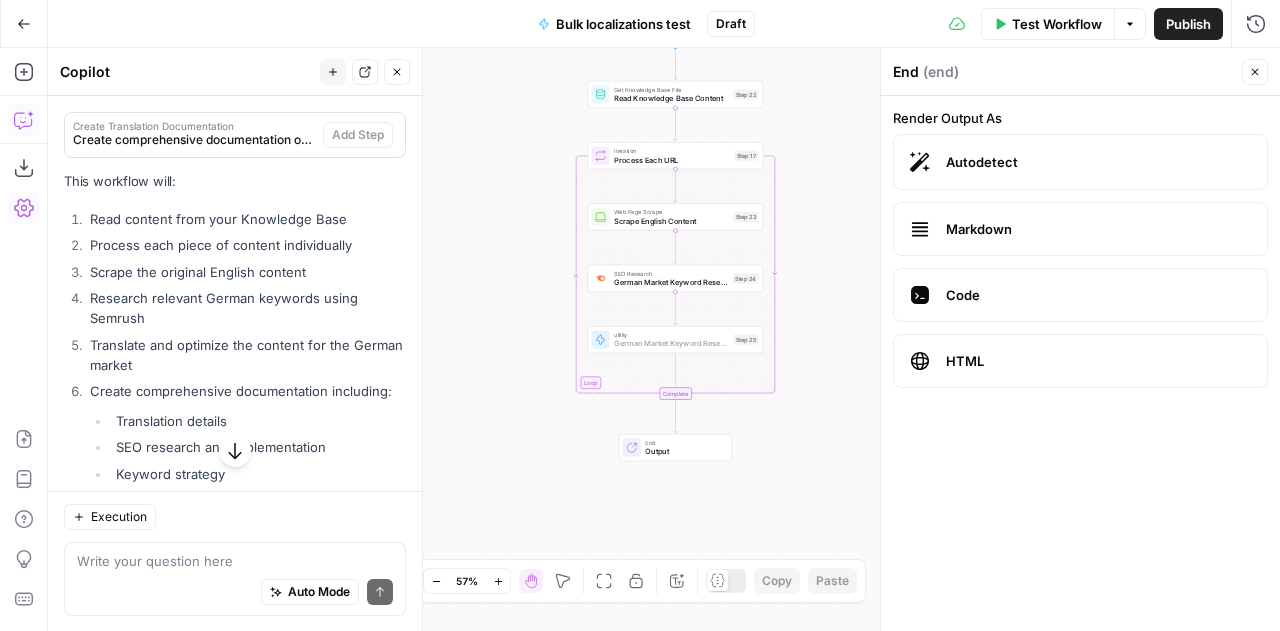 click on "Add Step" at bounding box center (358, -68) 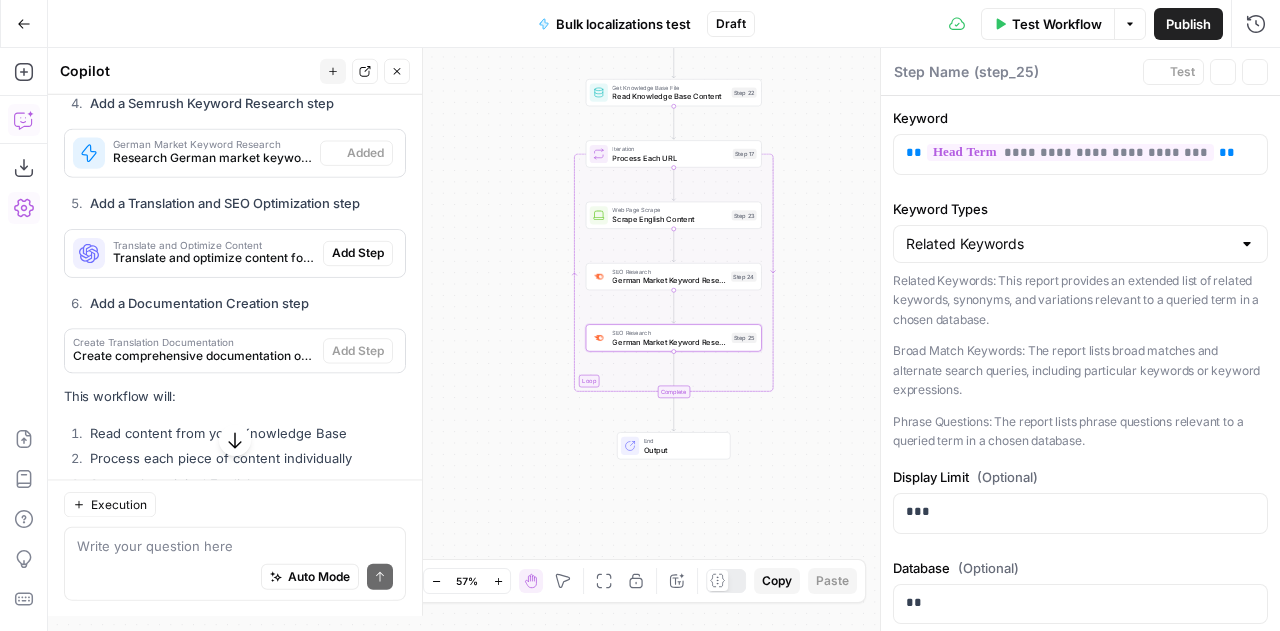 type on "German Market Keyword Research" 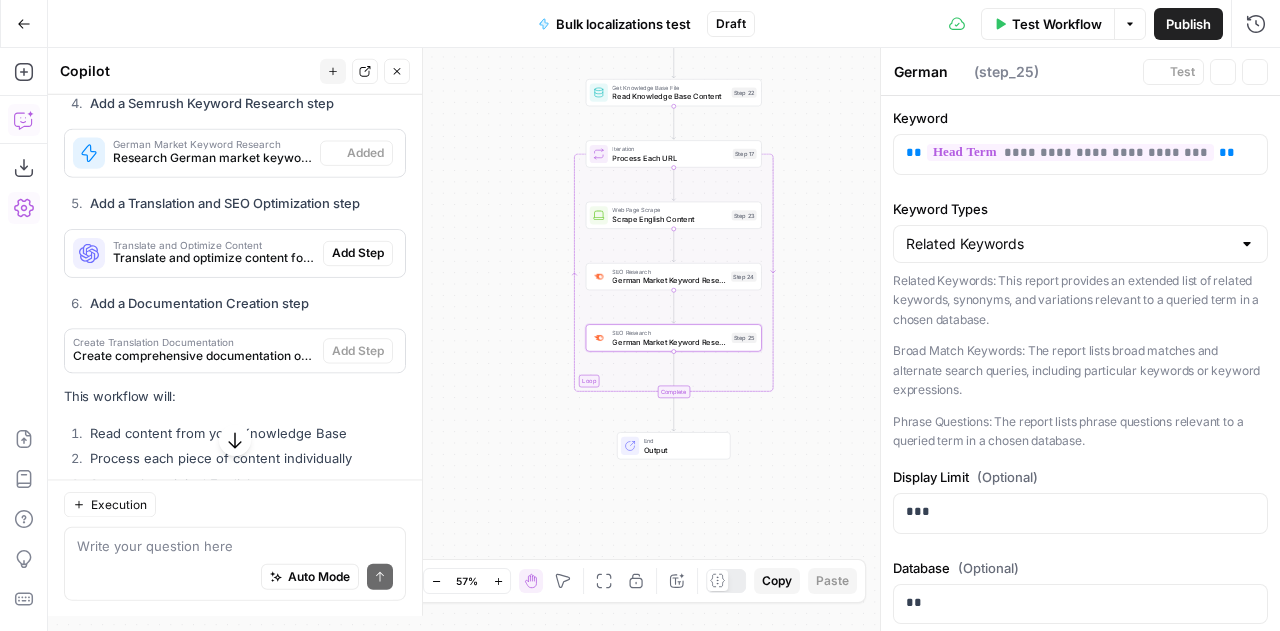 scroll, scrollTop: 15194, scrollLeft: 0, axis: vertical 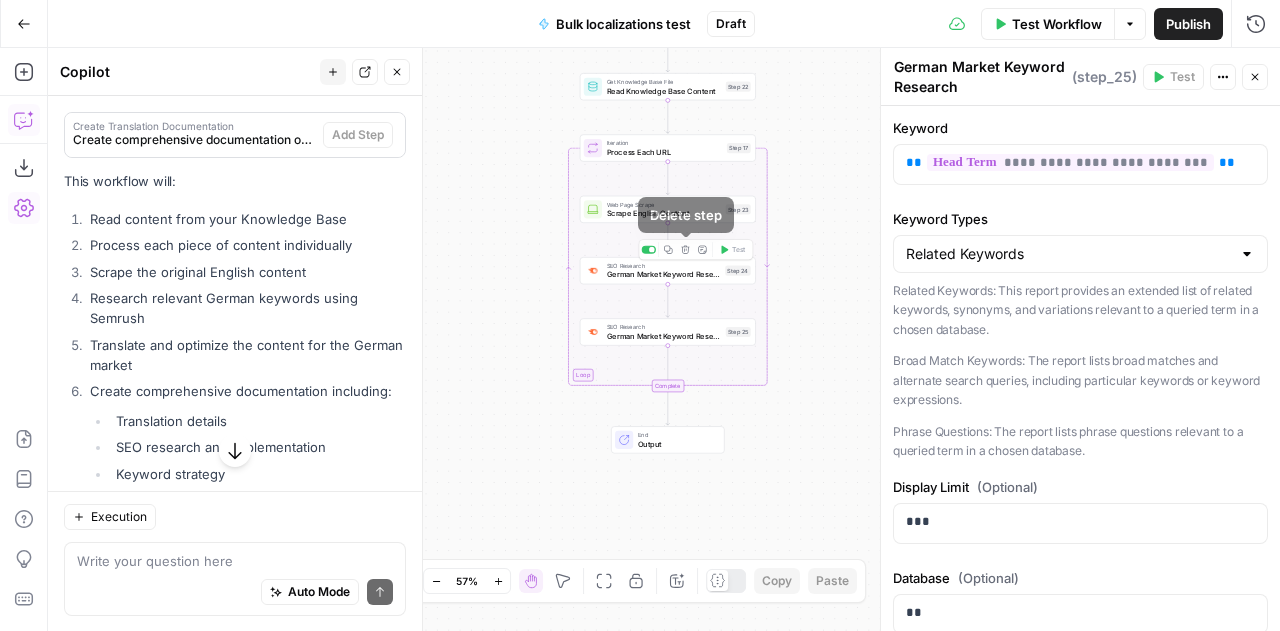 click 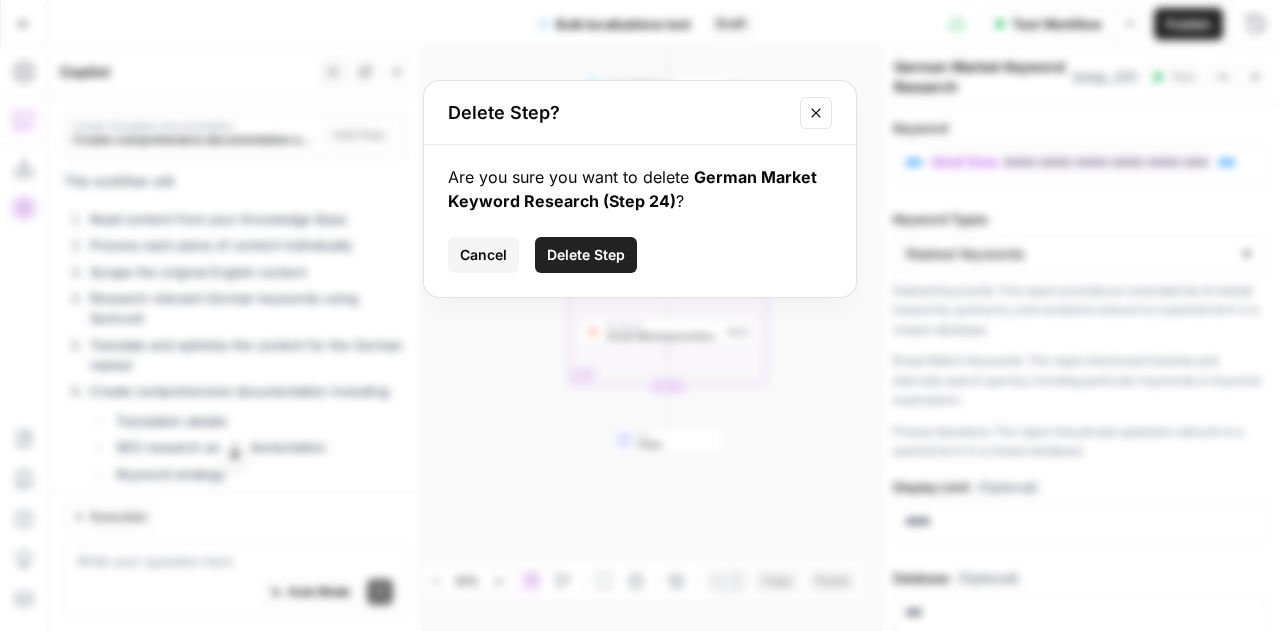 click on "Delete Step" at bounding box center [586, 255] 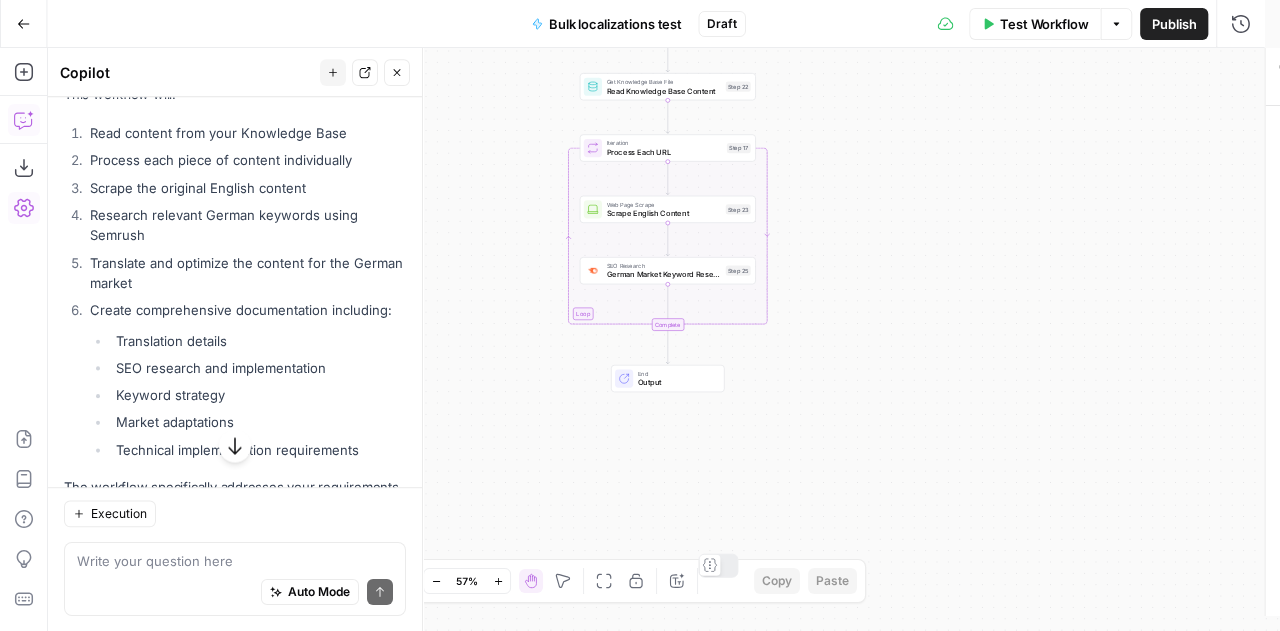 scroll, scrollTop: 15106, scrollLeft: 0, axis: vertical 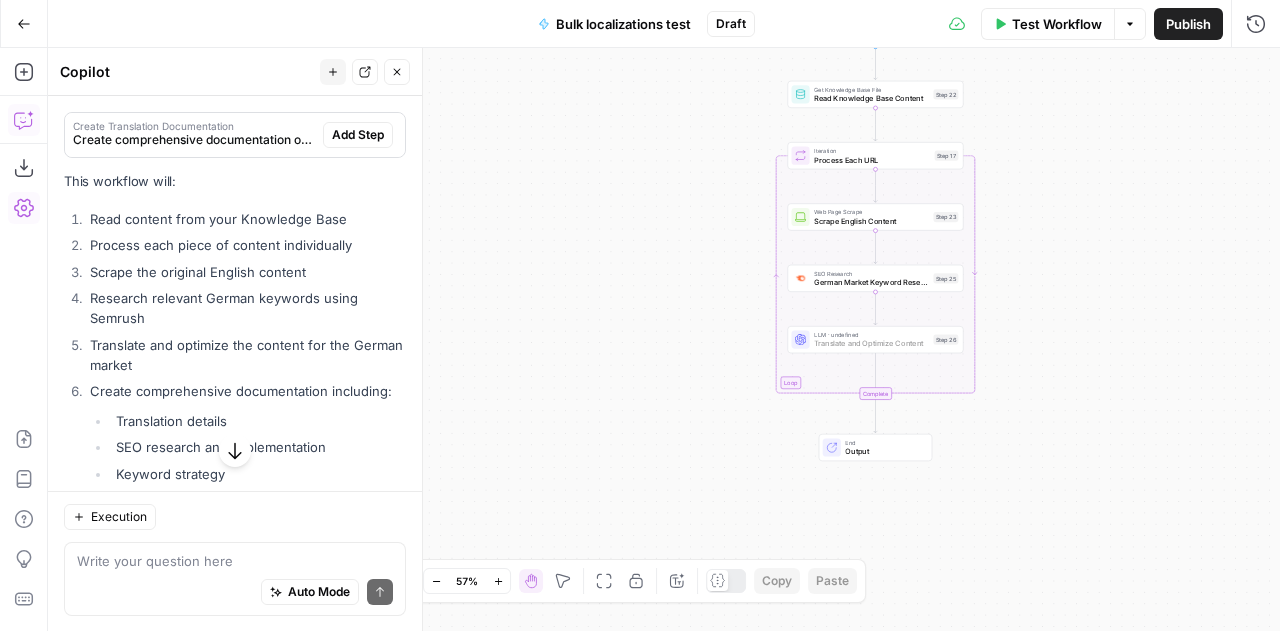 click on "Add Step" at bounding box center (358, 35) 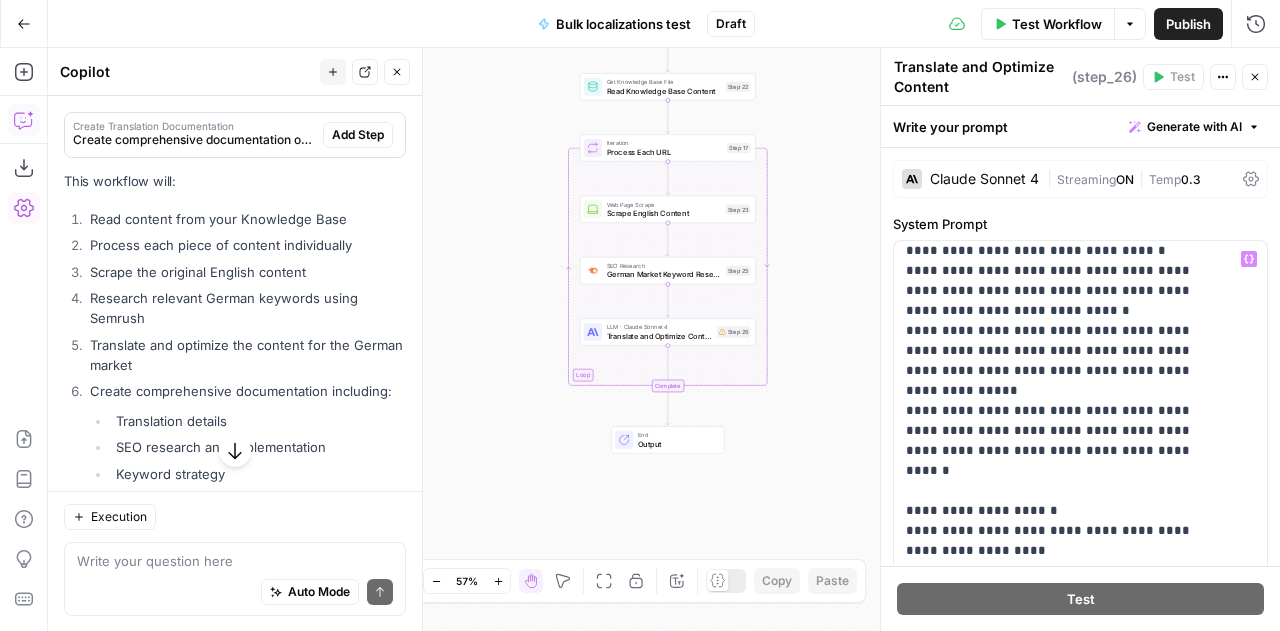 scroll, scrollTop: 982, scrollLeft: 0, axis: vertical 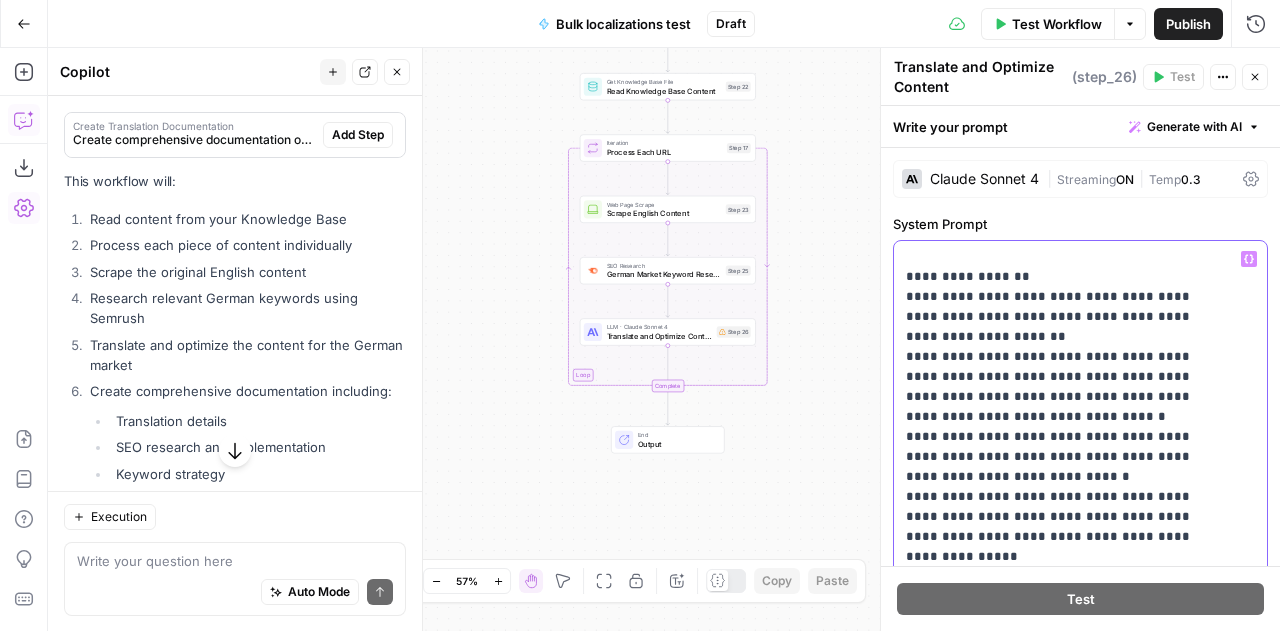 click on "**********" at bounding box center (1065, 437) 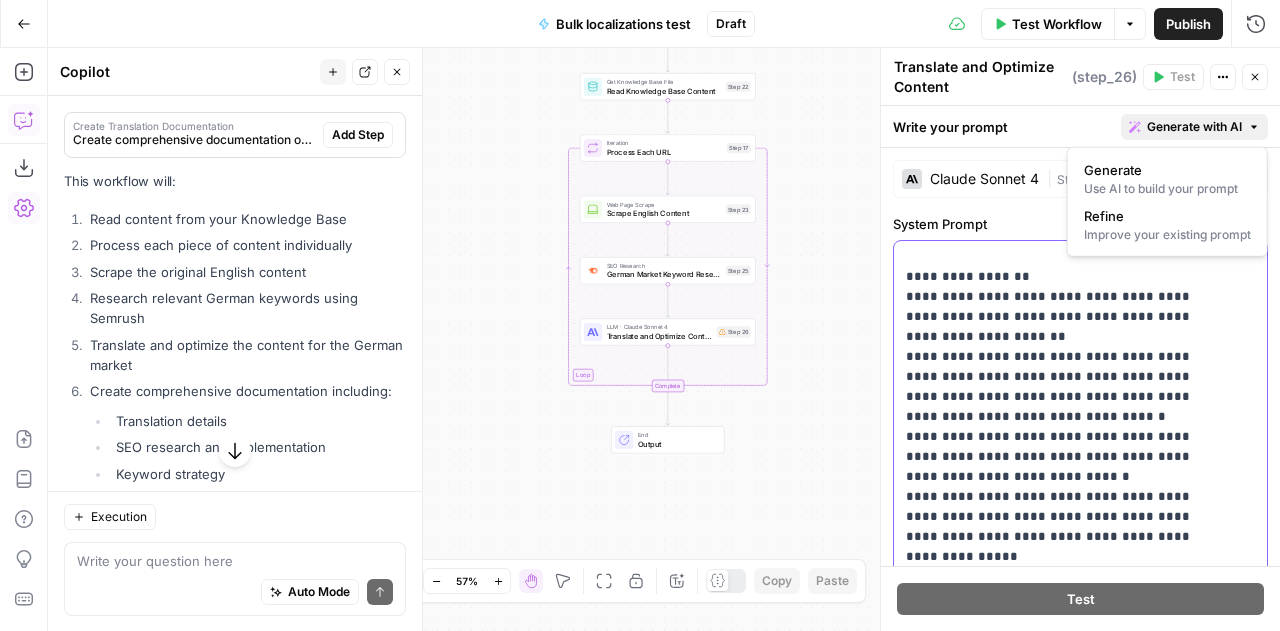 click on "Generate with AI" at bounding box center (1194, 127) 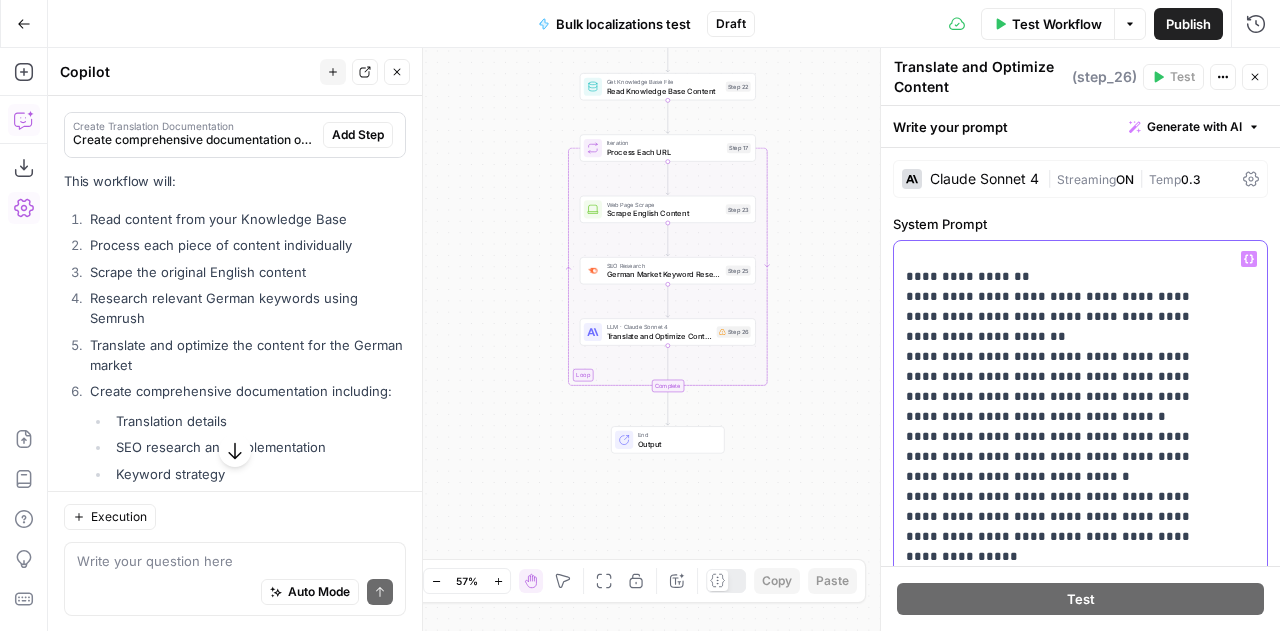 click on "**********" at bounding box center [1065, 437] 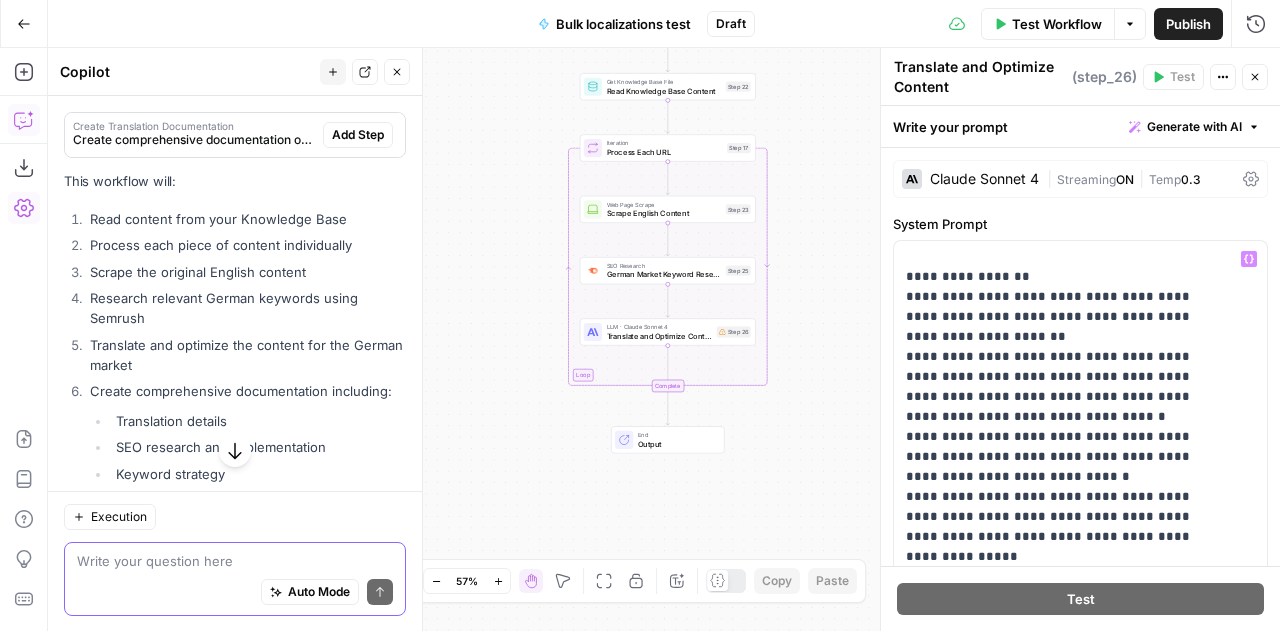 click at bounding box center (235, 560) 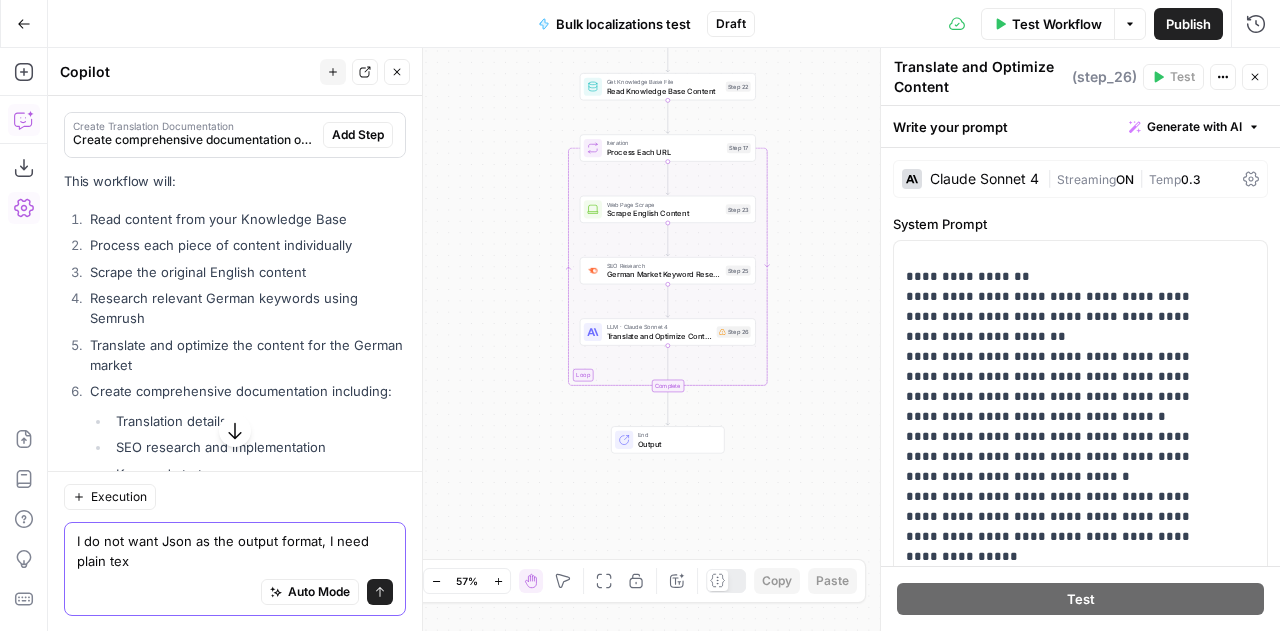 type on "I do not want Json as the output format, I need plain text" 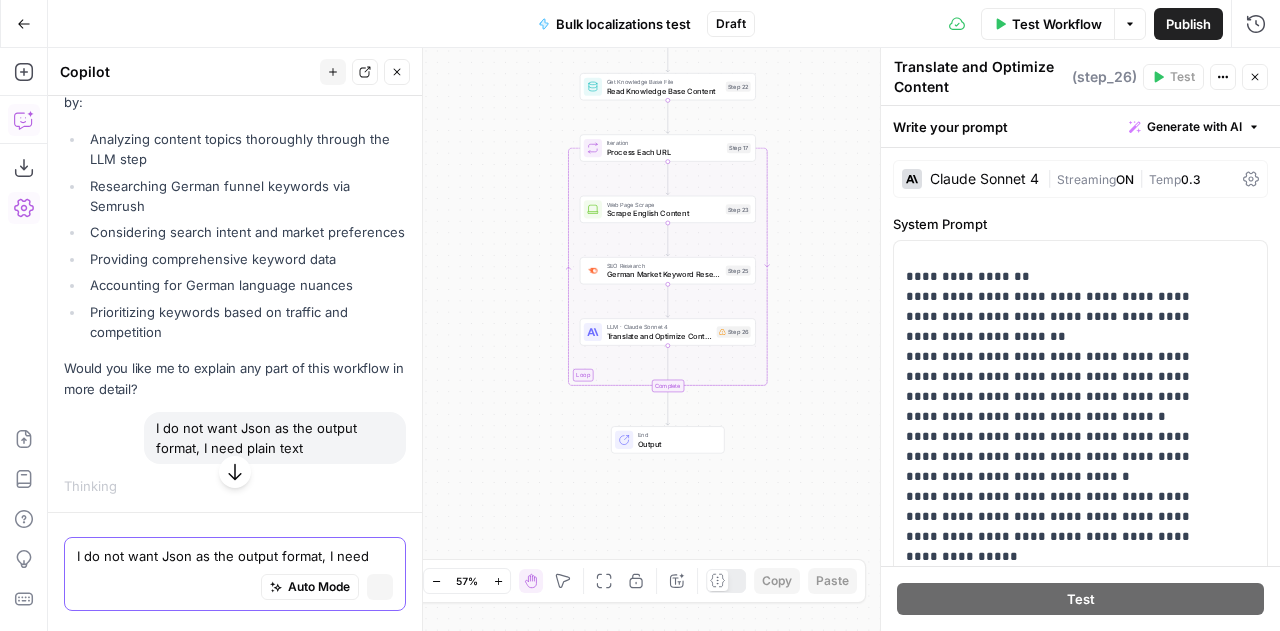 type 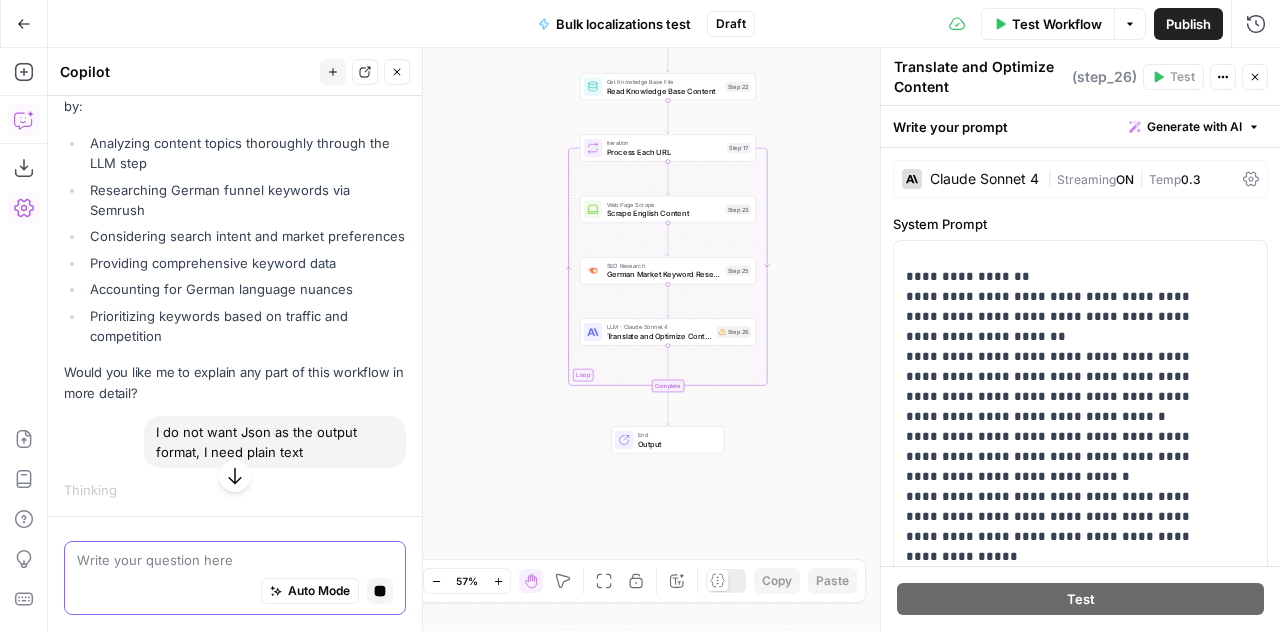 scroll, scrollTop: 15142, scrollLeft: 0, axis: vertical 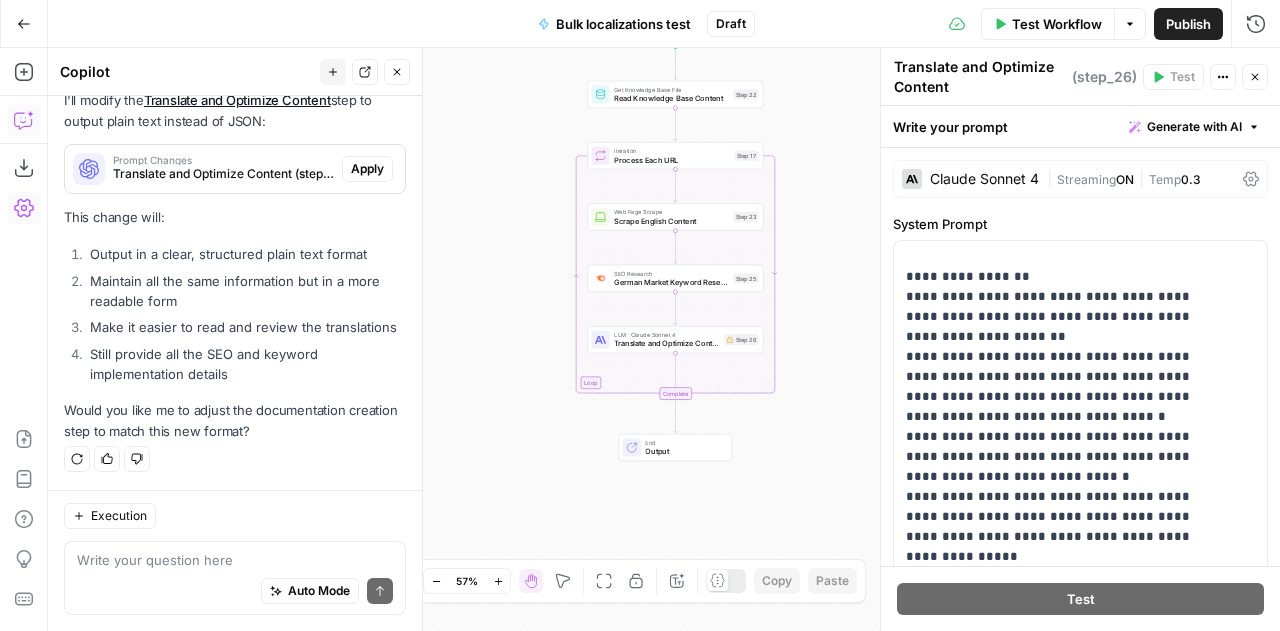 click at bounding box center [235, 560] 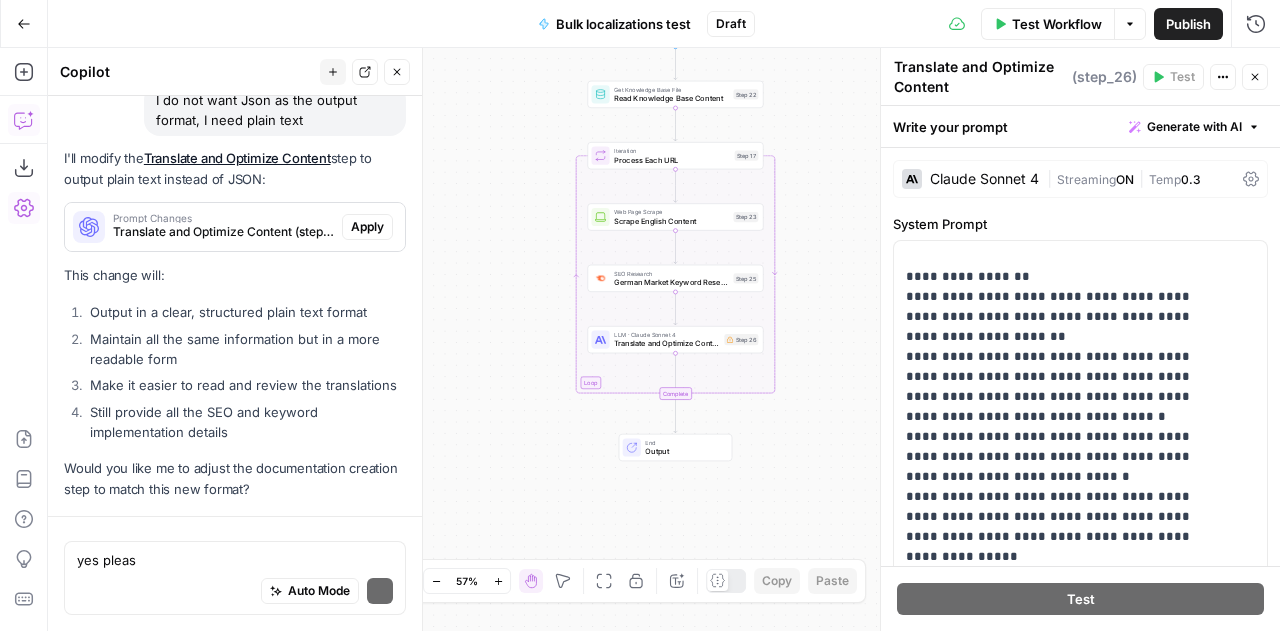type on "yes please" 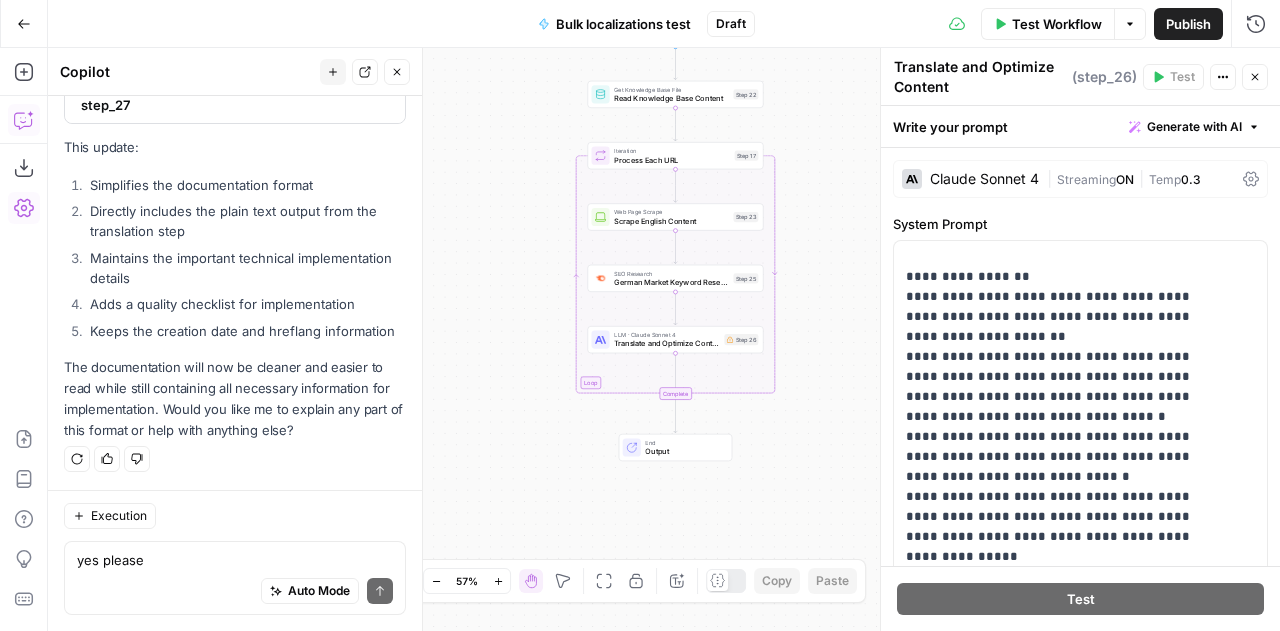scroll, scrollTop: 16733, scrollLeft: 0, axis: vertical 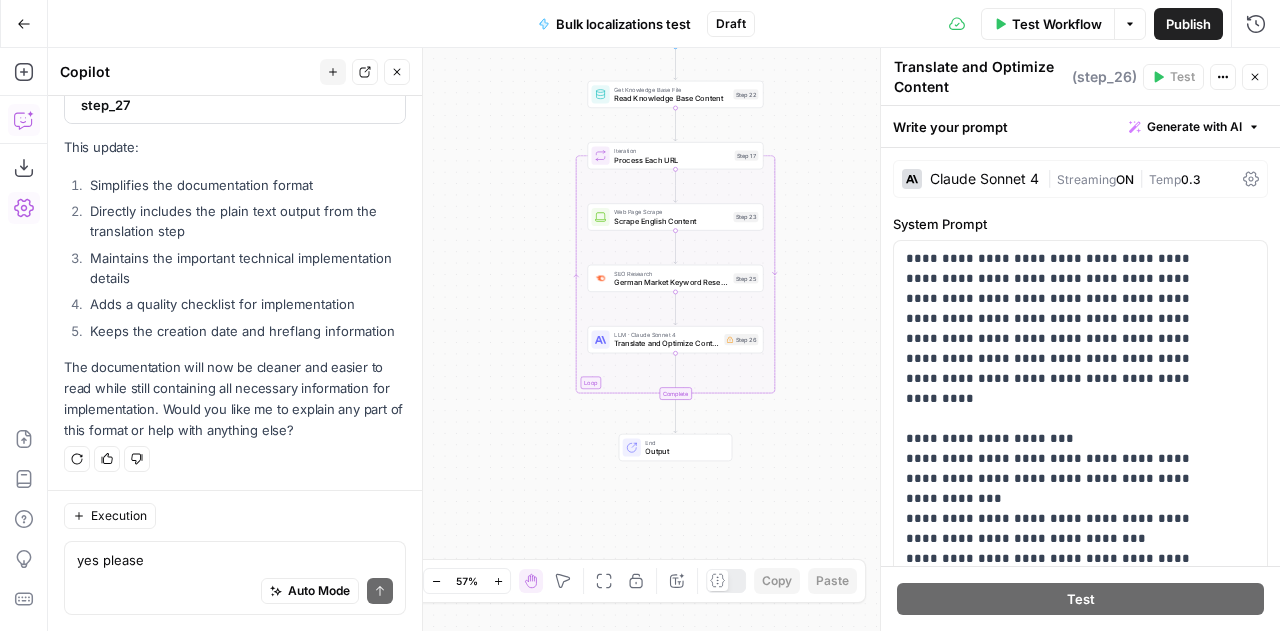 click 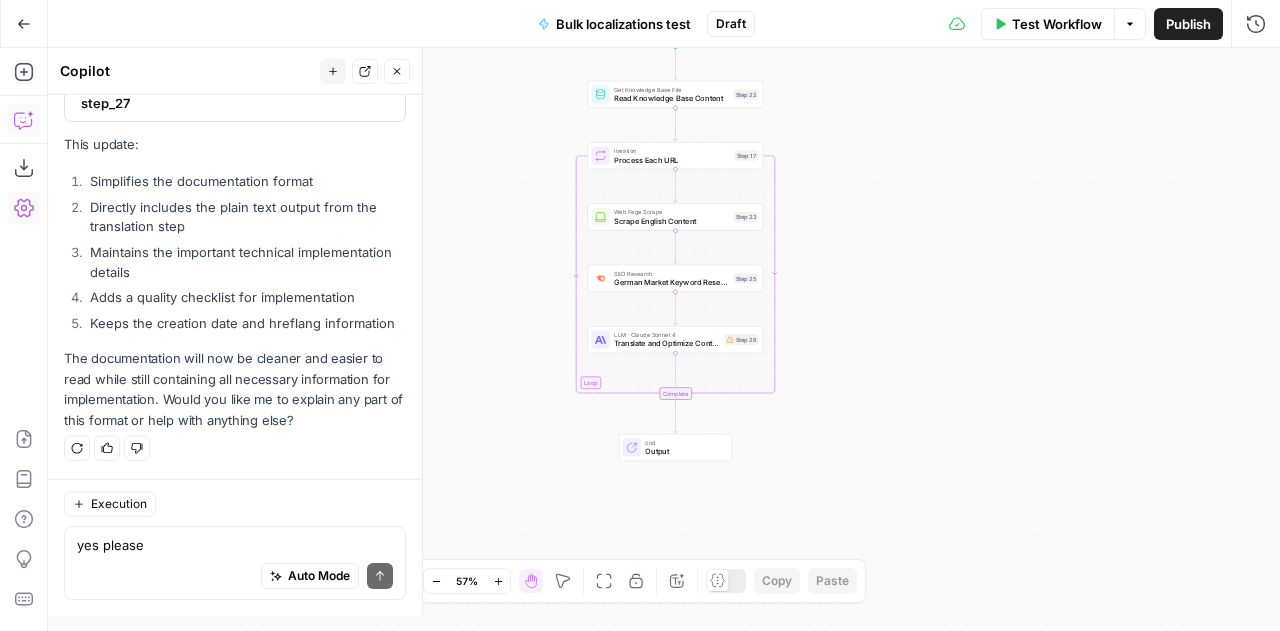 scroll, scrollTop: 16733, scrollLeft: 0, axis: vertical 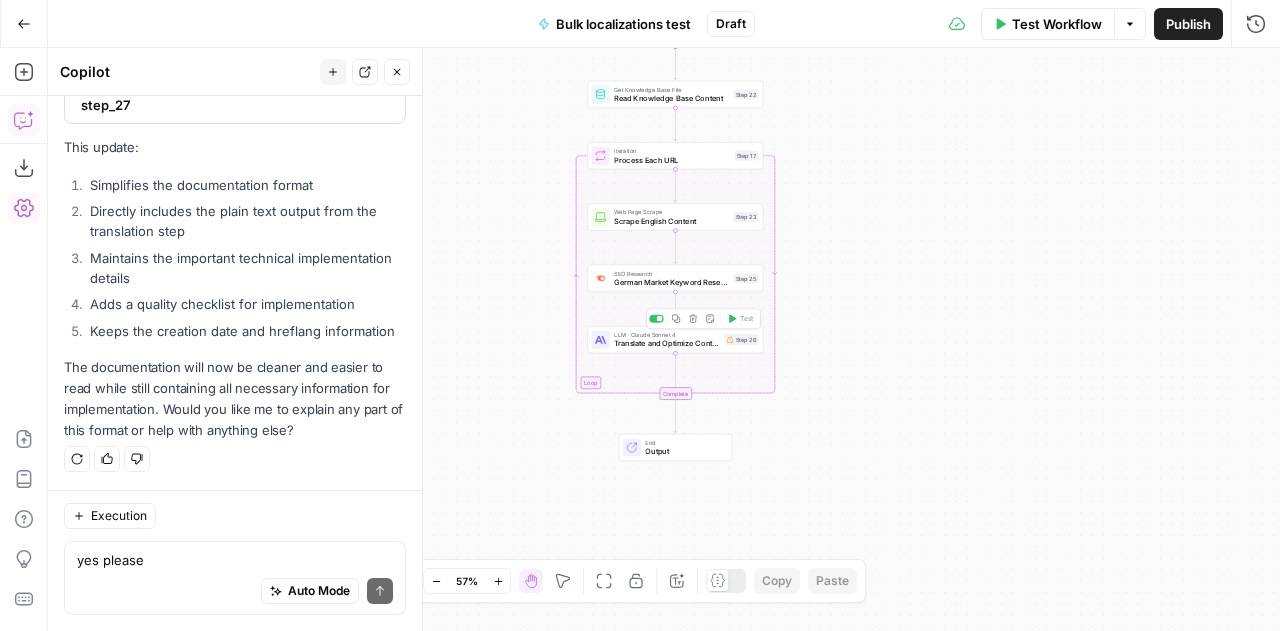 click on "LLM · Claude Sonnet 4 Translate and Optimize Content Step 26 Copy step Delete step Add Note Test" at bounding box center (674, 339) 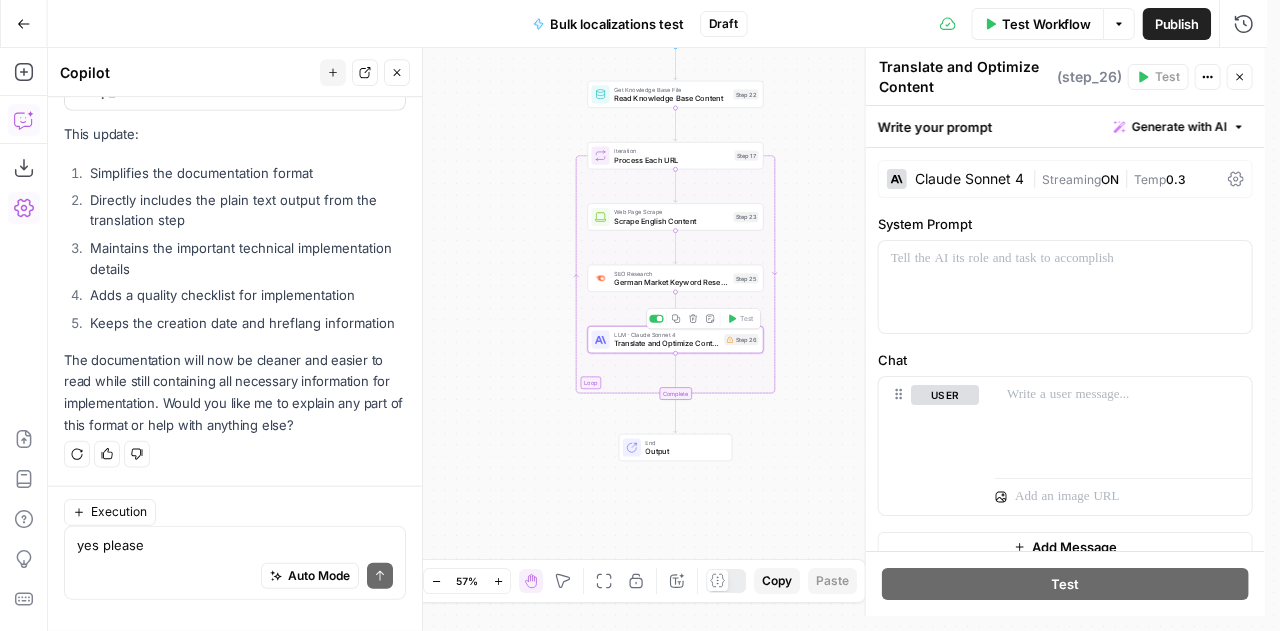click on "LLM · Claude Sonnet 4 Translate and Optimize Content Step 26 Copy step Delete step Add Note Test" at bounding box center [674, 339] 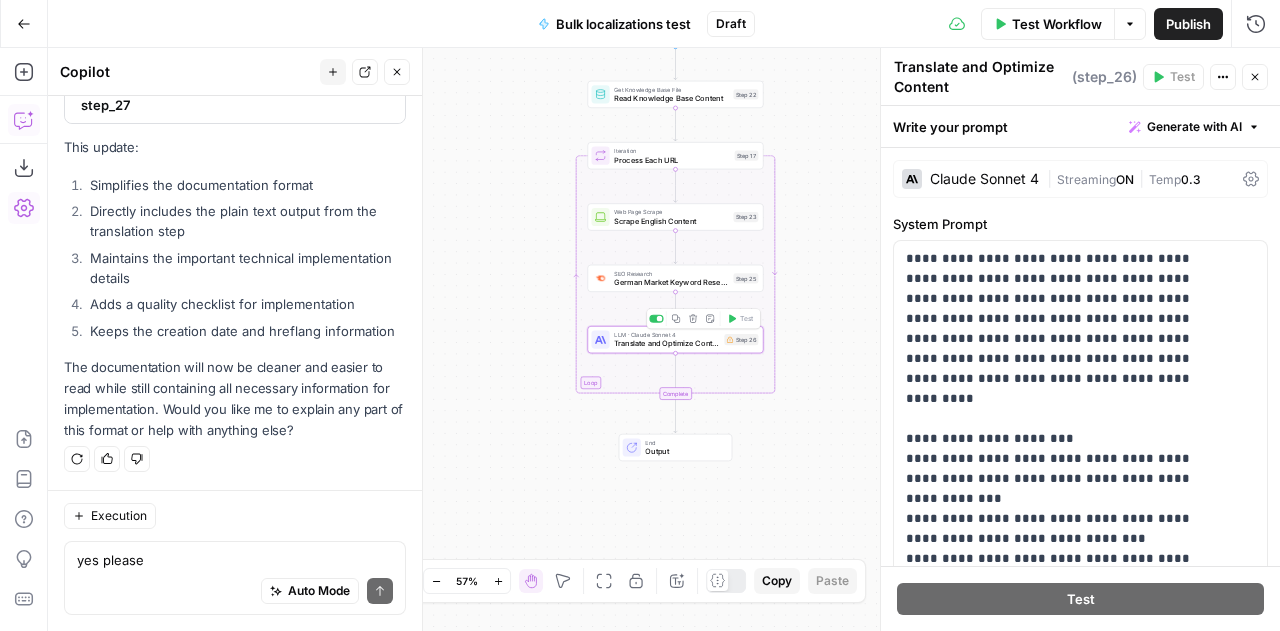 scroll, scrollTop: 16733, scrollLeft: 0, axis: vertical 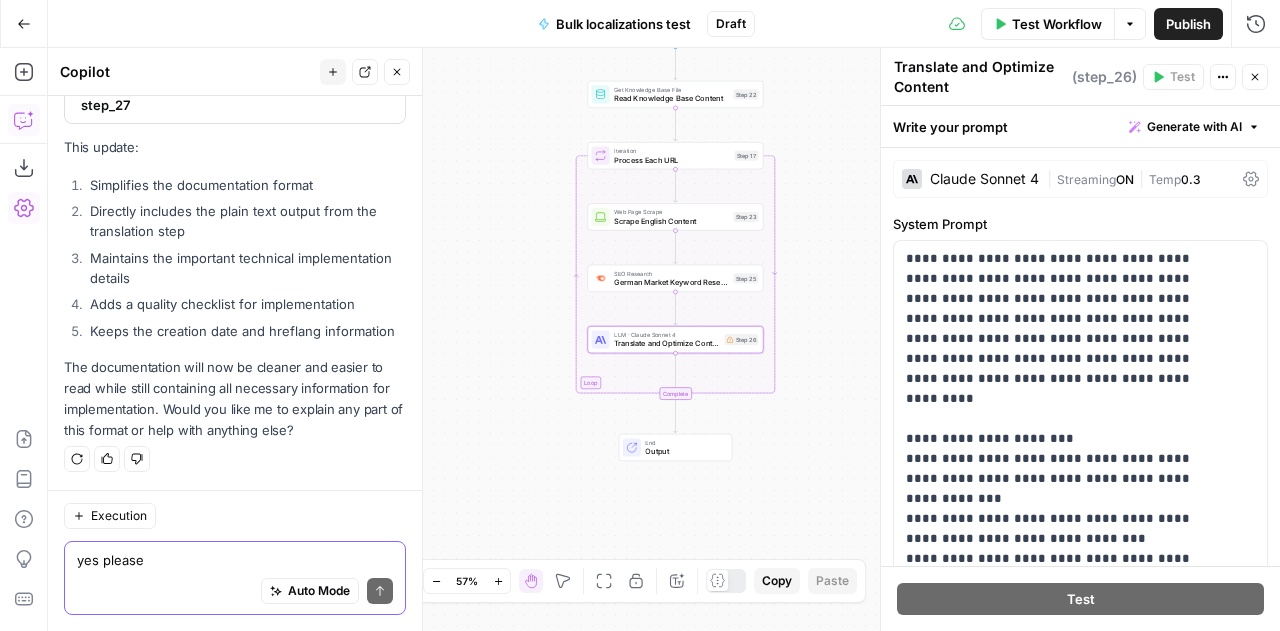 click on "yes please" at bounding box center [235, 560] 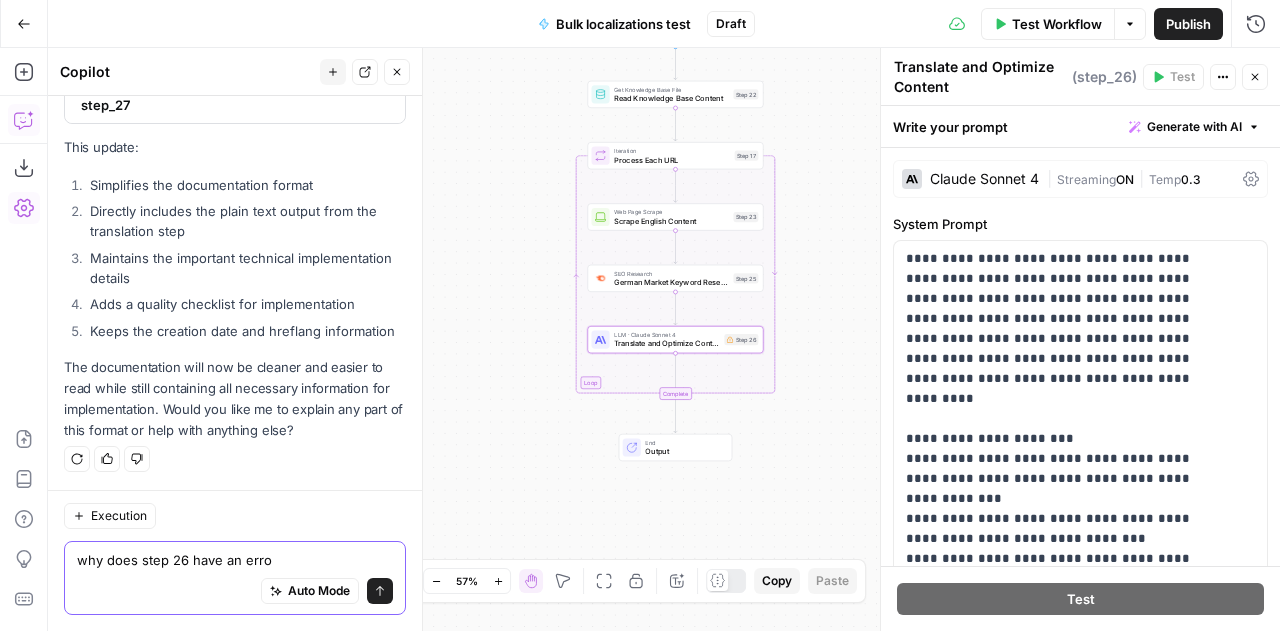 type on "why does step 26 have an error" 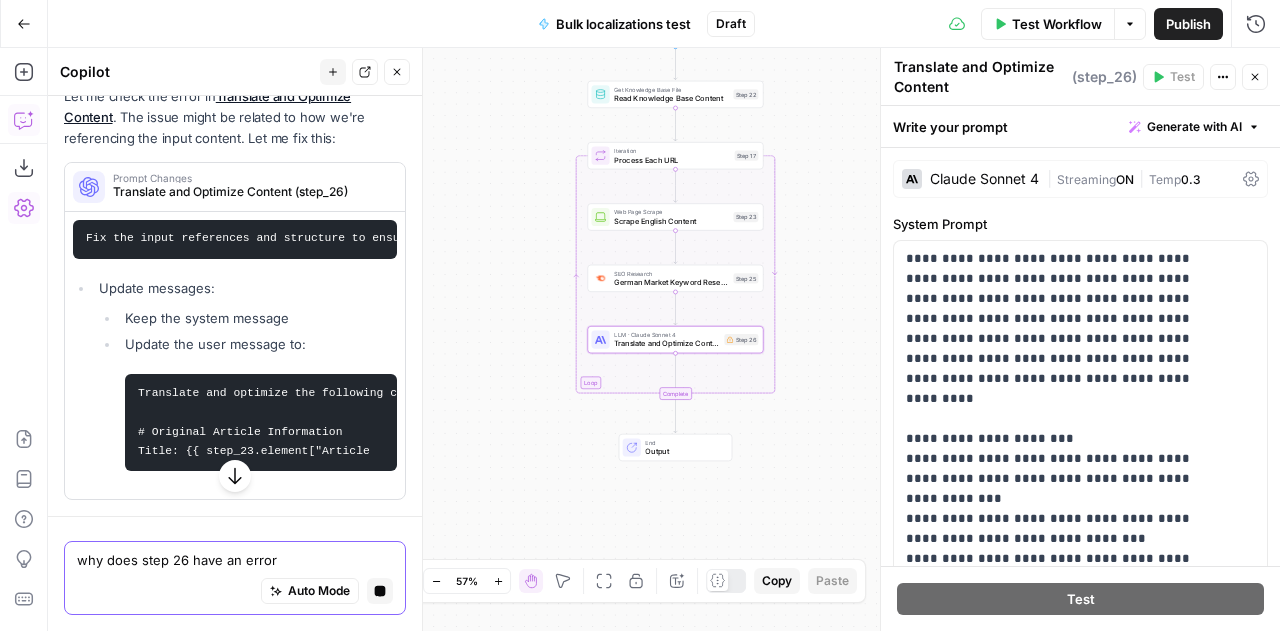 scroll, scrollTop: 16316, scrollLeft: 0, axis: vertical 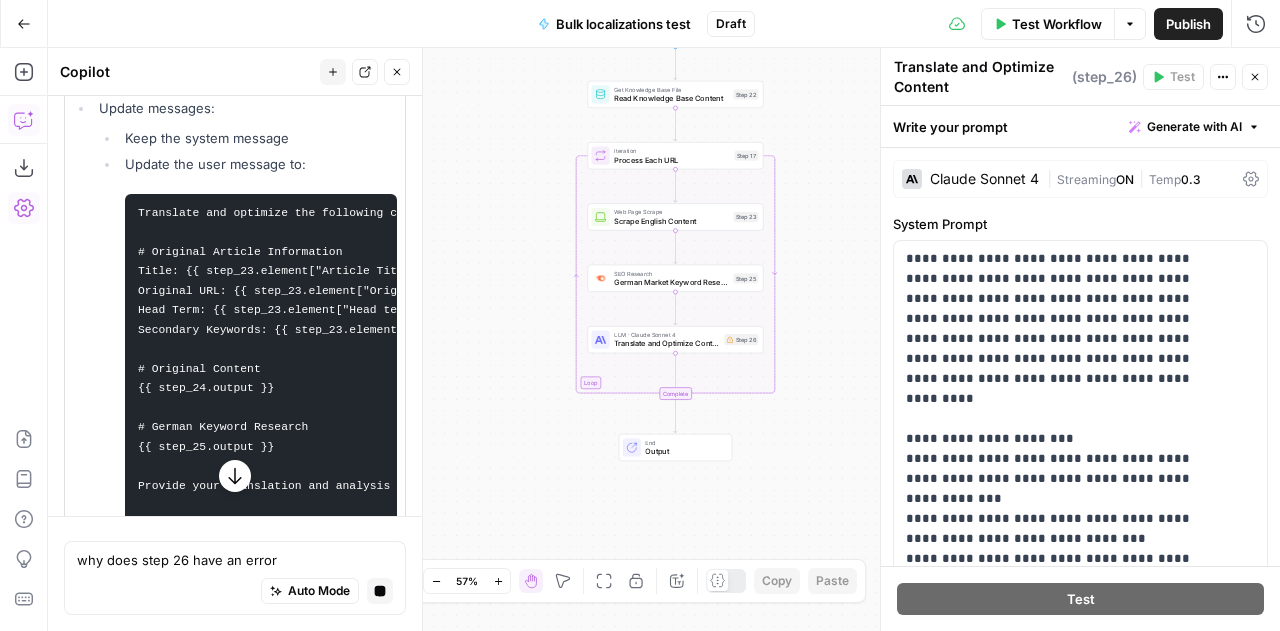 click 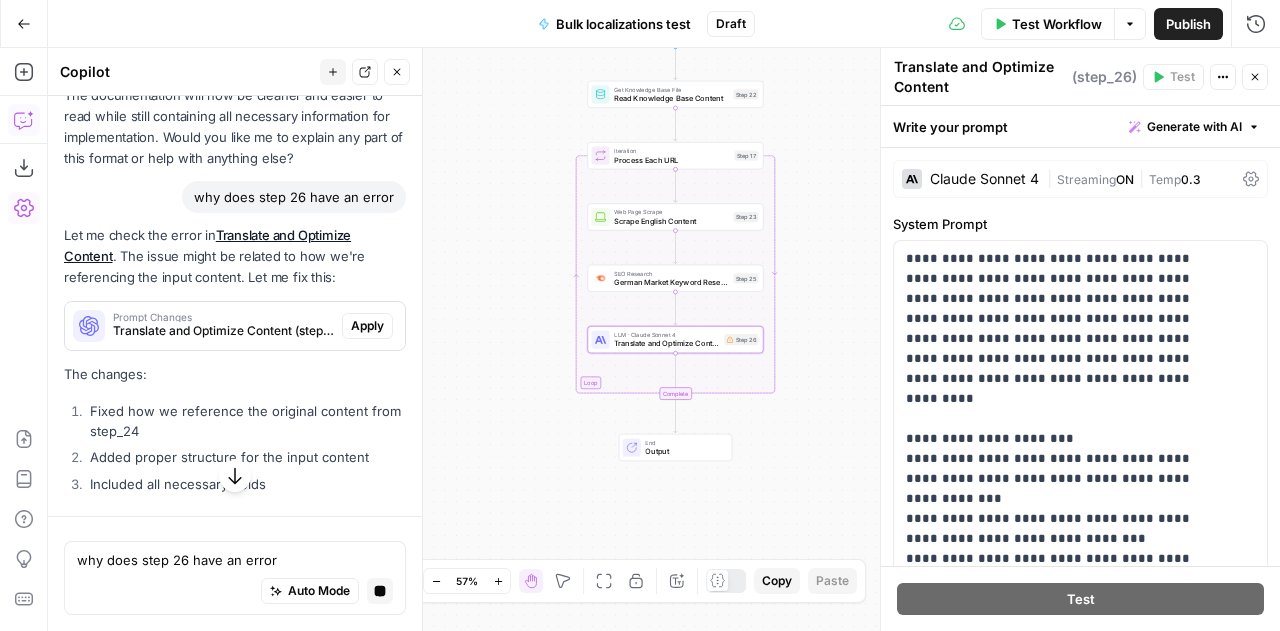 scroll, scrollTop: 16263, scrollLeft: 0, axis: vertical 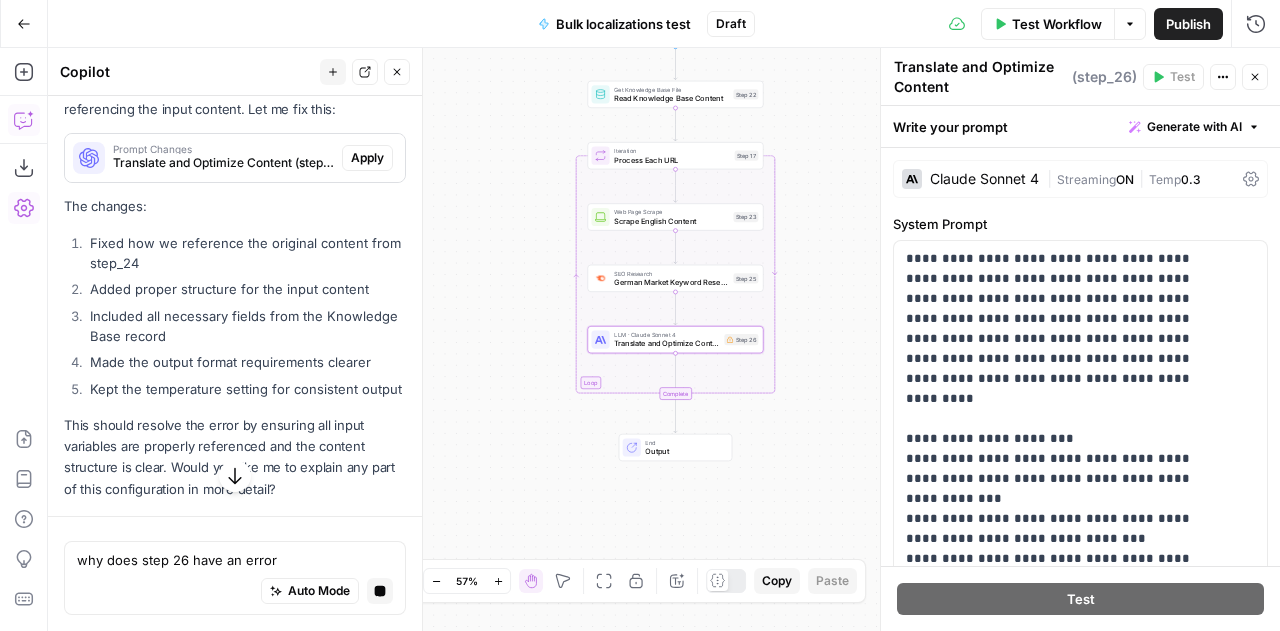 click on "Apply" at bounding box center (367, 158) 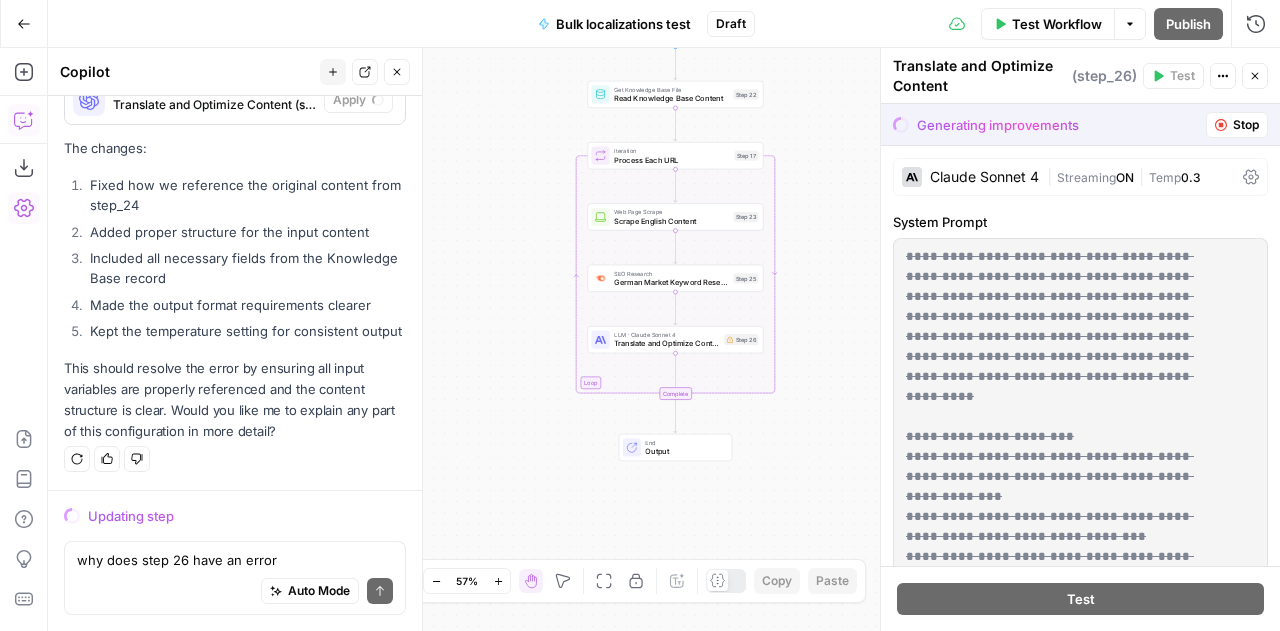 scroll, scrollTop: 16579, scrollLeft: 0, axis: vertical 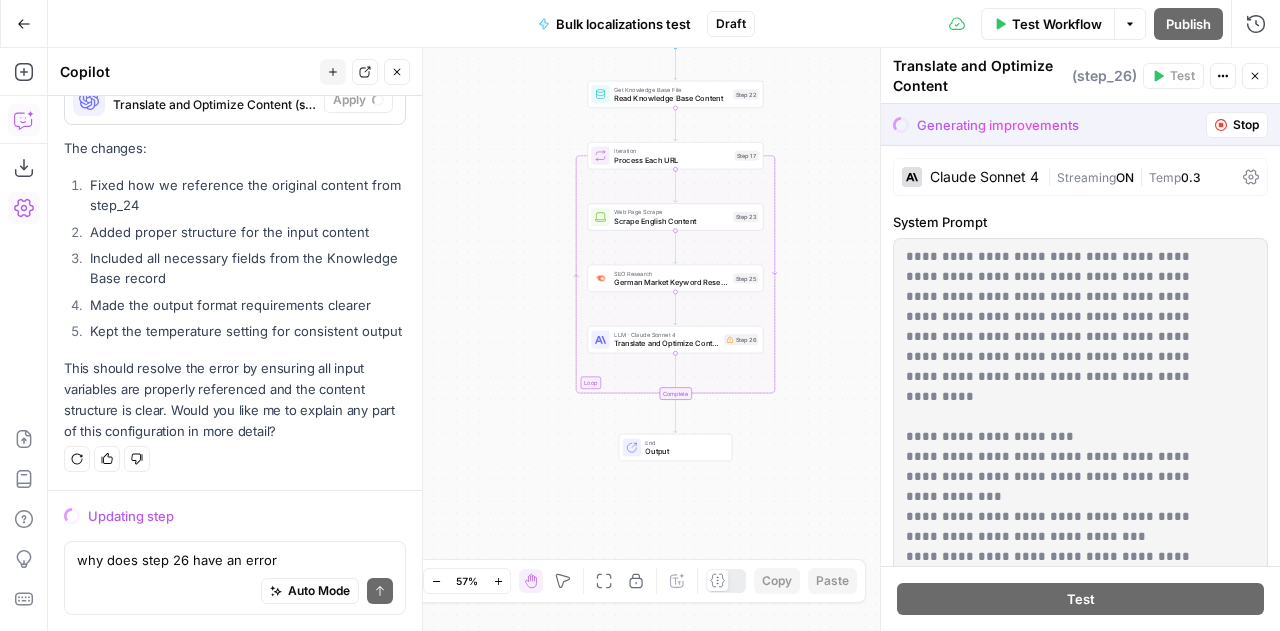 click on "Made the output format requirements clearer" at bounding box center [245, 305] 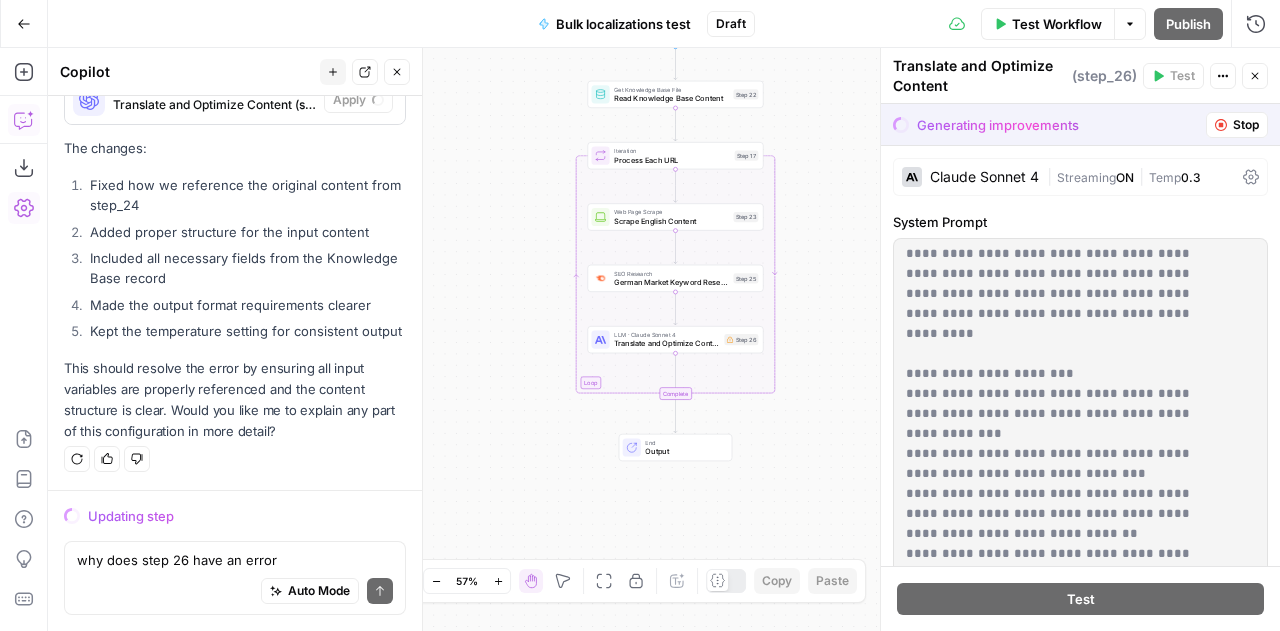 scroll, scrollTop: 143, scrollLeft: 0, axis: vertical 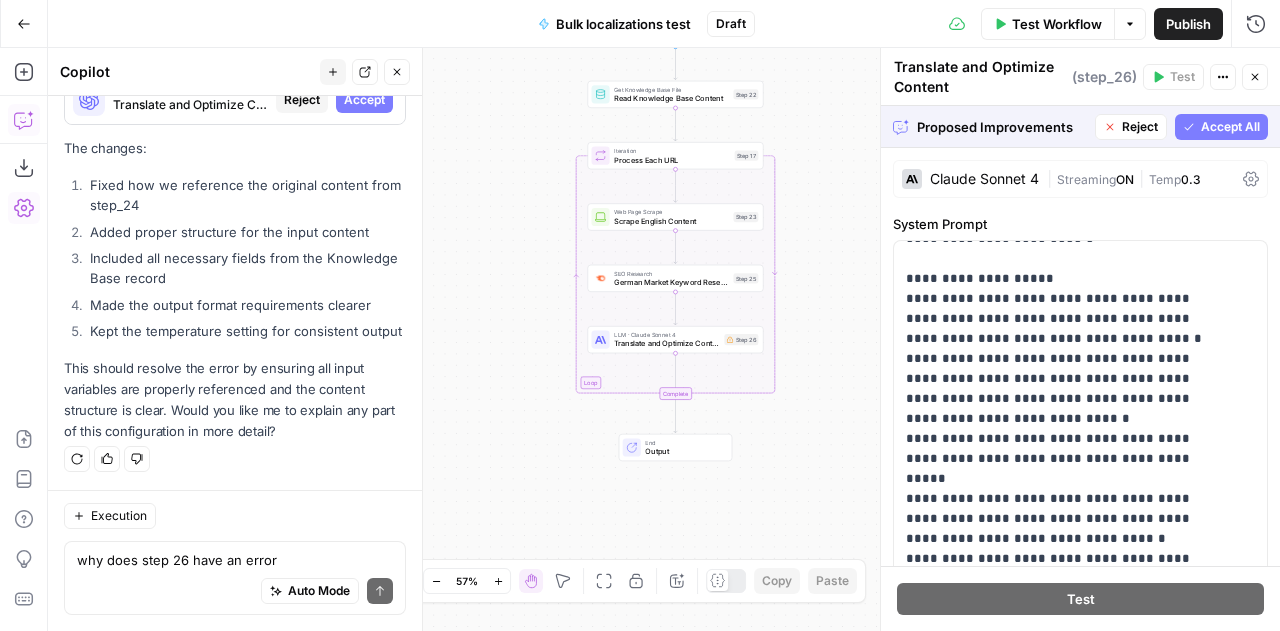 click on "Accept All" at bounding box center [1230, 127] 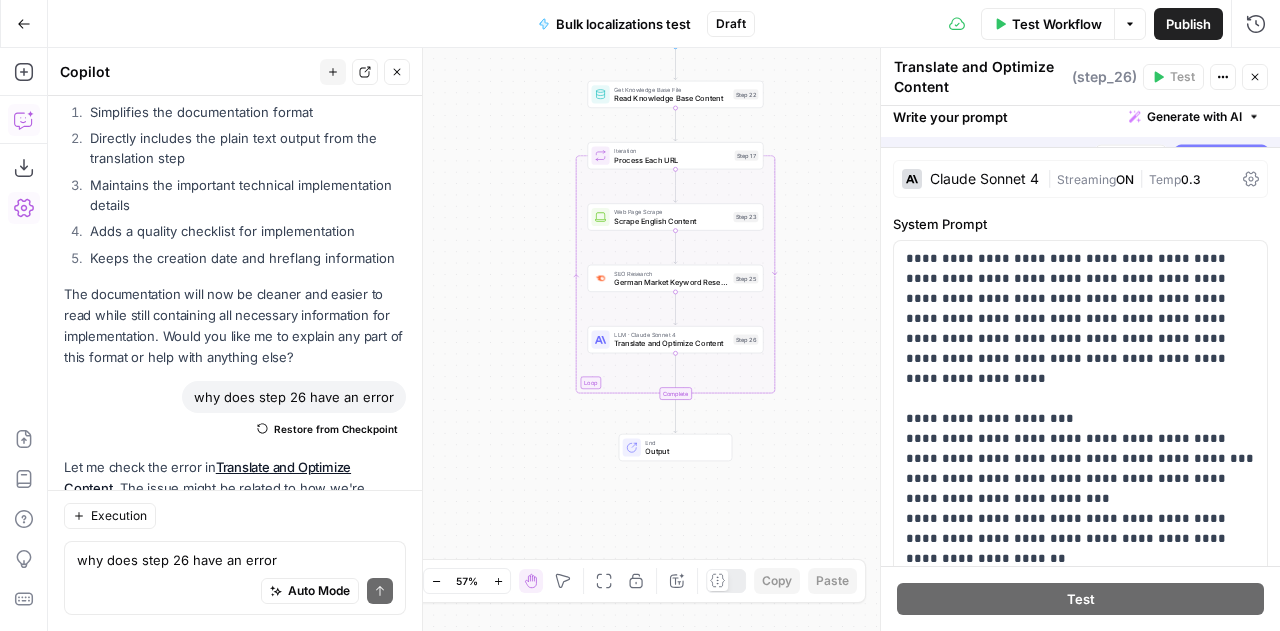 scroll, scrollTop: 17346, scrollLeft: 0, axis: vertical 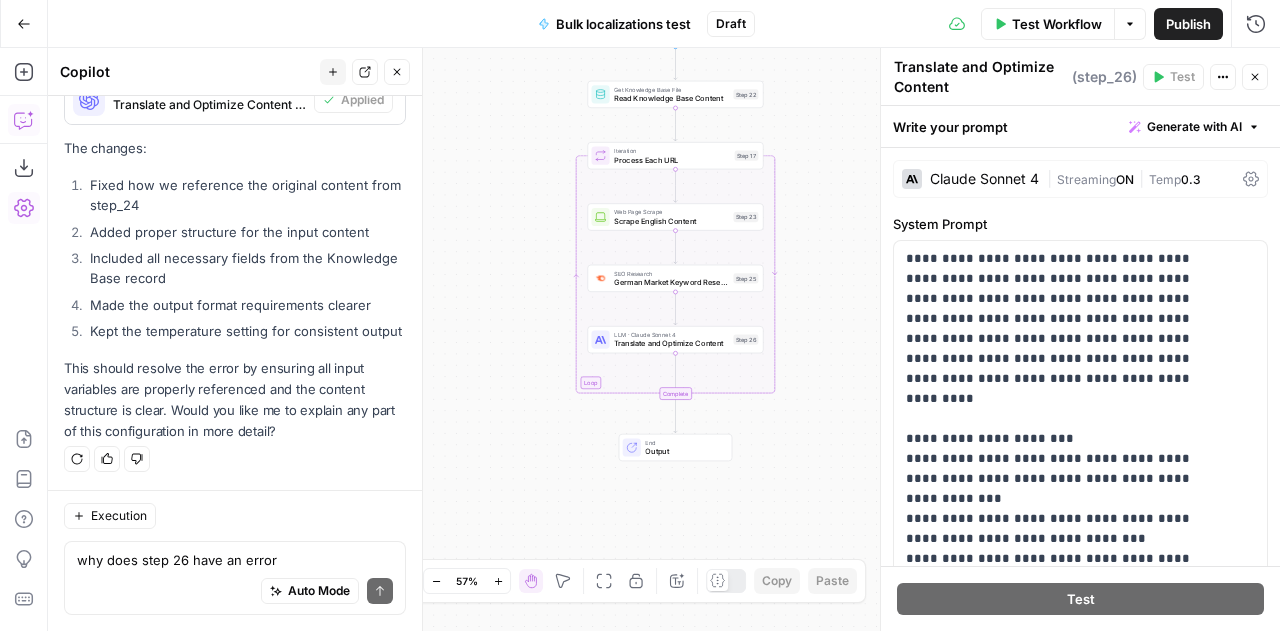 click on "Test Workflow" at bounding box center (1057, 24) 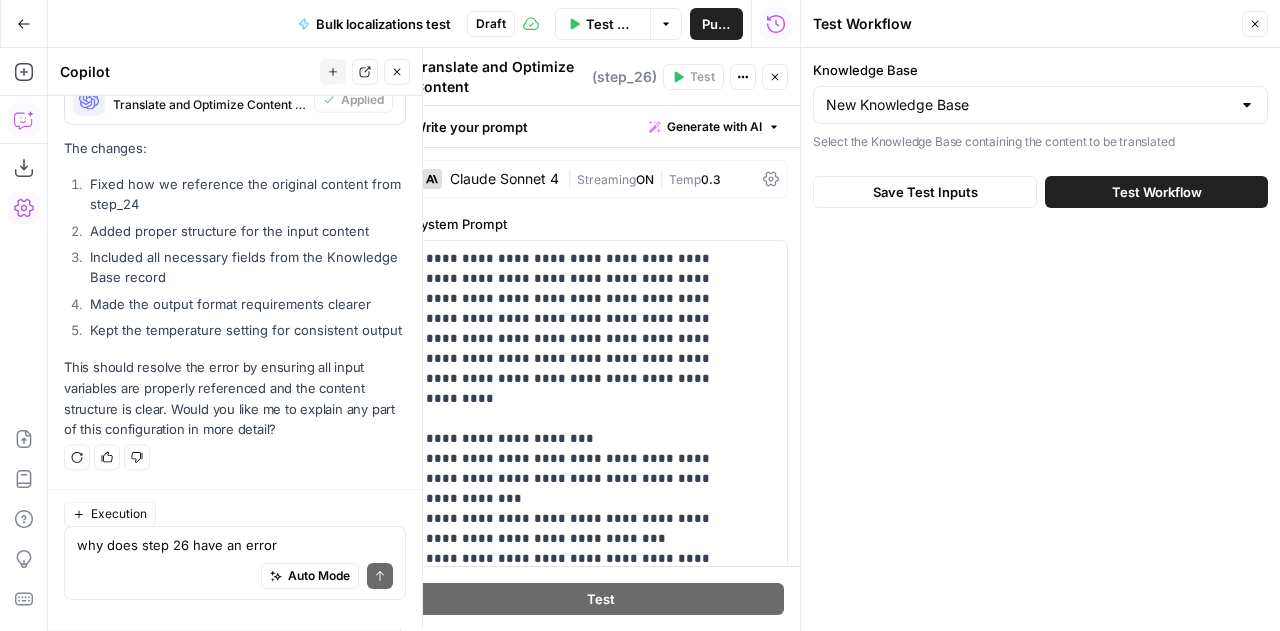 scroll, scrollTop: 17346, scrollLeft: 0, axis: vertical 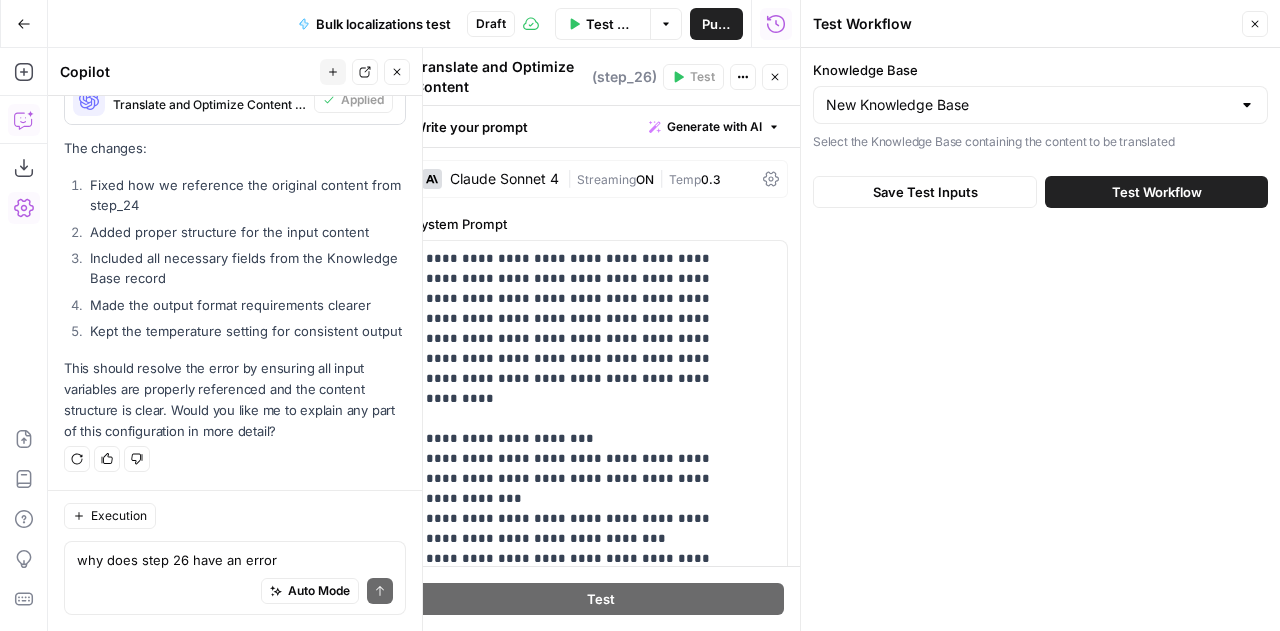 click on "Test Workflow" at bounding box center (1157, 192) 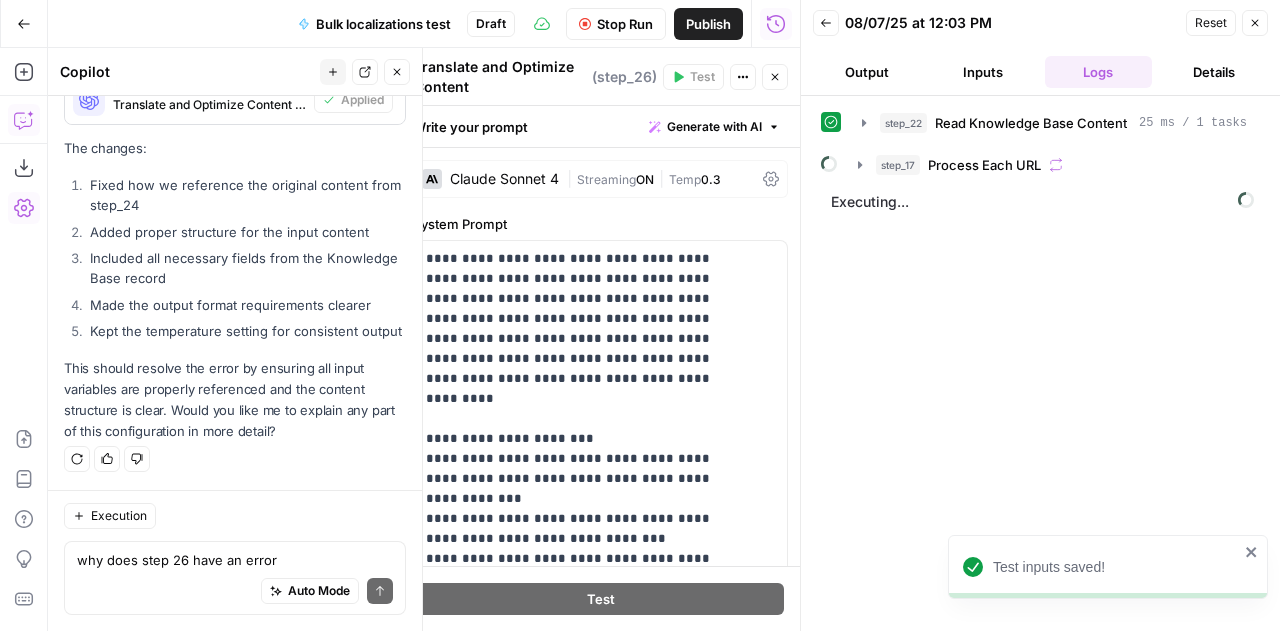 click on "Close" at bounding box center (397, 72) 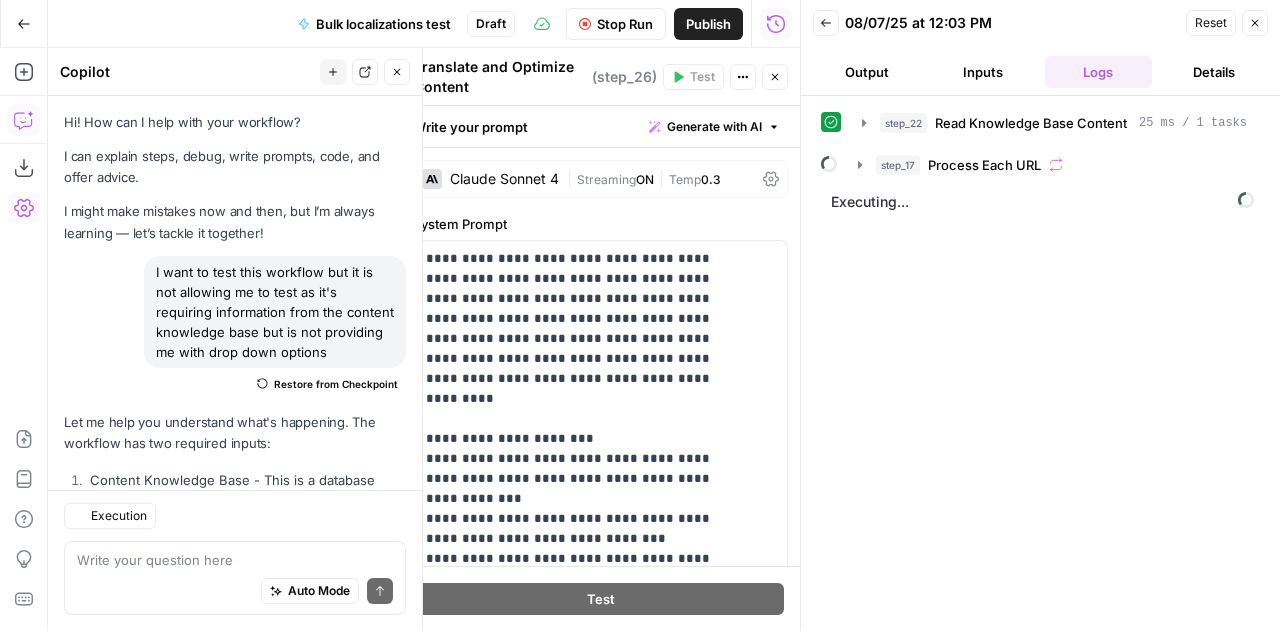 scroll, scrollTop: 17346, scrollLeft: 0, axis: vertical 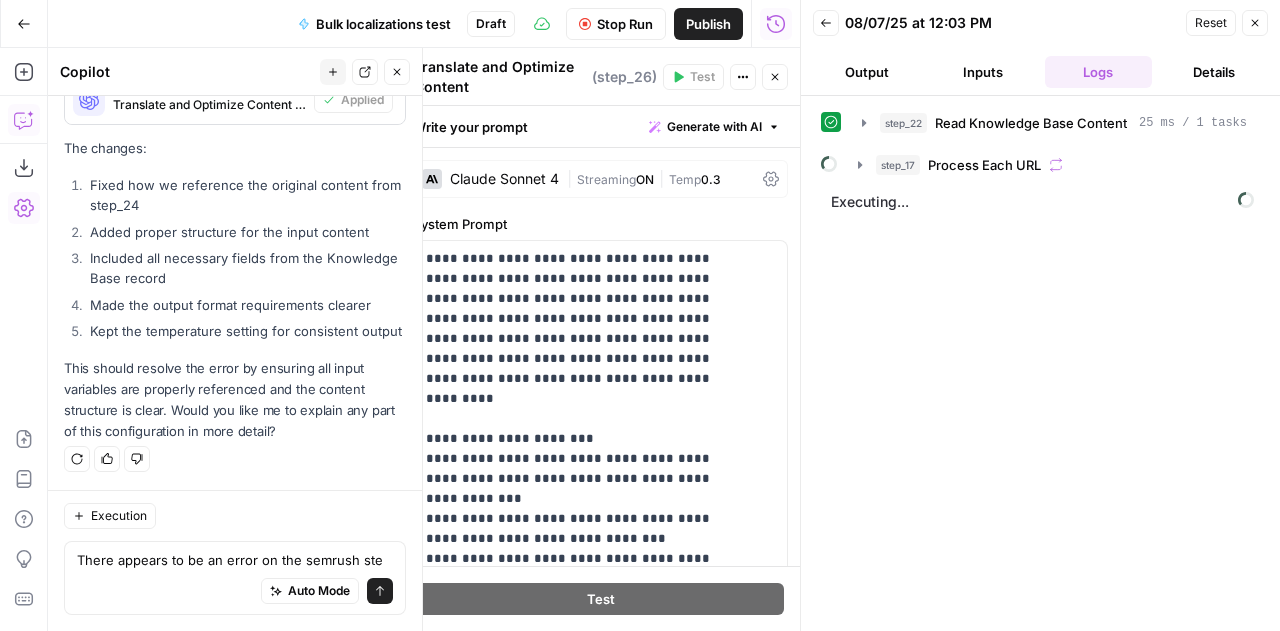 type on "There appears to be an error on the semrush step" 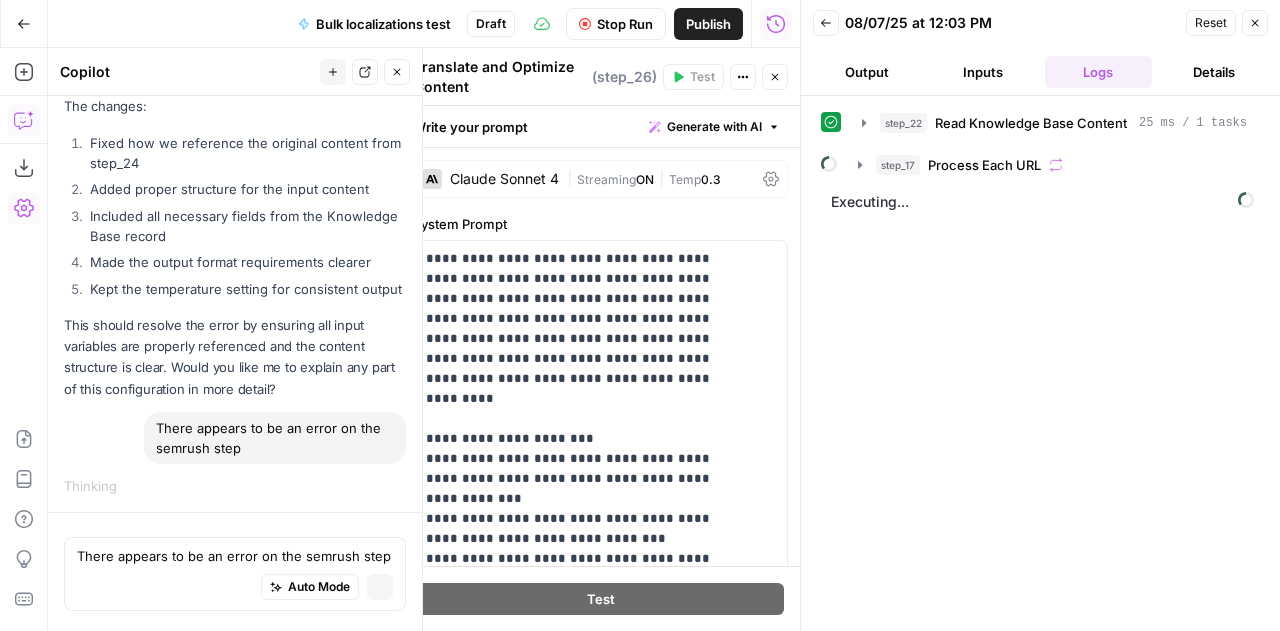 type 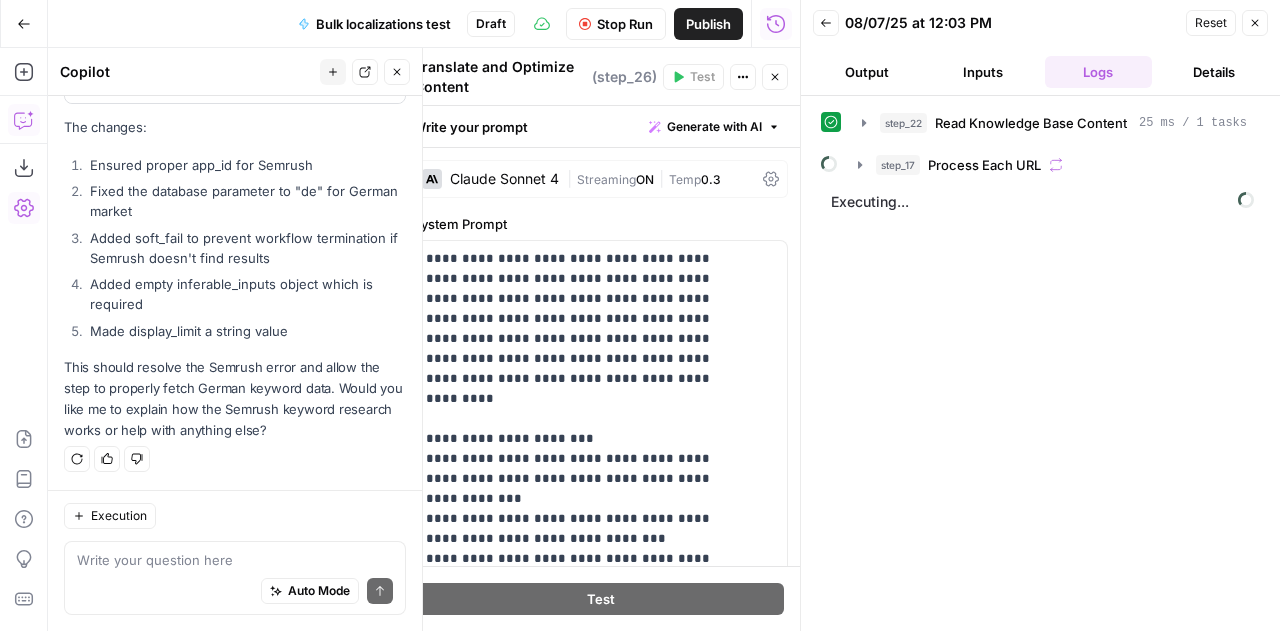 scroll, scrollTop: 17714, scrollLeft: 0, axis: vertical 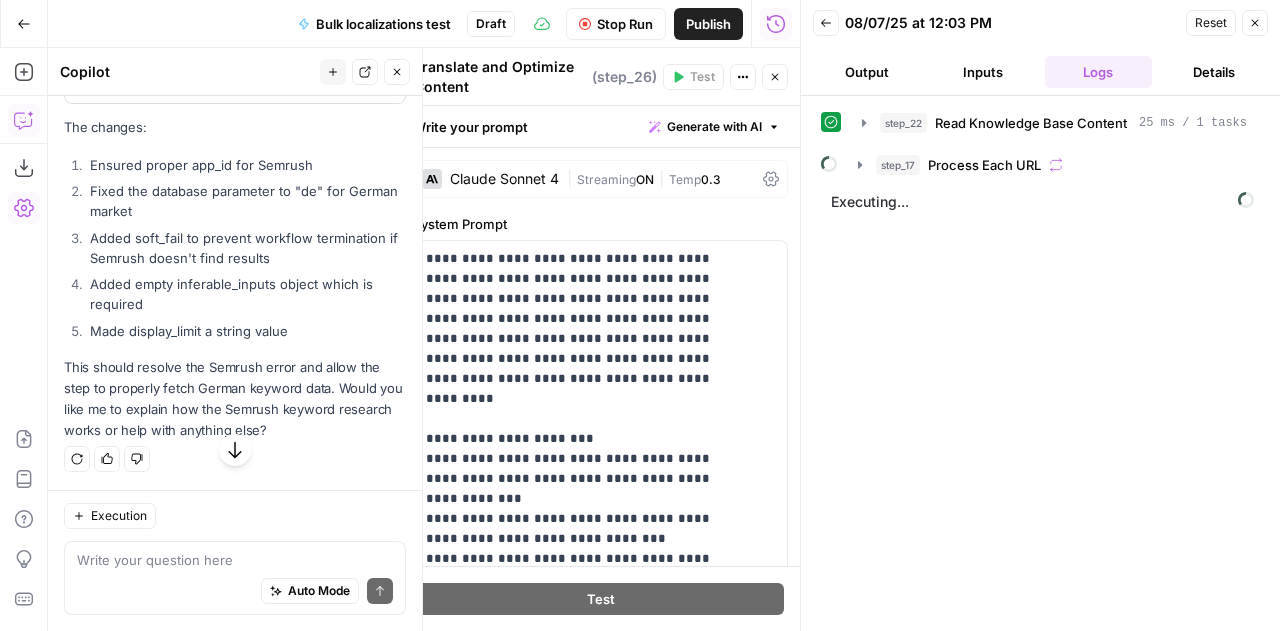 click on "Apply" at bounding box center (367, 63) 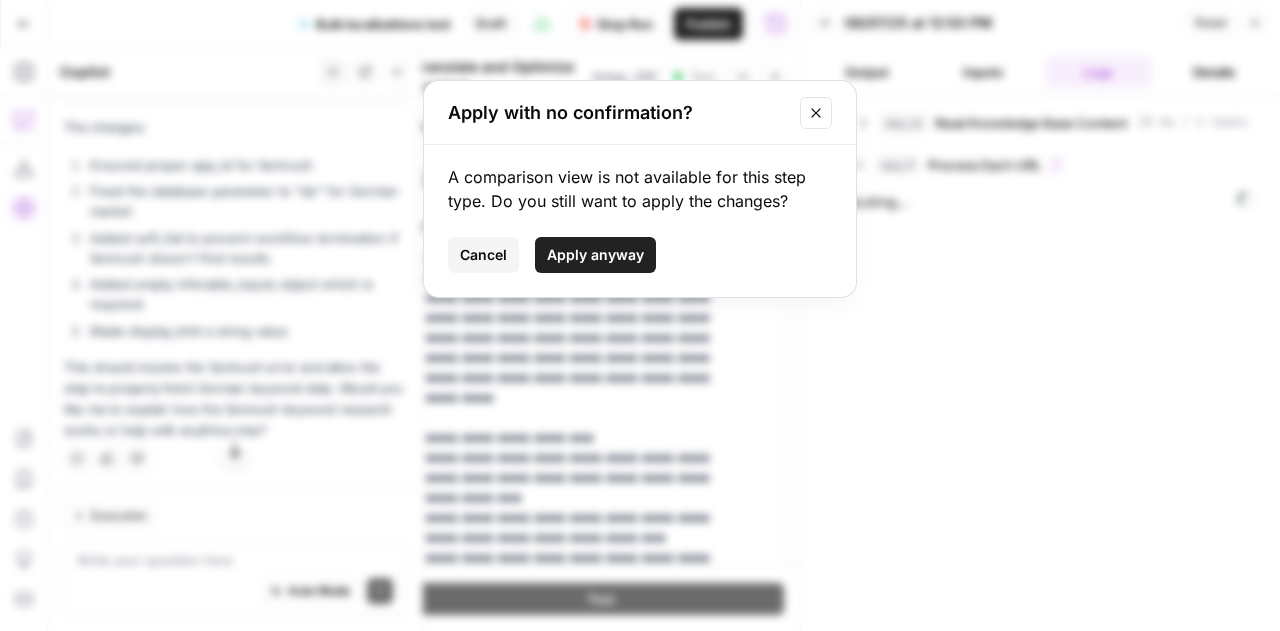 click on "Apply anyway" at bounding box center [595, 255] 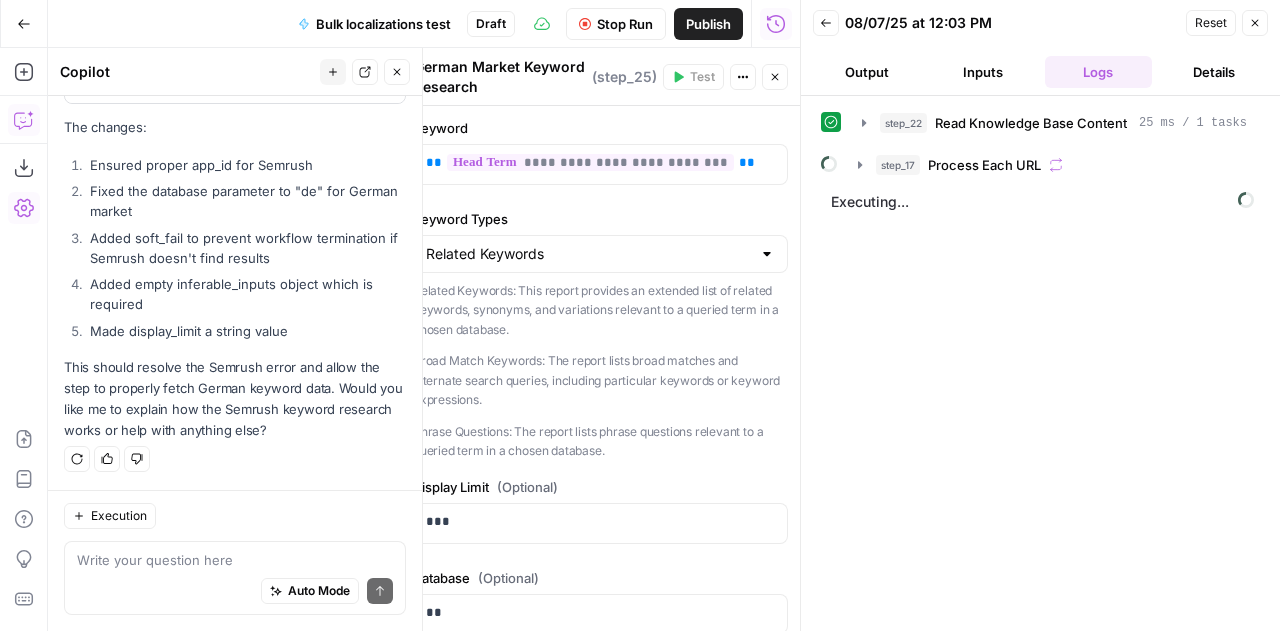 scroll, scrollTop: 17948, scrollLeft: 0, axis: vertical 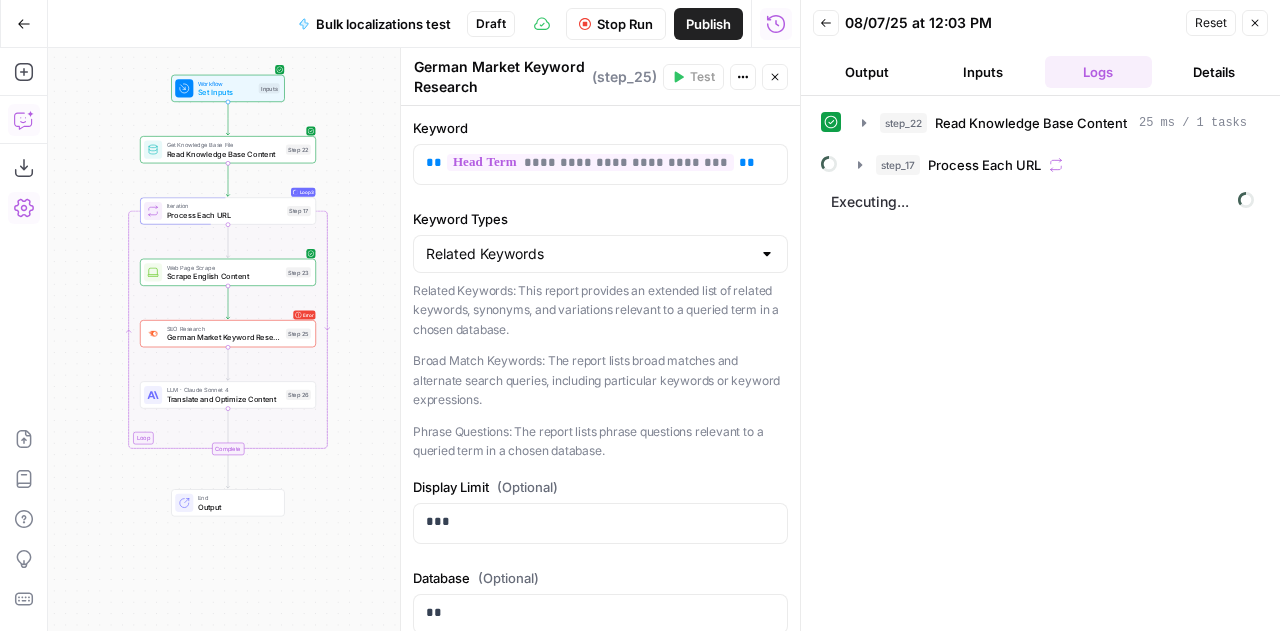 click on "Stop Run" at bounding box center (616, 24) 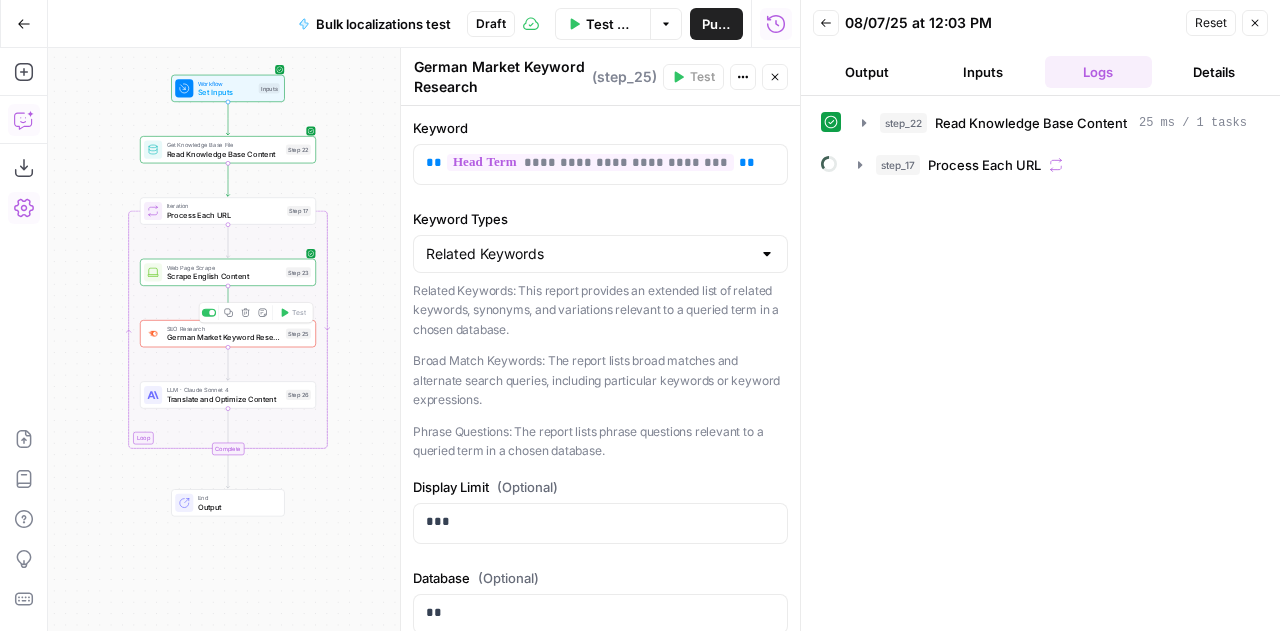 click on "German Market Keyword Research" at bounding box center [224, 337] 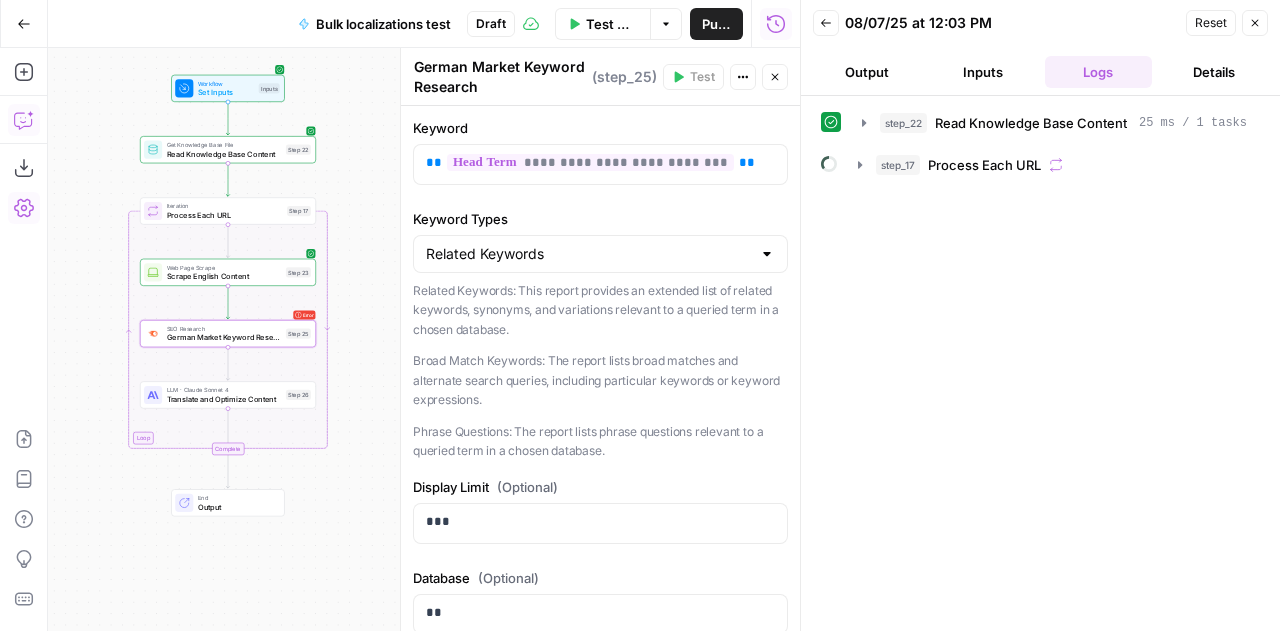click on "Copilot" at bounding box center [24, 120] 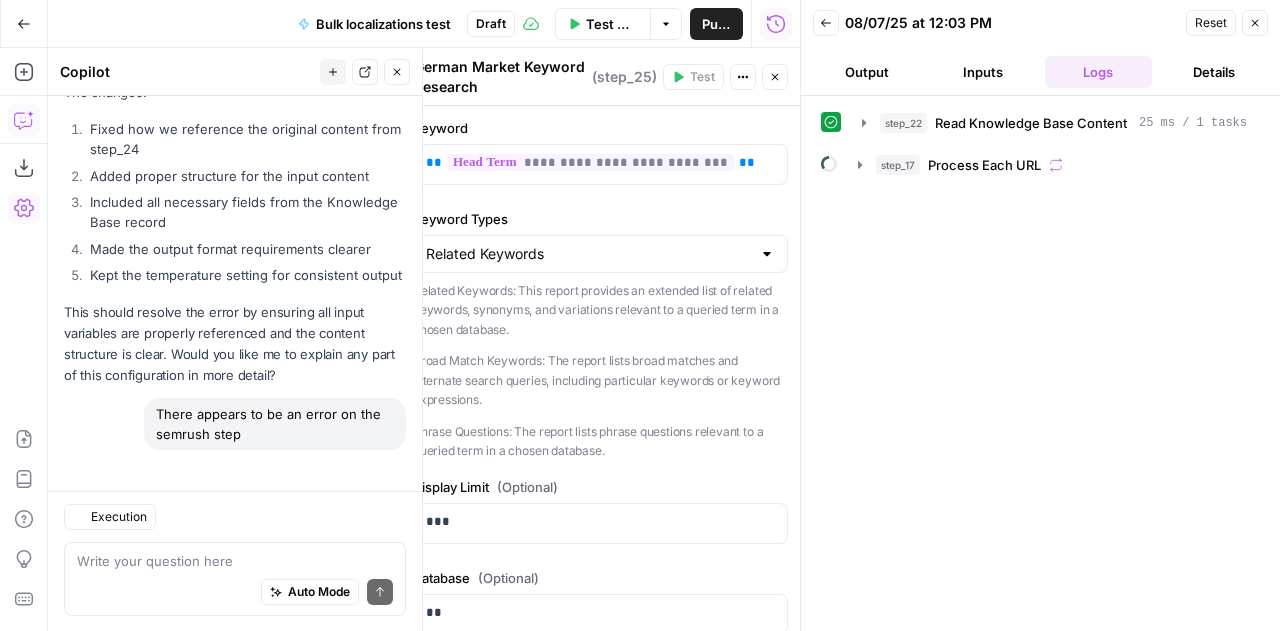 scroll, scrollTop: 17948, scrollLeft: 0, axis: vertical 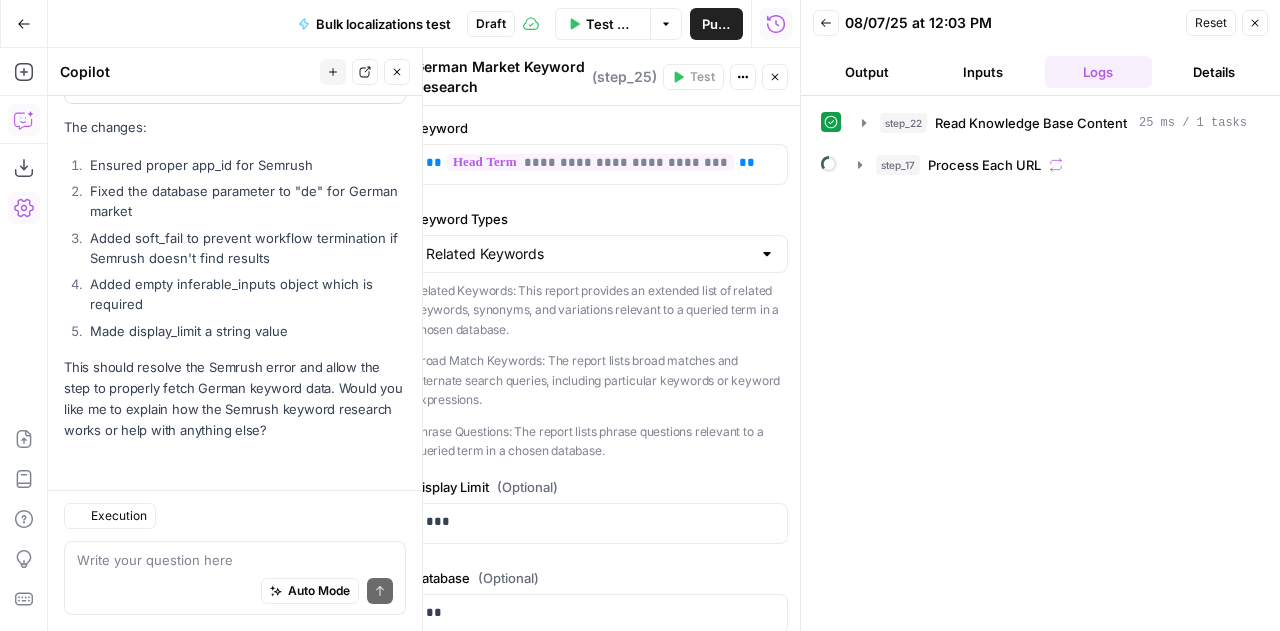click at bounding box center (235, 560) 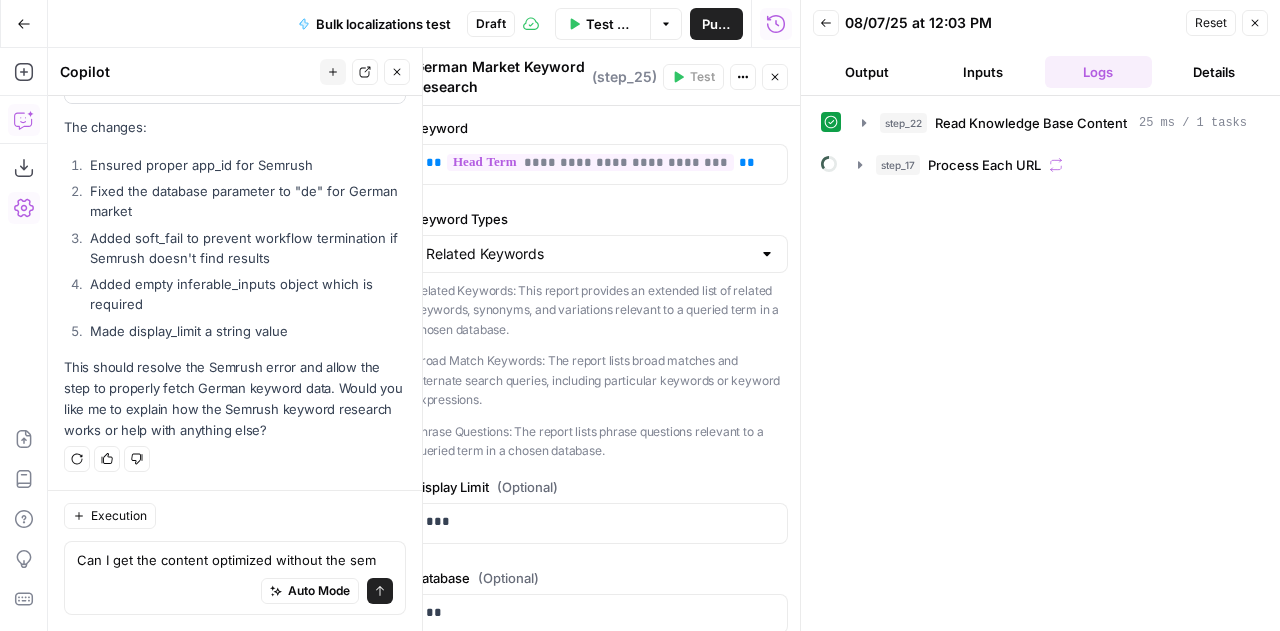 click on "Can I get the content optimized without the sem" at bounding box center (235, 560) 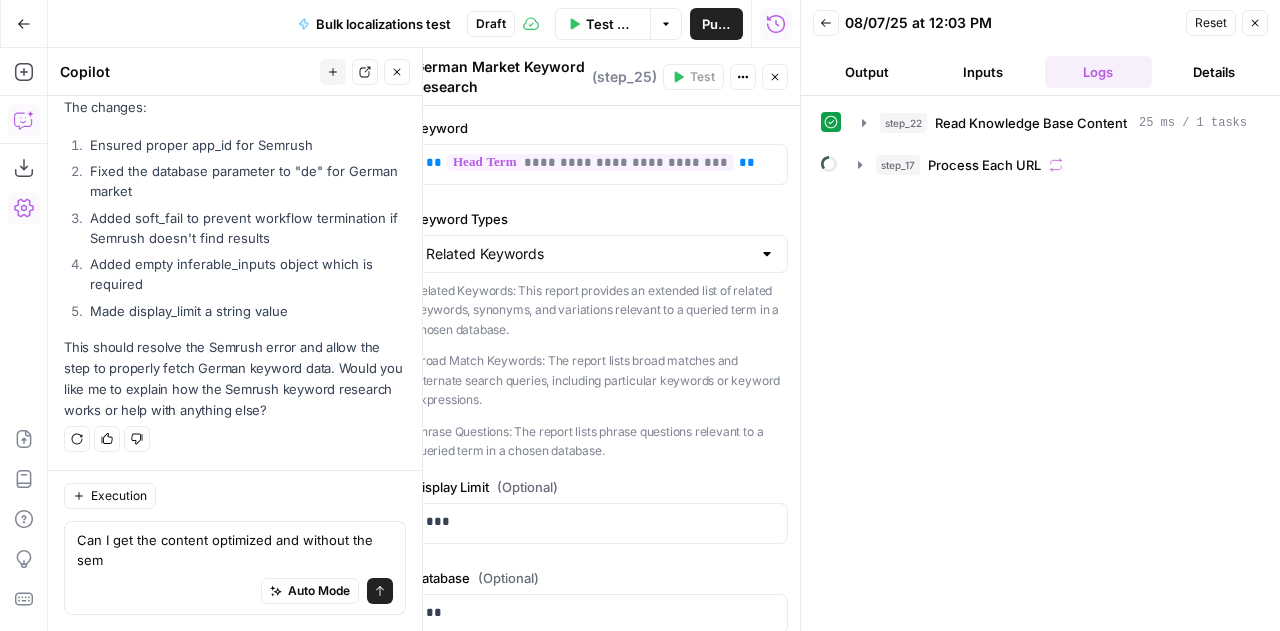 scroll, scrollTop: 17968, scrollLeft: 0, axis: vertical 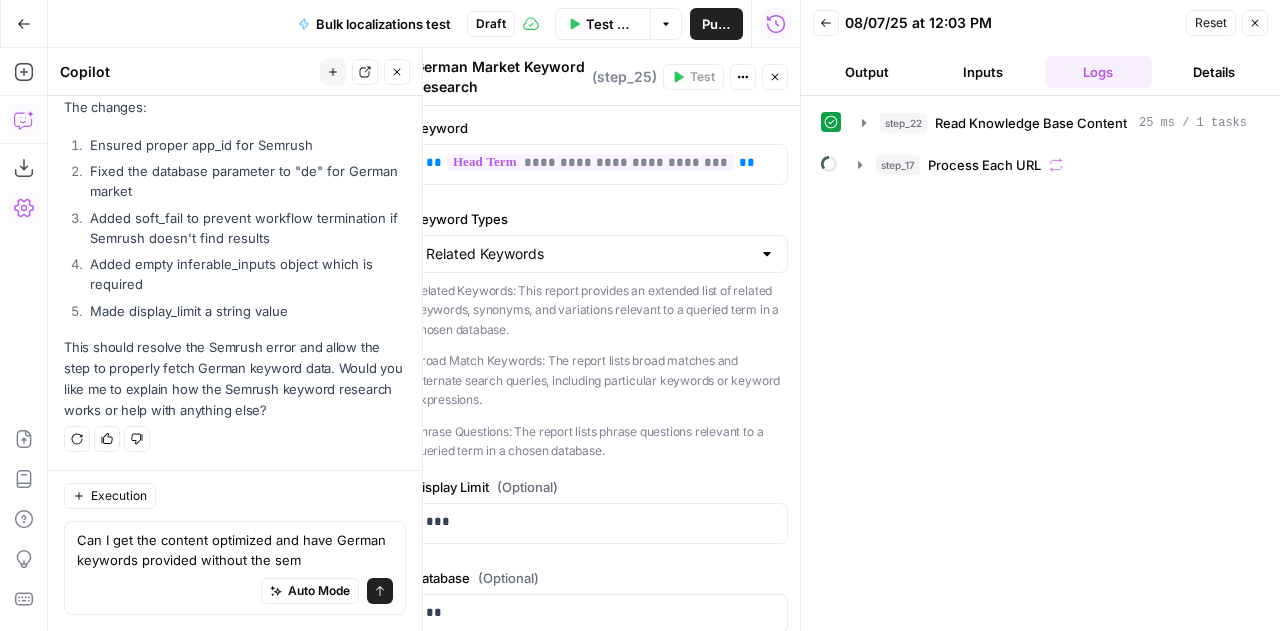 click on "Can I get the content optimized and have German keywords provided without the sem" at bounding box center [235, 550] 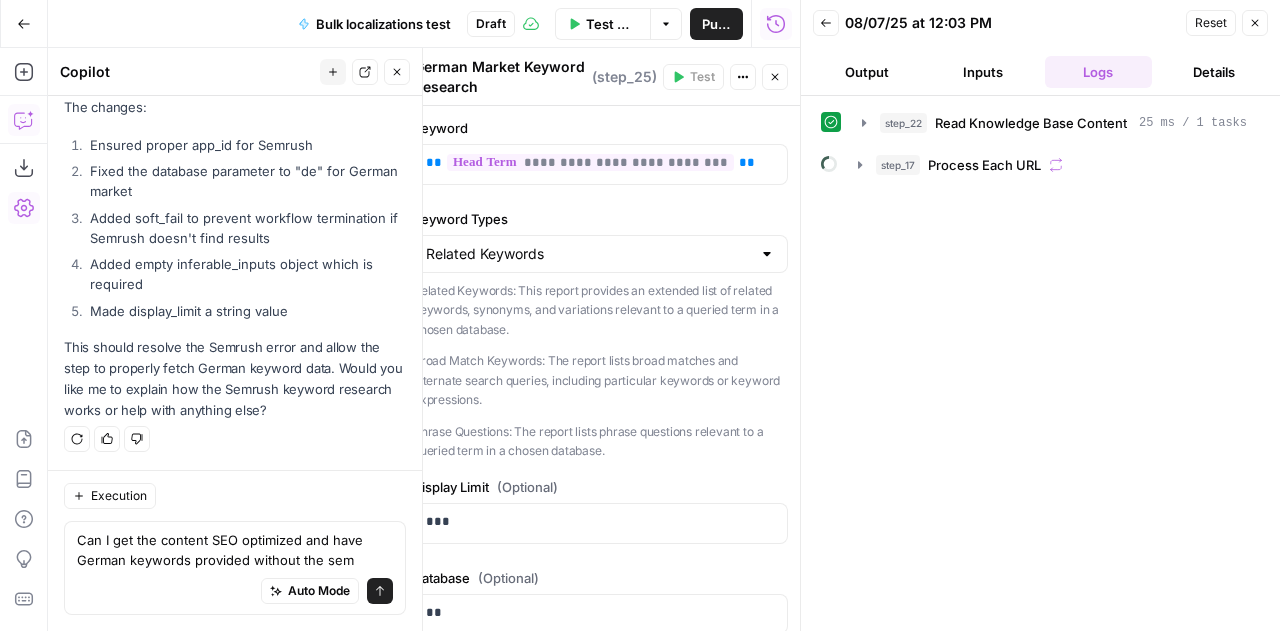 click on "Can I get the content SEO optimized and have German keywords provided without the sem" at bounding box center [235, 550] 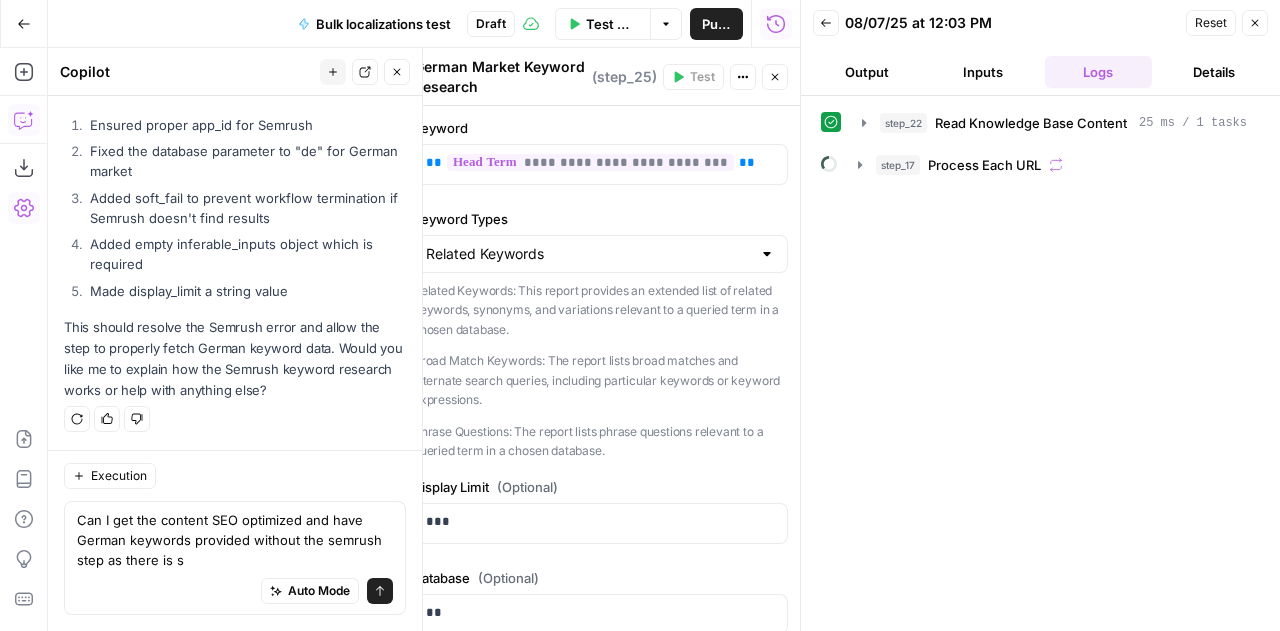 scroll, scrollTop: 17988, scrollLeft: 0, axis: vertical 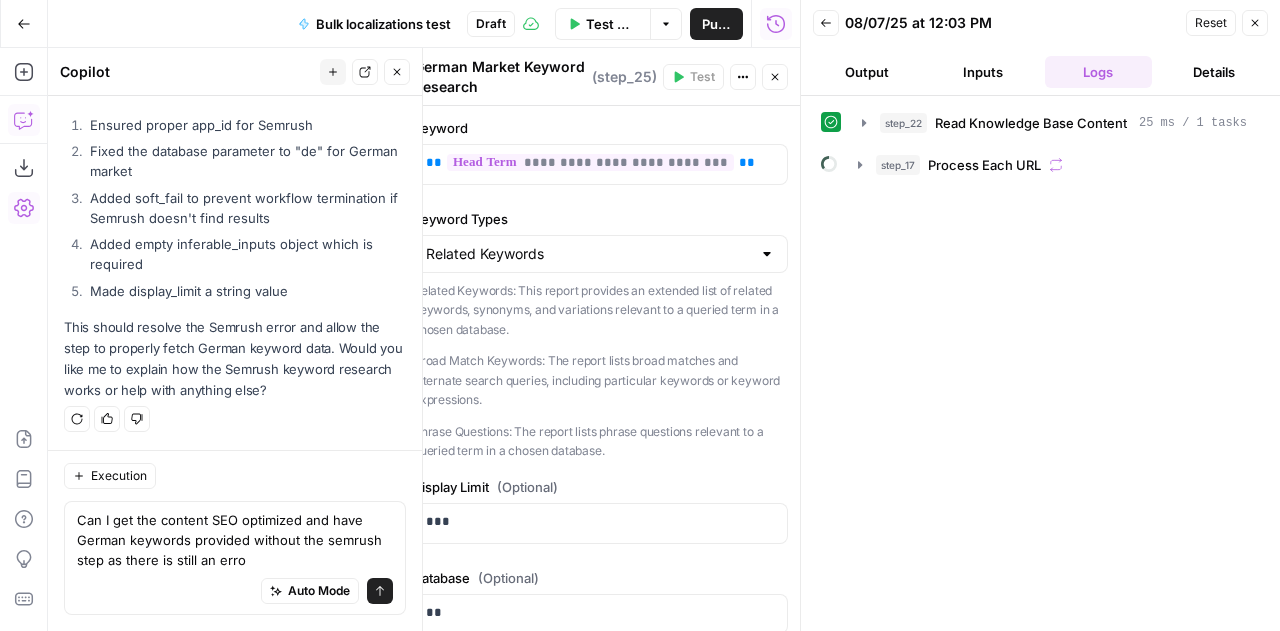 type on "Can I get the content SEO optimized and have German keywords provided without the semrush step as there is still an error" 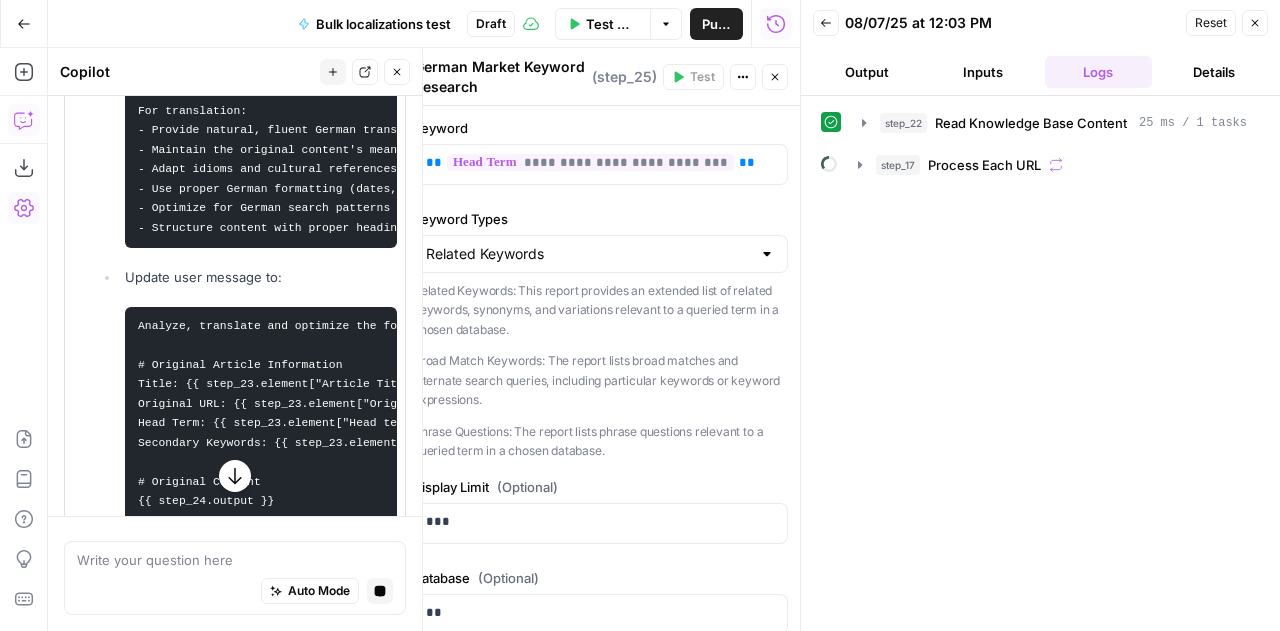 scroll, scrollTop: 17654, scrollLeft: 0, axis: vertical 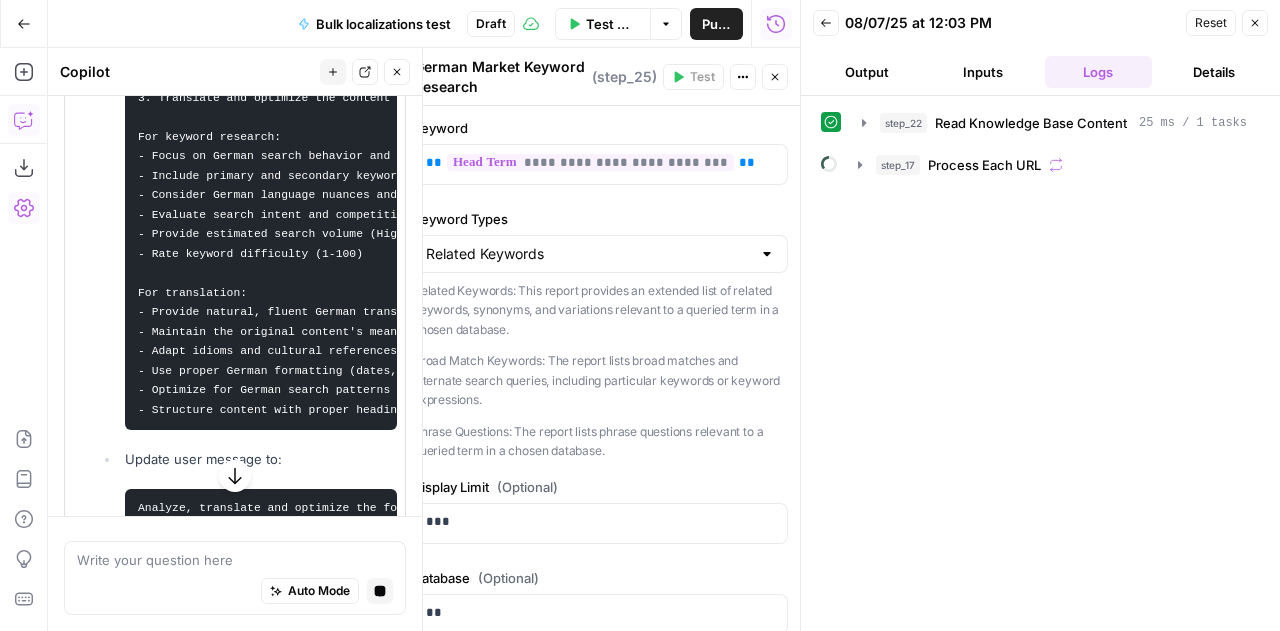 click on "Delete Step" at bounding box center [351, -202] 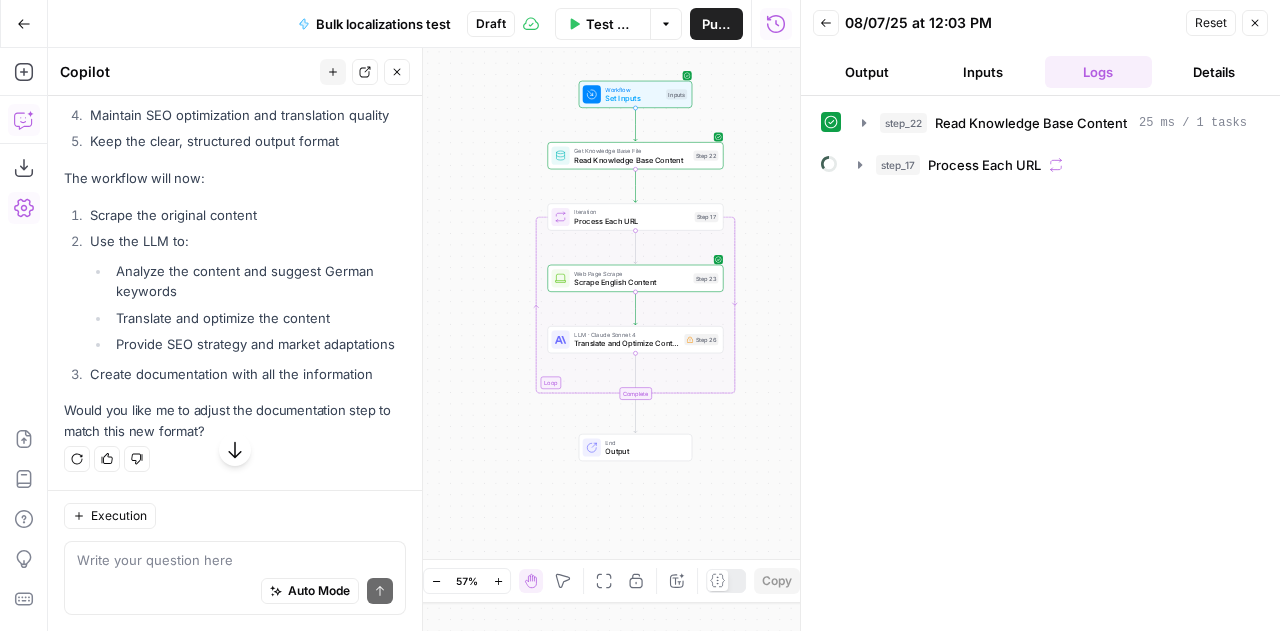 scroll, scrollTop: 18766, scrollLeft: 0, axis: vertical 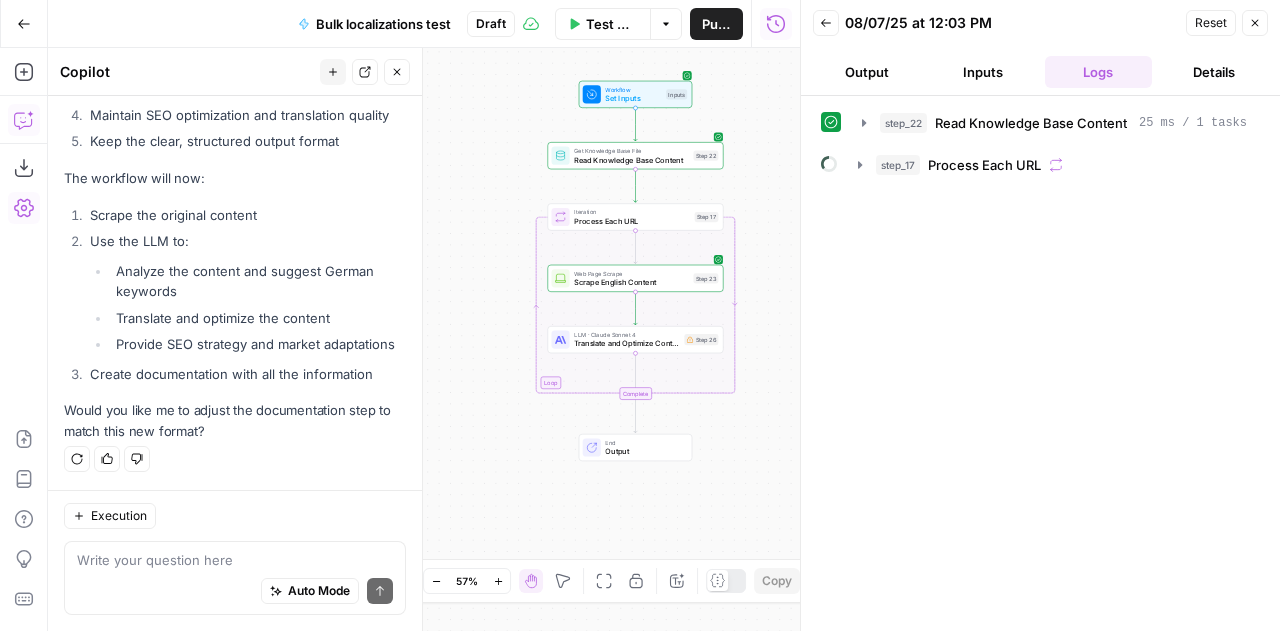click on "Auto Mode Send" at bounding box center (235, 592) 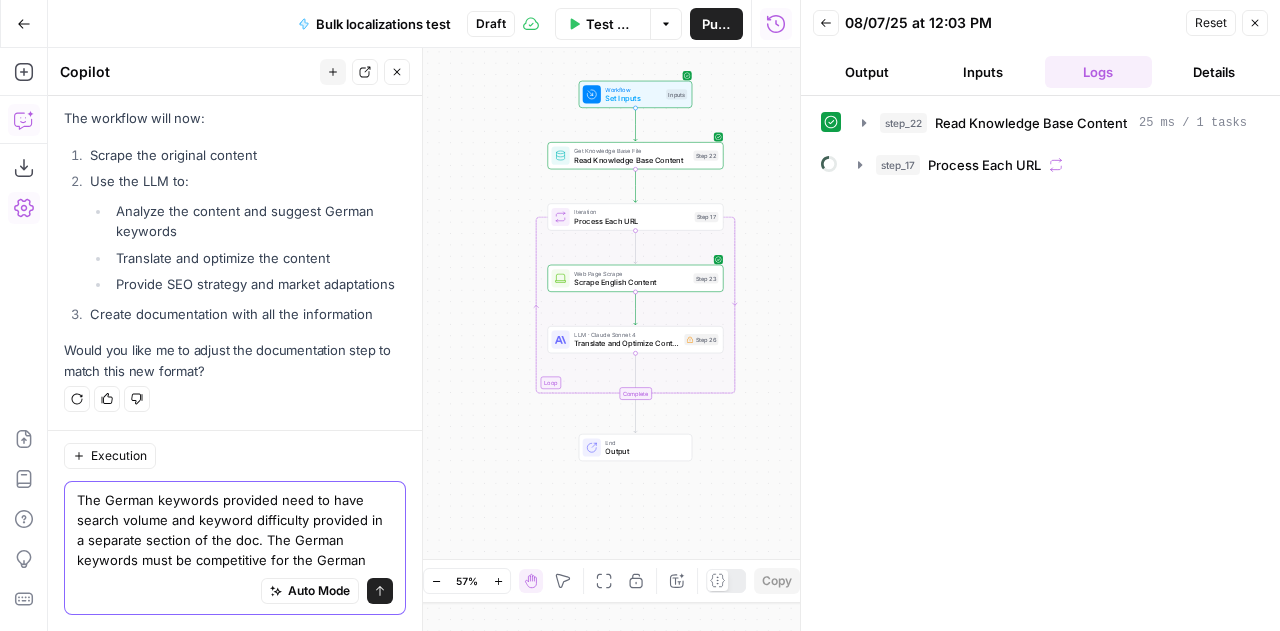 scroll, scrollTop: 18846, scrollLeft: 0, axis: vertical 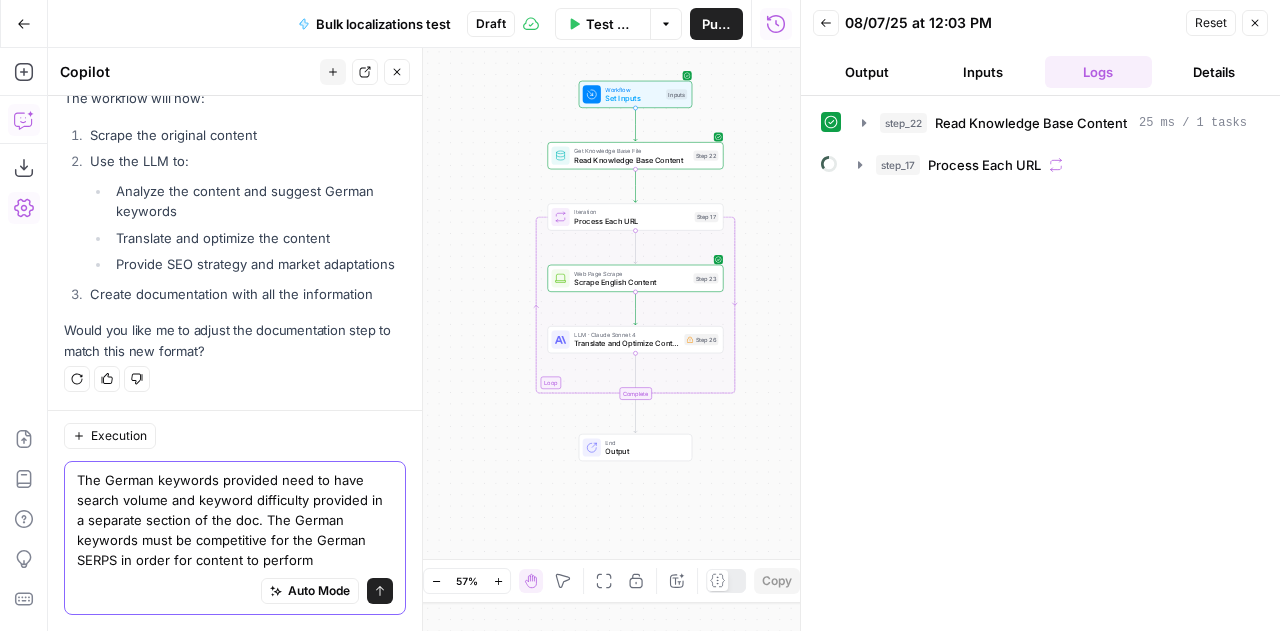 type on "The German keywords provided need to have search volume and keyword difficulty provided in a separate section of the doc. The German keywords must be competitive for the German SERPS in order for content to perform" 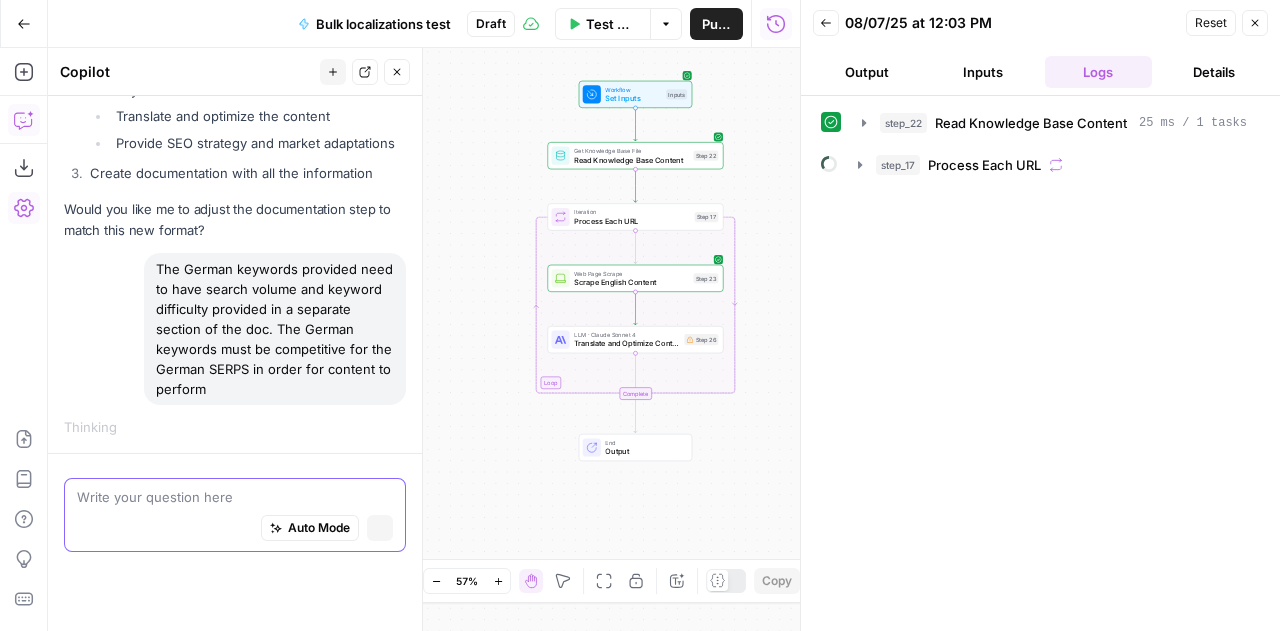 scroll, scrollTop: 18028, scrollLeft: 0, axis: vertical 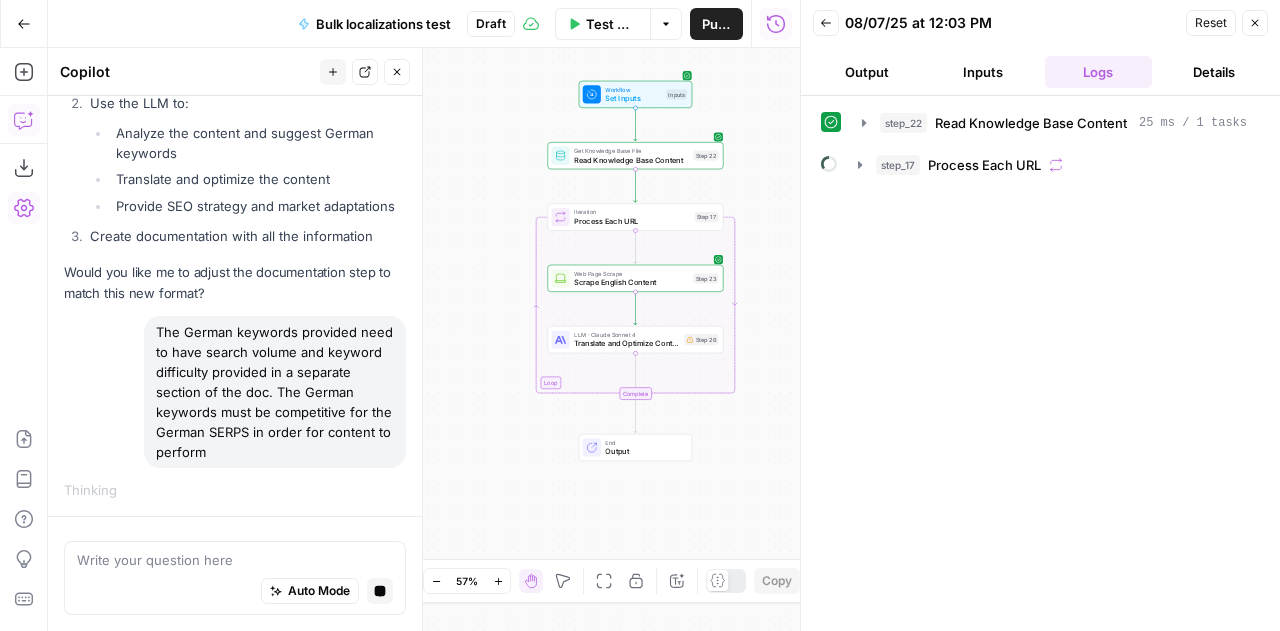 click 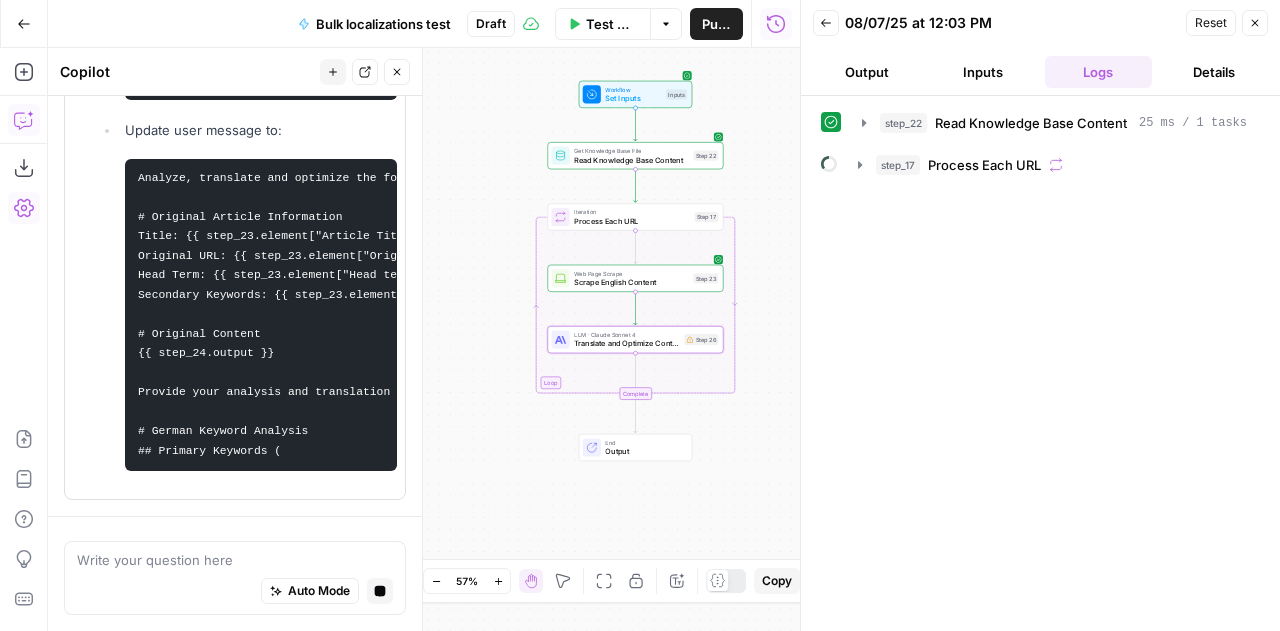 scroll, scrollTop: 19065, scrollLeft: 0, axis: vertical 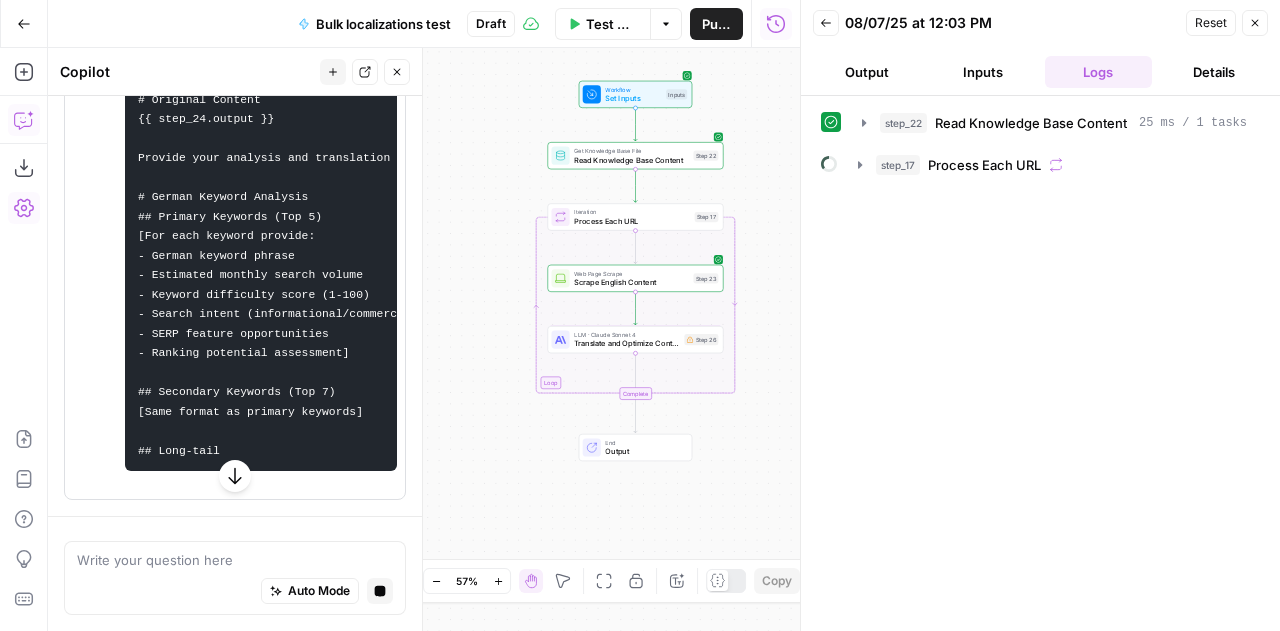 click 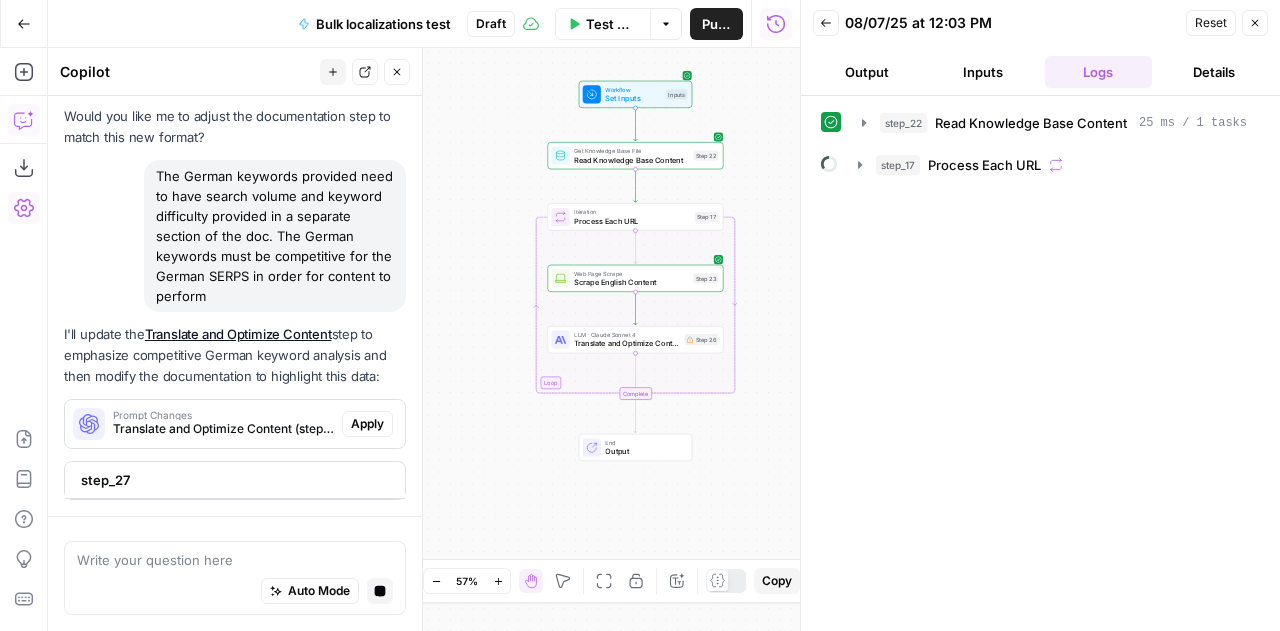 scroll, scrollTop: 18183, scrollLeft: 0, axis: vertical 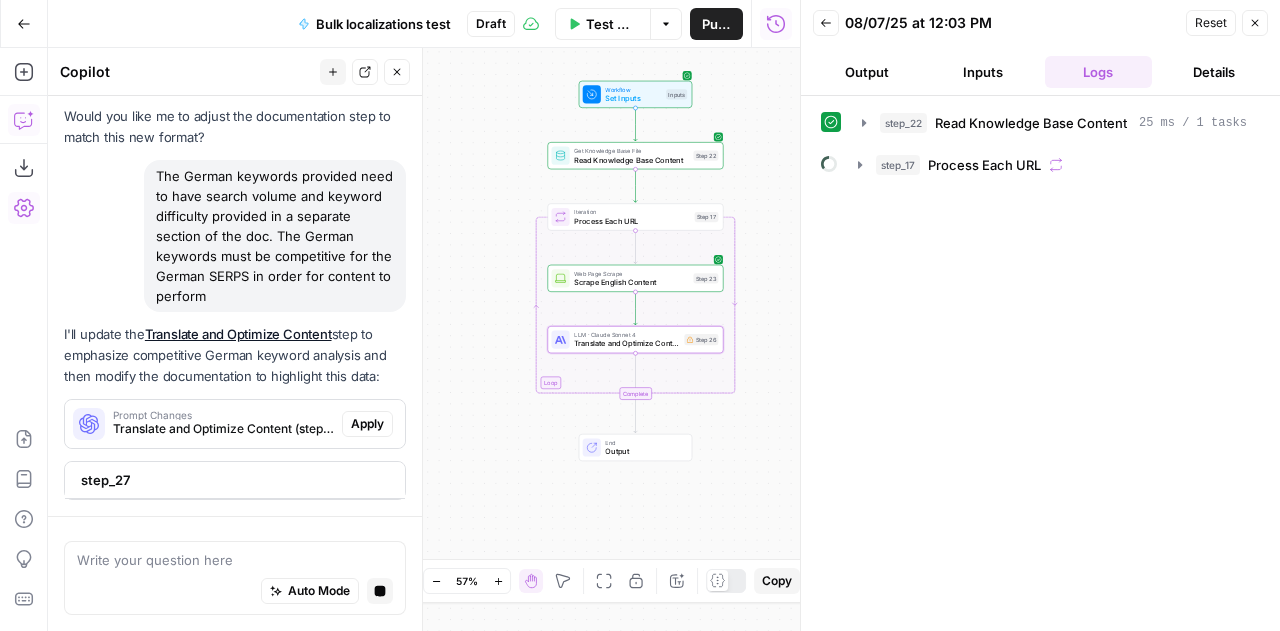 click on "Apply" at bounding box center (367, 424) 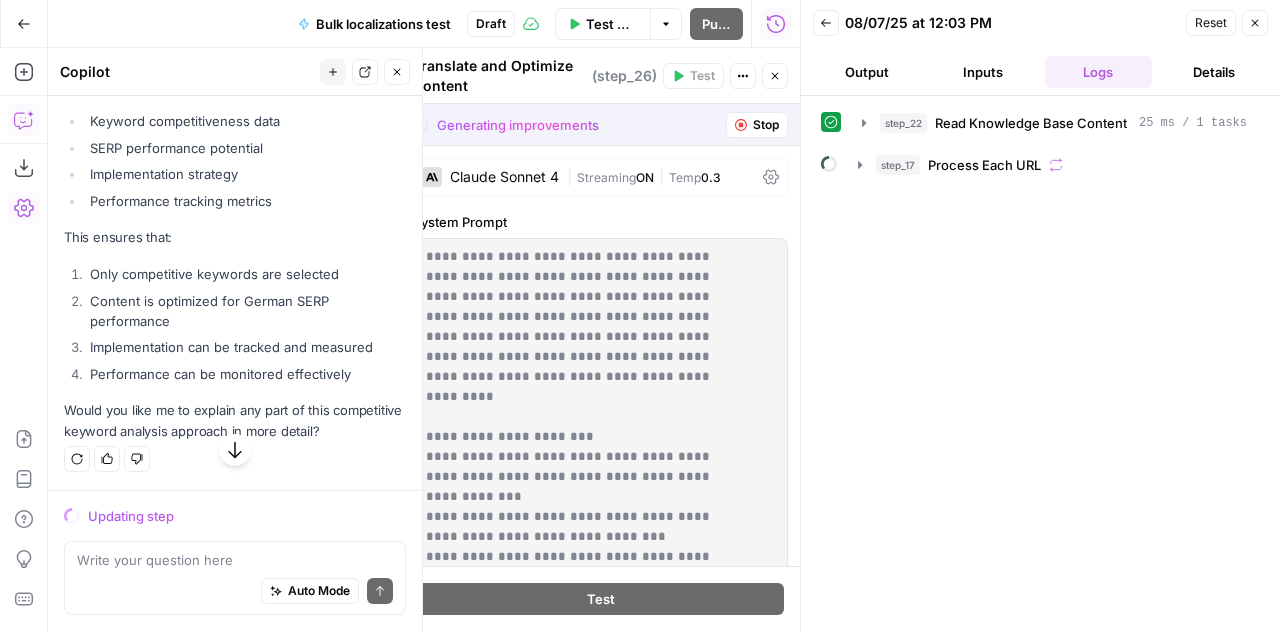 scroll, scrollTop: 18713, scrollLeft: 0, axis: vertical 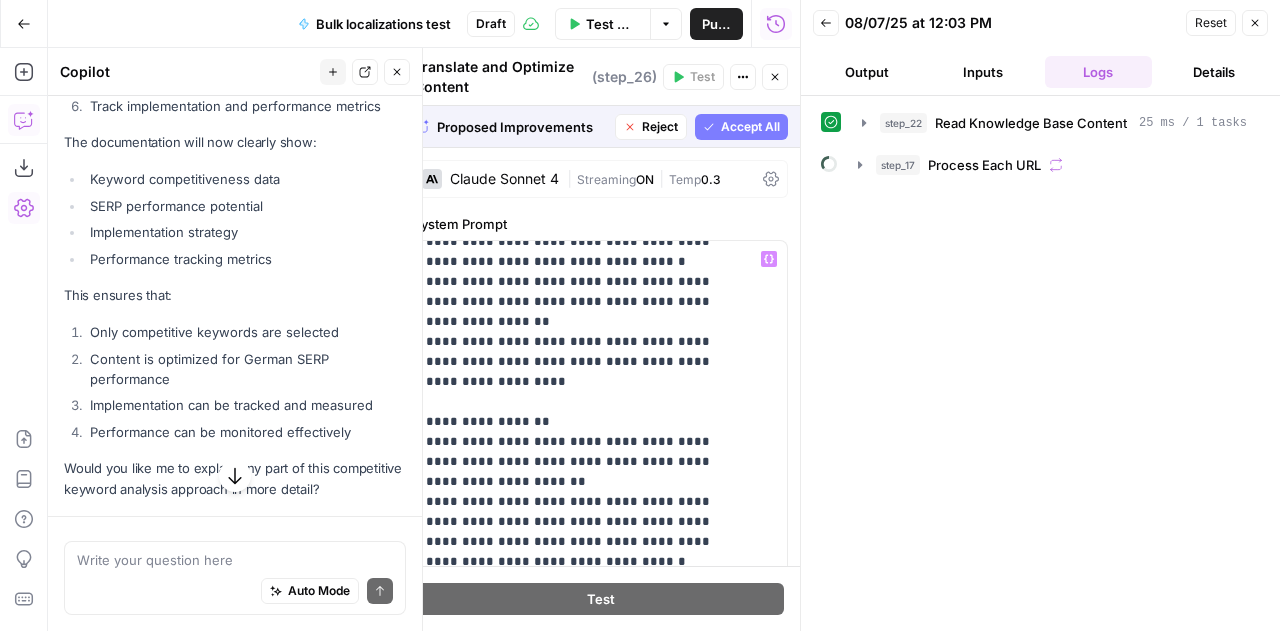 drag, startPoint x: 678, startPoint y: 435, endPoint x: 422, endPoint y: 414, distance: 256.8599 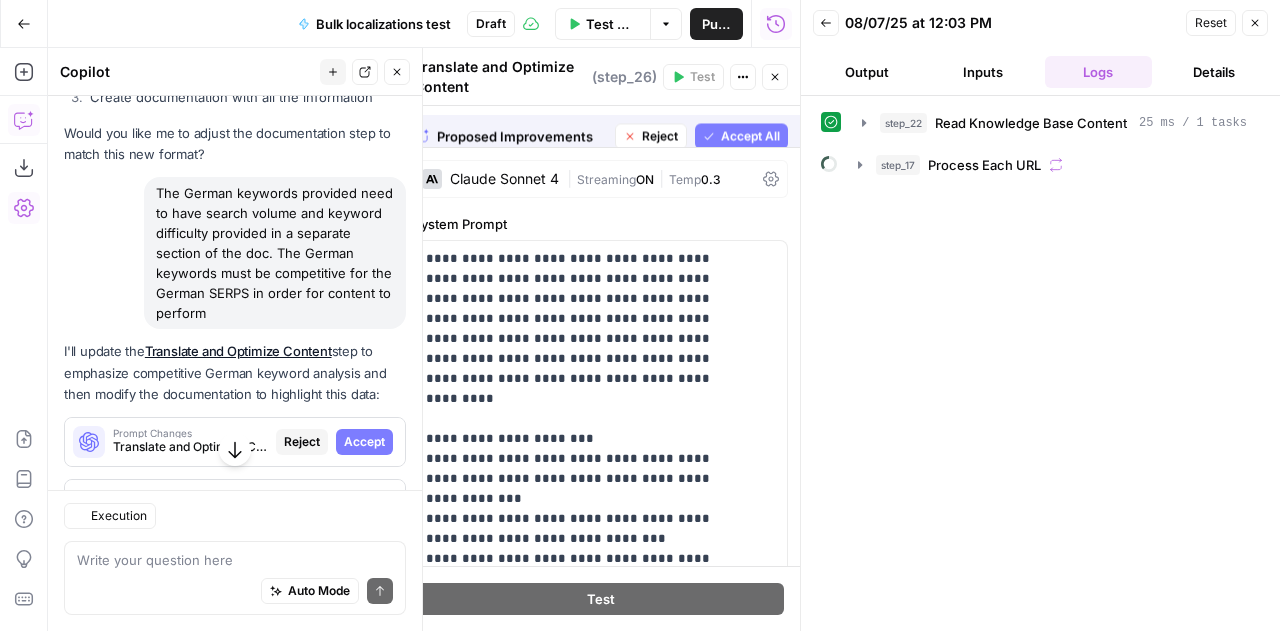 scroll, scrollTop: 19545, scrollLeft: 0, axis: vertical 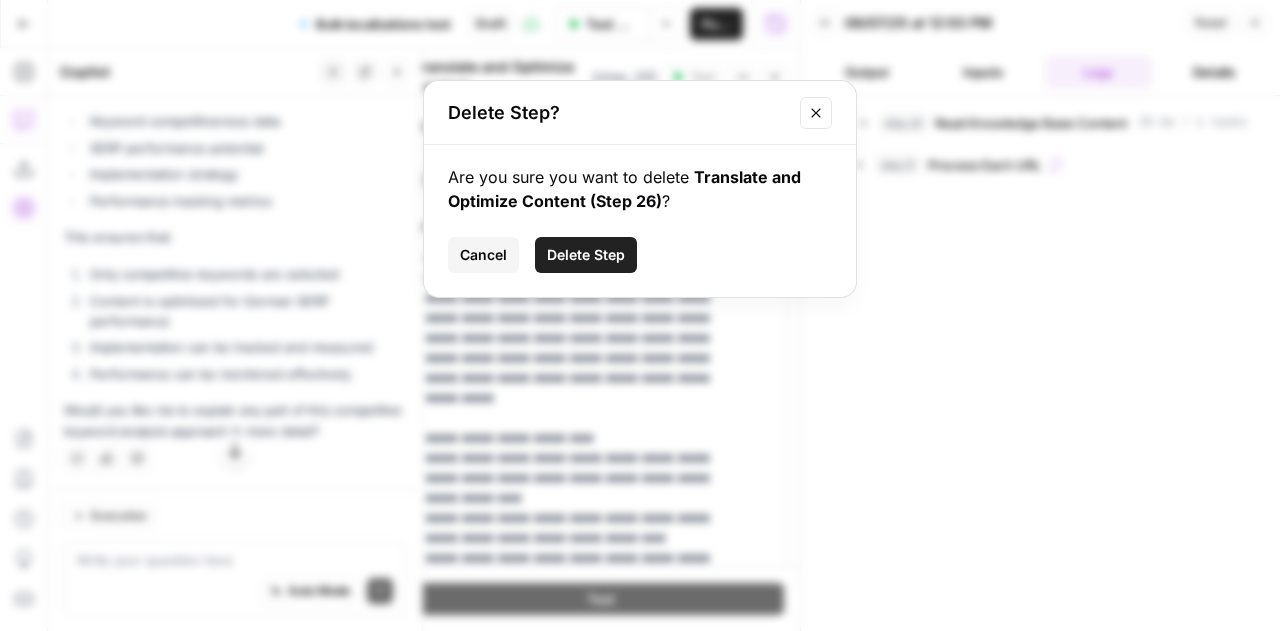 click on "Are you sure you want to delete   Translate and Optimize Content (Step 26) ? Cancel Delete Step" at bounding box center [640, 221] 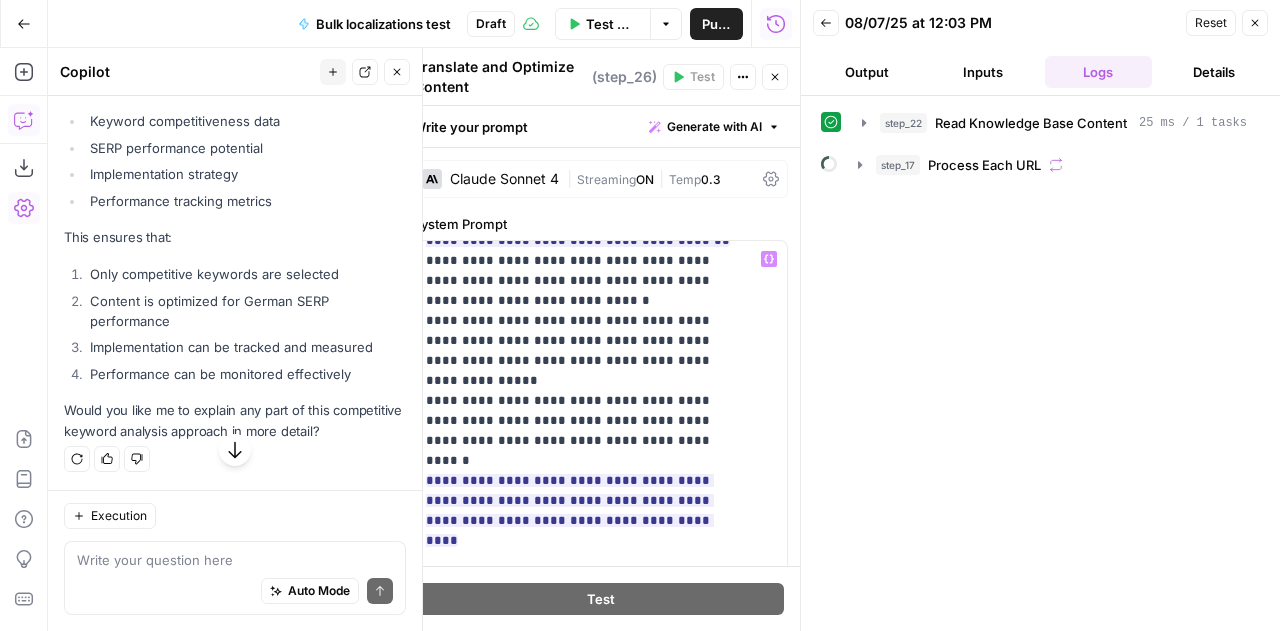 scroll, scrollTop: 1541, scrollLeft: 0, axis: vertical 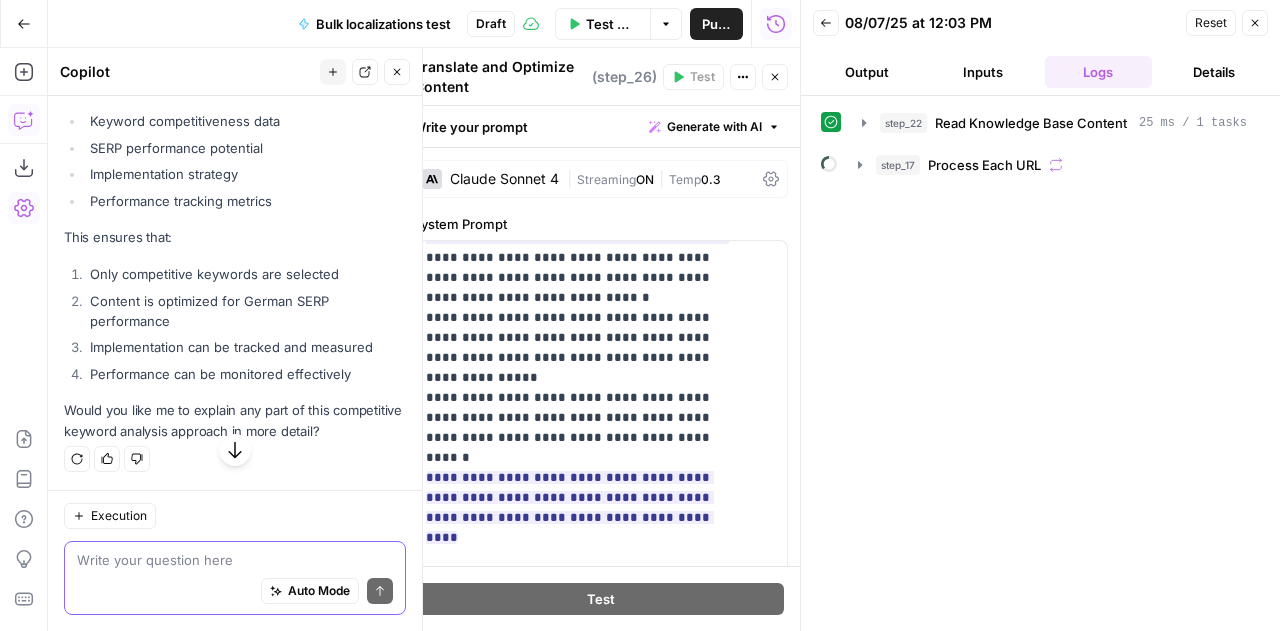 click at bounding box center [235, 560] 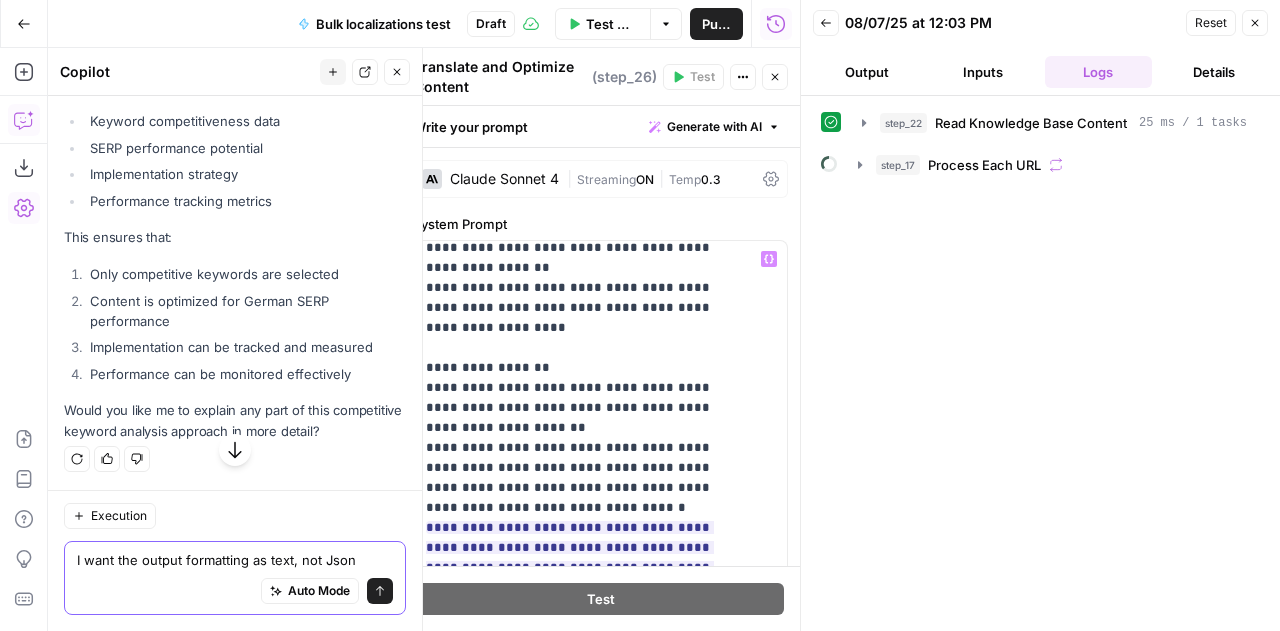 scroll, scrollTop: 1116, scrollLeft: 0, axis: vertical 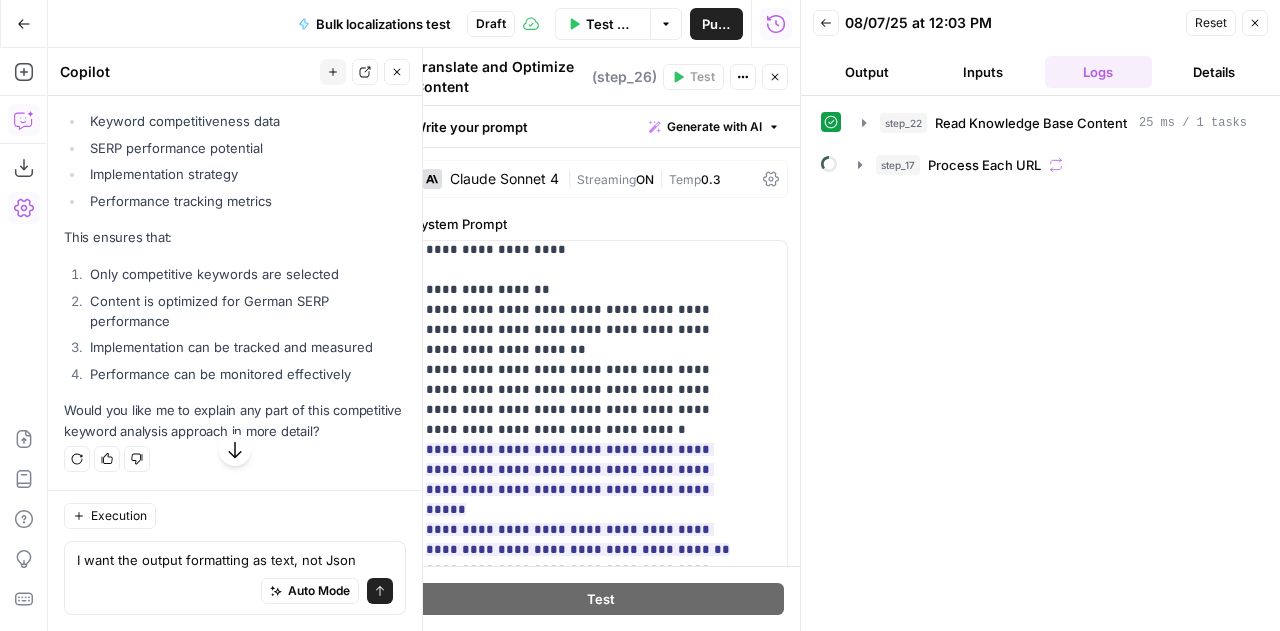 click on "Send" at bounding box center (365, 551) 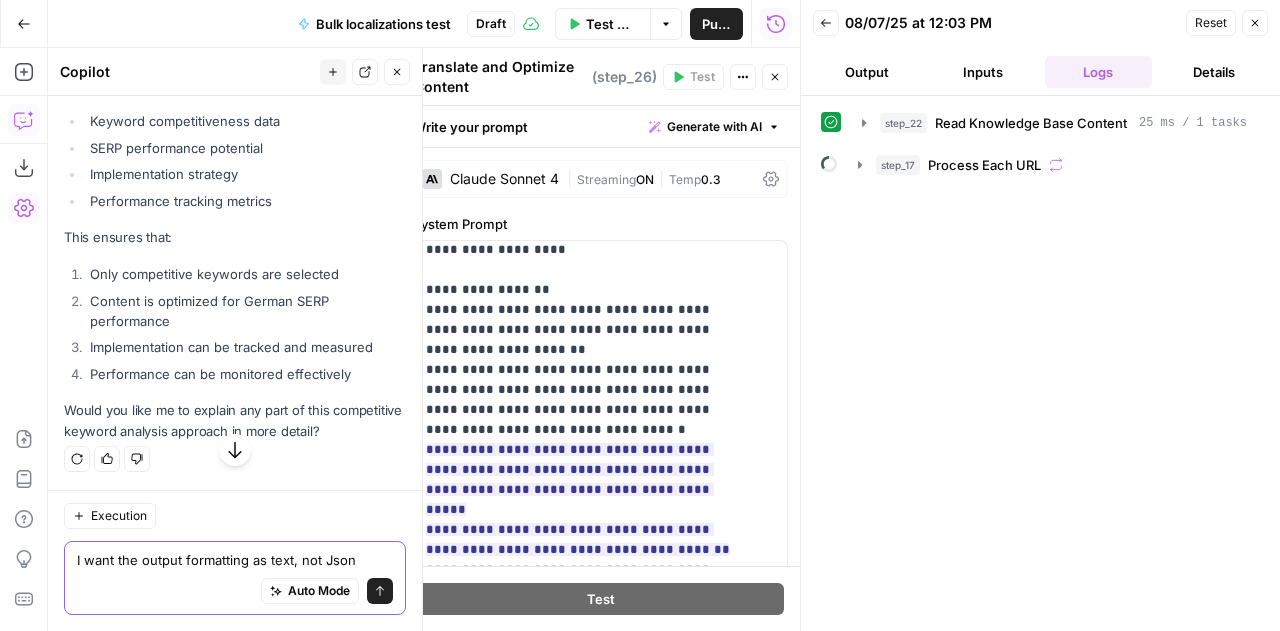 click on "I want the output formatting as text, not Json" at bounding box center [235, 560] 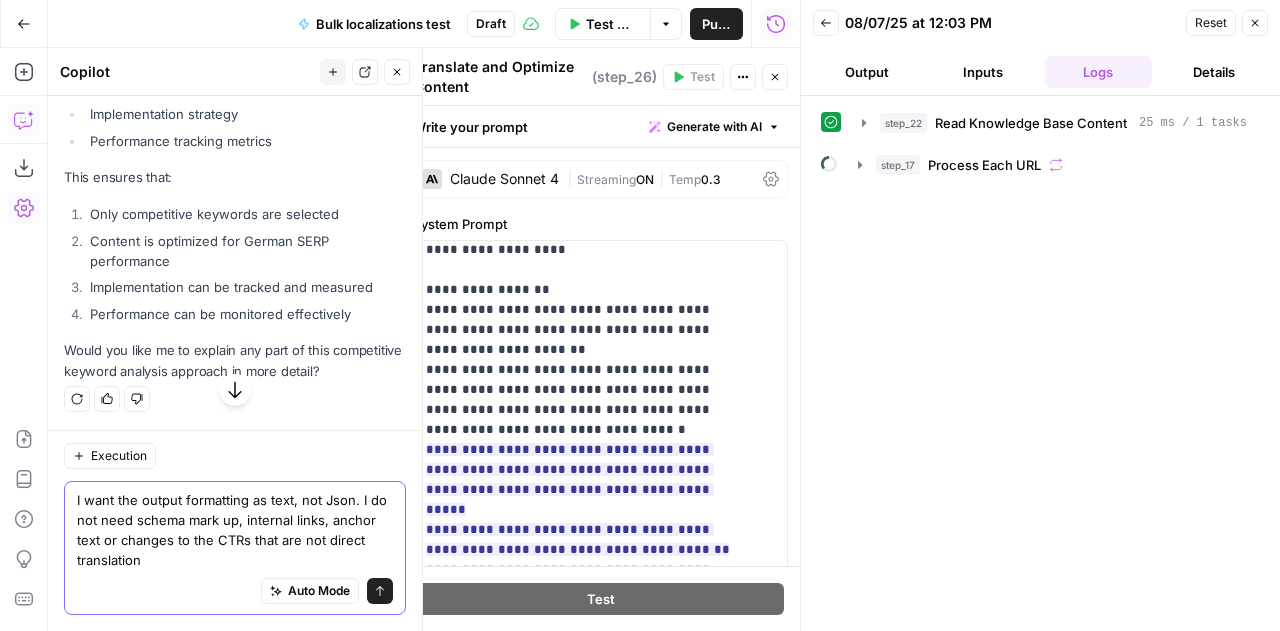 type on "I want the output formatting as text, not Json. I do not need schema mark up, internal links, anchor text or changes to the CTRs that are not direct translations" 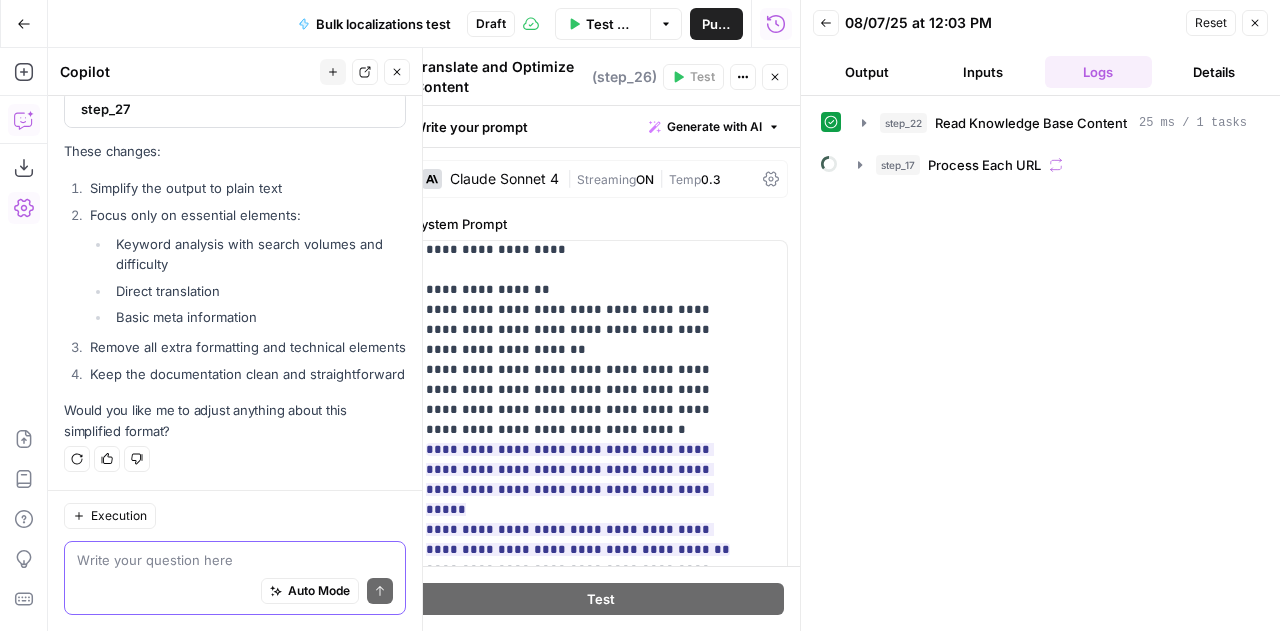 scroll, scrollTop: 20154, scrollLeft: 0, axis: vertical 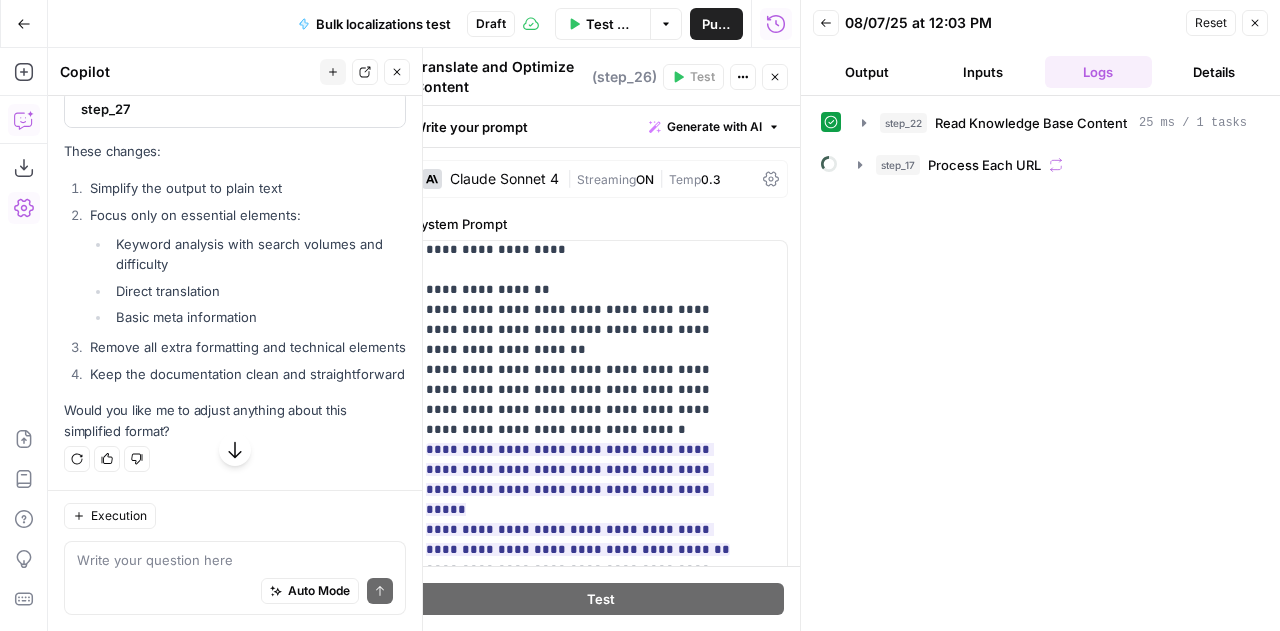 click on "Apply" at bounding box center (367, 53) 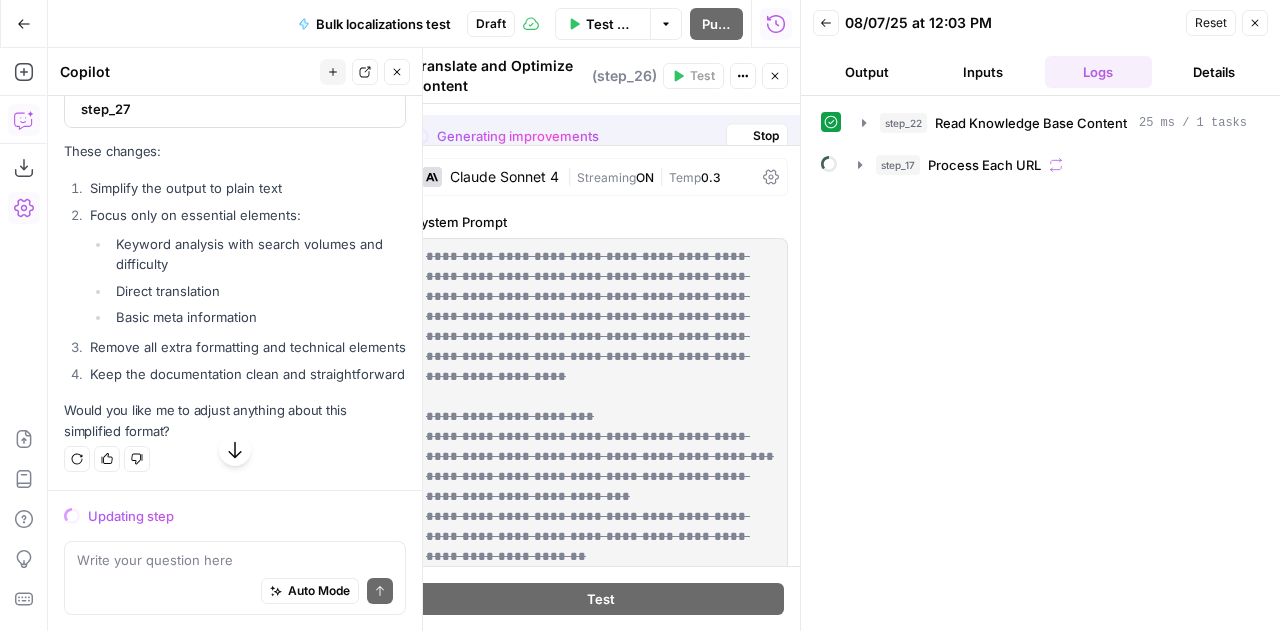 scroll, scrollTop: 19322, scrollLeft: 0, axis: vertical 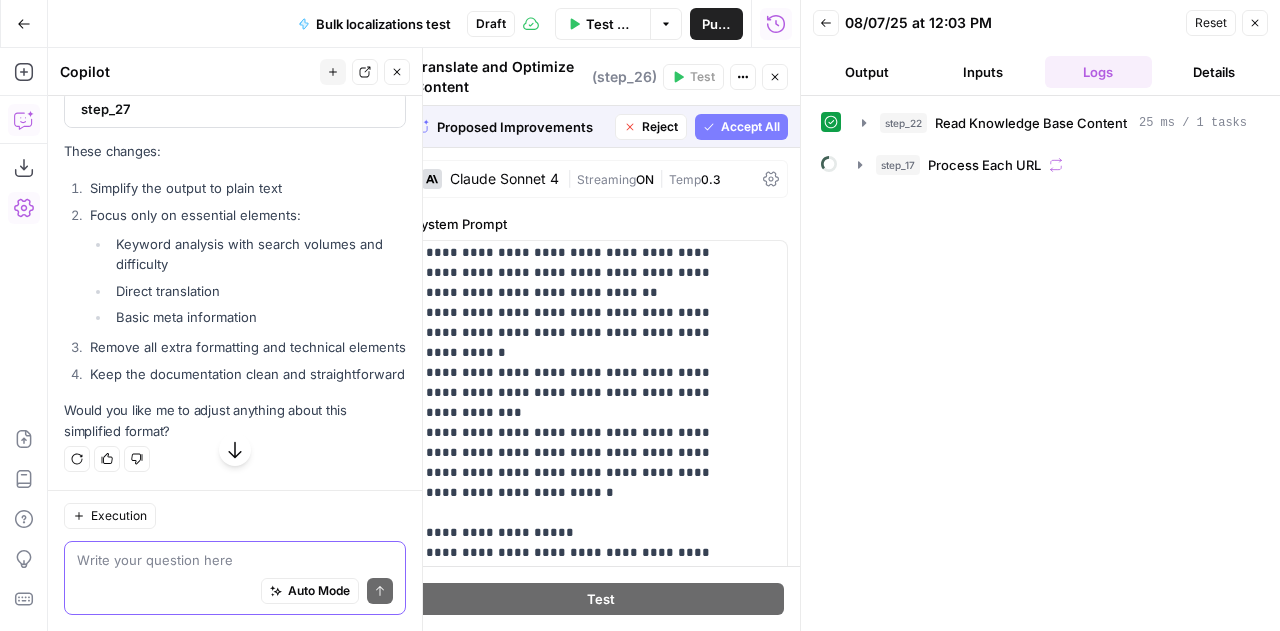 click at bounding box center [235, 560] 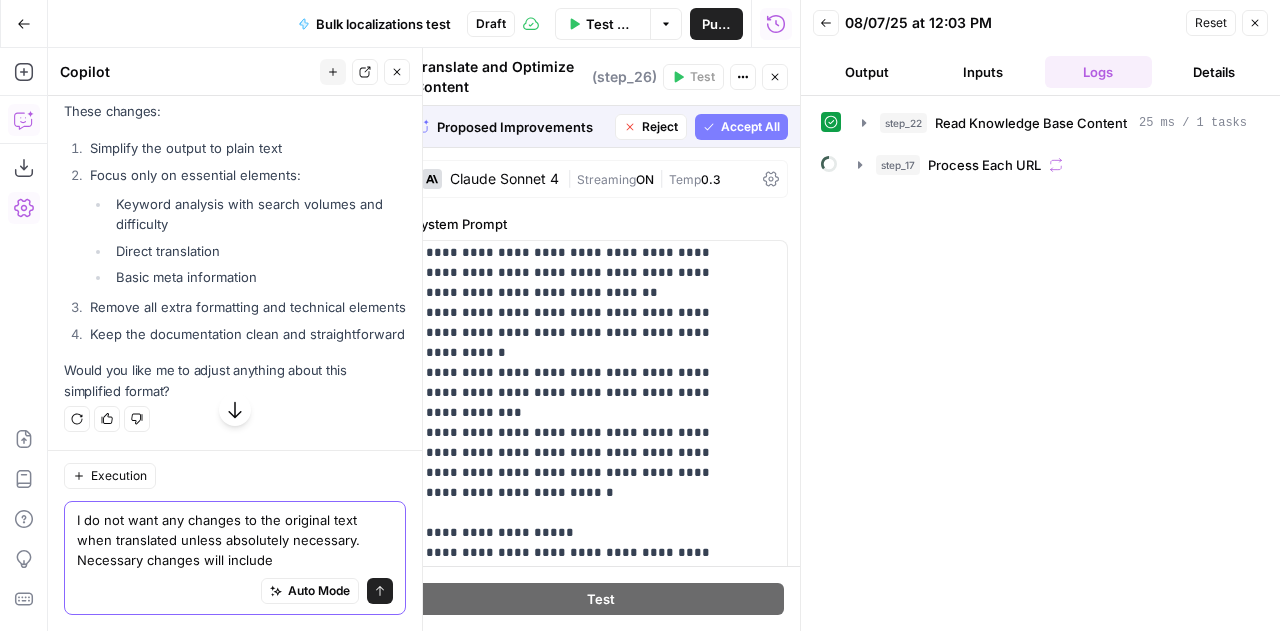click on "I do not want any changes to the original text when translated unless absolutely necessary. Necessary changes will include" at bounding box center [235, 540] 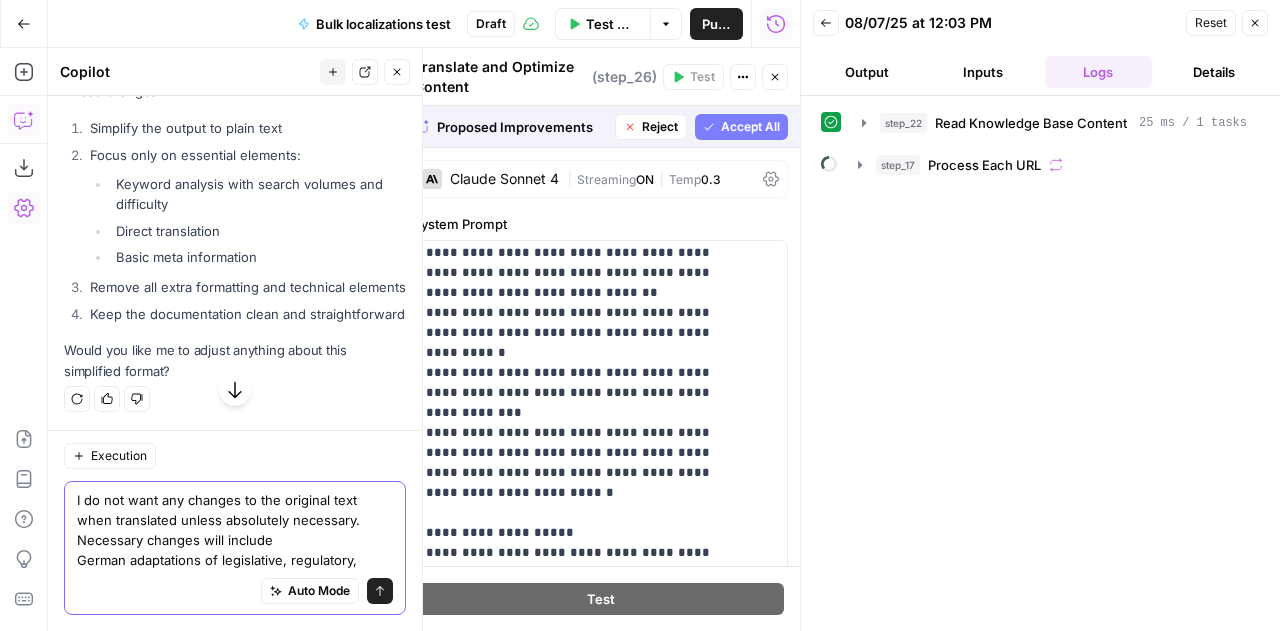 click on "I do not want any changes to the original text when translated unless absolutely necessary. Necessary changes will include
German adaptations of legislative, regulatory," at bounding box center [235, 530] 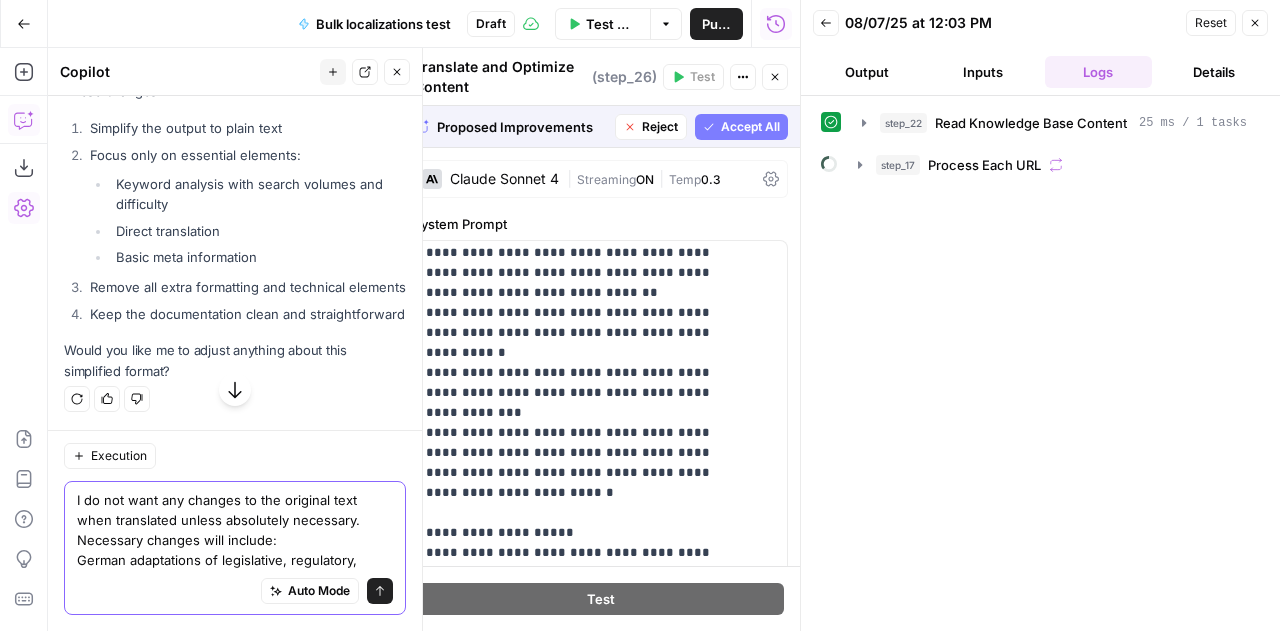 click on "I do not want any changes to the original text when translated unless absolutely necessary. Necessary changes will include:
German adaptations of legislative, regulatory," at bounding box center [235, 530] 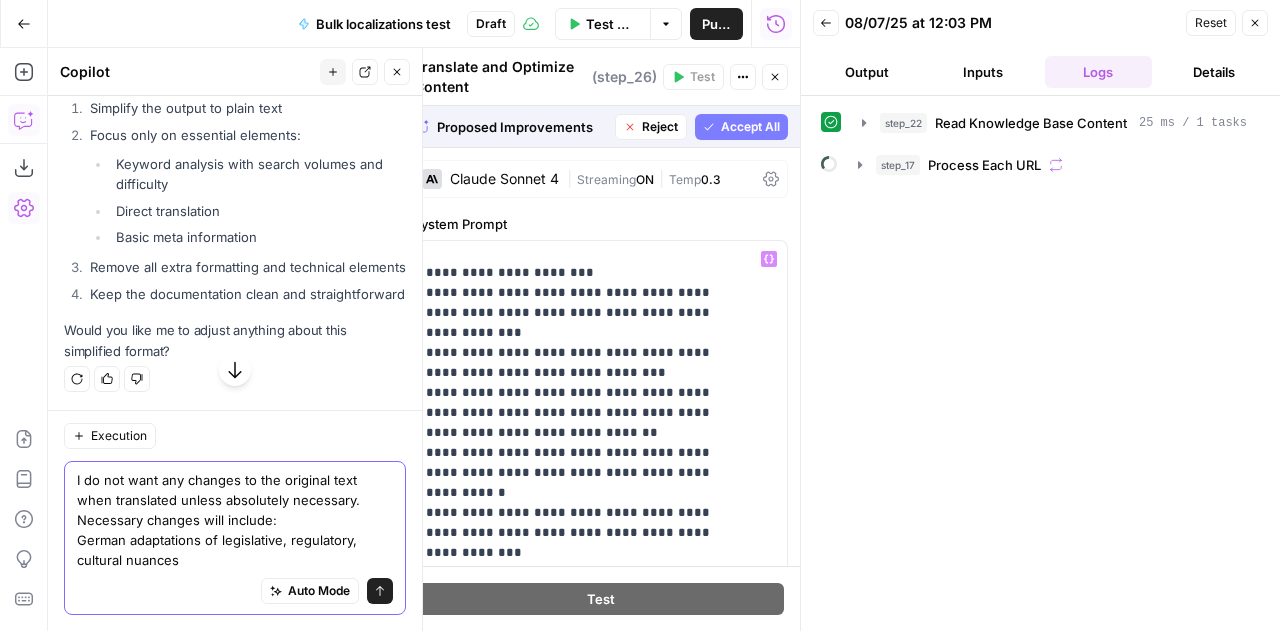 scroll, scrollTop: 162, scrollLeft: 0, axis: vertical 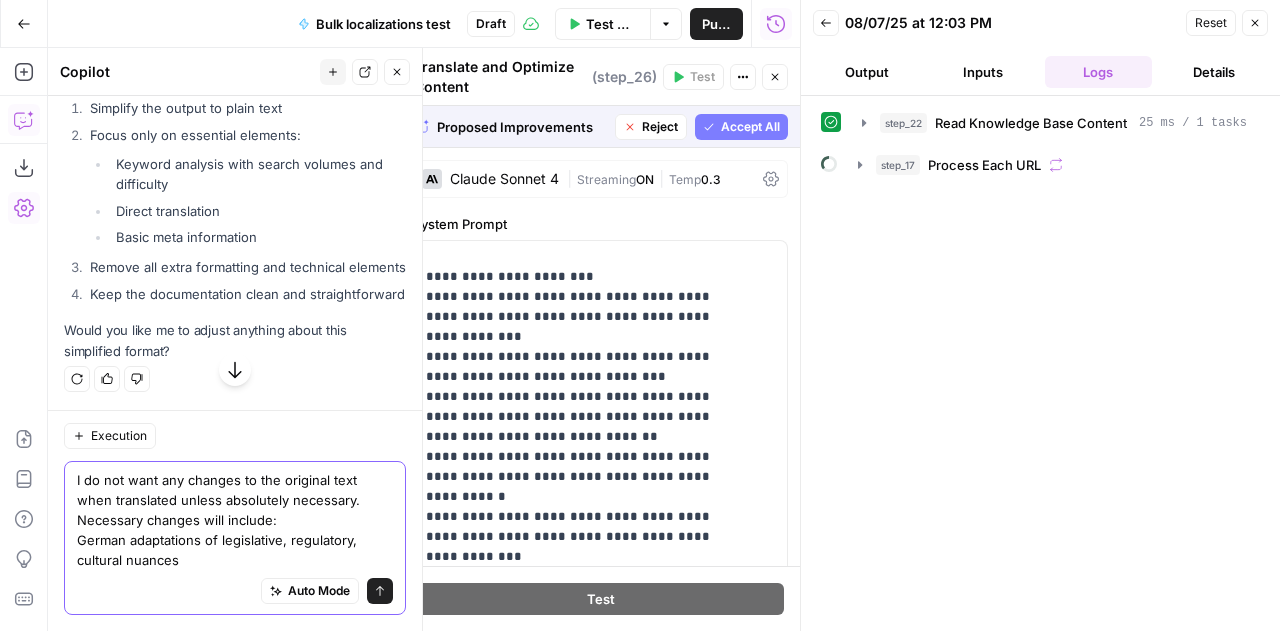 click on "I do not want any changes to the original text when translated unless absolutely necessary. Necessary changes will include:
German adaptations of legislative, regulatory, cultural nuances" at bounding box center [235, 520] 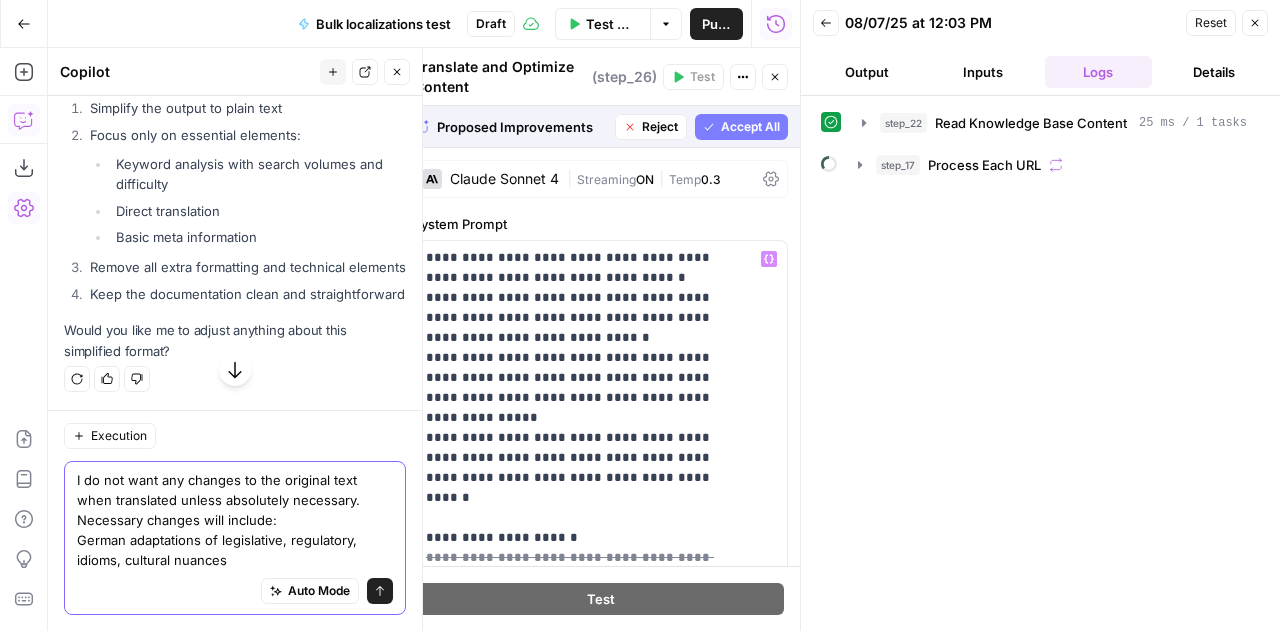 scroll, scrollTop: 1122, scrollLeft: 0, axis: vertical 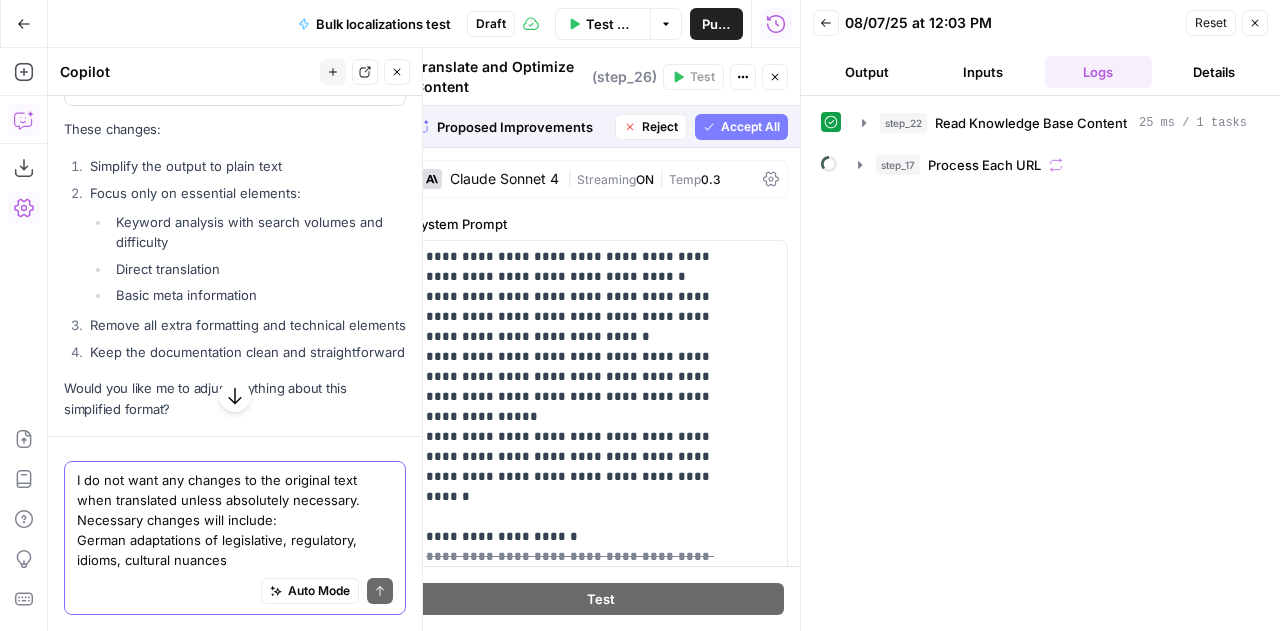 click on "I do not want any changes to the original text when translated unless absolutely necessary. Necessary changes will include:
German adaptations of legislative, regulatory, idioms, cultural nuances" at bounding box center [235, 520] 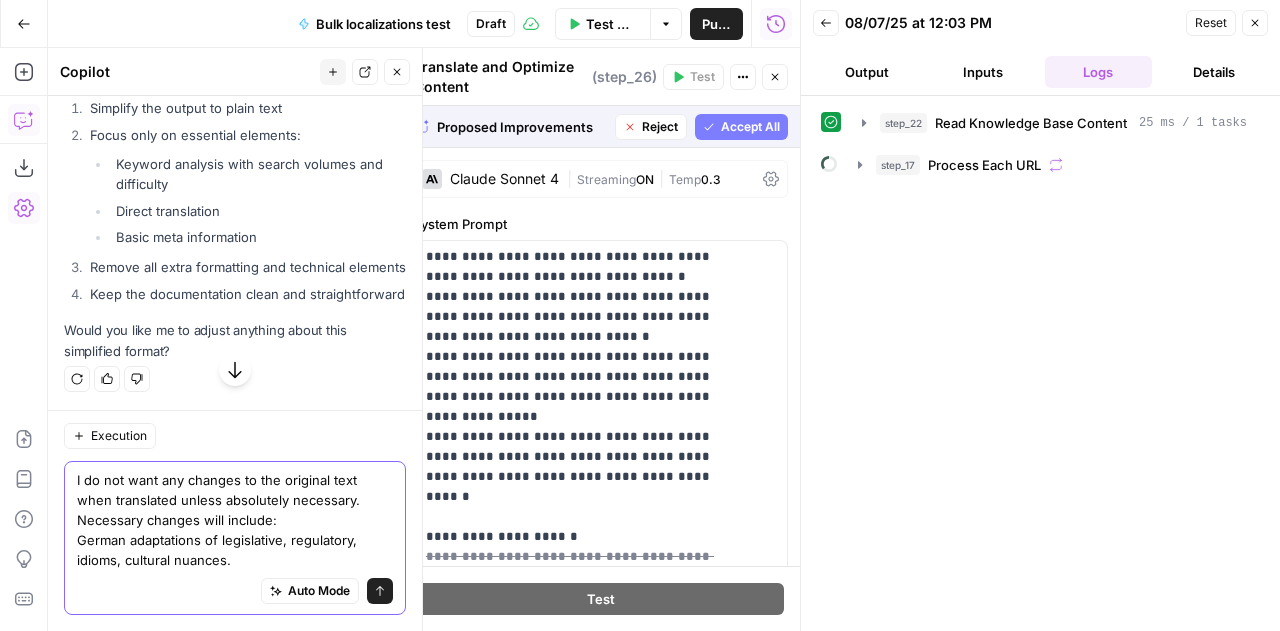 type on "I do not want any changes to the original text when translated unless absolutely necessary. Necessary changes will include:
German adaptations of legislative, regulatory, idioms, cultural nuances." 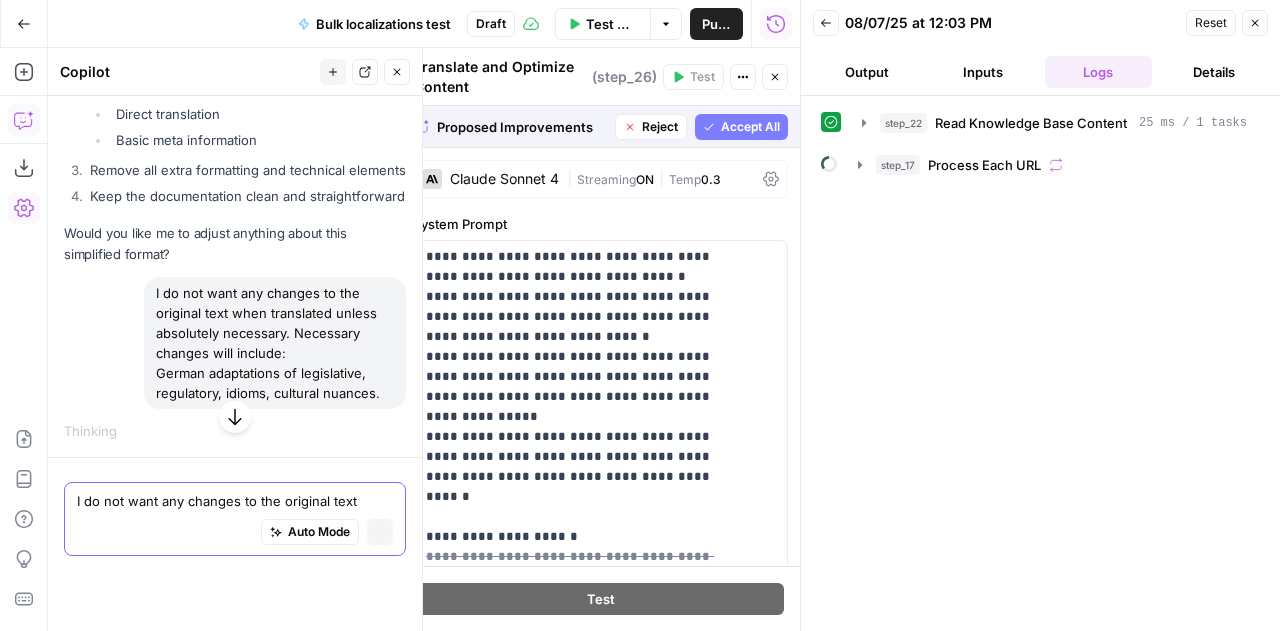 type 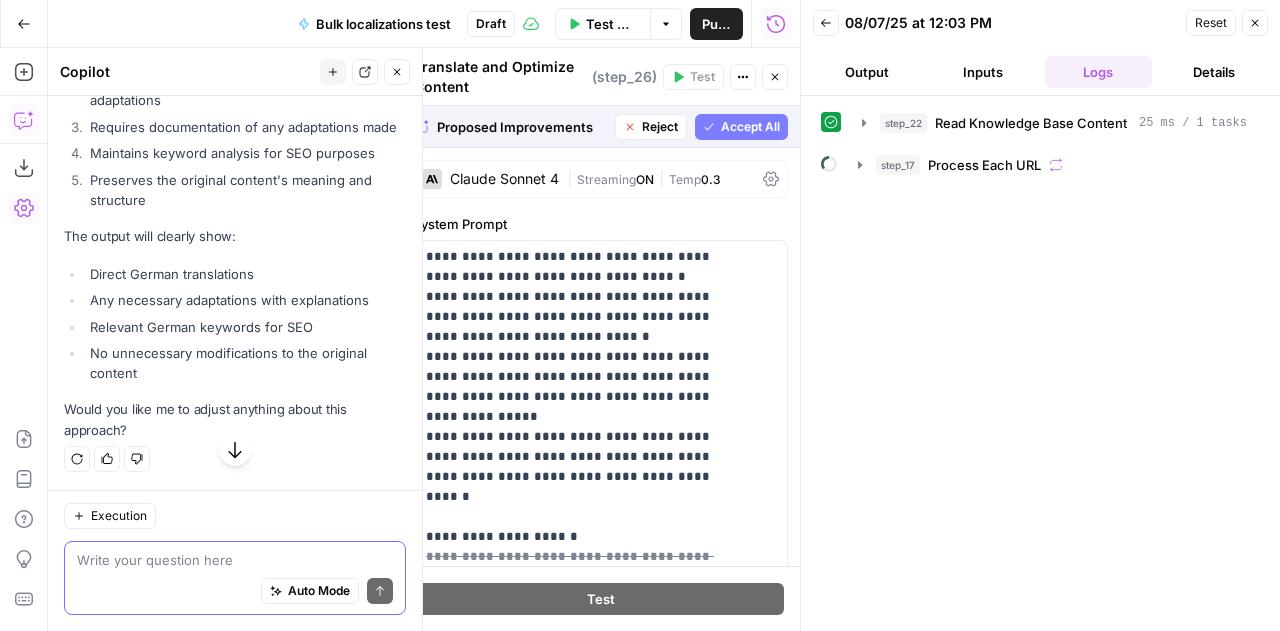 scroll, scrollTop: 20325, scrollLeft: 0, axis: vertical 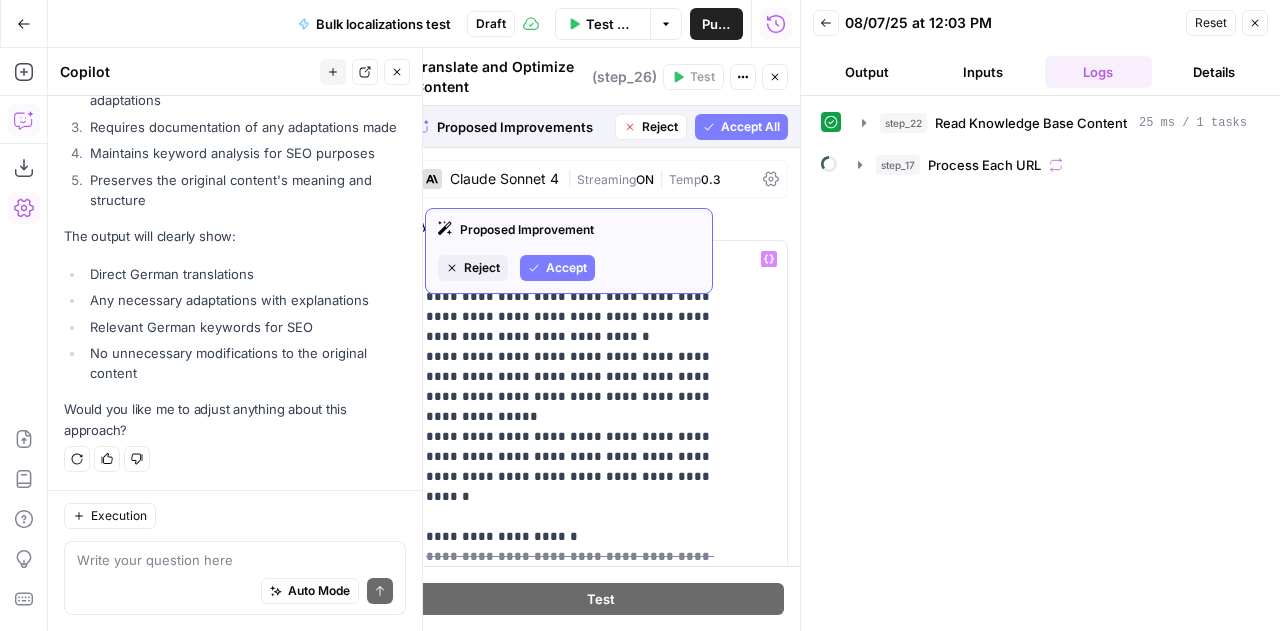 click on "Accept" at bounding box center (566, 268) 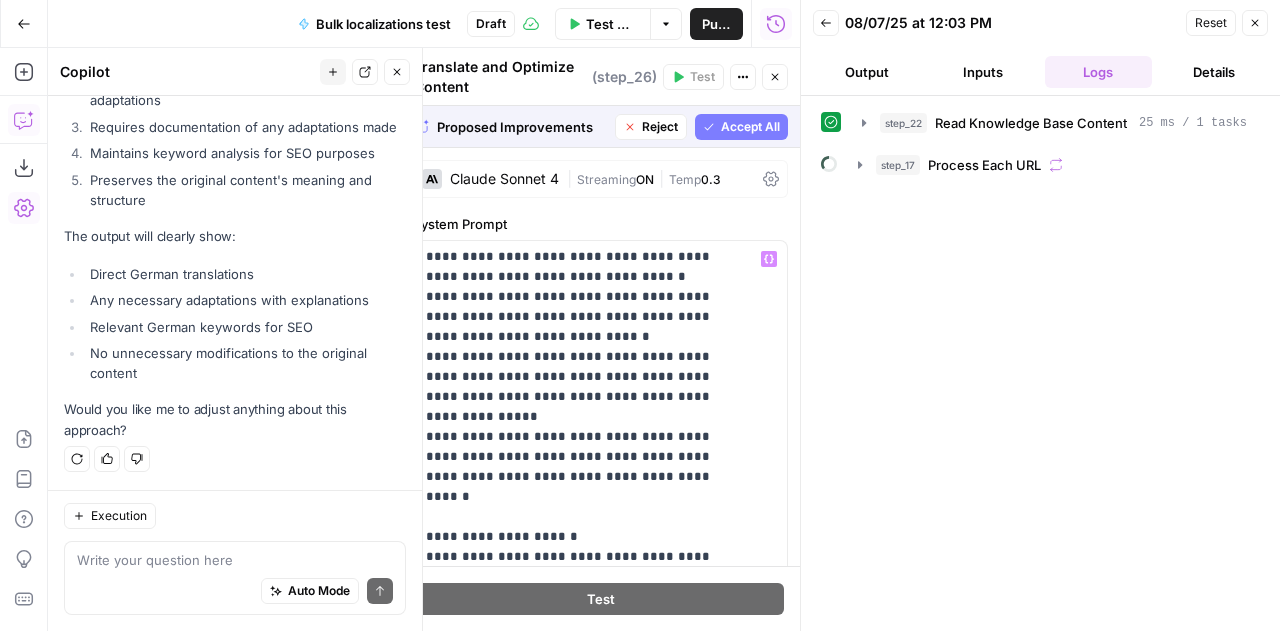 scroll, scrollTop: 861, scrollLeft: 0, axis: vertical 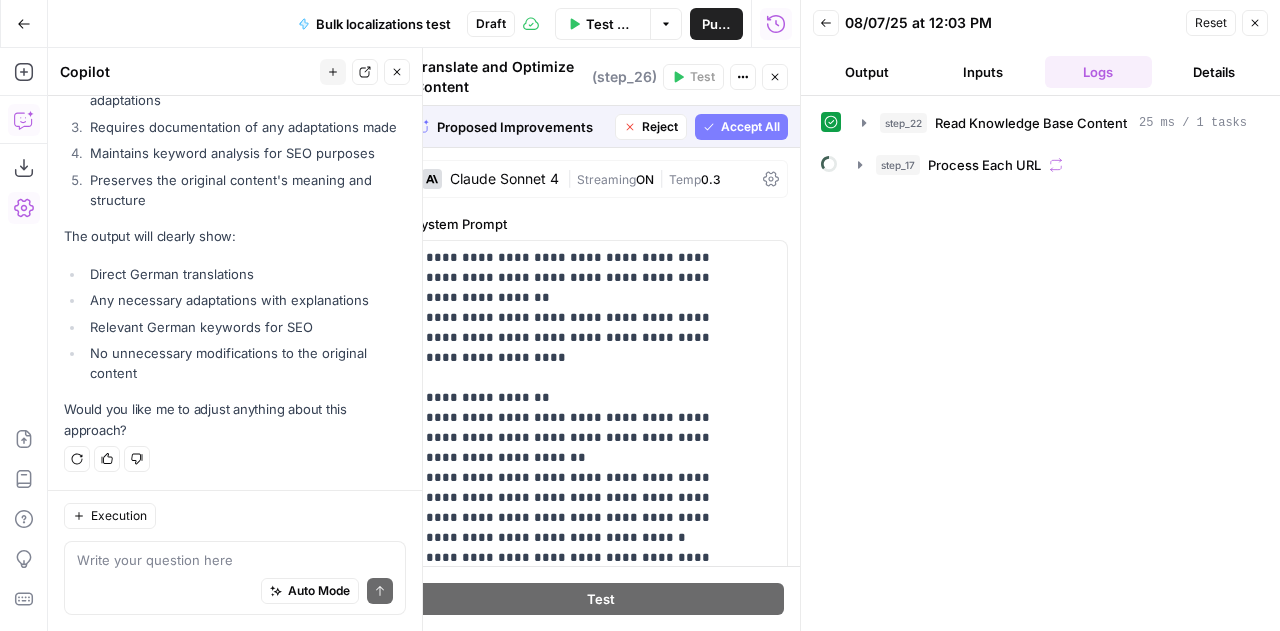 click on "Accept All" at bounding box center (750, 127) 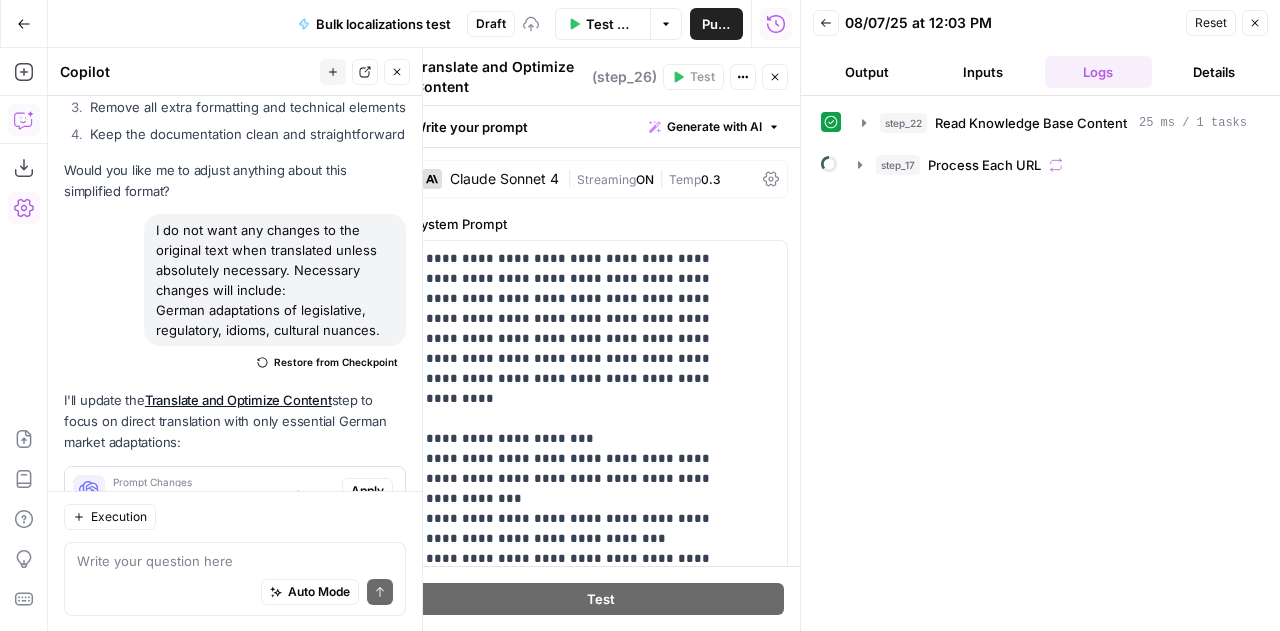 scroll, scrollTop: 21253, scrollLeft: 0, axis: vertical 